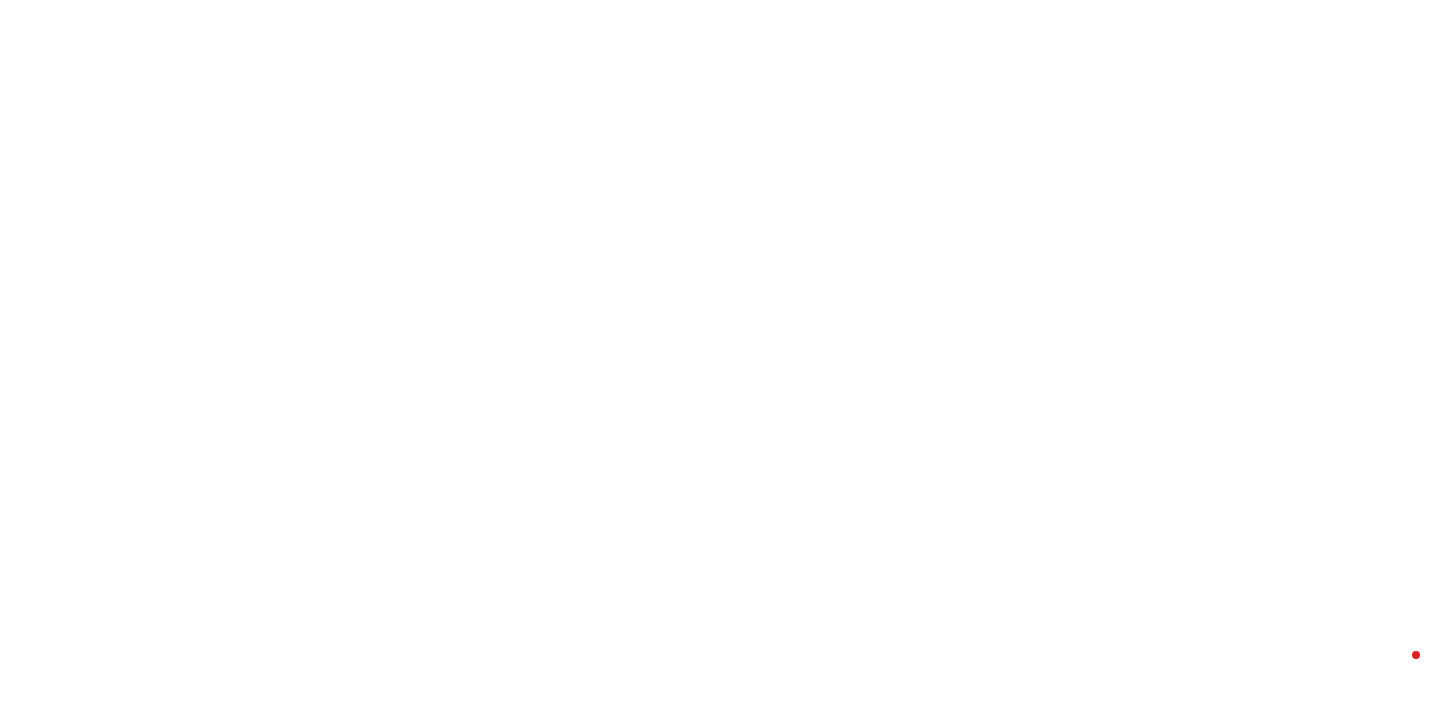 scroll, scrollTop: 0, scrollLeft: 0, axis: both 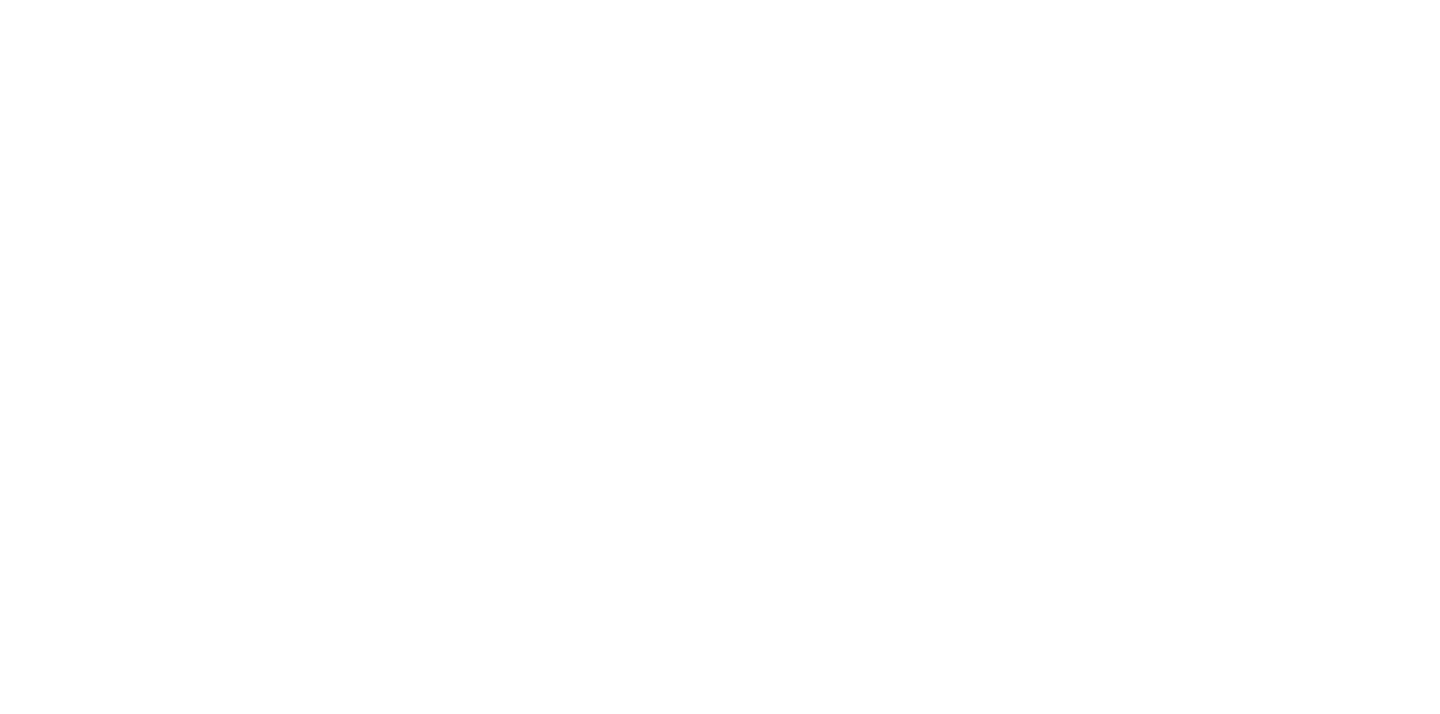 select on "*" 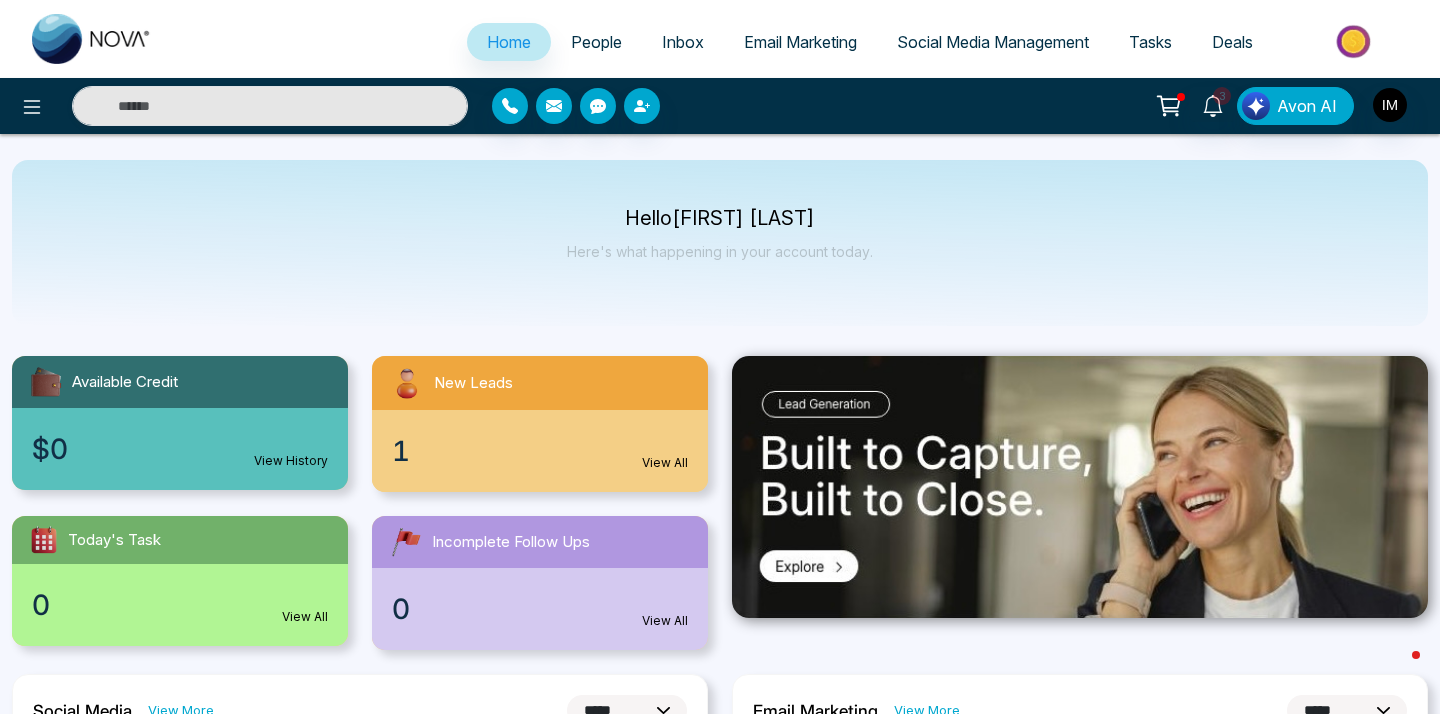 scroll, scrollTop: 0, scrollLeft: 0, axis: both 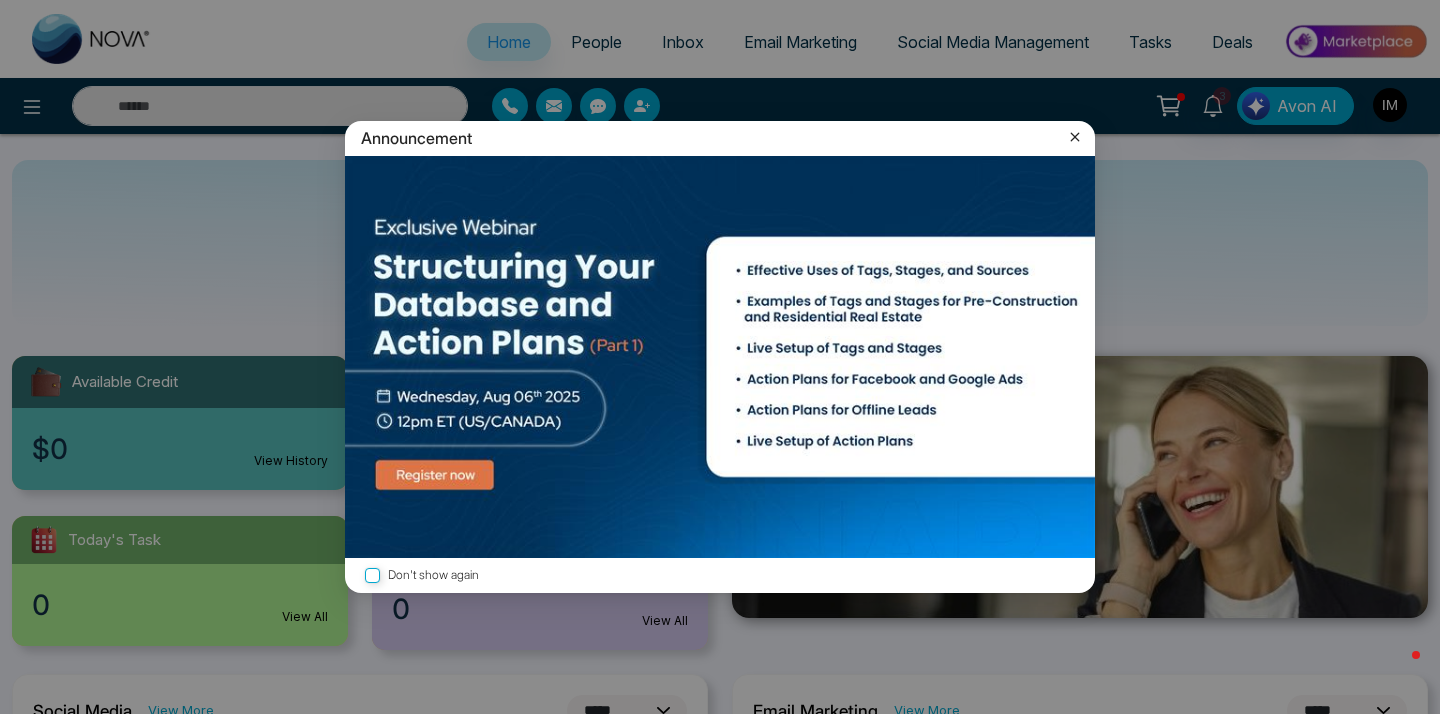 click 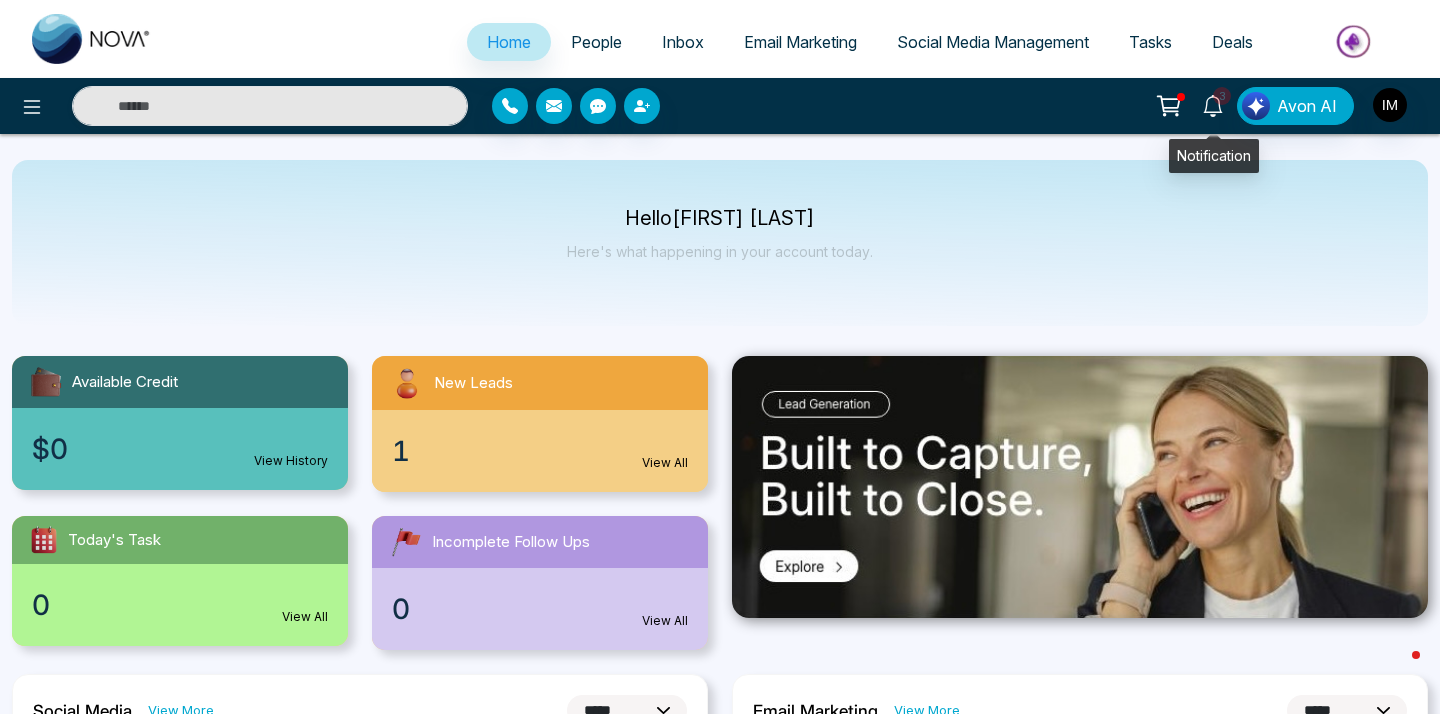 click 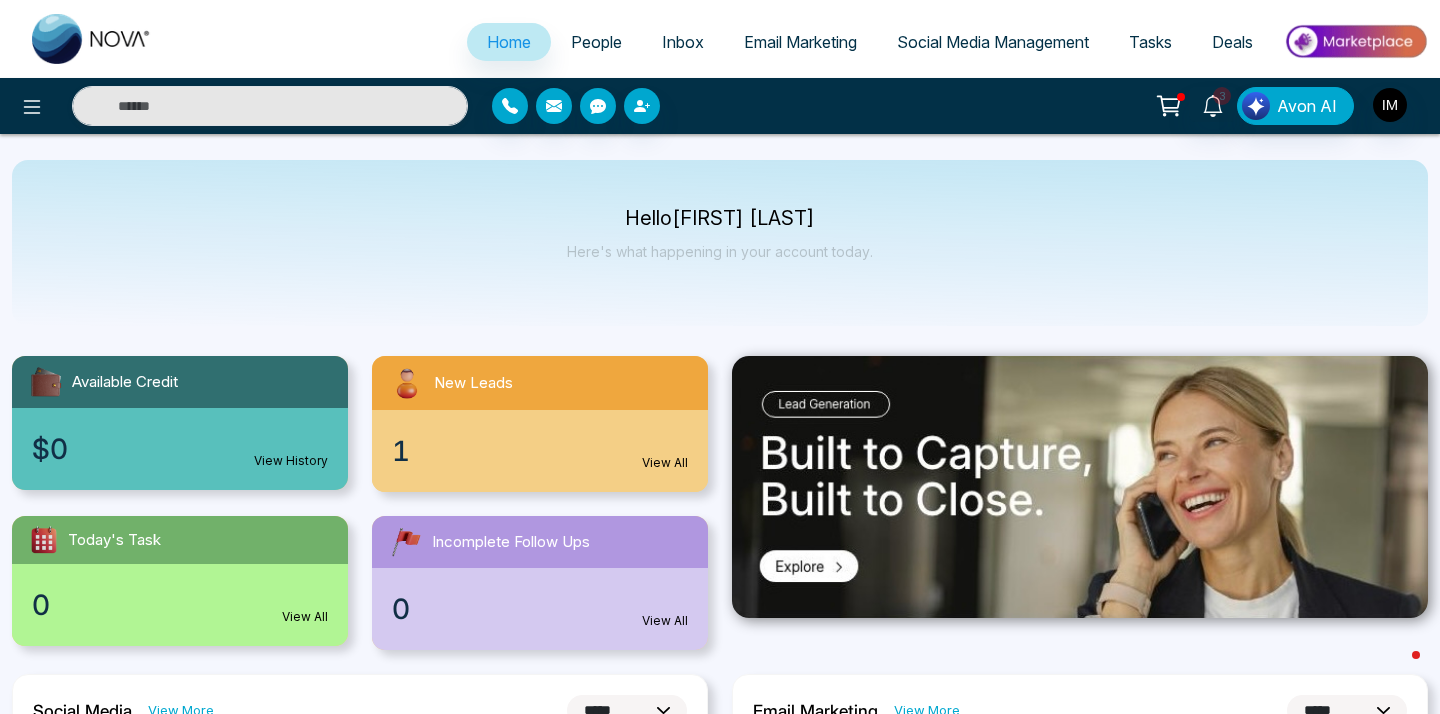click on "3 Notifications (3) Mark all as Read Is Appointment Reminder Appointment Name: lets go
Type: Online - [FIRST] [LAST] [DATE], [TIME] Is Task Reminder Task Name: send propo...
Type: Showing - [FIRST] [LAST] [DATE], [TIME] Is Incoming Call Lead Name: [FIRST] [LAST] [DATE], [TIME] Is Zoom Meeting Created Hi [FIRST] [LAST],
A Zoom meeting has been scheduled for the appointment: lets go
📅 Date: [DATE]
🕔 Time: [TIME] ([TIMEZONE])
🔗 Join Zoom Meeting:
https://us05web.zoom.us/j/82143474408?pwd=VryauZkjXRWv71dSKaZtcgMbleuCyA.1
Meeting ID: 82143474408
Passcode: Q5Sai8 [DATE], [TIME] Is New Email From: [FIRST] [LAST] [DATE], [TIME] View All Notifications Avon AI" at bounding box center [1140, 106] 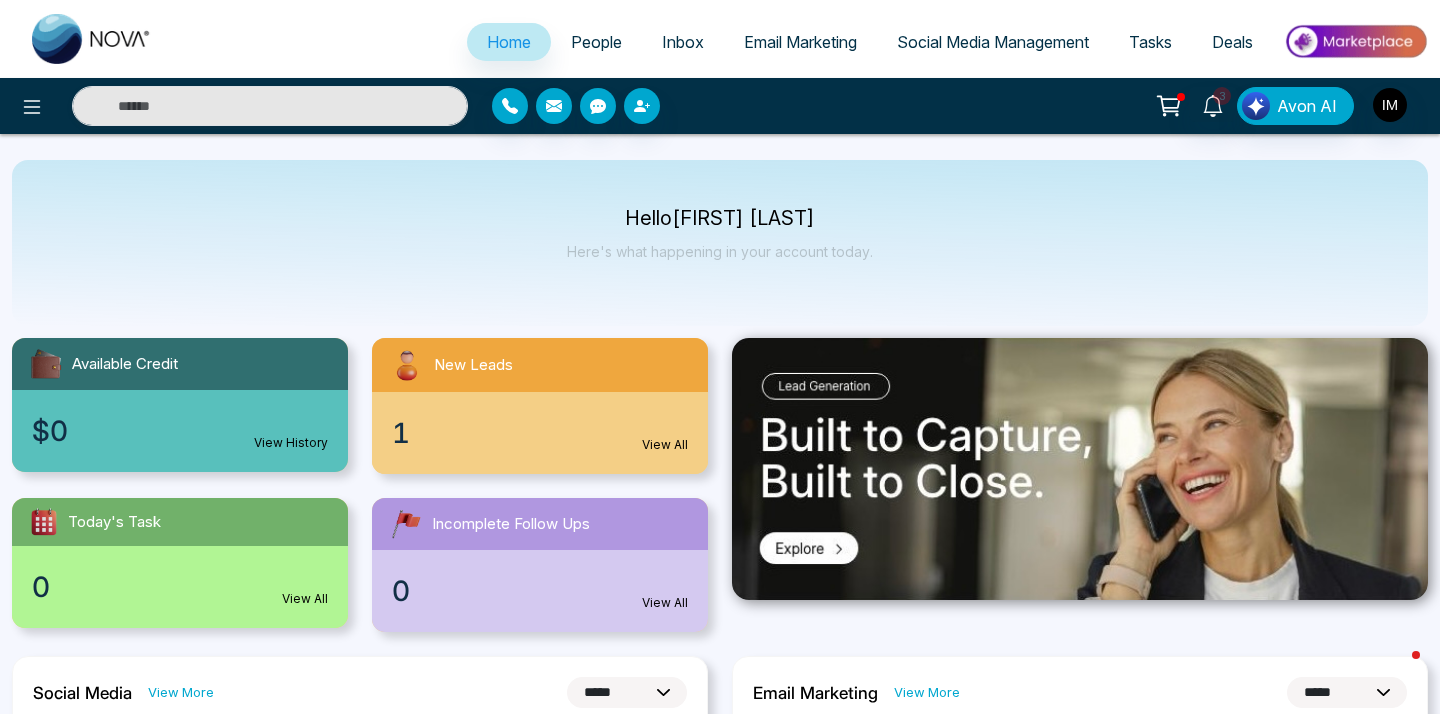 scroll, scrollTop: 0, scrollLeft: 0, axis: both 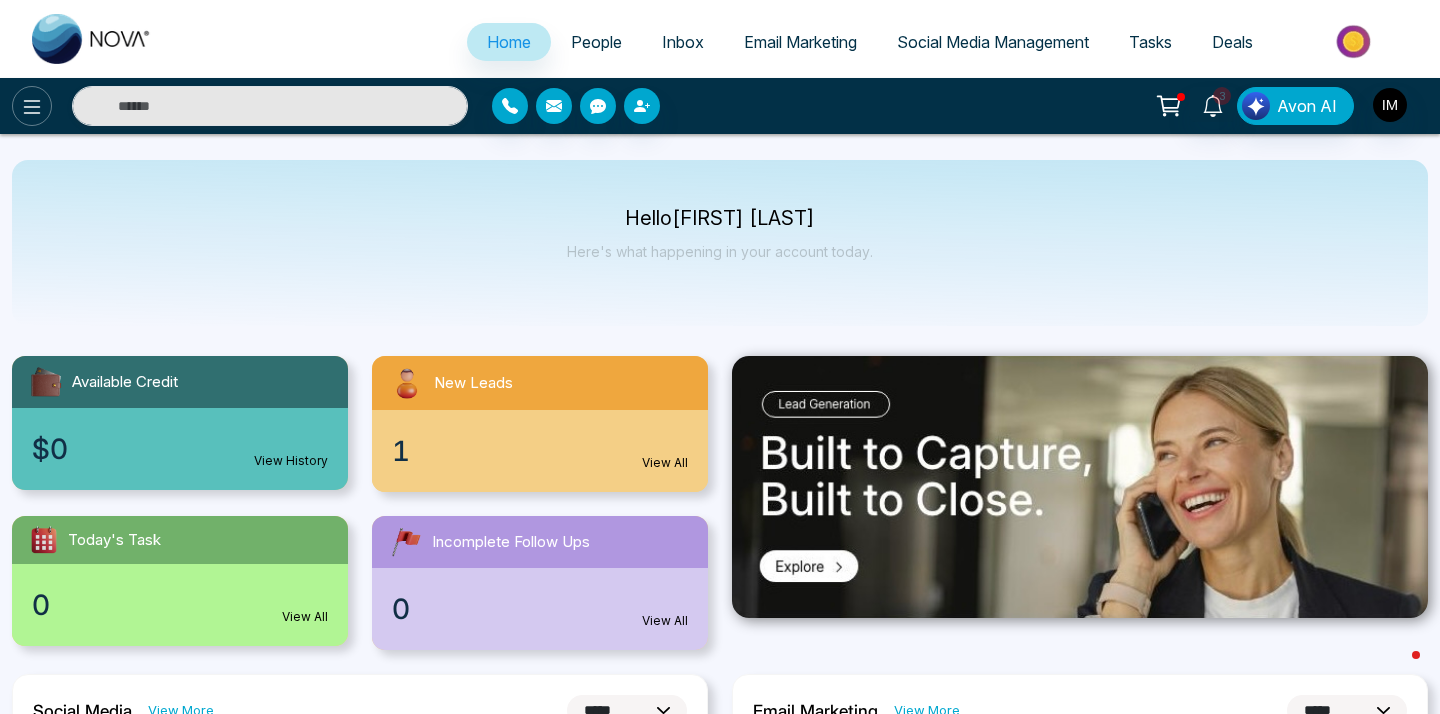 click 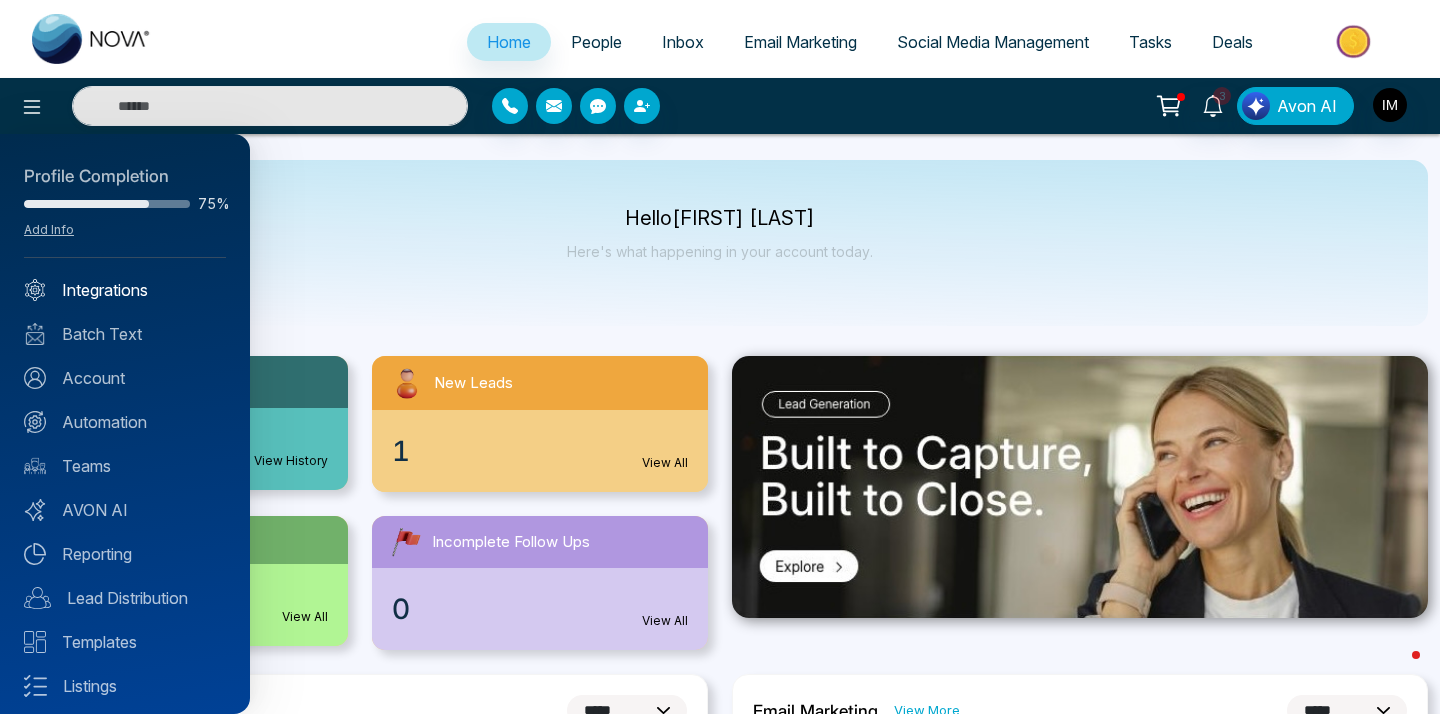 click on "Integrations" at bounding box center [125, 290] 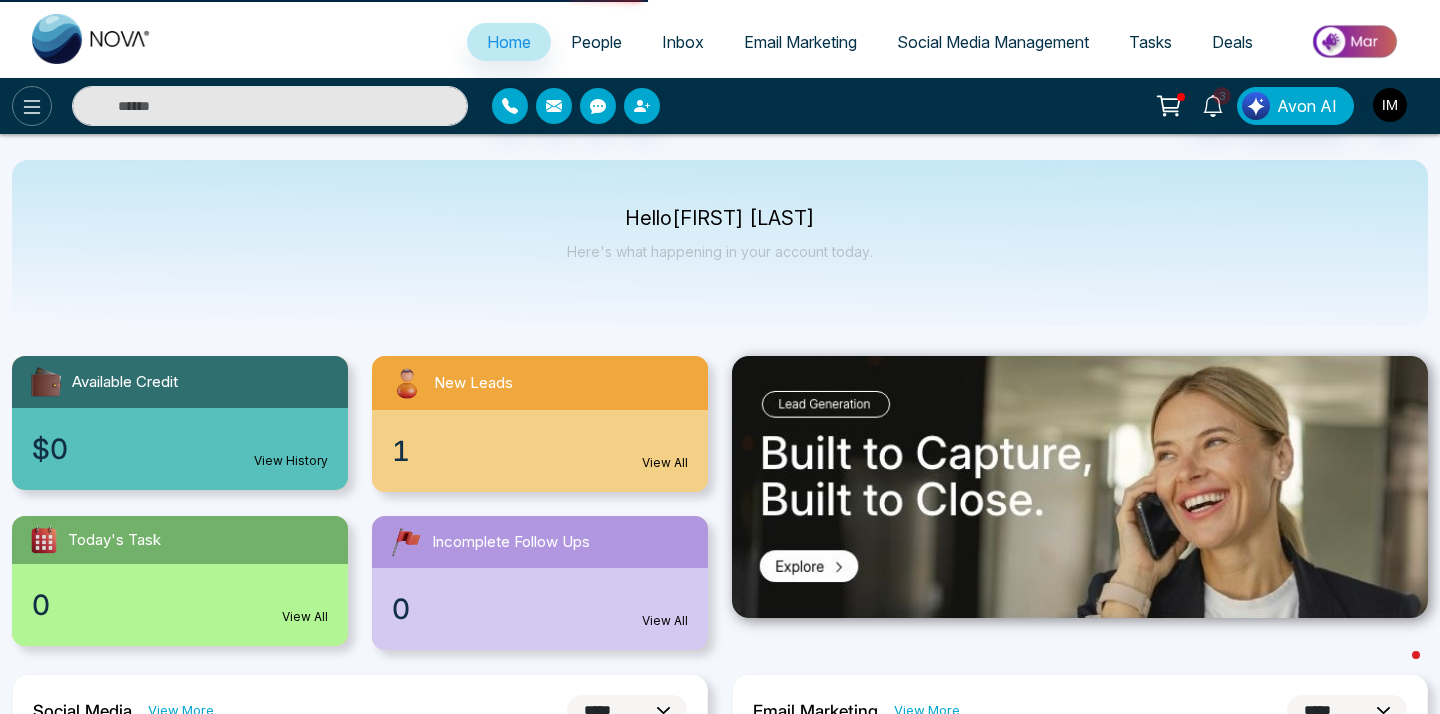 click 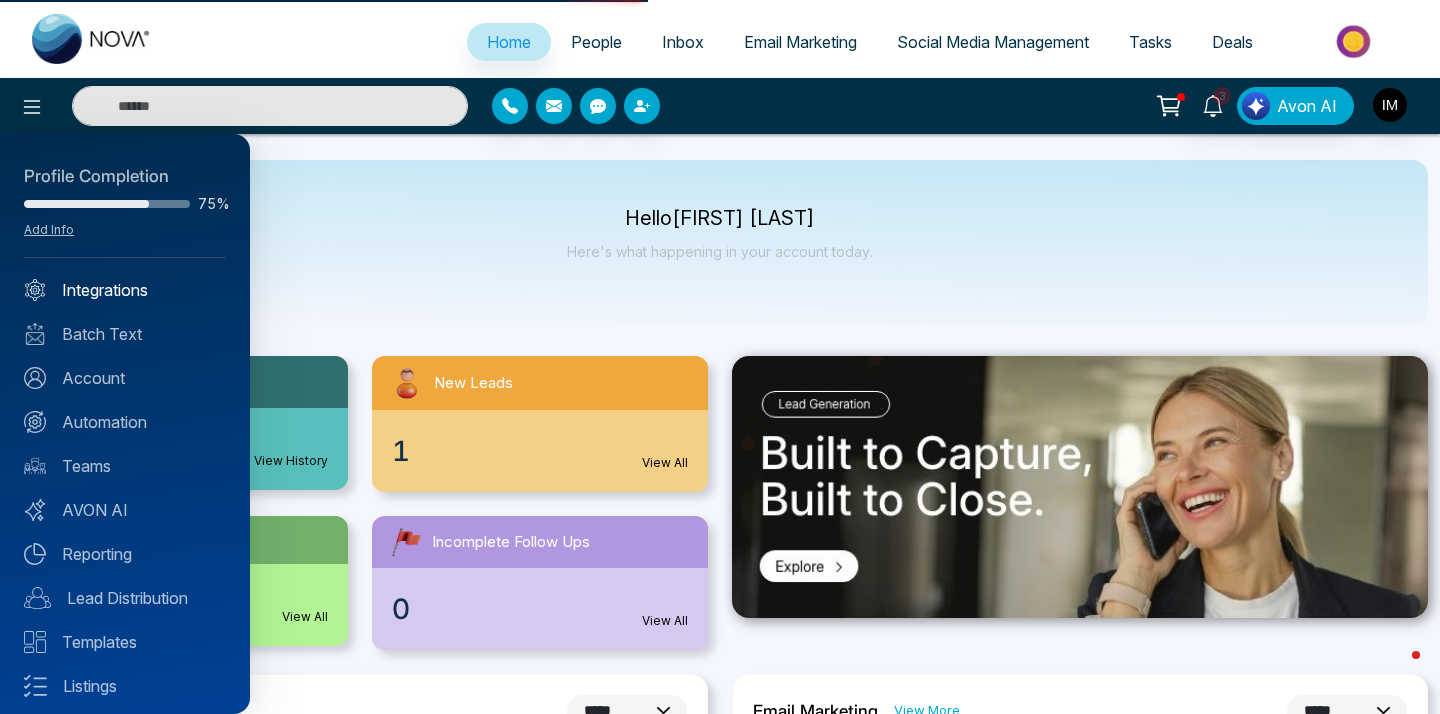 click on "Integrations" at bounding box center [125, 290] 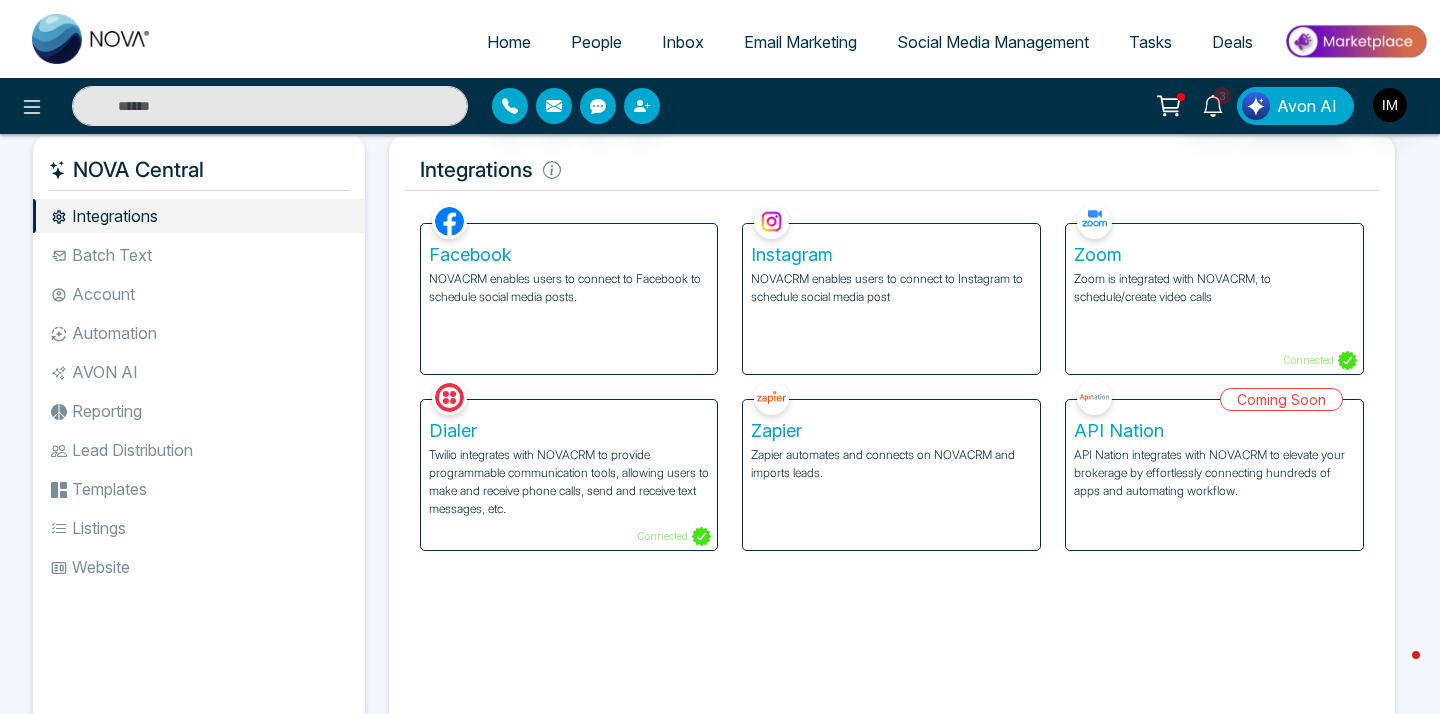 scroll, scrollTop: 15, scrollLeft: 0, axis: vertical 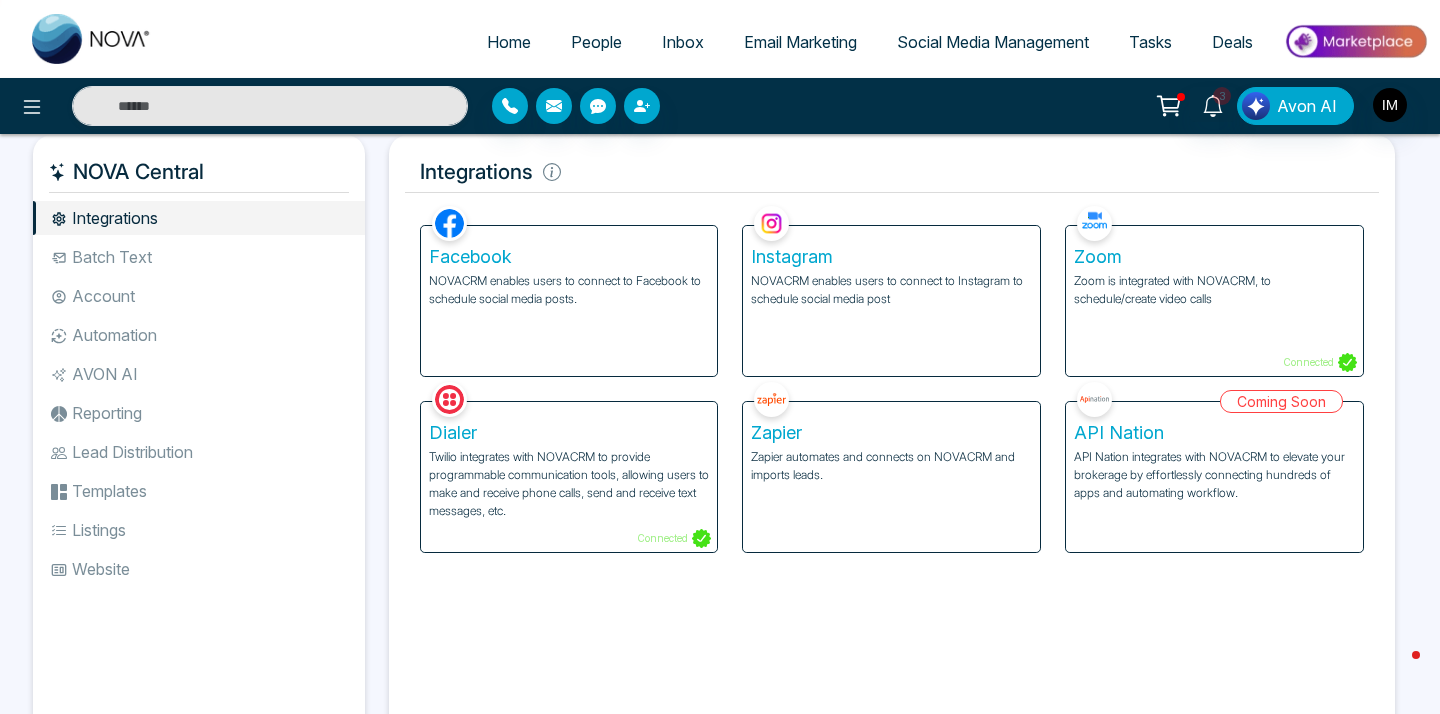 click on "Batch Text" at bounding box center [199, 257] 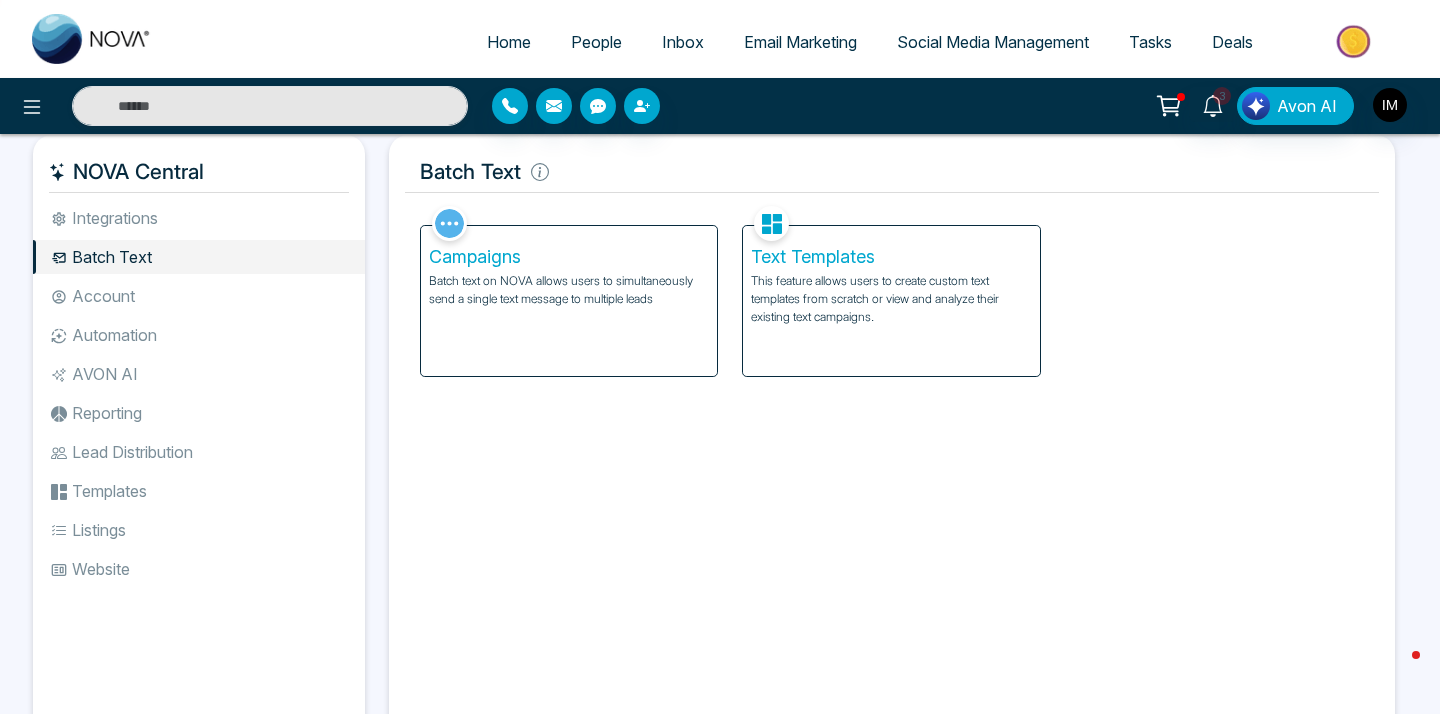 click on "Campaigns" at bounding box center [569, 257] 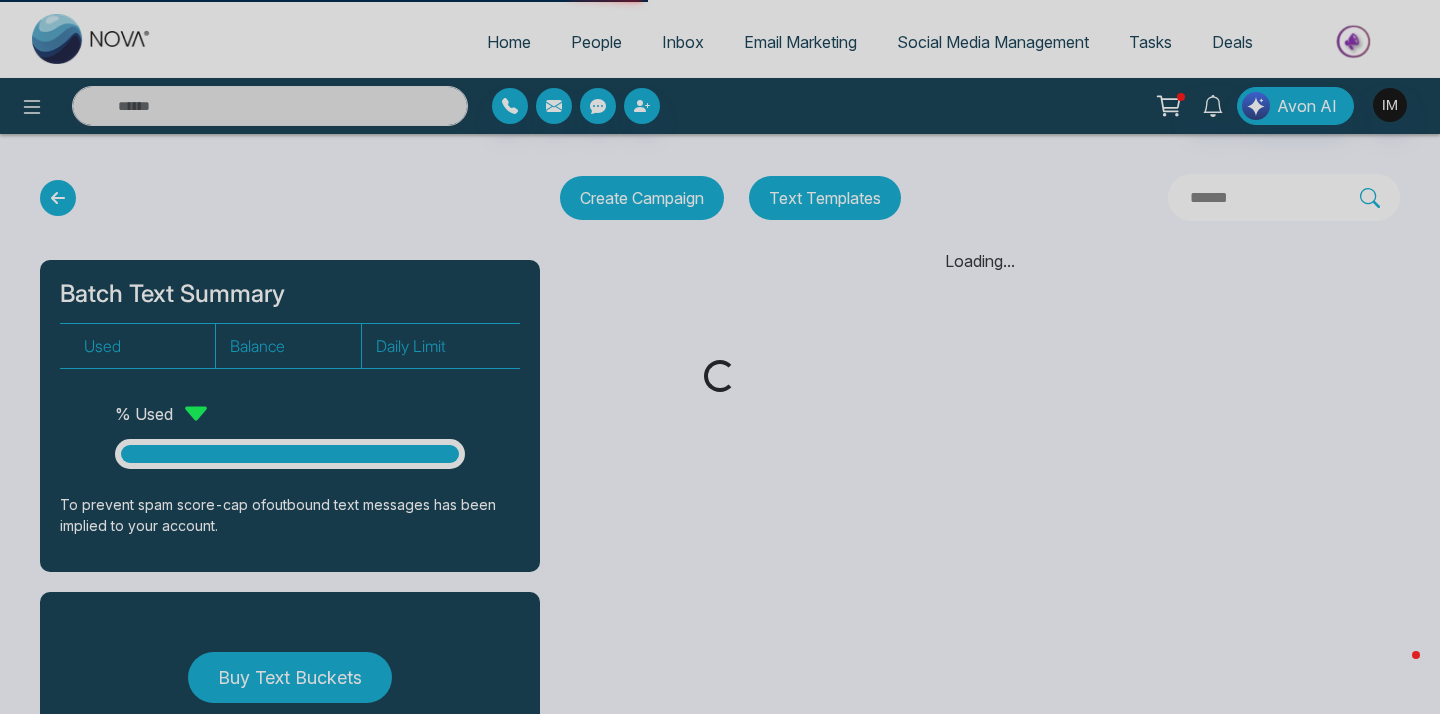 scroll, scrollTop: 0, scrollLeft: 0, axis: both 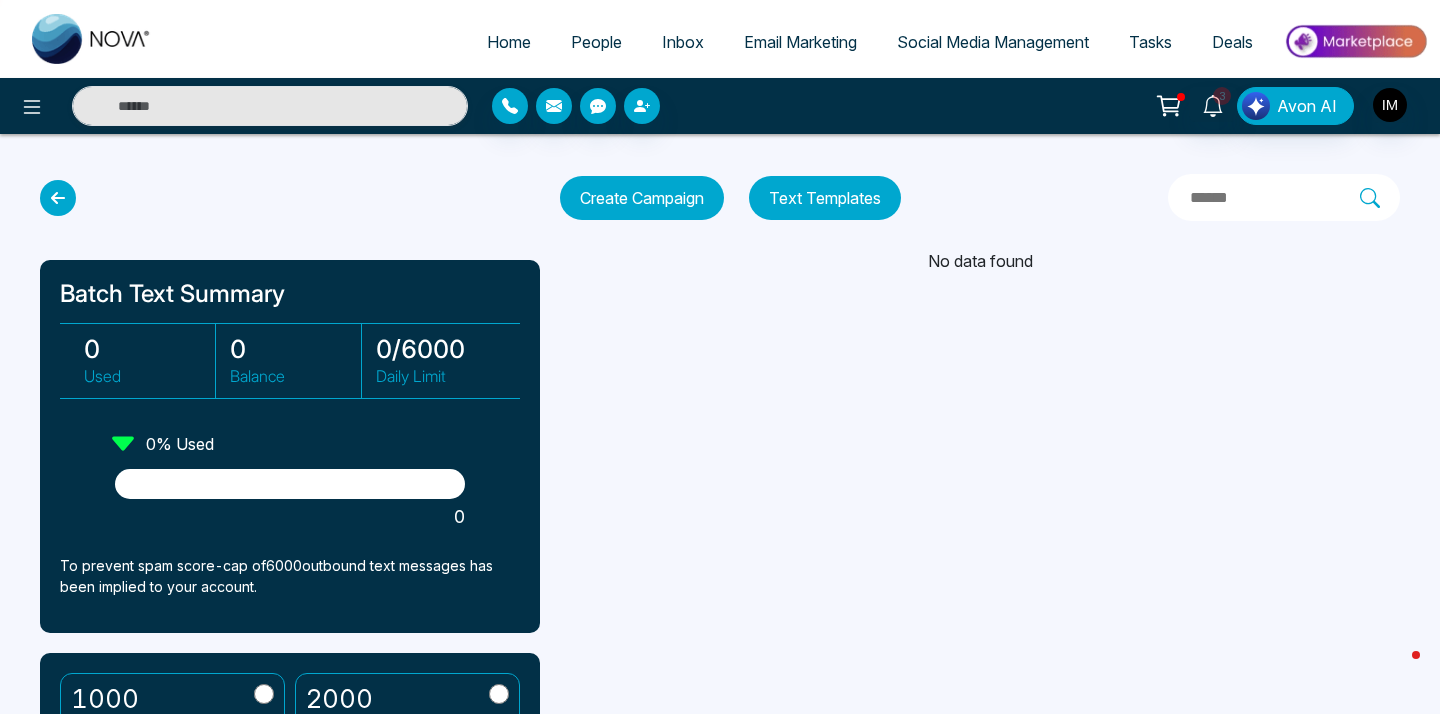 click on "Create Campaign" at bounding box center [642, 198] 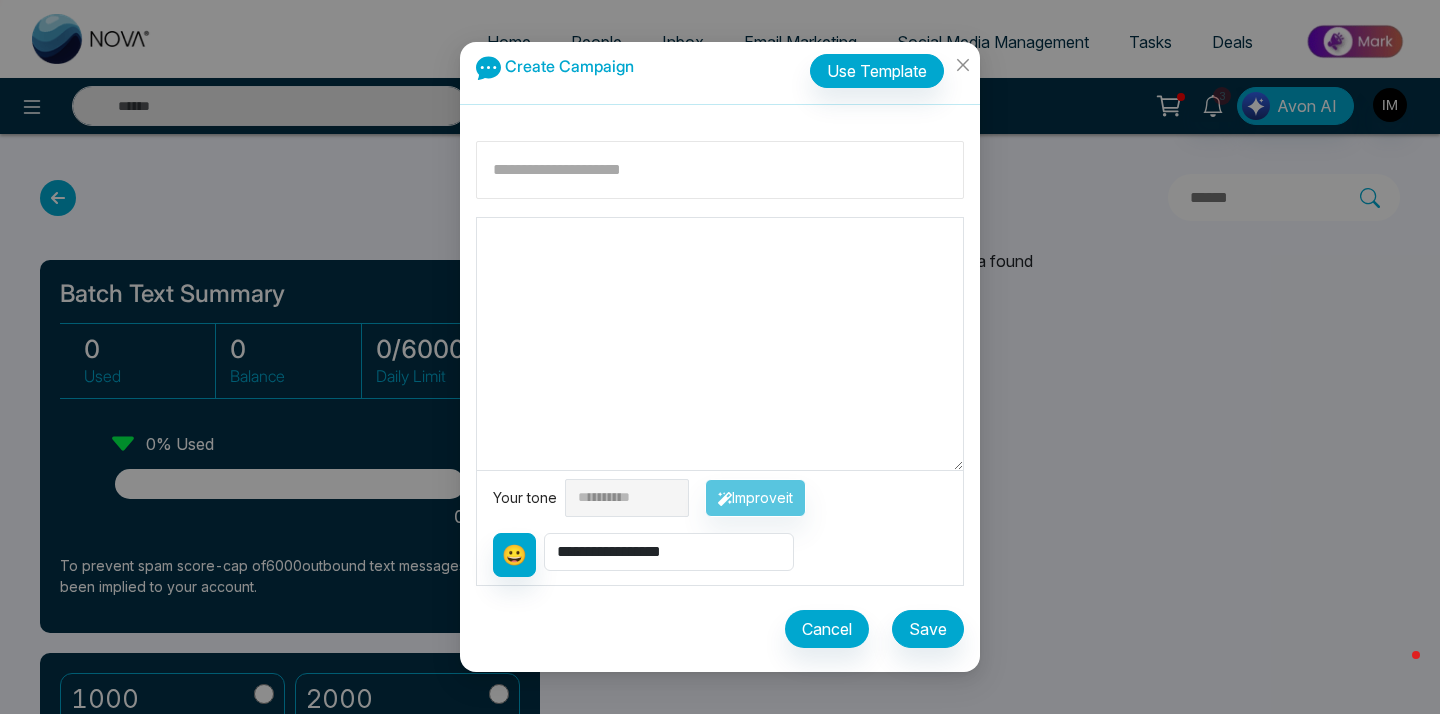 click at bounding box center (720, 170) 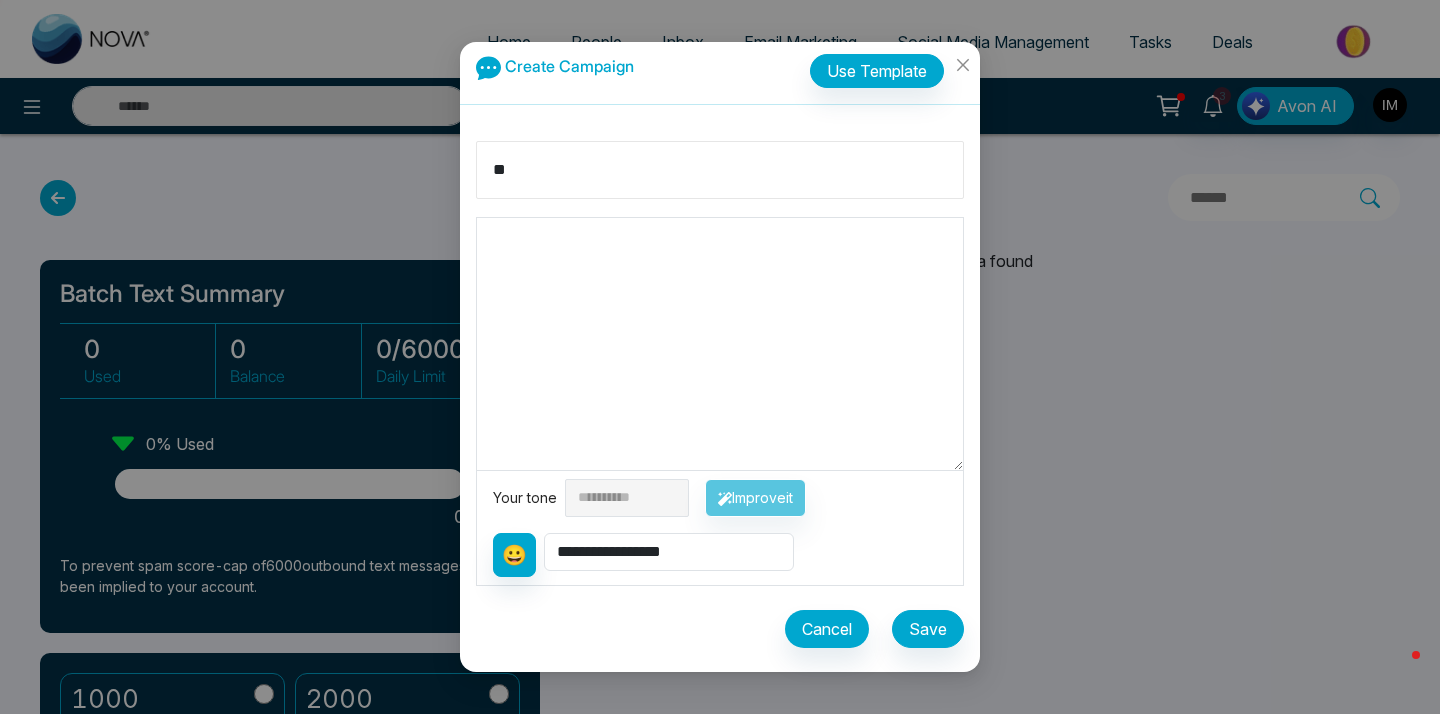 type on "*" 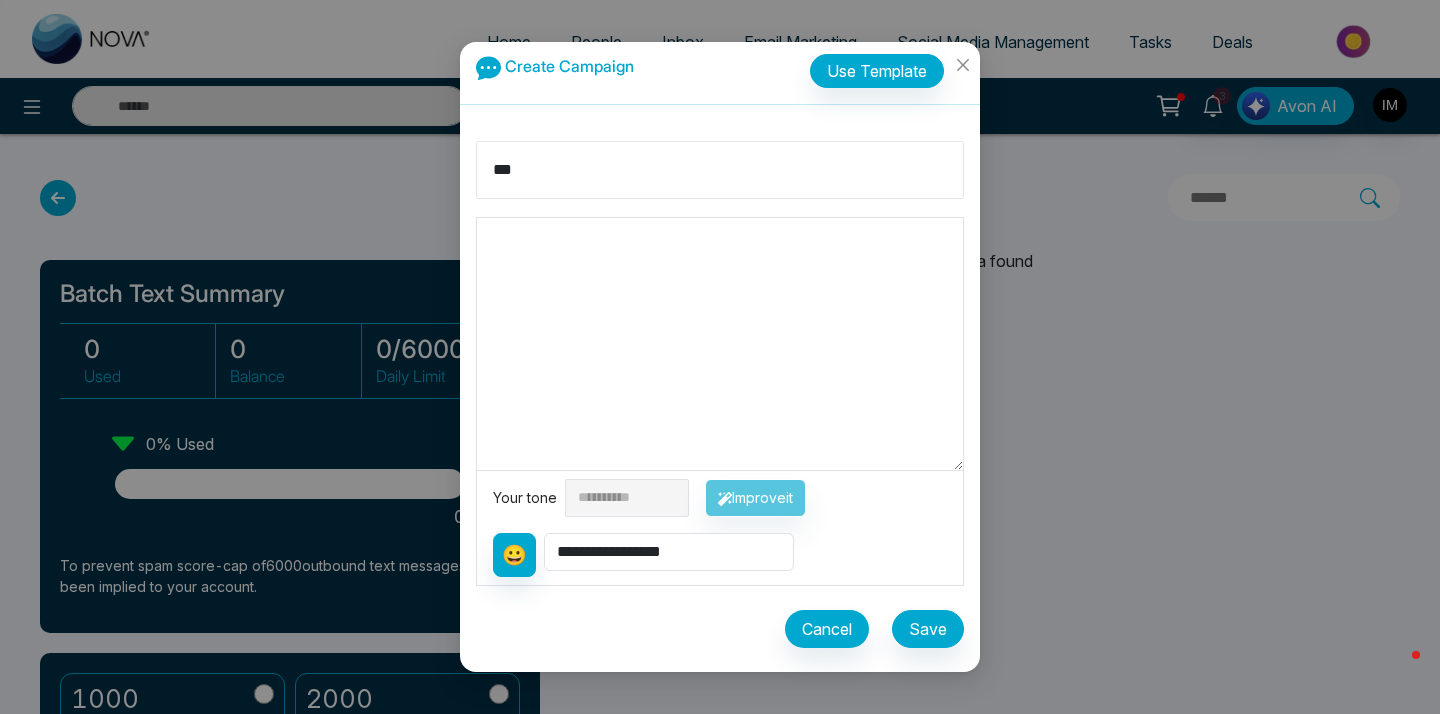 type on "***" 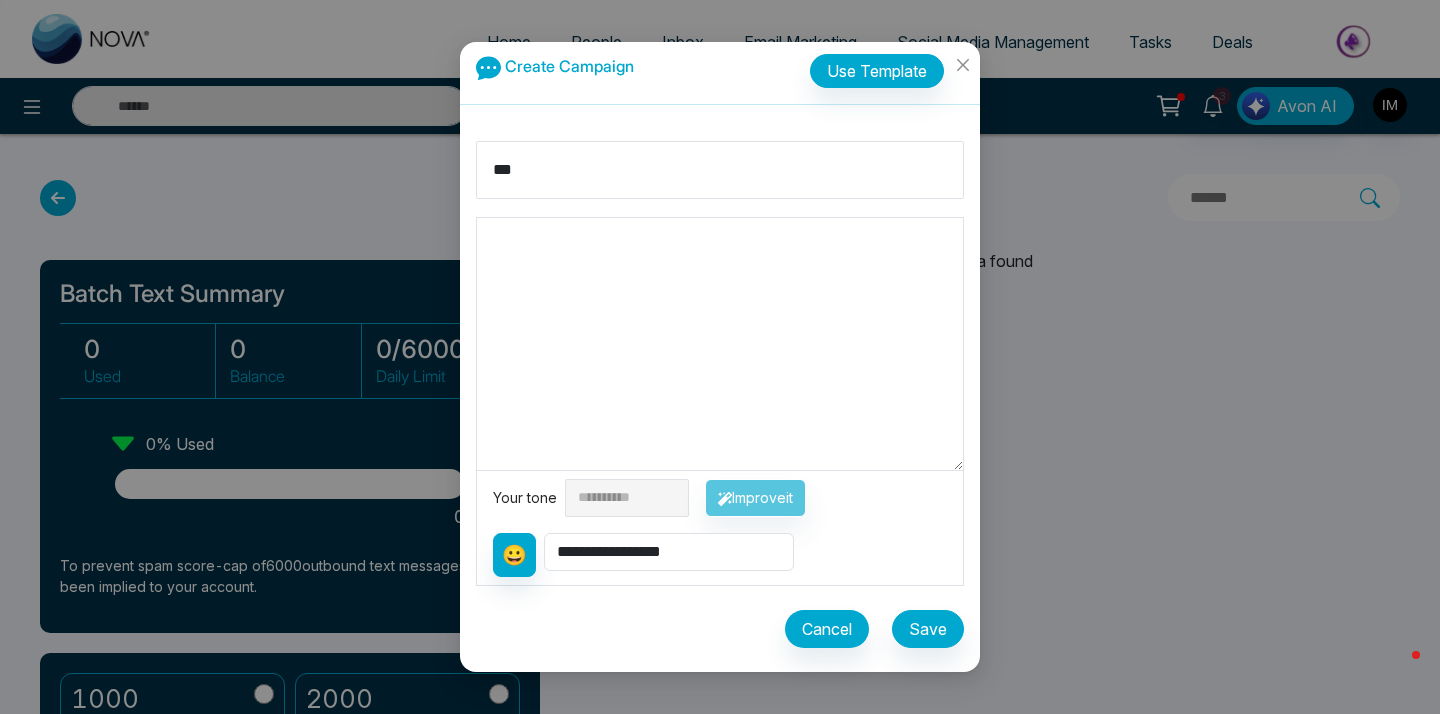 click at bounding box center [720, 344] 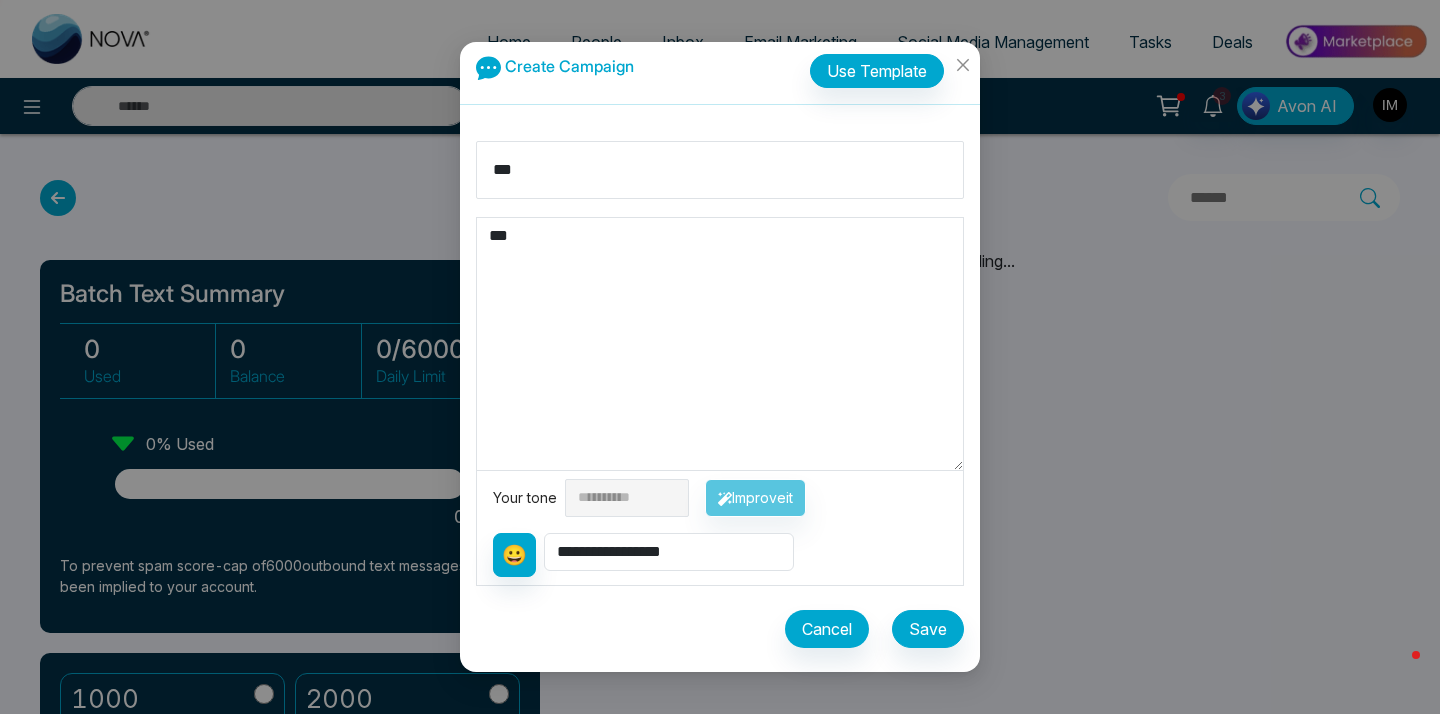 type on "***" 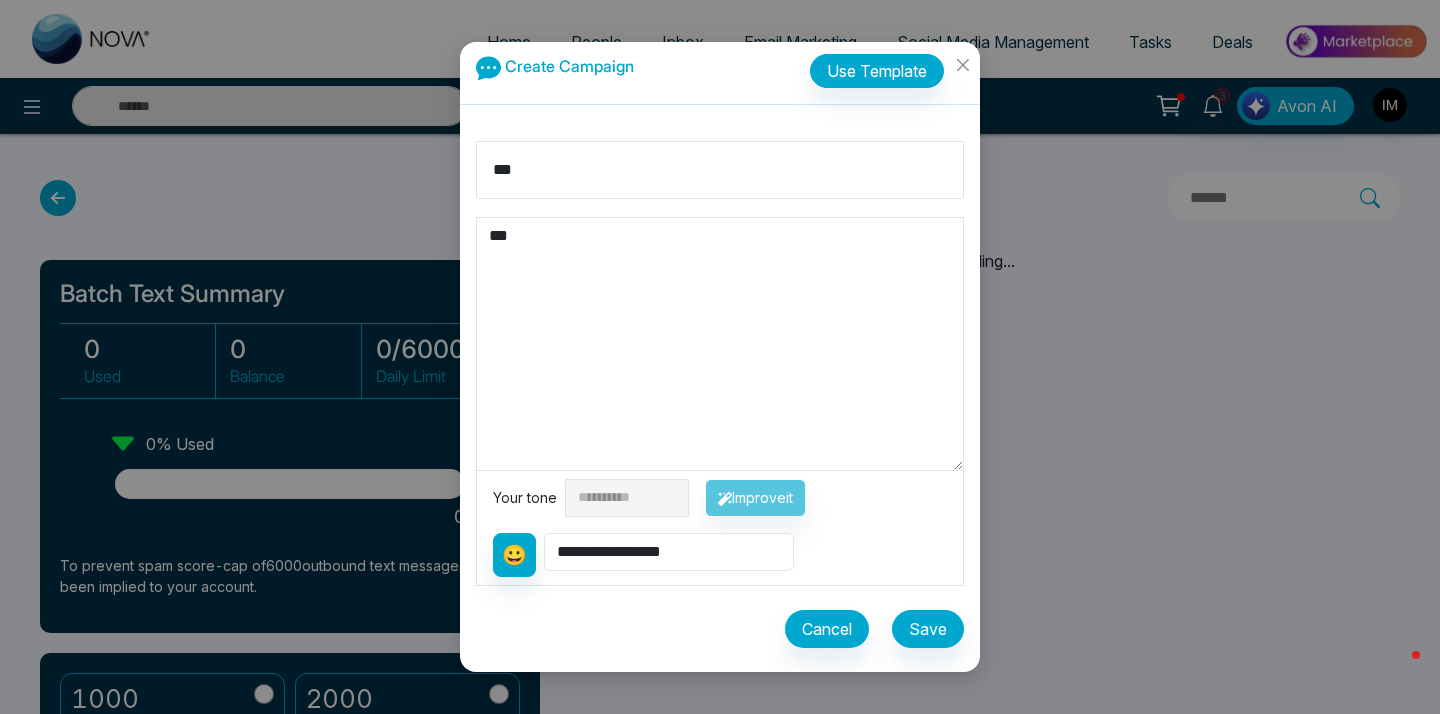 click on "**********" at bounding box center [669, 552] 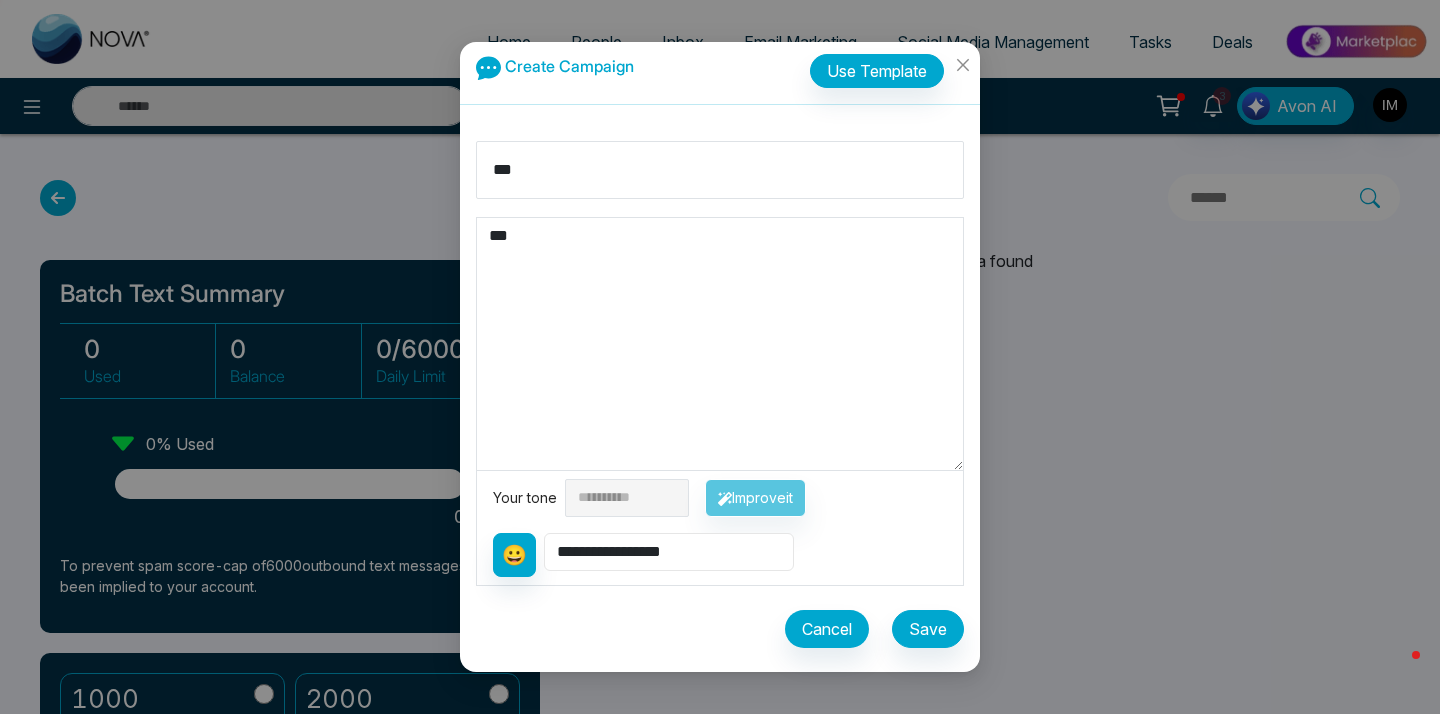 select on "**********" 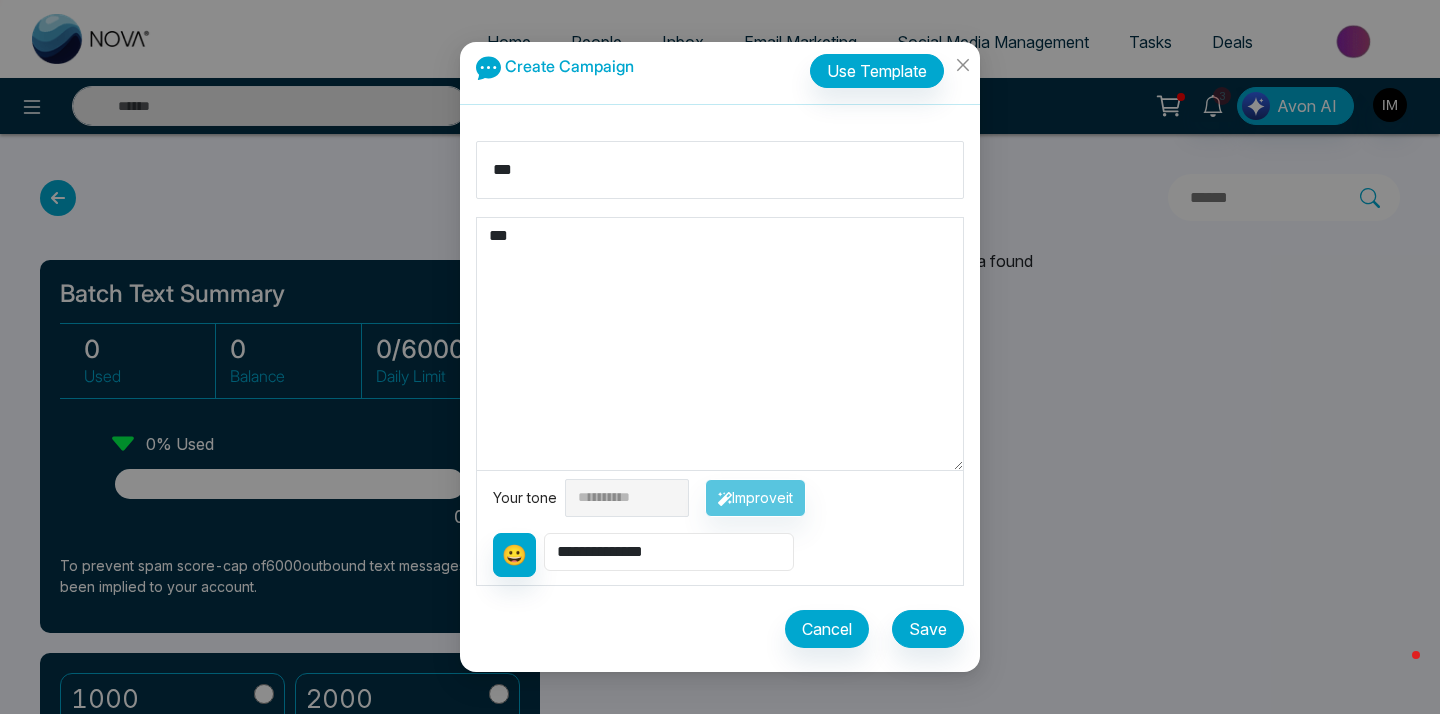 type on "**********" 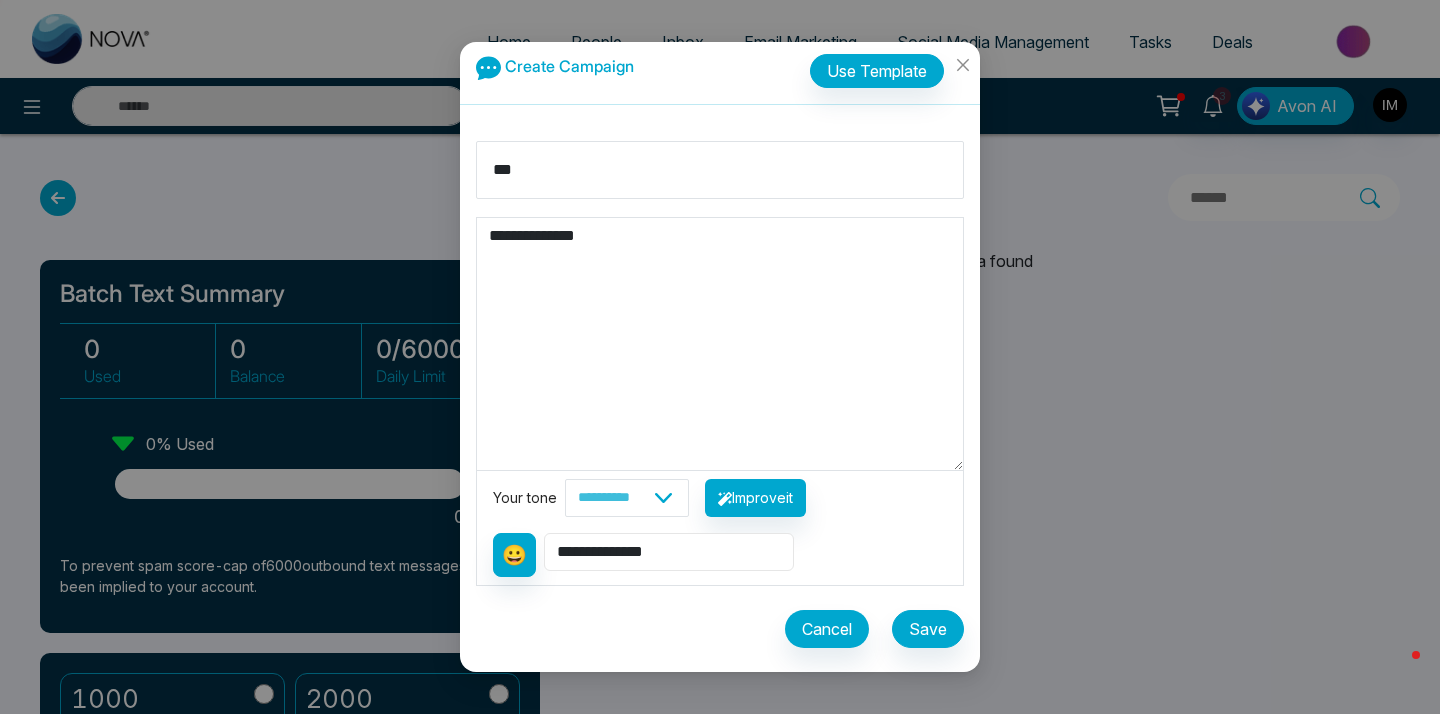 click on "**********" at bounding box center (669, 552) 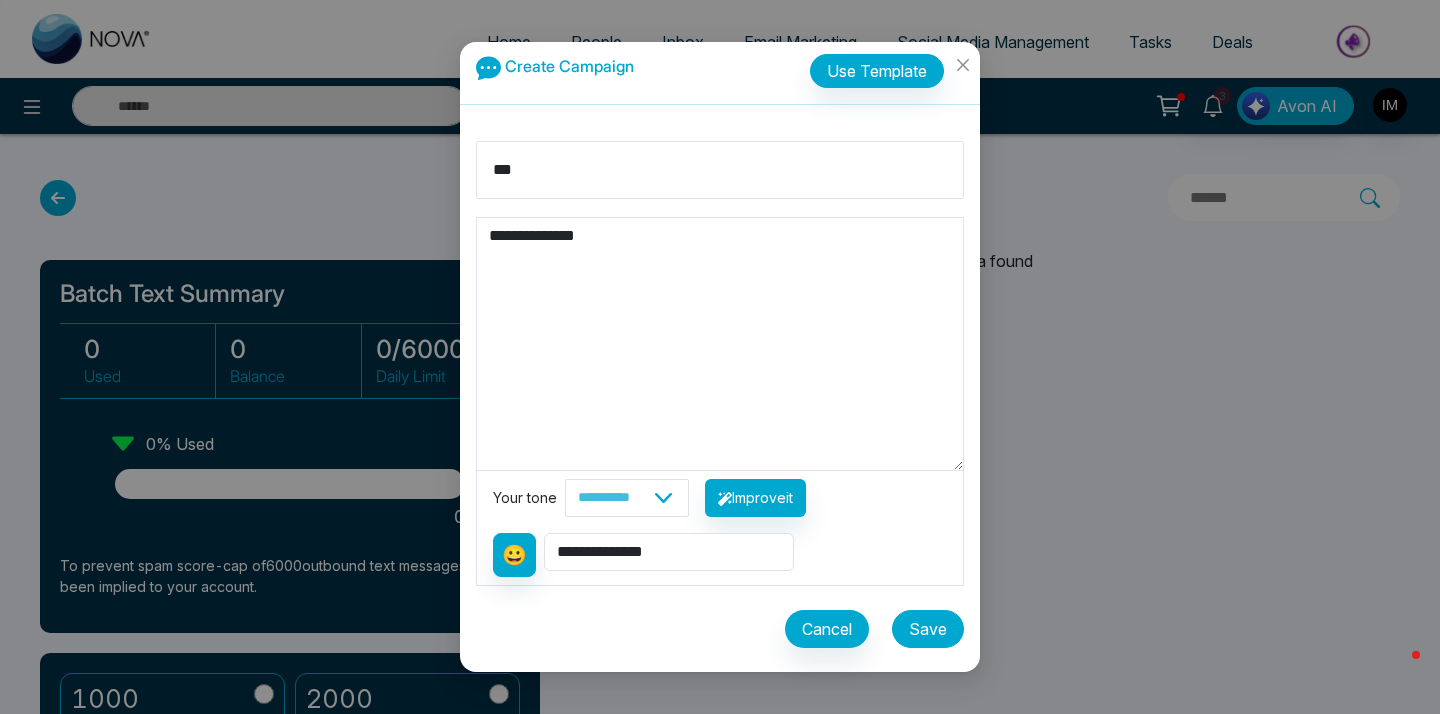 click on "Save" at bounding box center (928, 629) 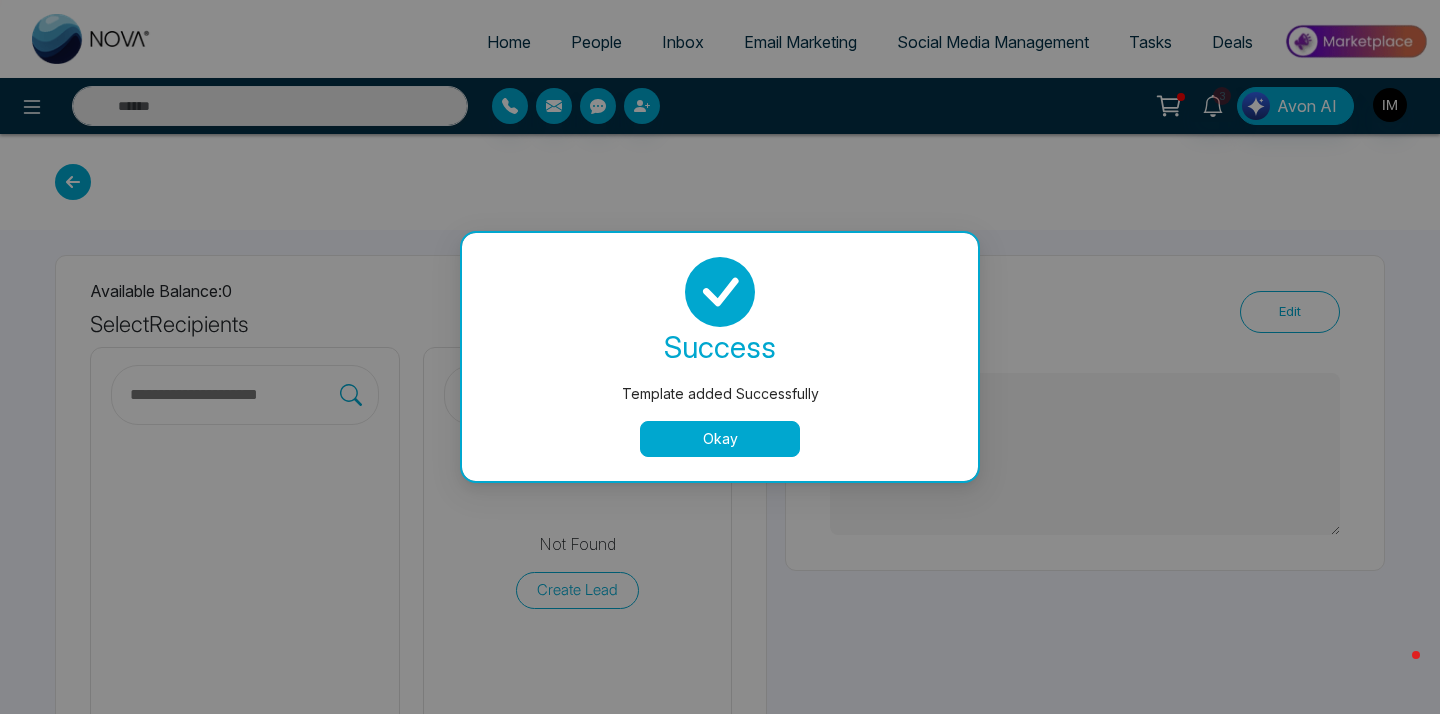 type on "**********" 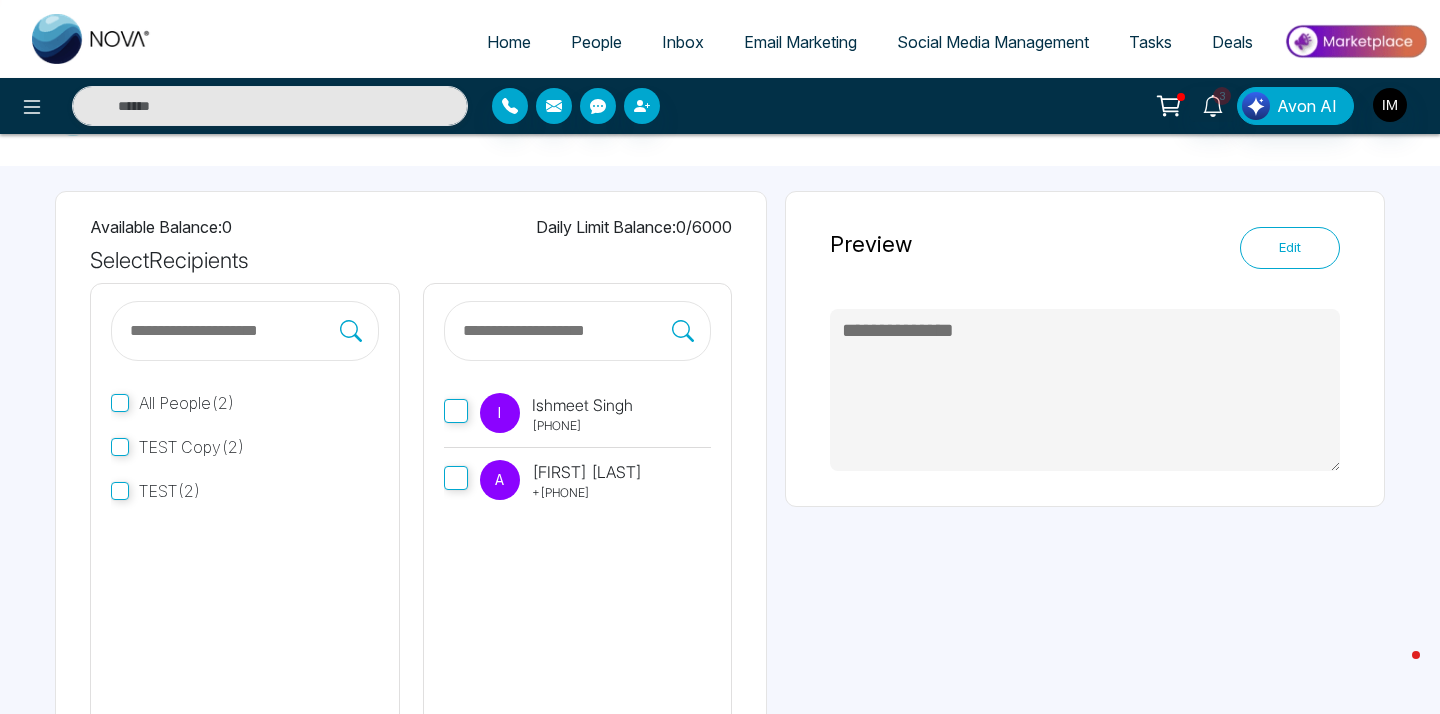 scroll, scrollTop: 26, scrollLeft: 0, axis: vertical 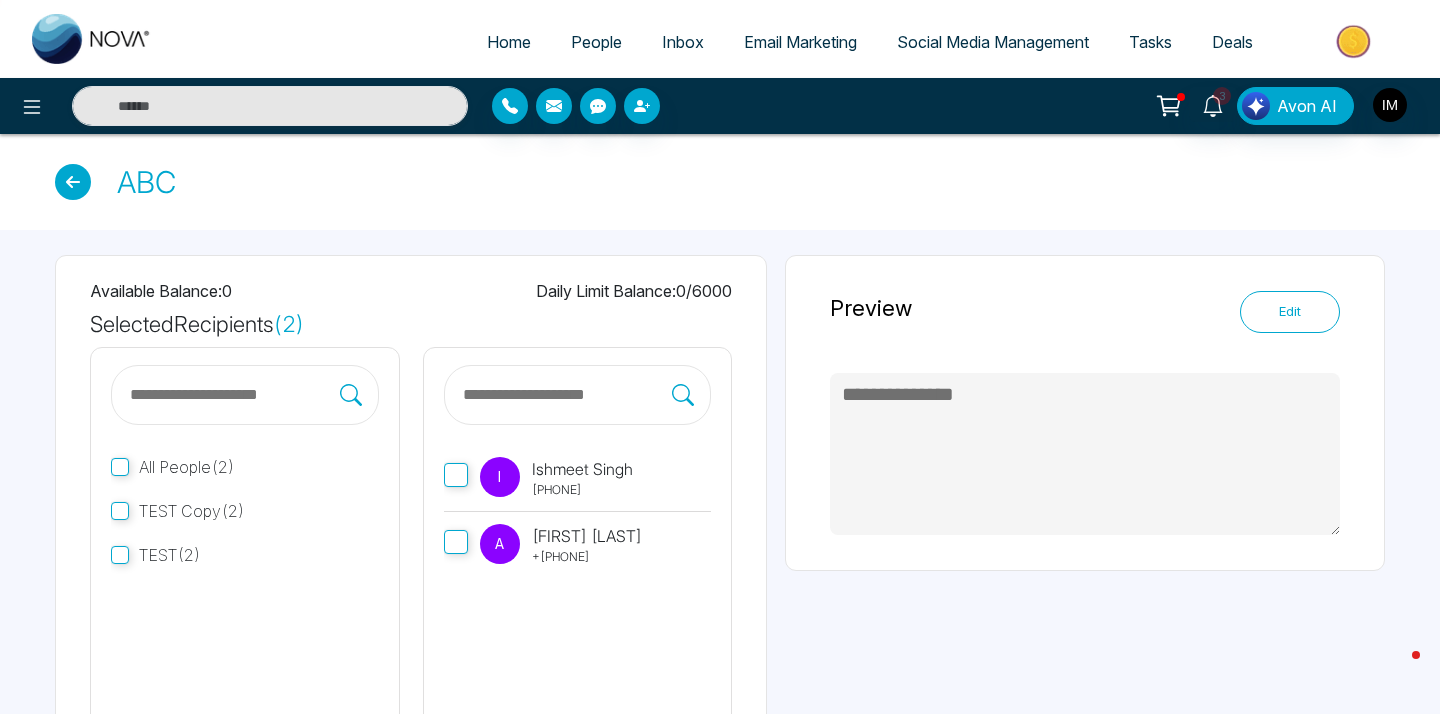 click at bounding box center (73, 182) 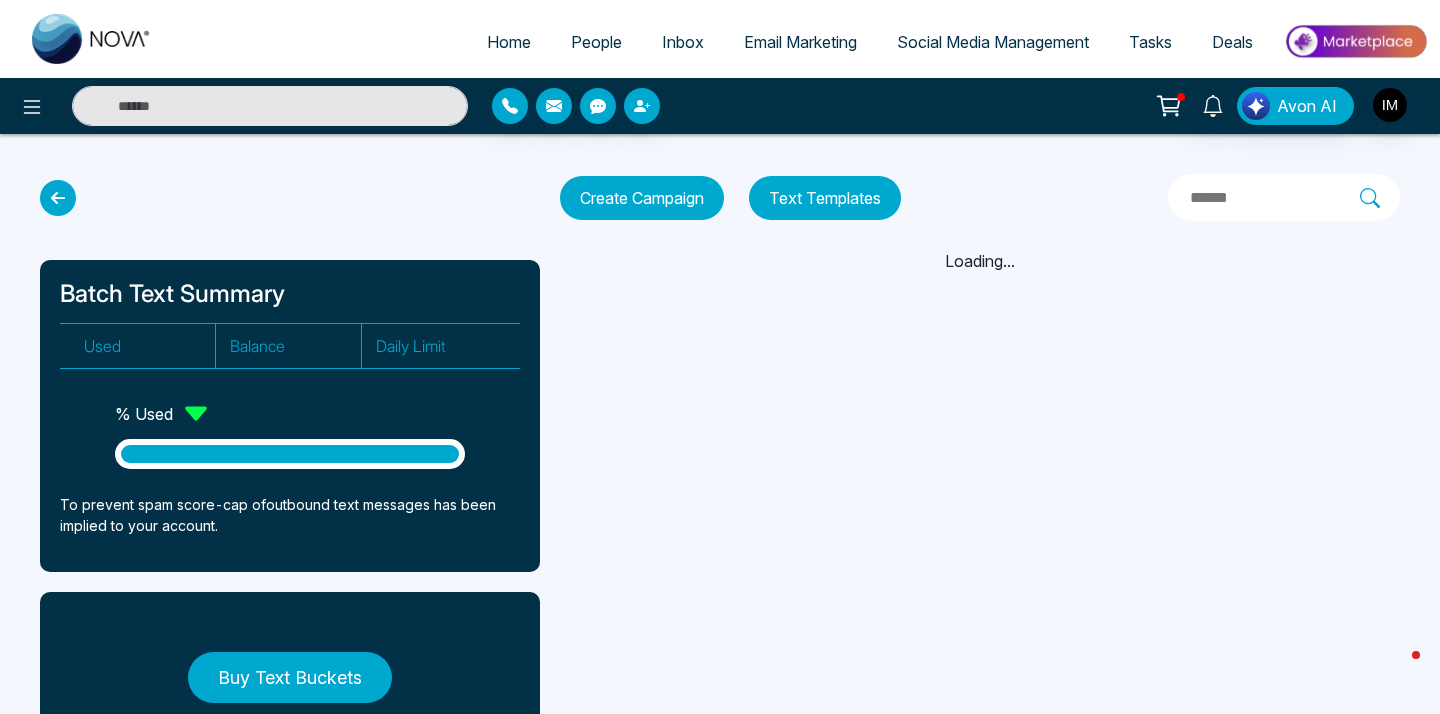 click on "Text Templates" at bounding box center (825, 198) 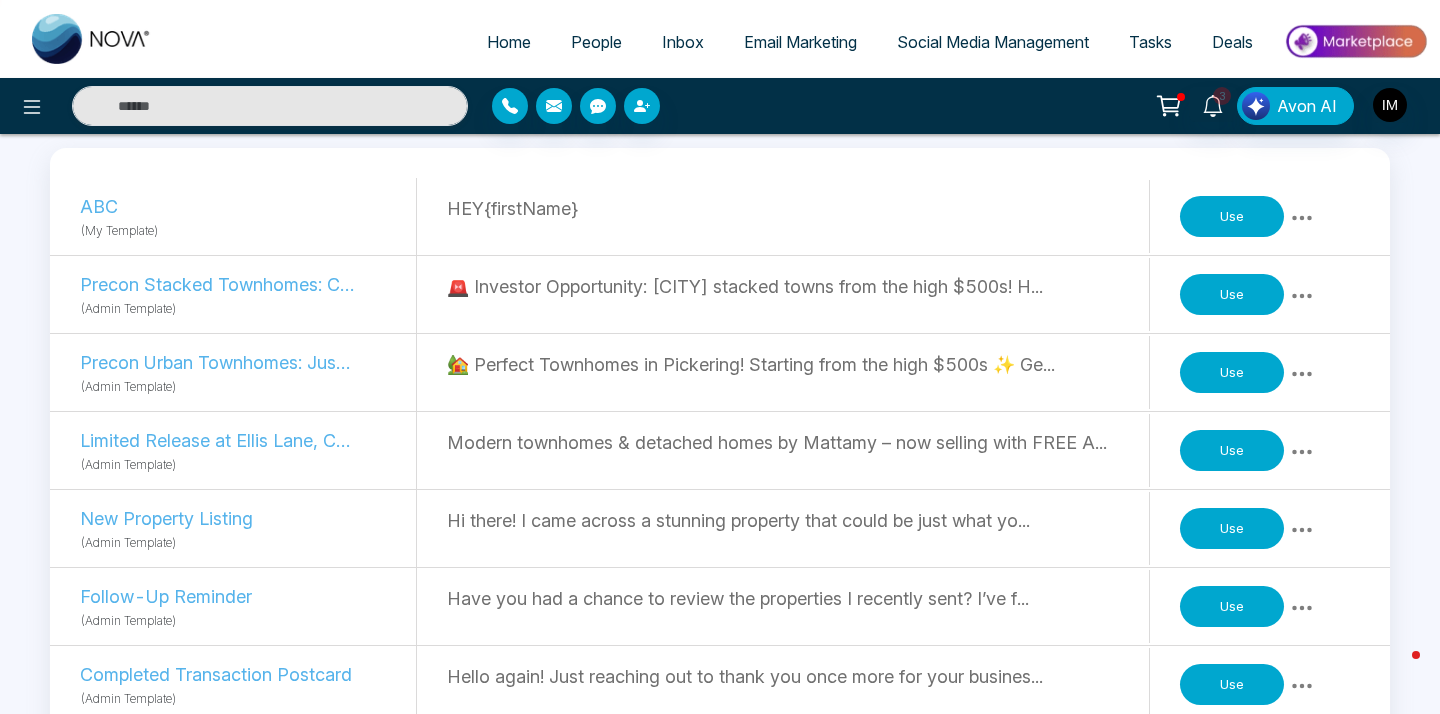 scroll, scrollTop: 256, scrollLeft: 0, axis: vertical 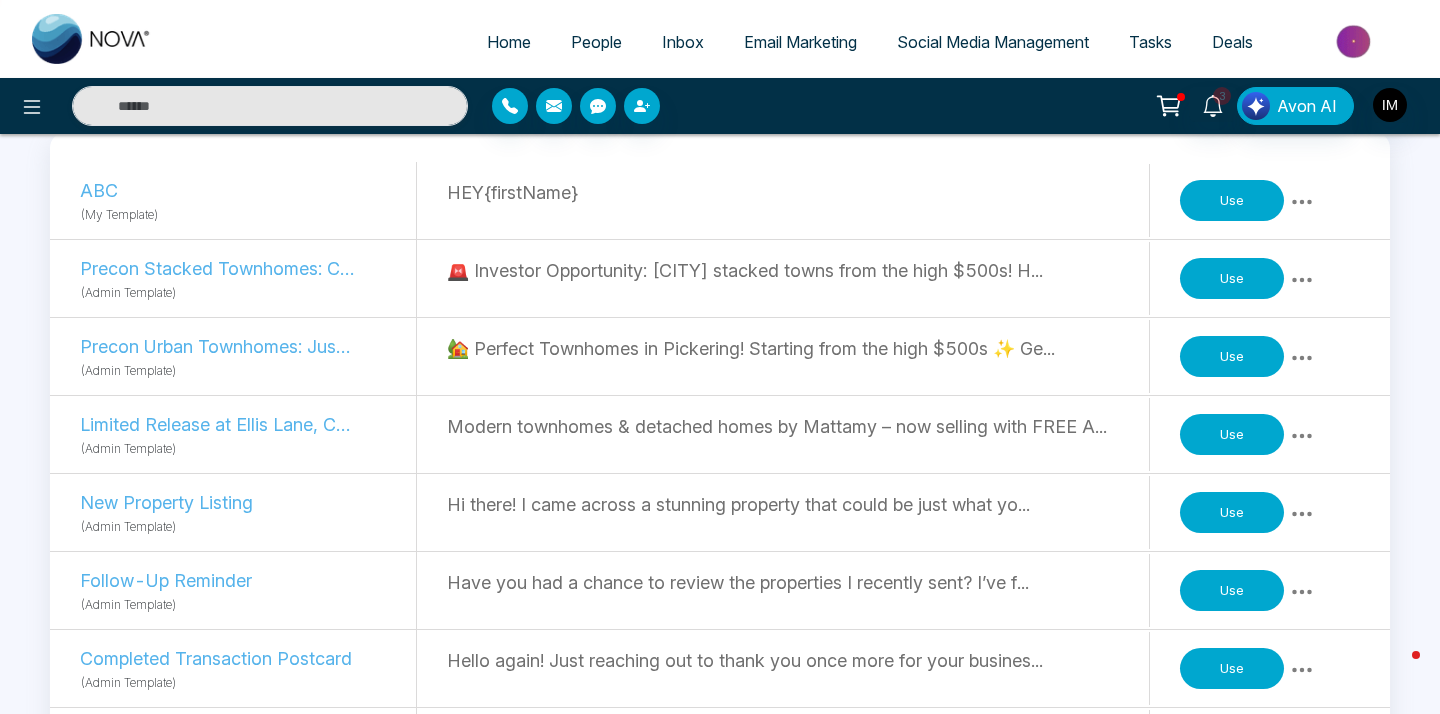 click on "Use" at bounding box center (1232, 279) 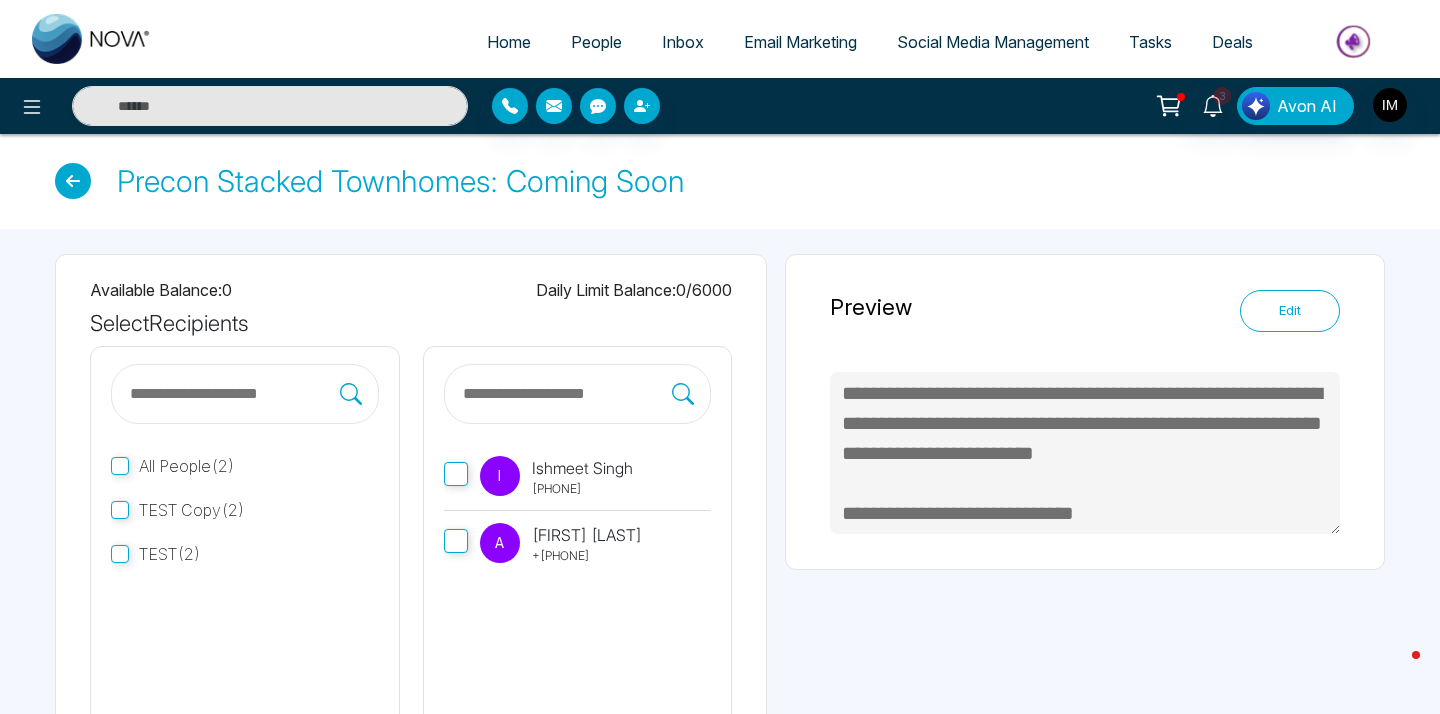scroll, scrollTop: 0, scrollLeft: 0, axis: both 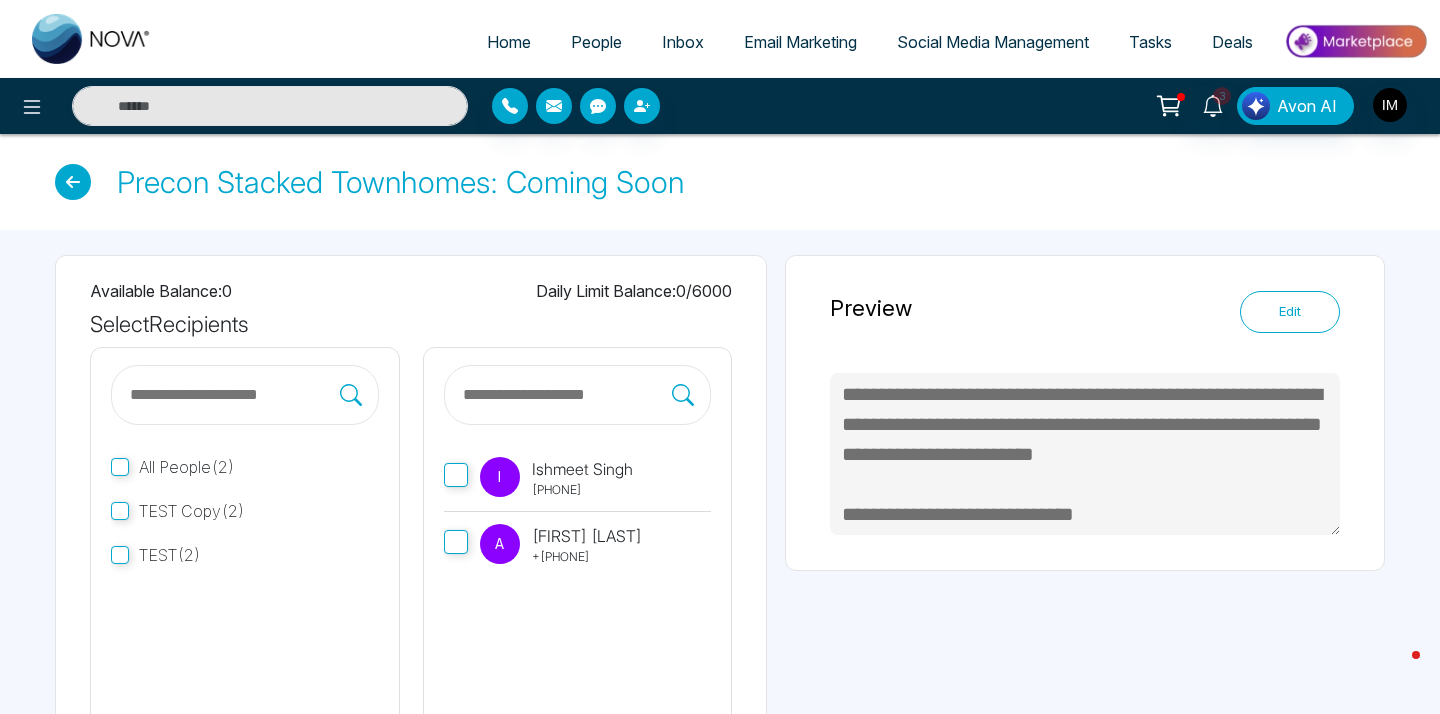 click at bounding box center [73, 182] 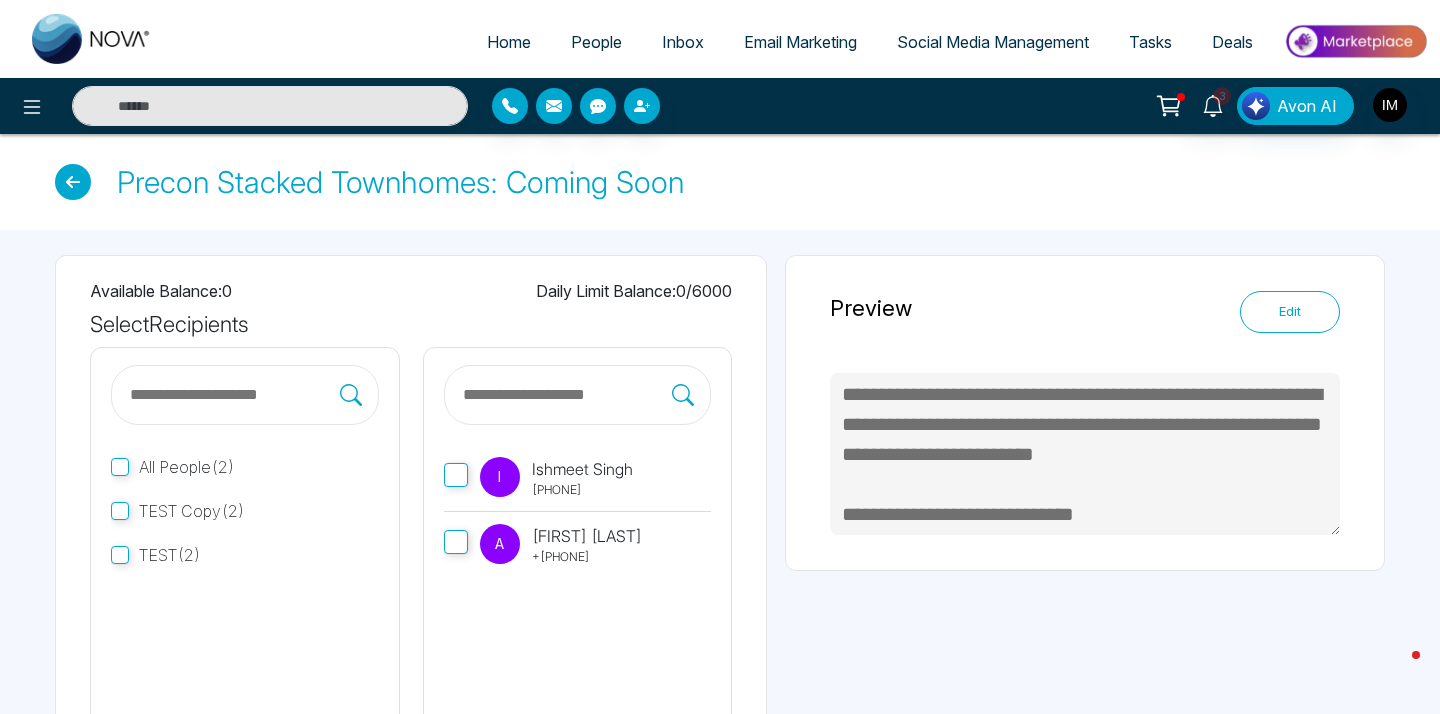 type on "**********" 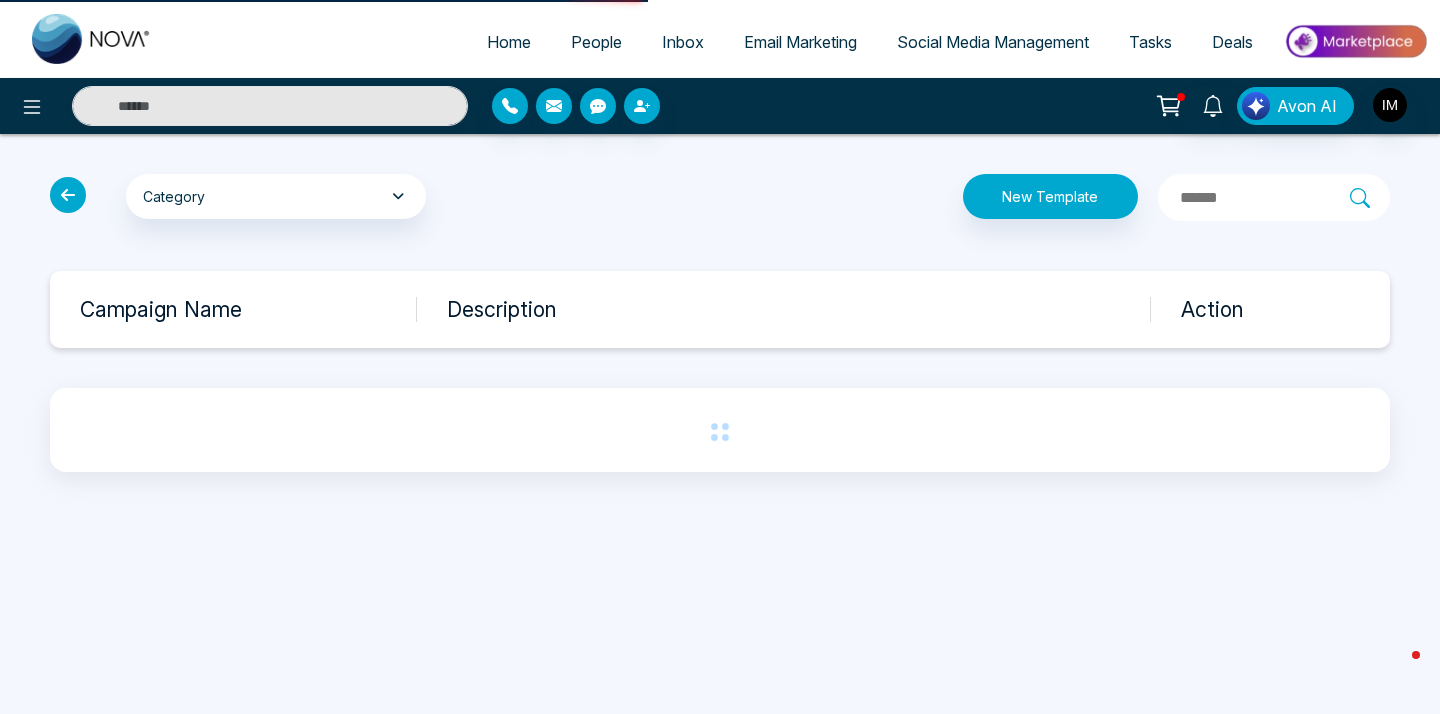scroll, scrollTop: 0, scrollLeft: 0, axis: both 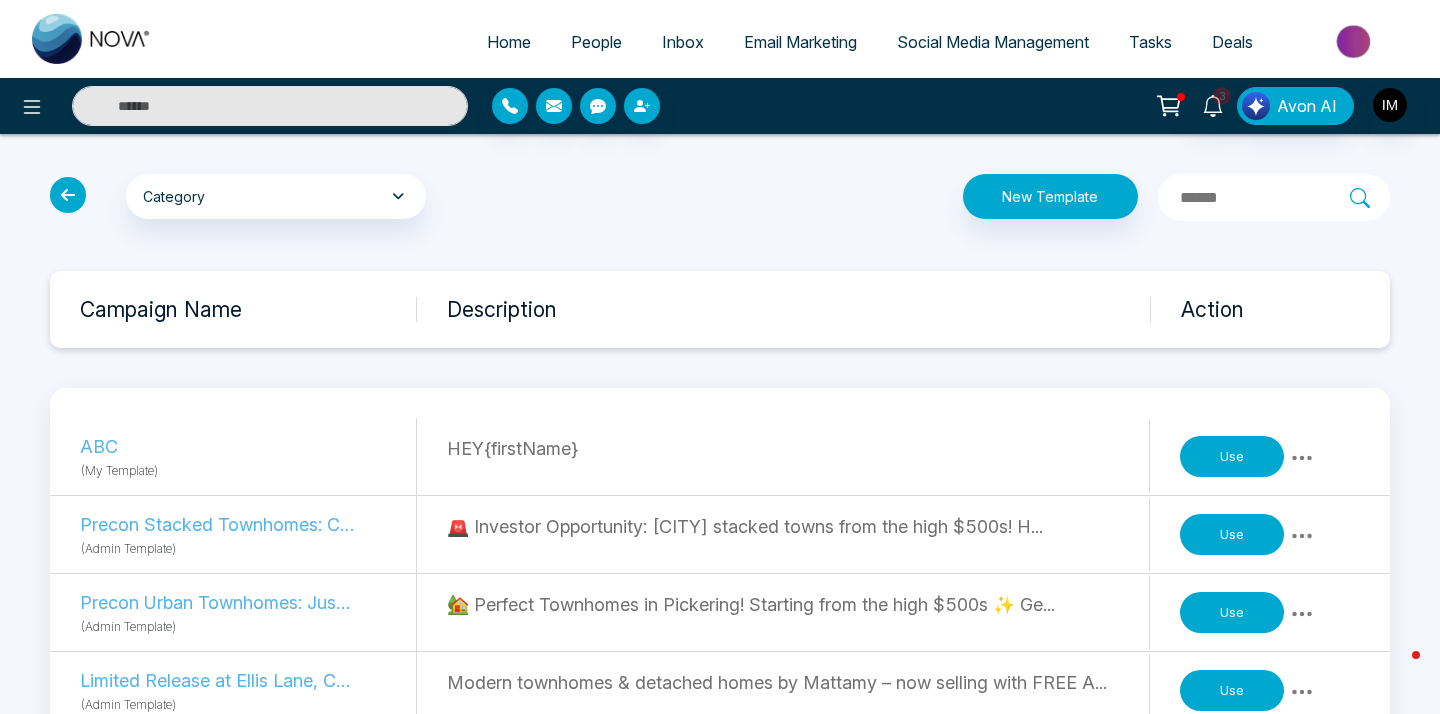 click at bounding box center (68, 195) 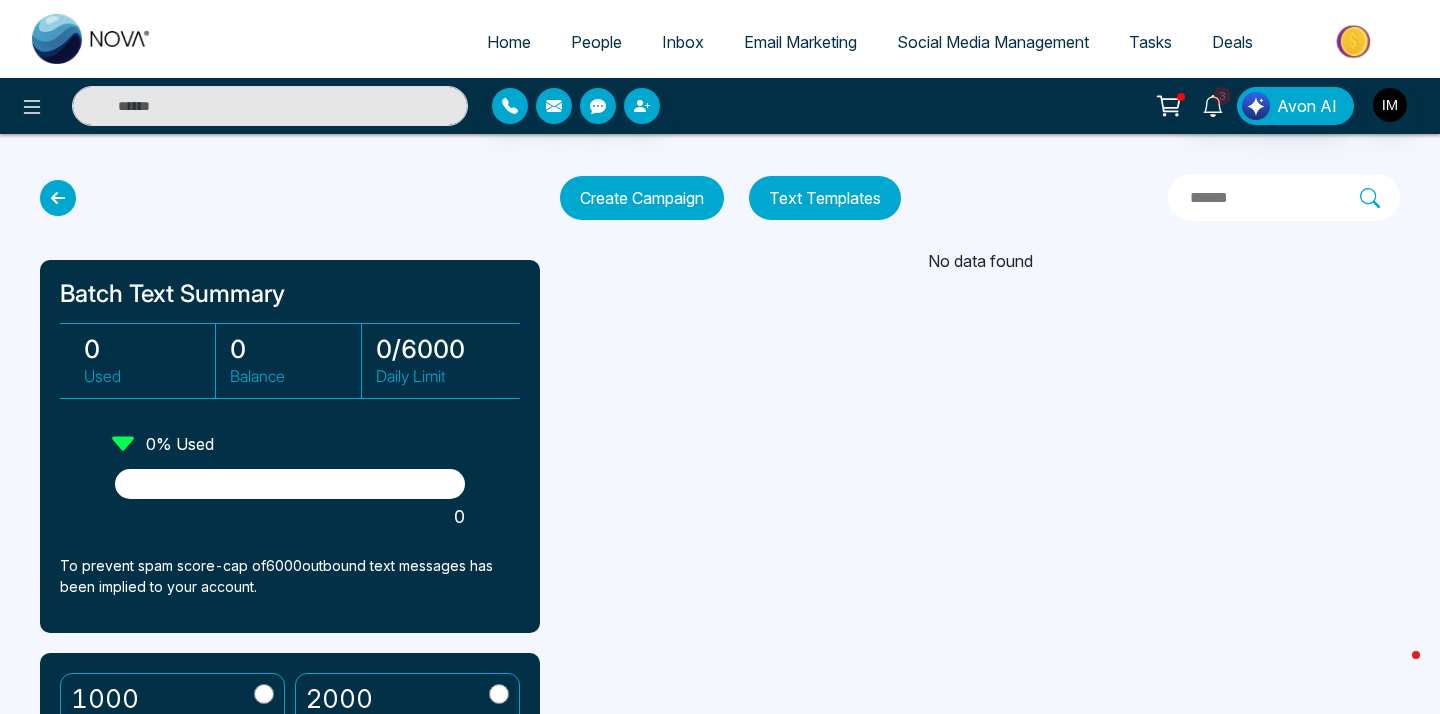 click on "Create Campaign" at bounding box center (642, 198) 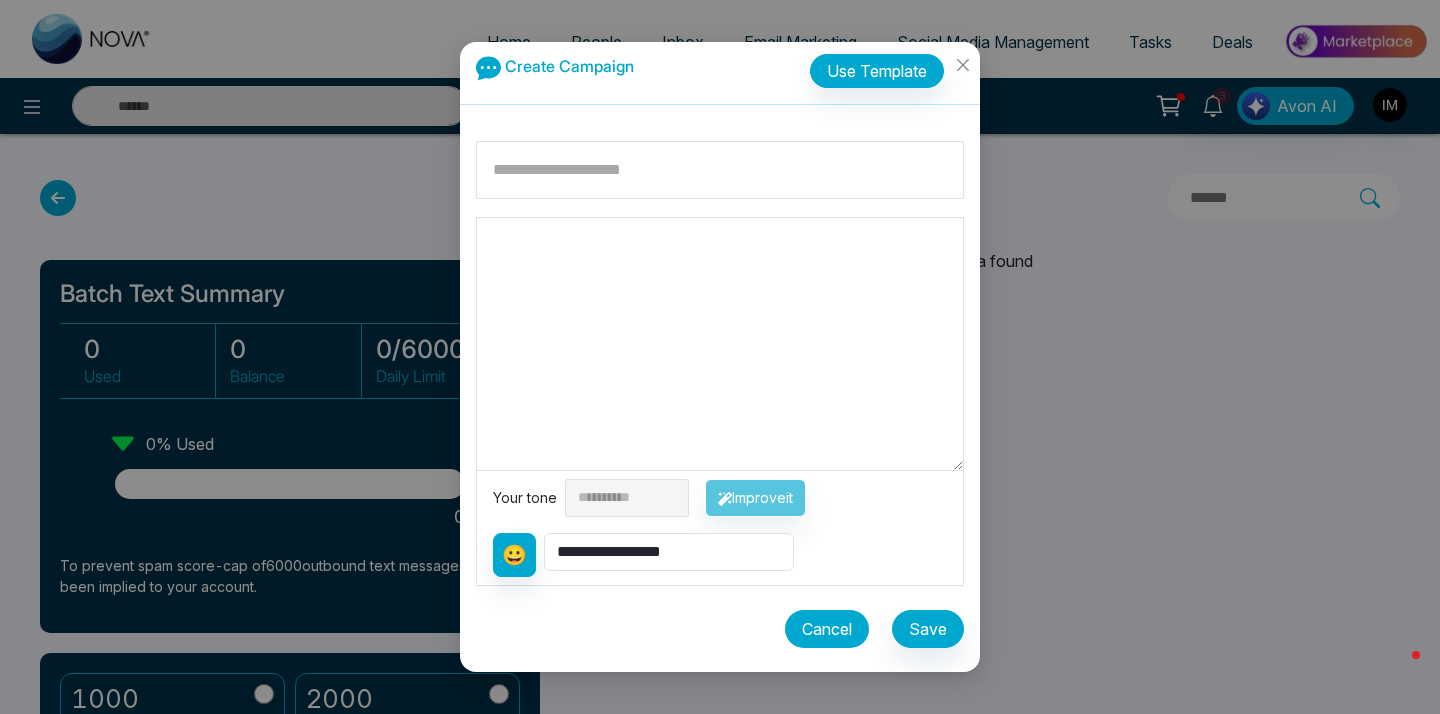 click on "Cancel" at bounding box center [827, 629] 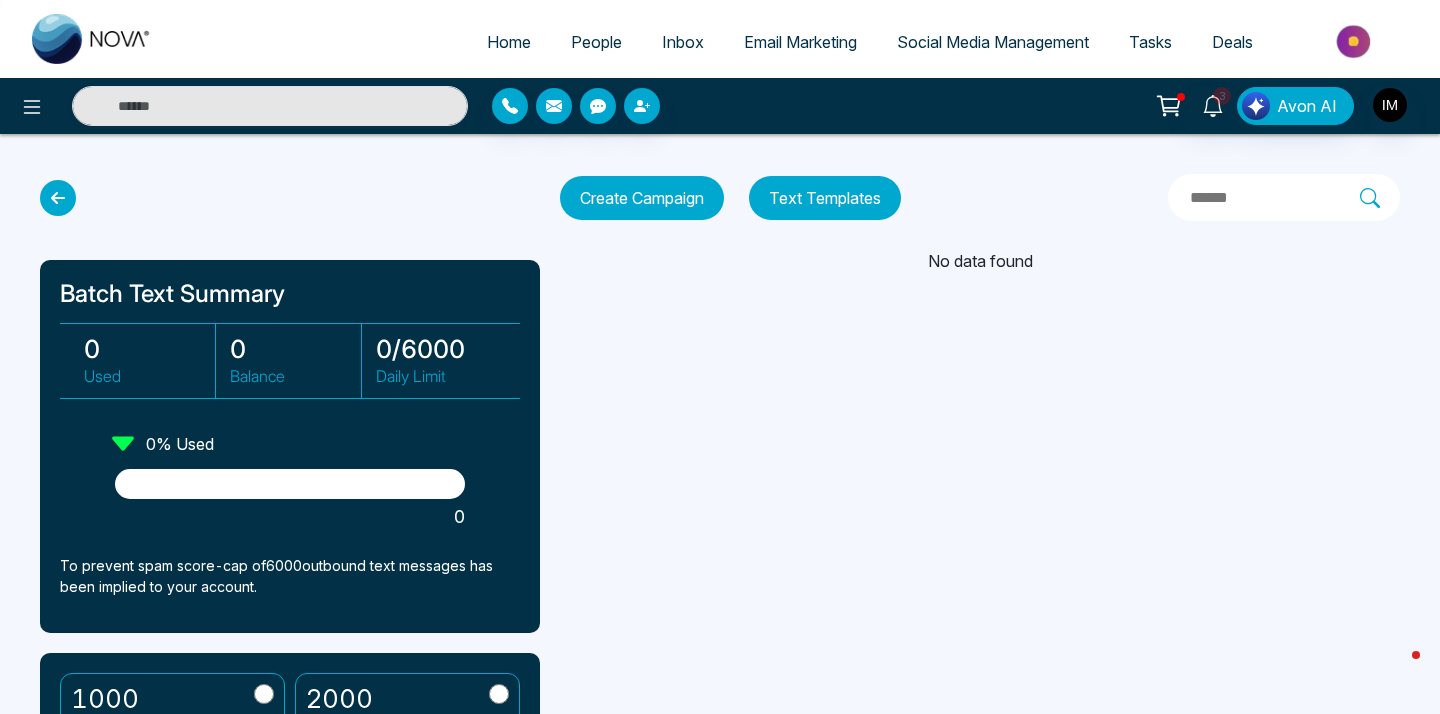 click on "Text Templates" at bounding box center [825, 198] 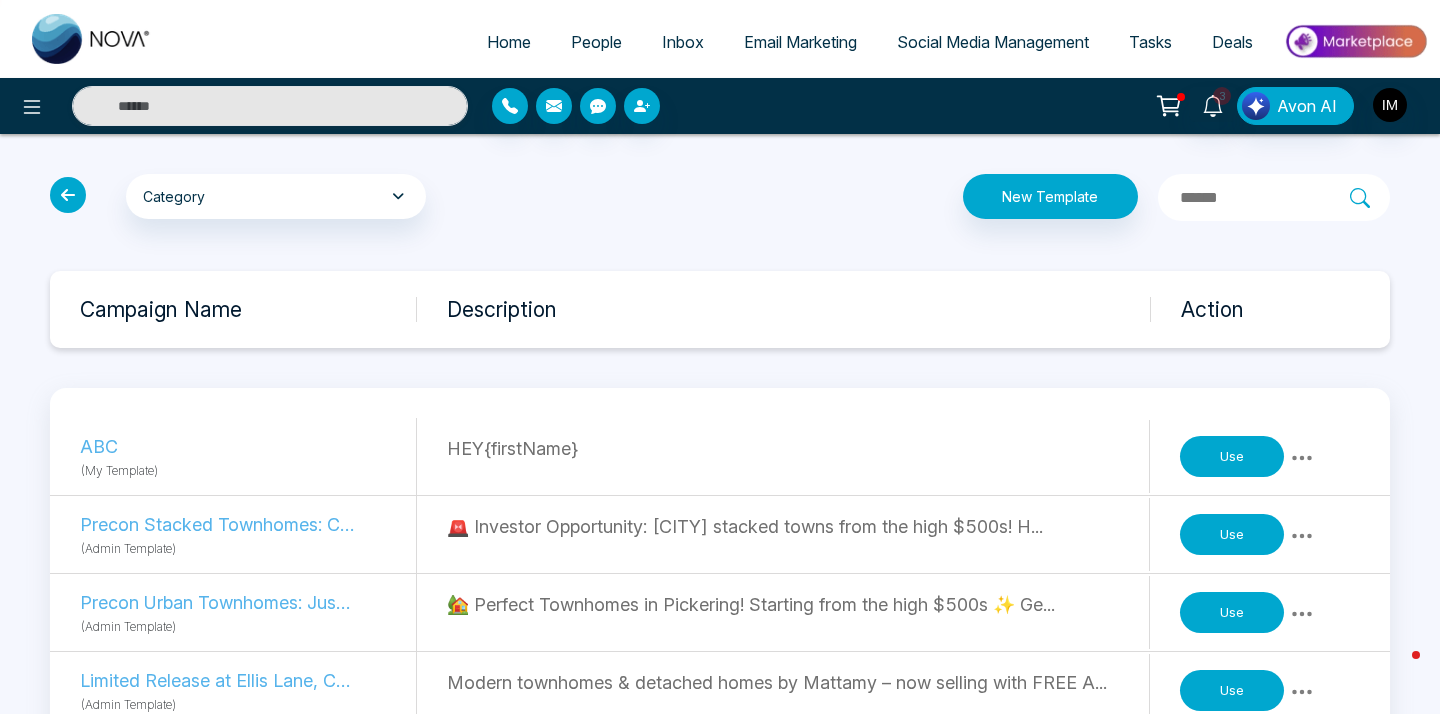 click on "Use" at bounding box center (1232, 535) 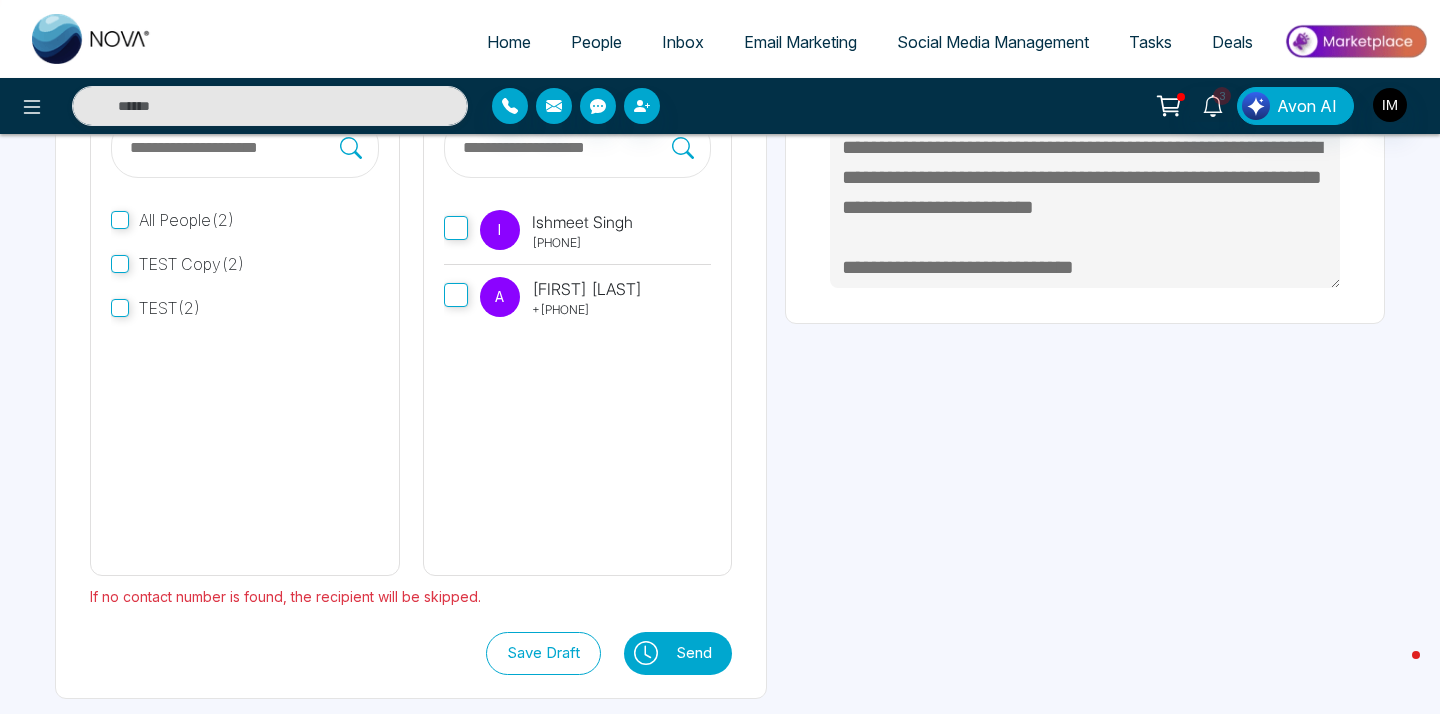 scroll, scrollTop: 257, scrollLeft: 0, axis: vertical 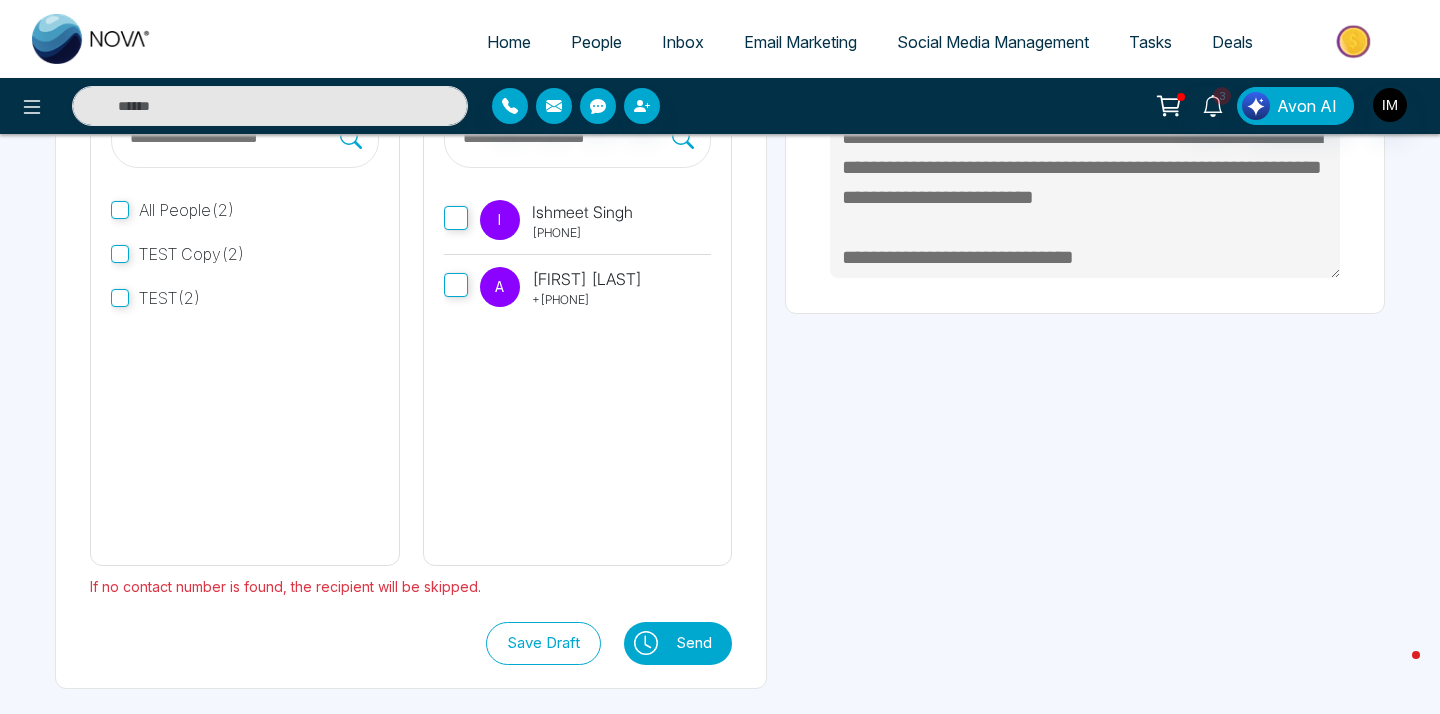 click on "Send" at bounding box center (699, 643) 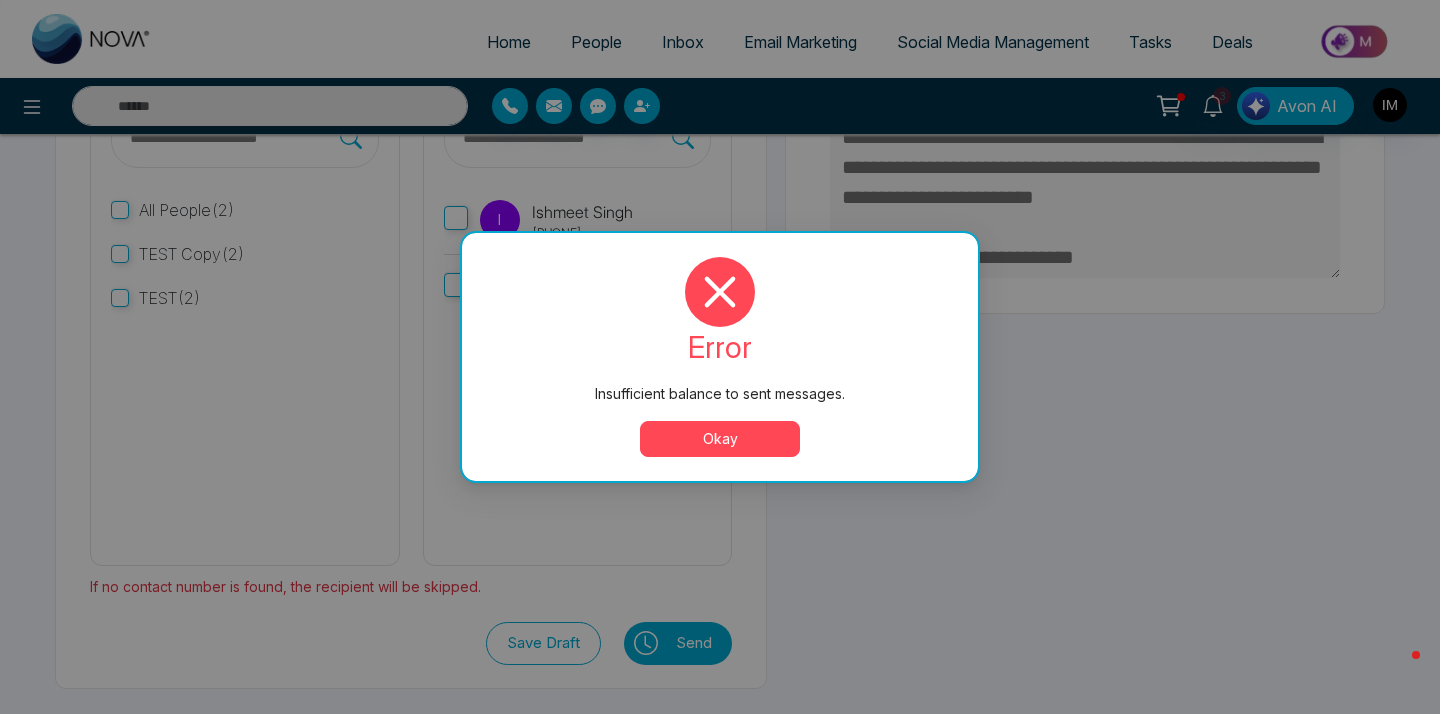 click on "Okay" at bounding box center (720, 439) 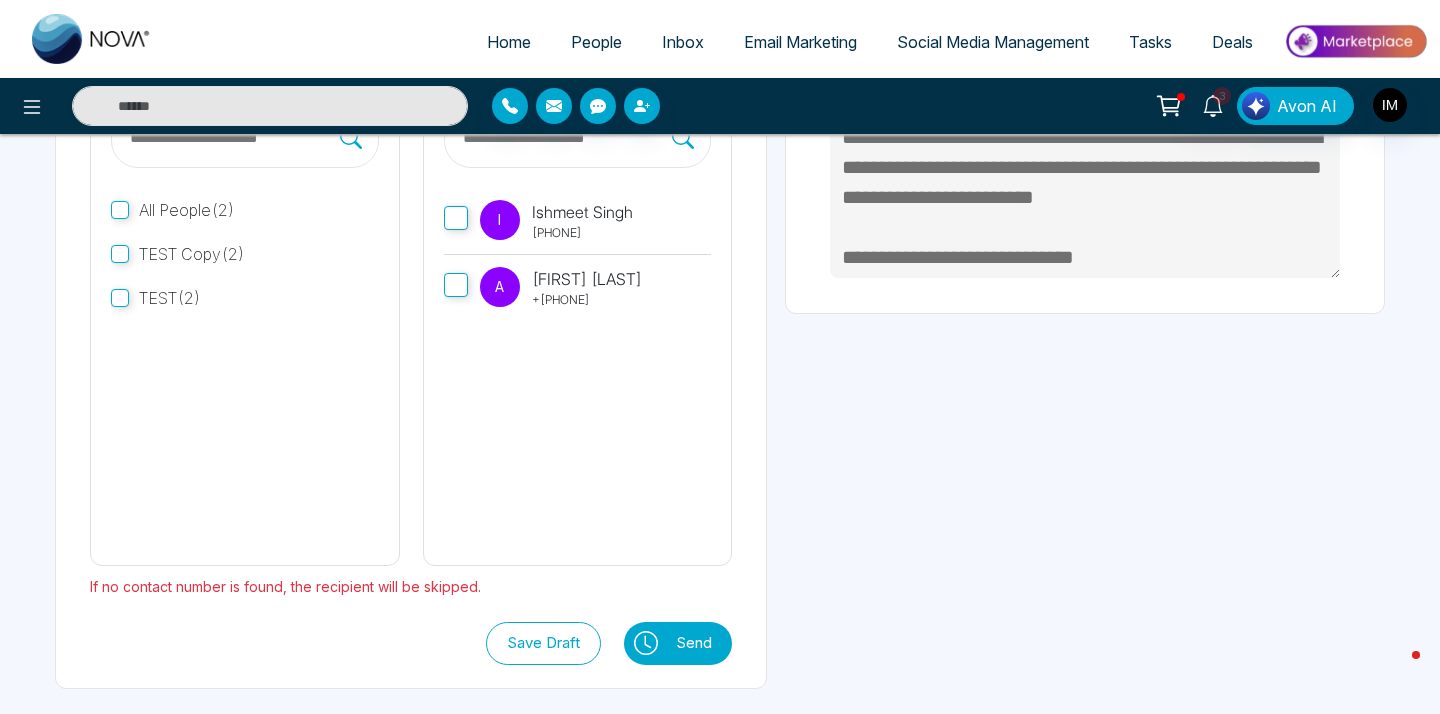 type on "**********" 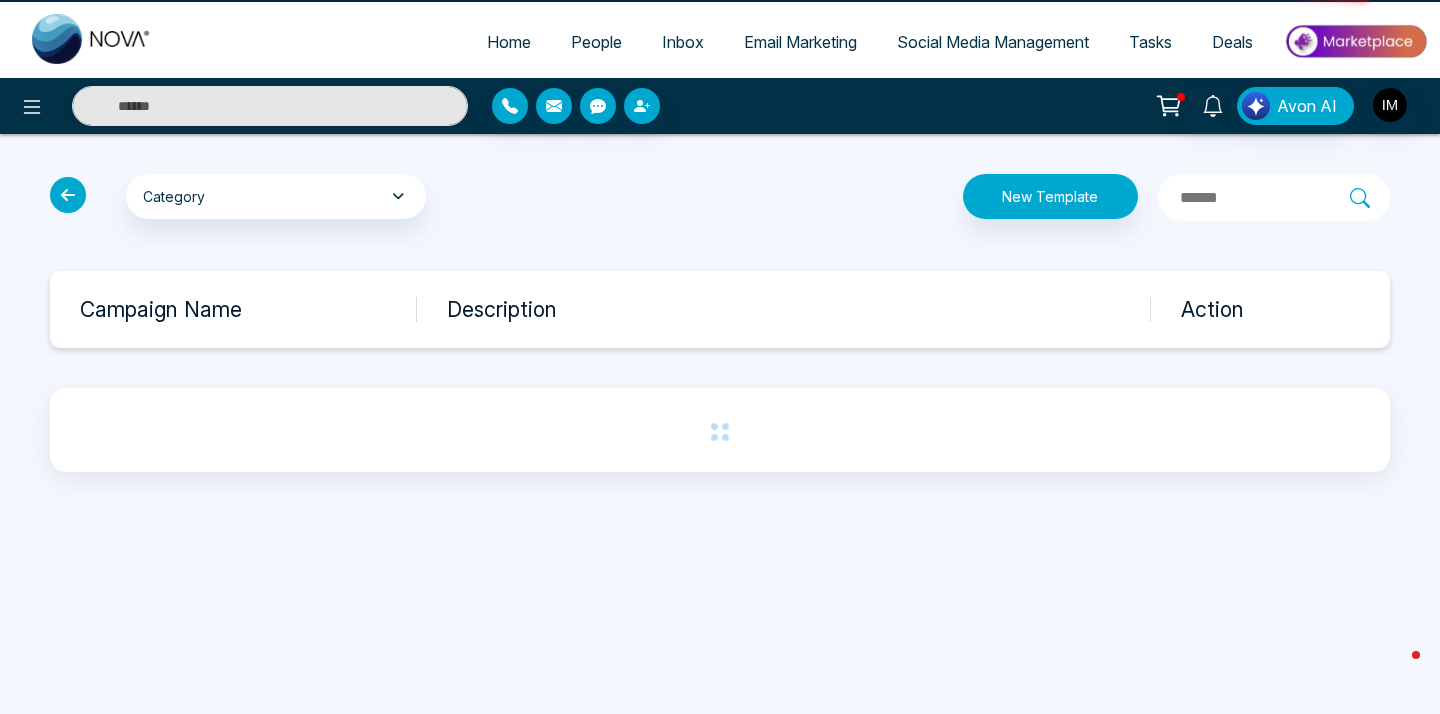scroll, scrollTop: 0, scrollLeft: 0, axis: both 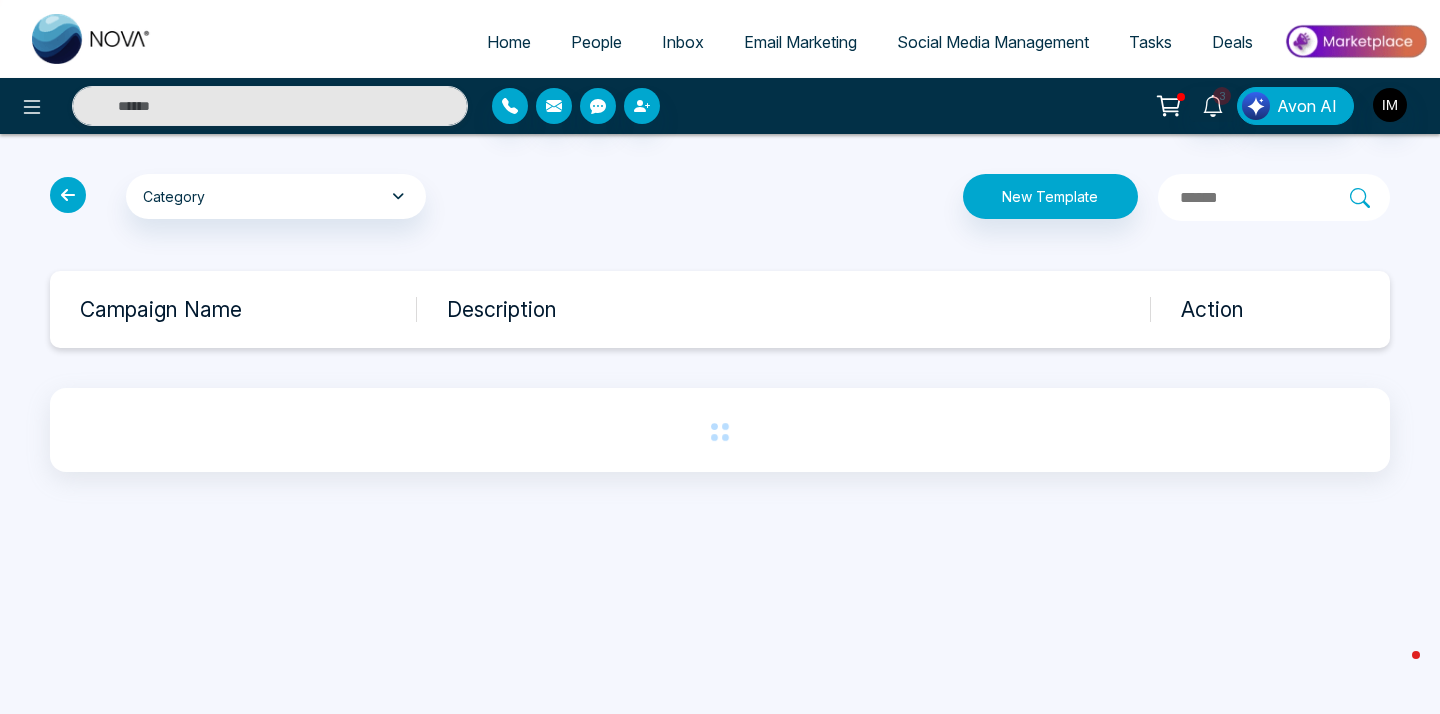 click at bounding box center (68, 195) 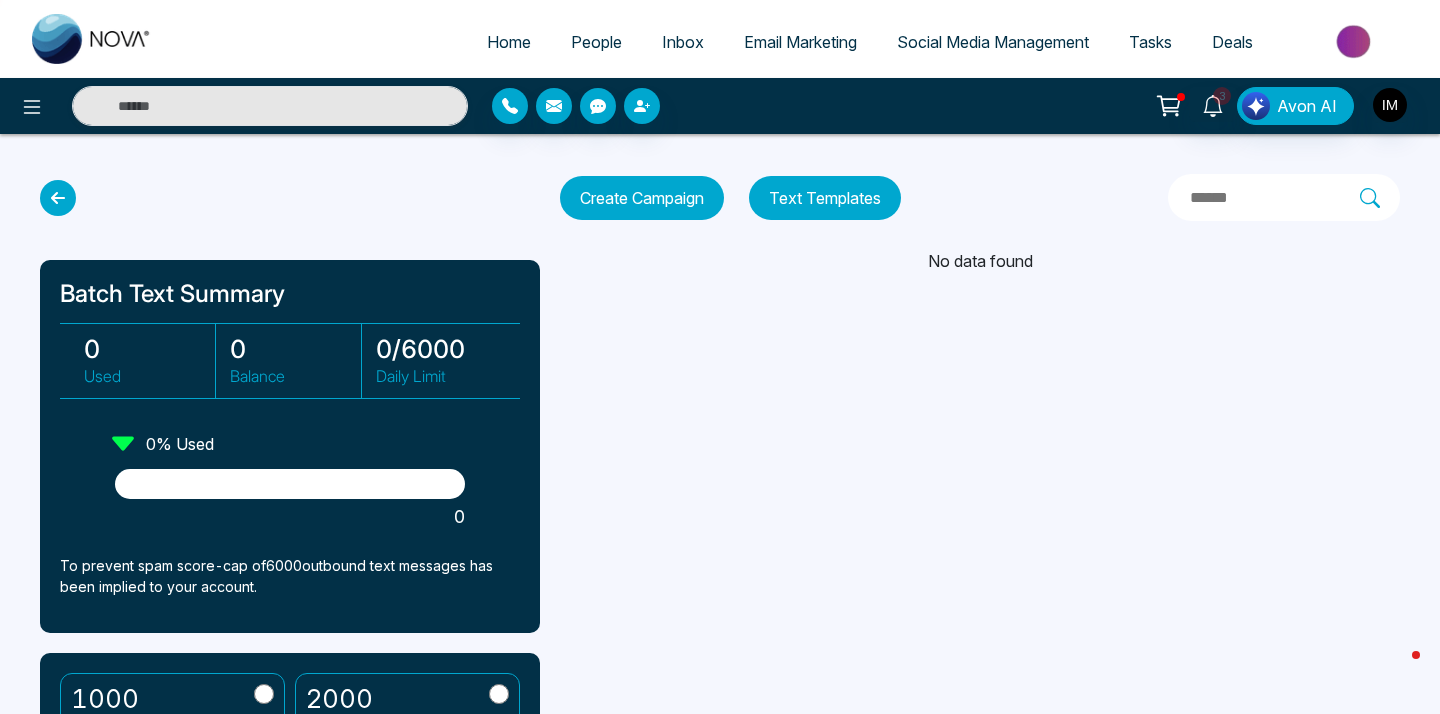click at bounding box center [58, 198] 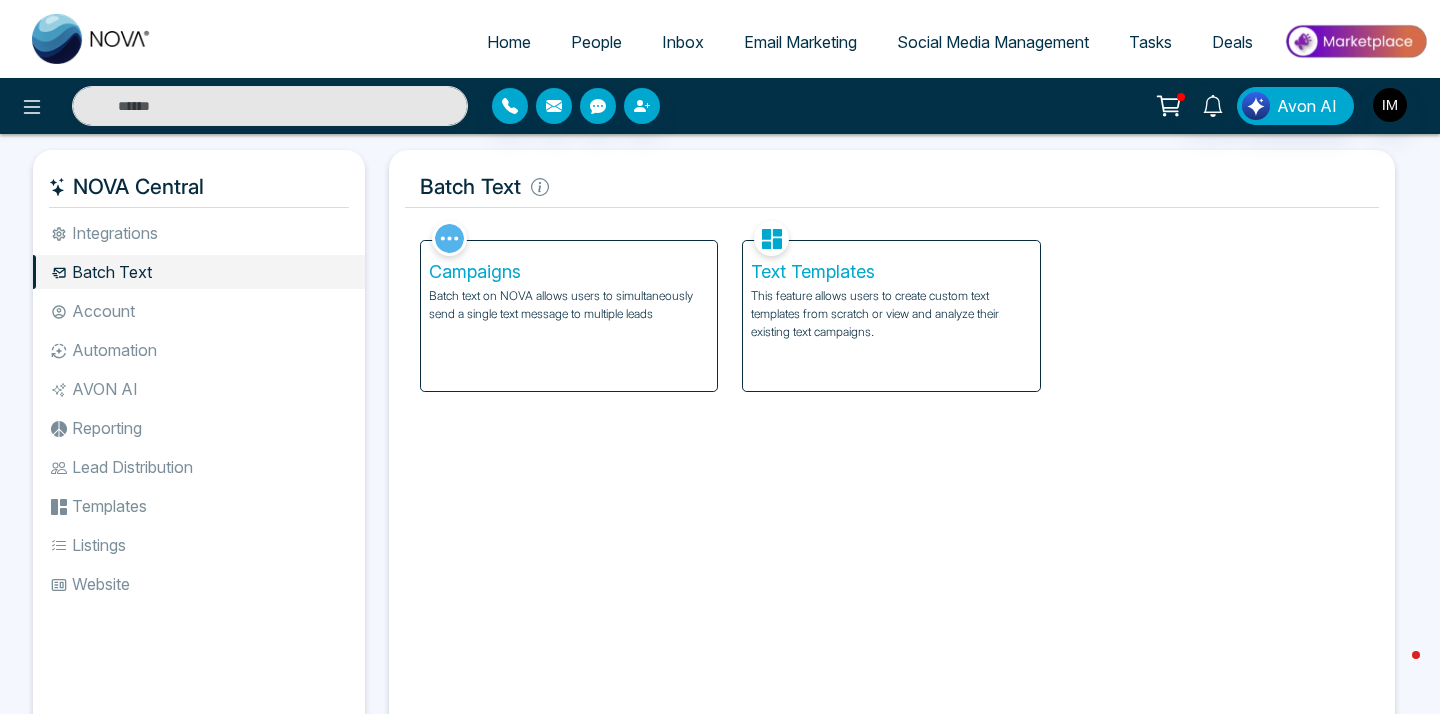 click on "Account" at bounding box center [199, 311] 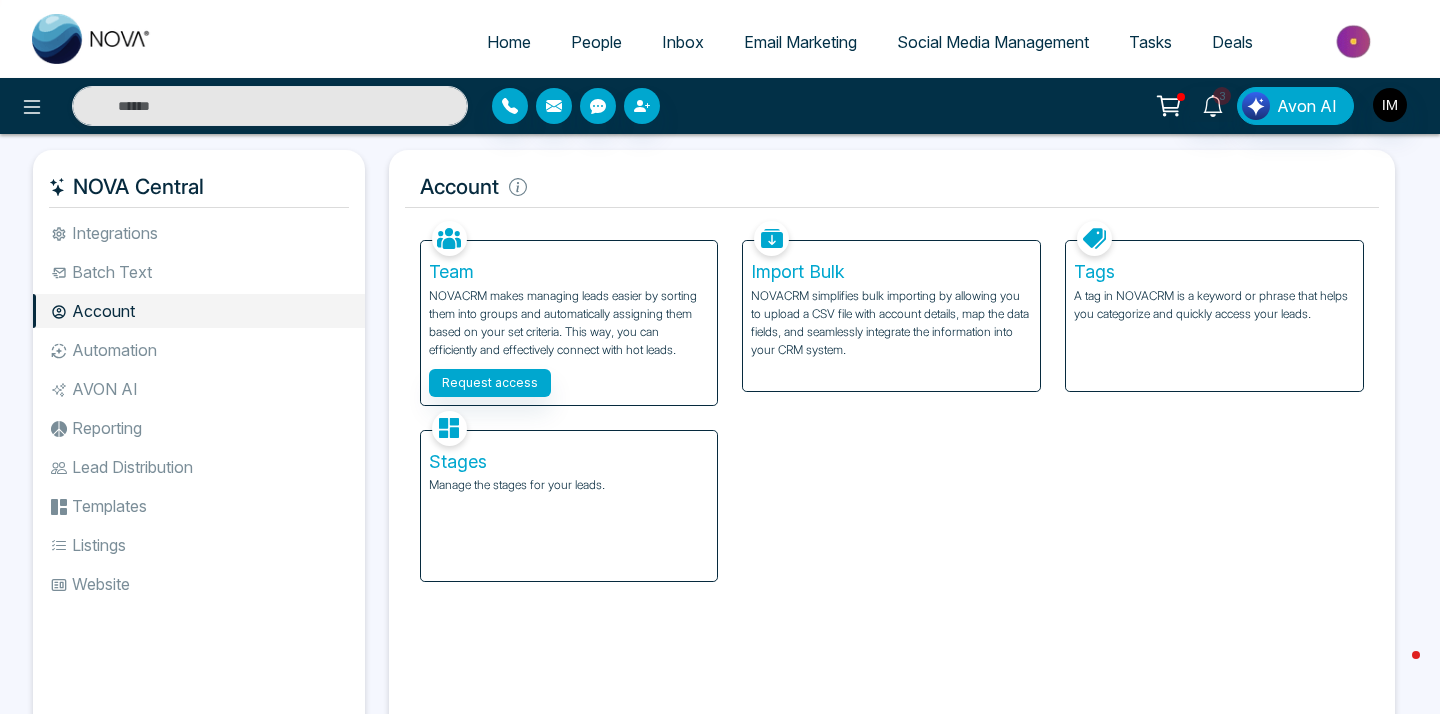 click on "NOVACRM simplifies bulk importing by allowing you to upload a CSV file with account details, map the data fields, and seamlessly integrate the information into your CRM system." at bounding box center (891, 323) 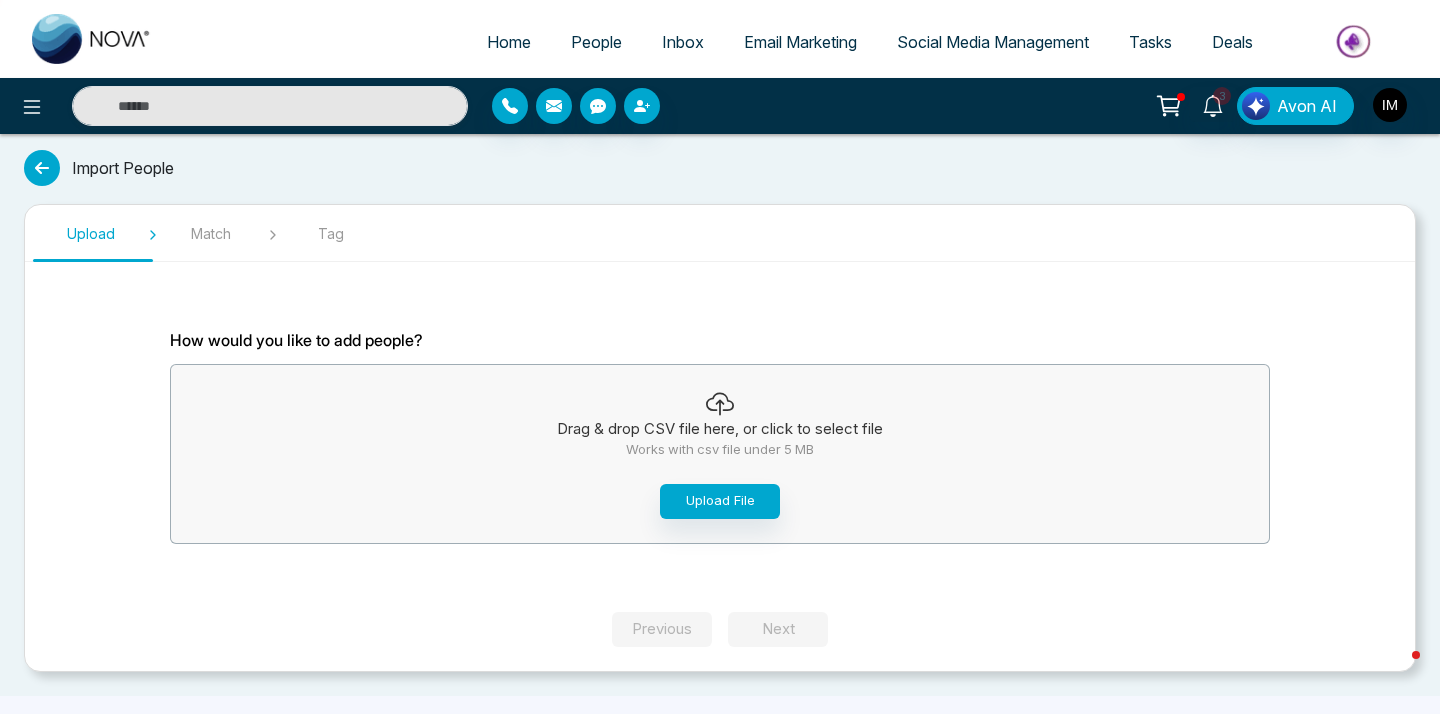 click on "Match" at bounding box center (211, 233) 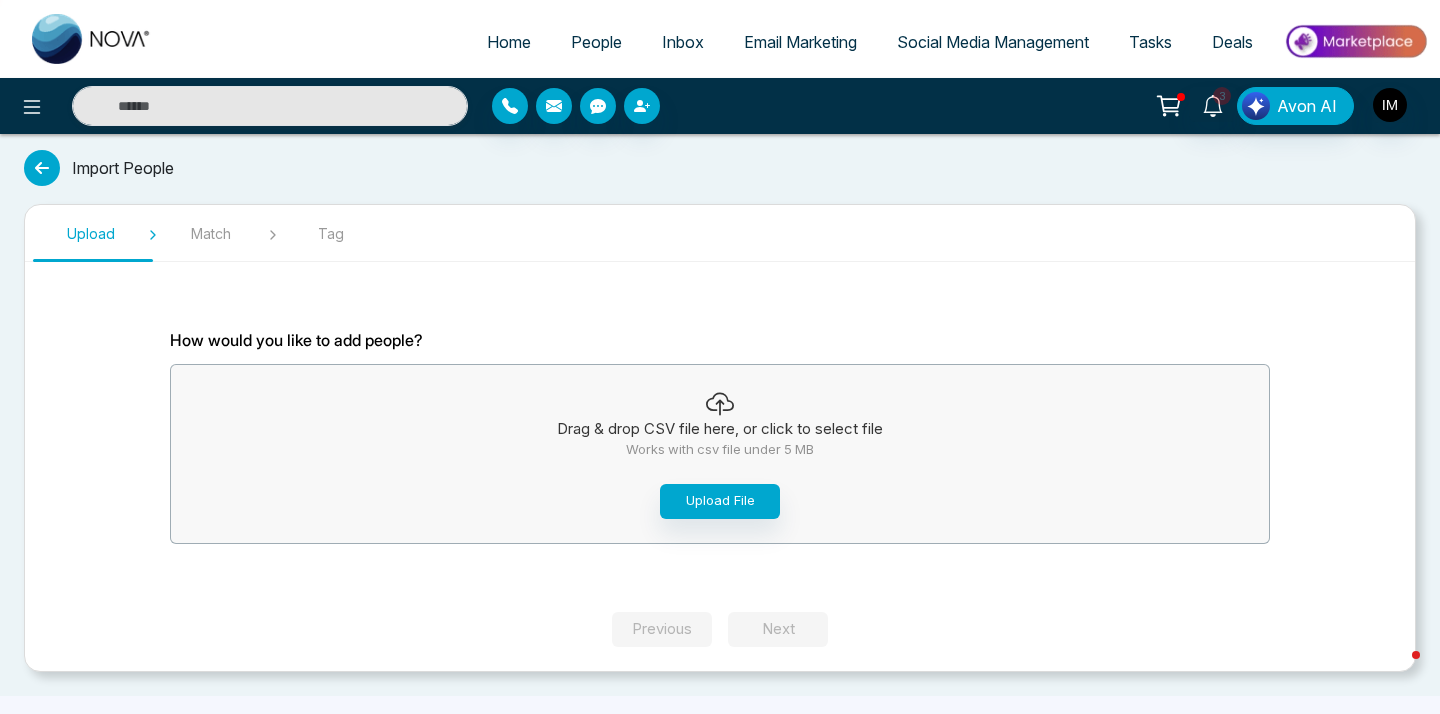 click at bounding box center [42, 168] 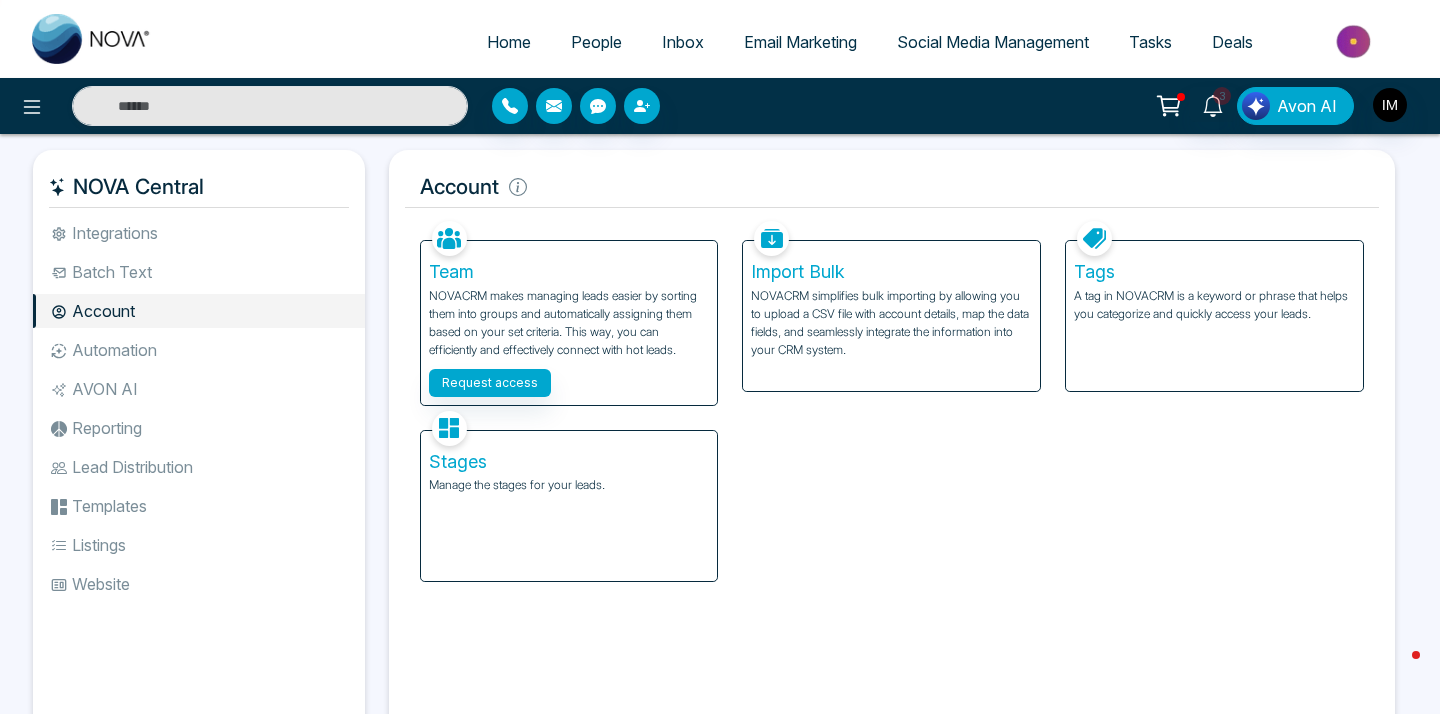 click on "A tag in NOVACRM is a keyword or phrase that helps you categorize and quickly access your leads." at bounding box center (1214, 305) 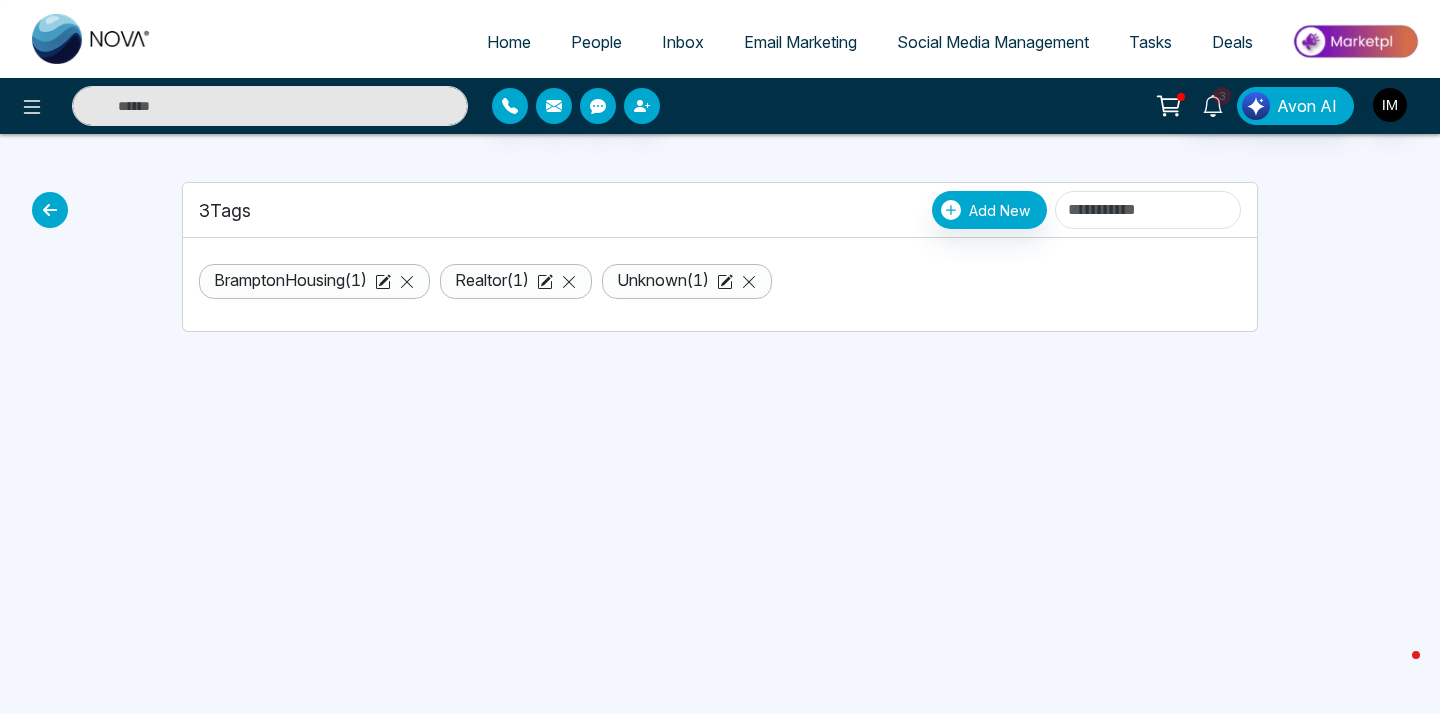 click on "BramptonHousing  ( 1 )" at bounding box center (290, 280) 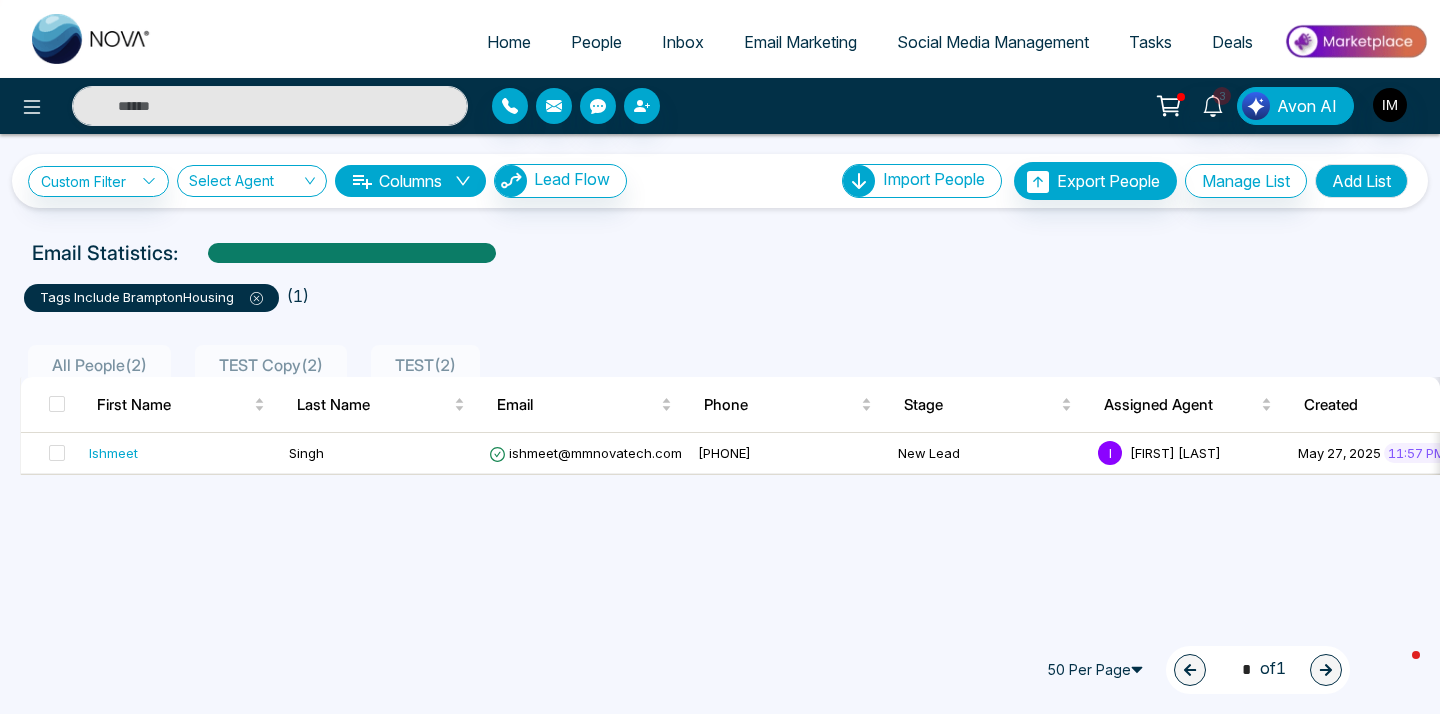 click 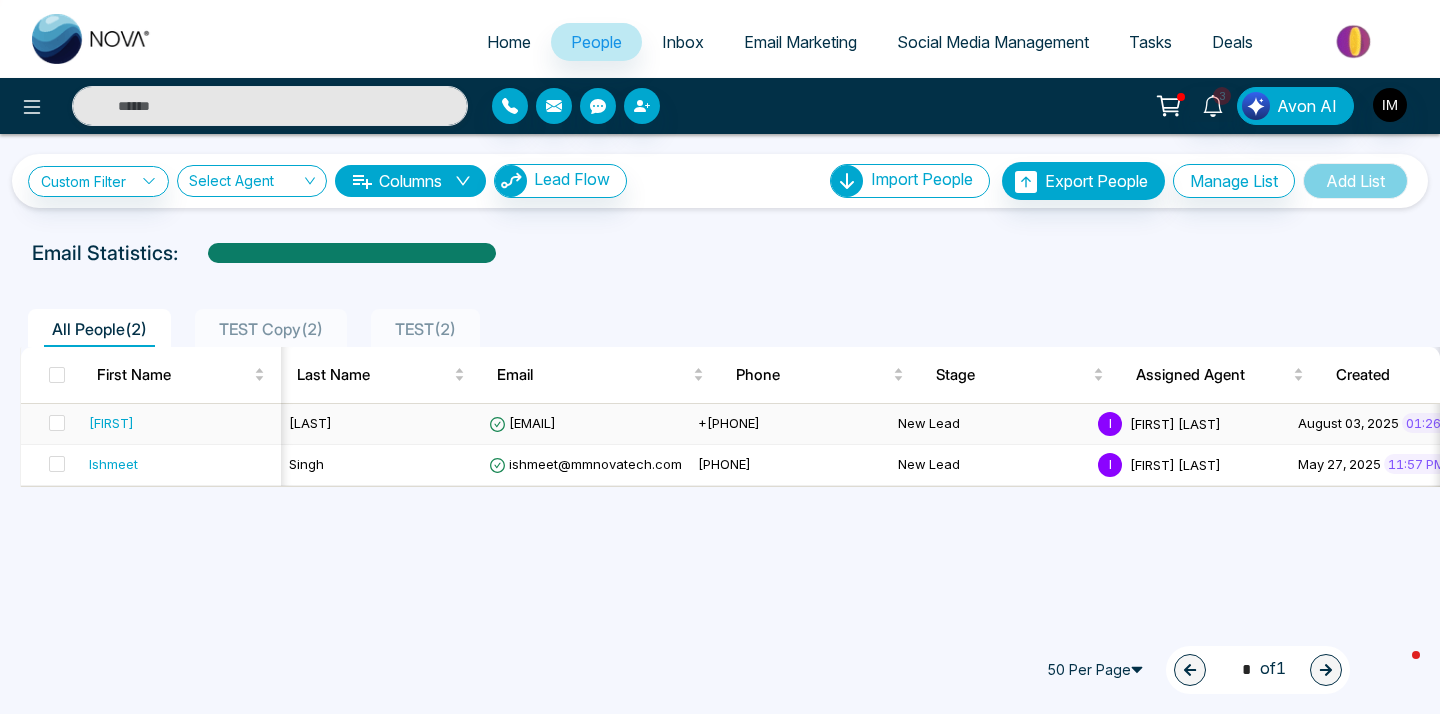 scroll, scrollTop: 0, scrollLeft: 195, axis: horizontal 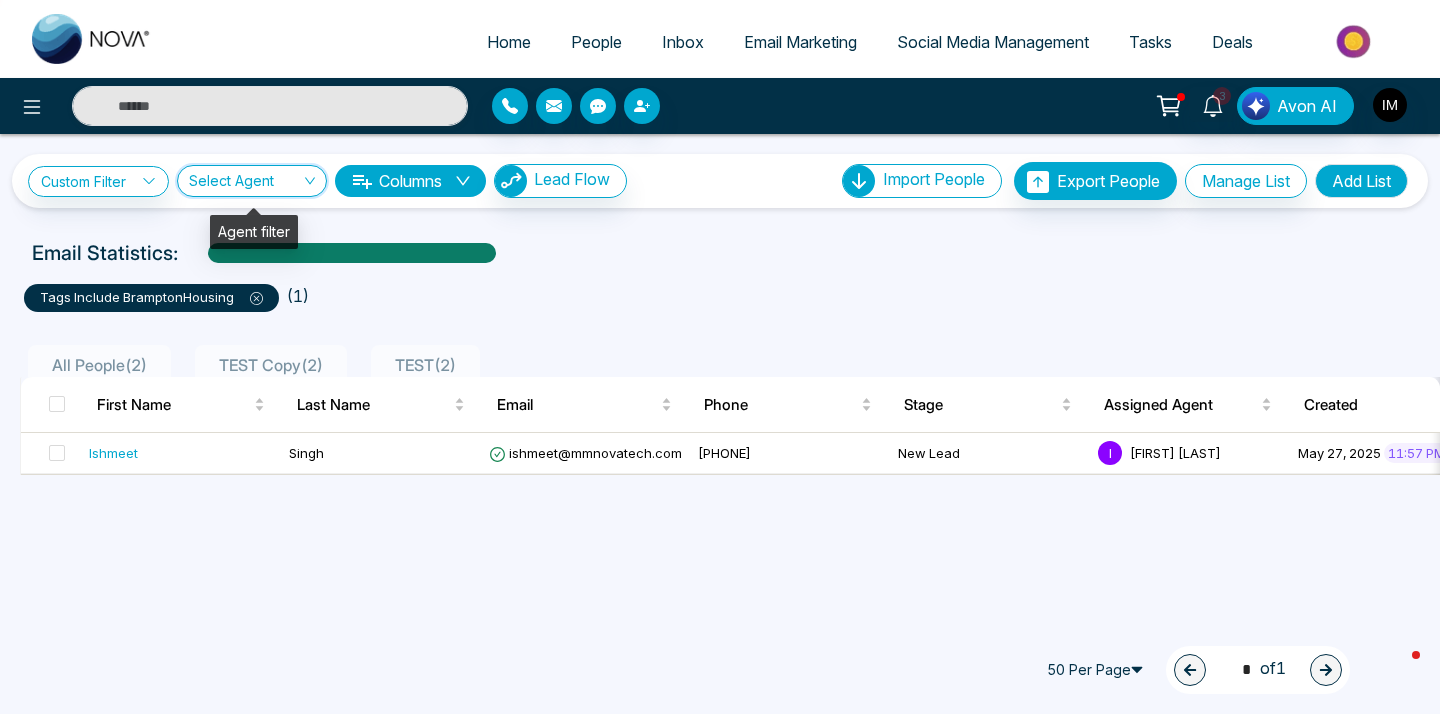 click at bounding box center (245, 185) 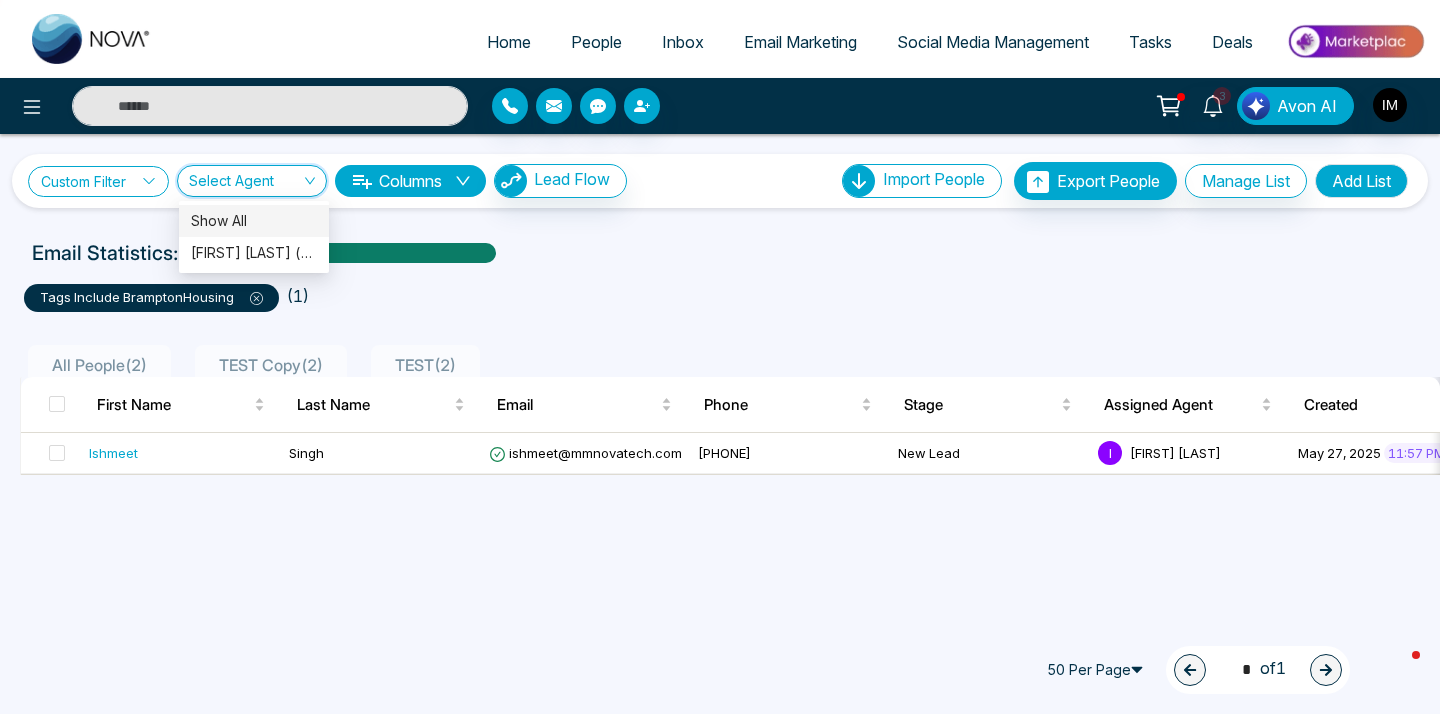 click on "Custom Filter" at bounding box center [98, 181] 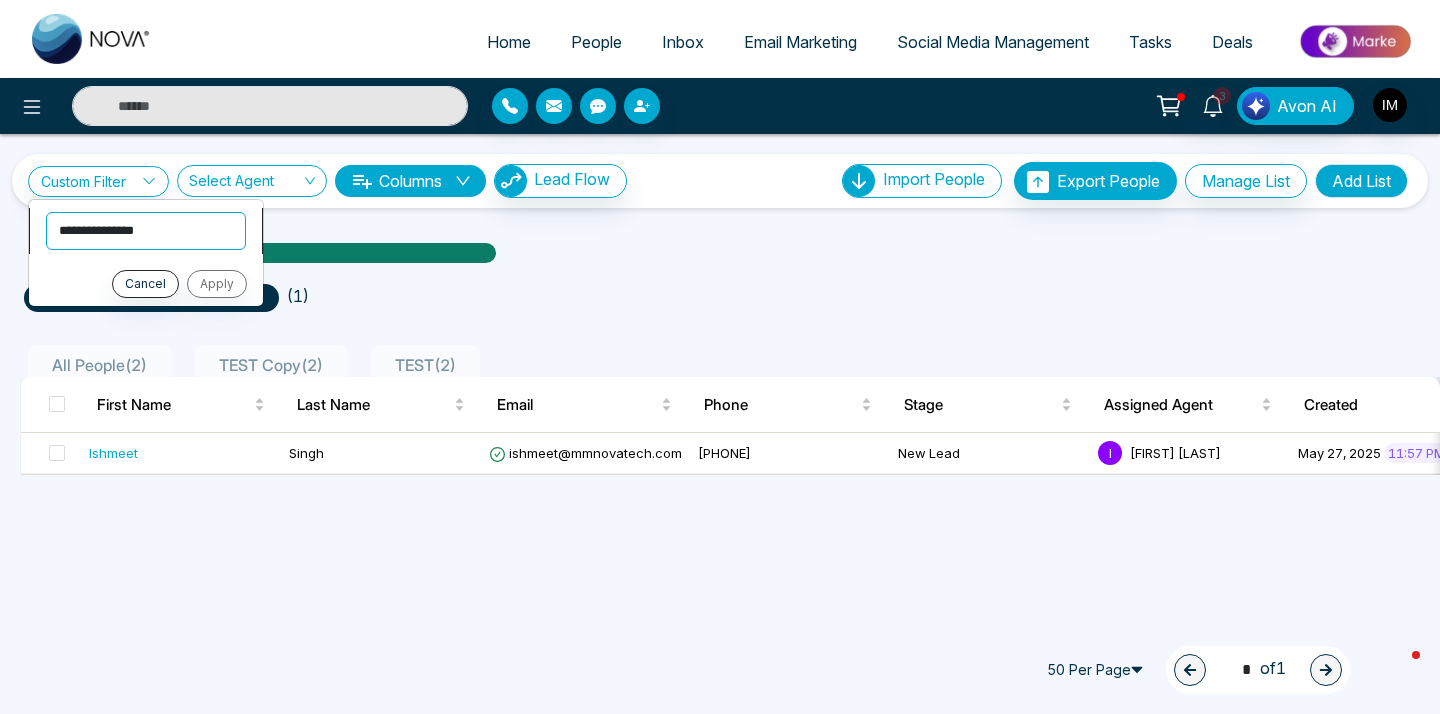 click on "**********" at bounding box center (146, 231) 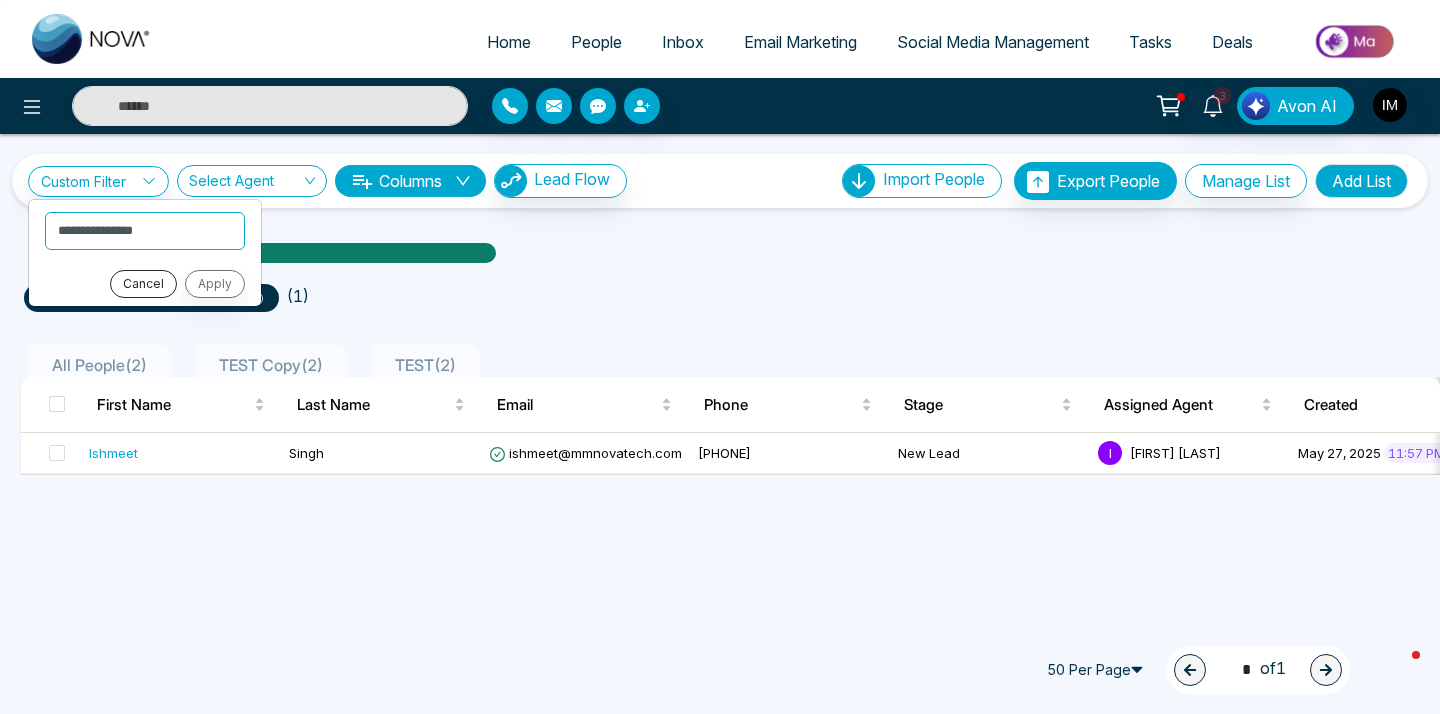 click on "Cancel" at bounding box center [143, 284] 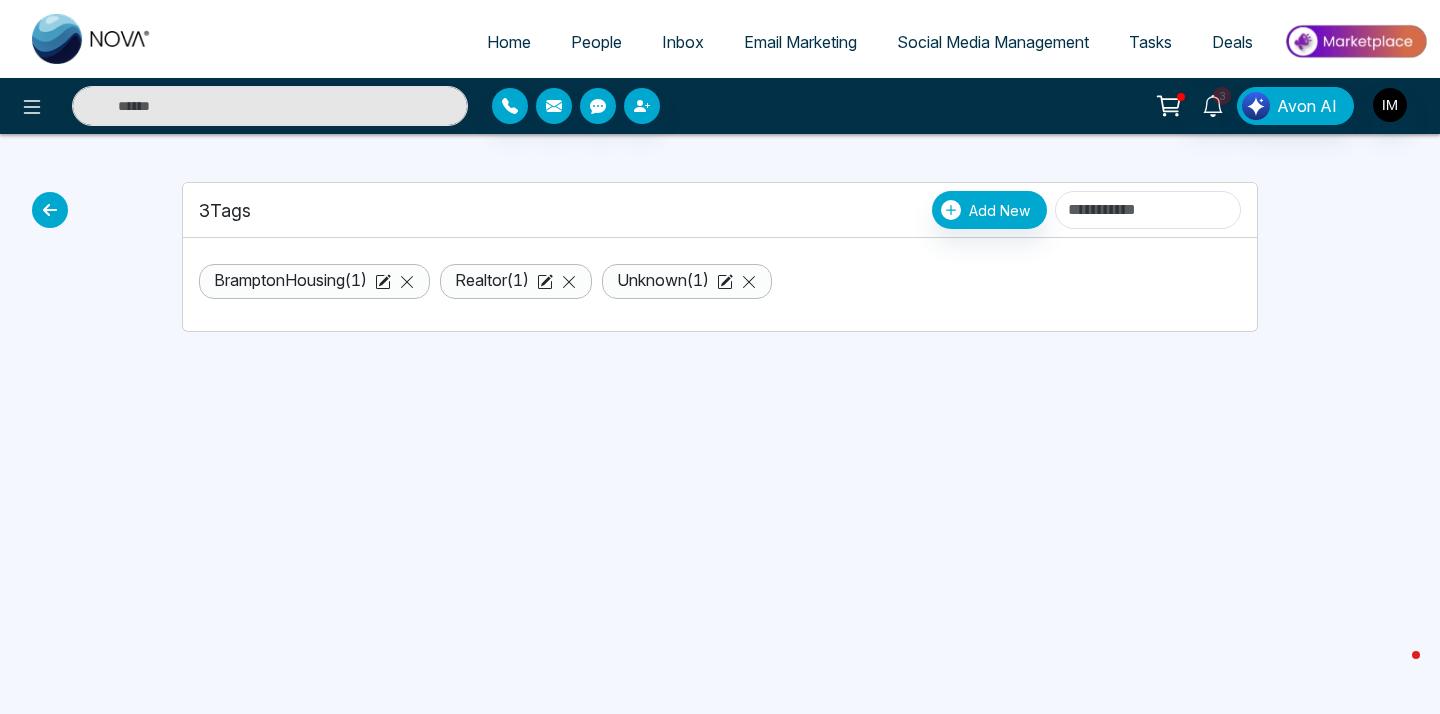 click at bounding box center [50, 210] 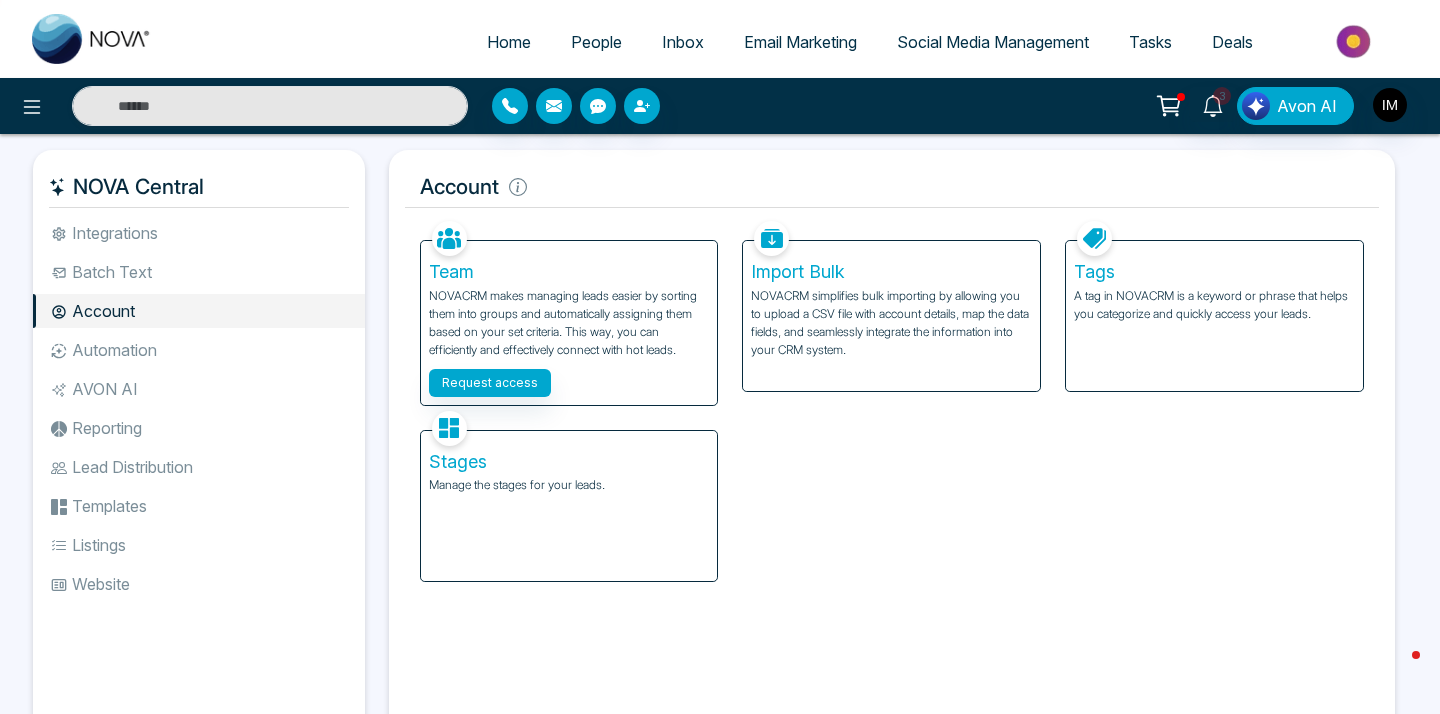click on "Automation" at bounding box center [199, 350] 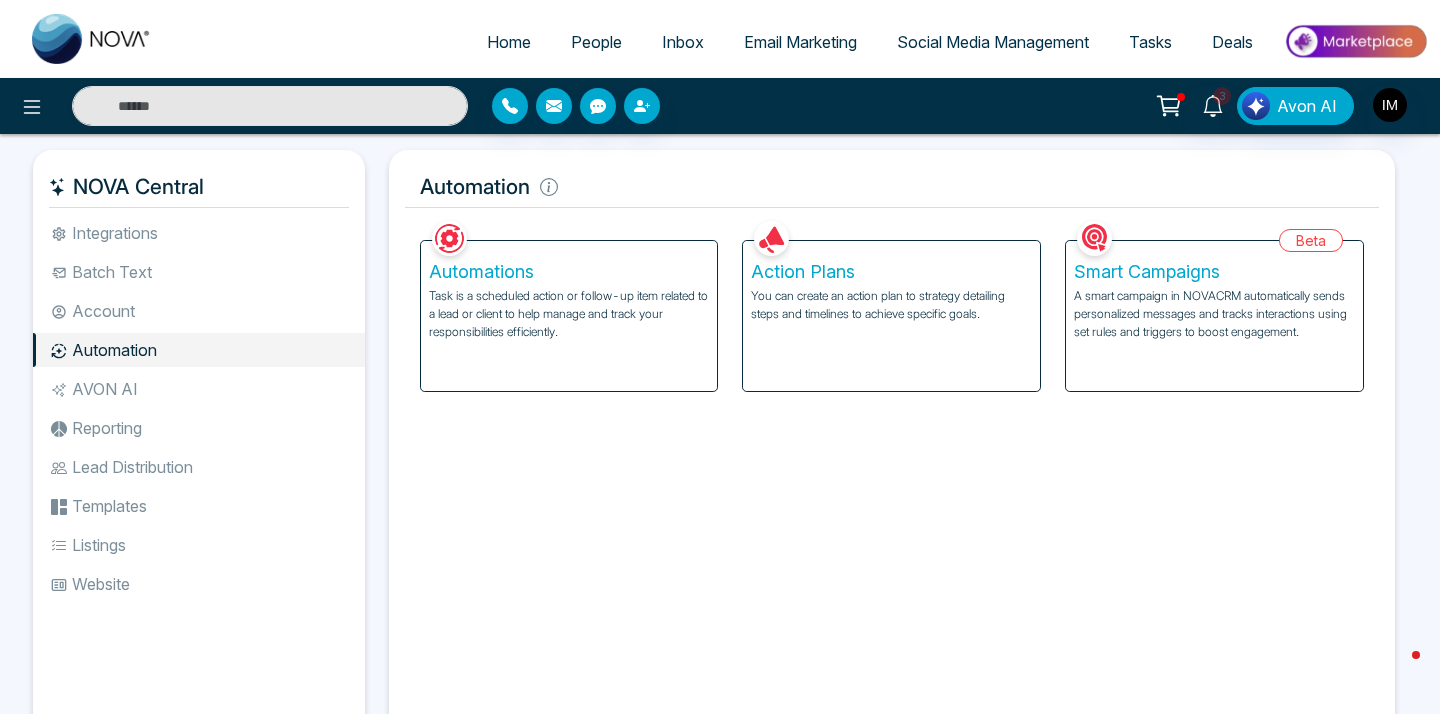 click on "A smart campaign in NOVACRM automatically sends personalized messages and tracks interactions using set rules and triggers to boost engagement." at bounding box center [1214, 314] 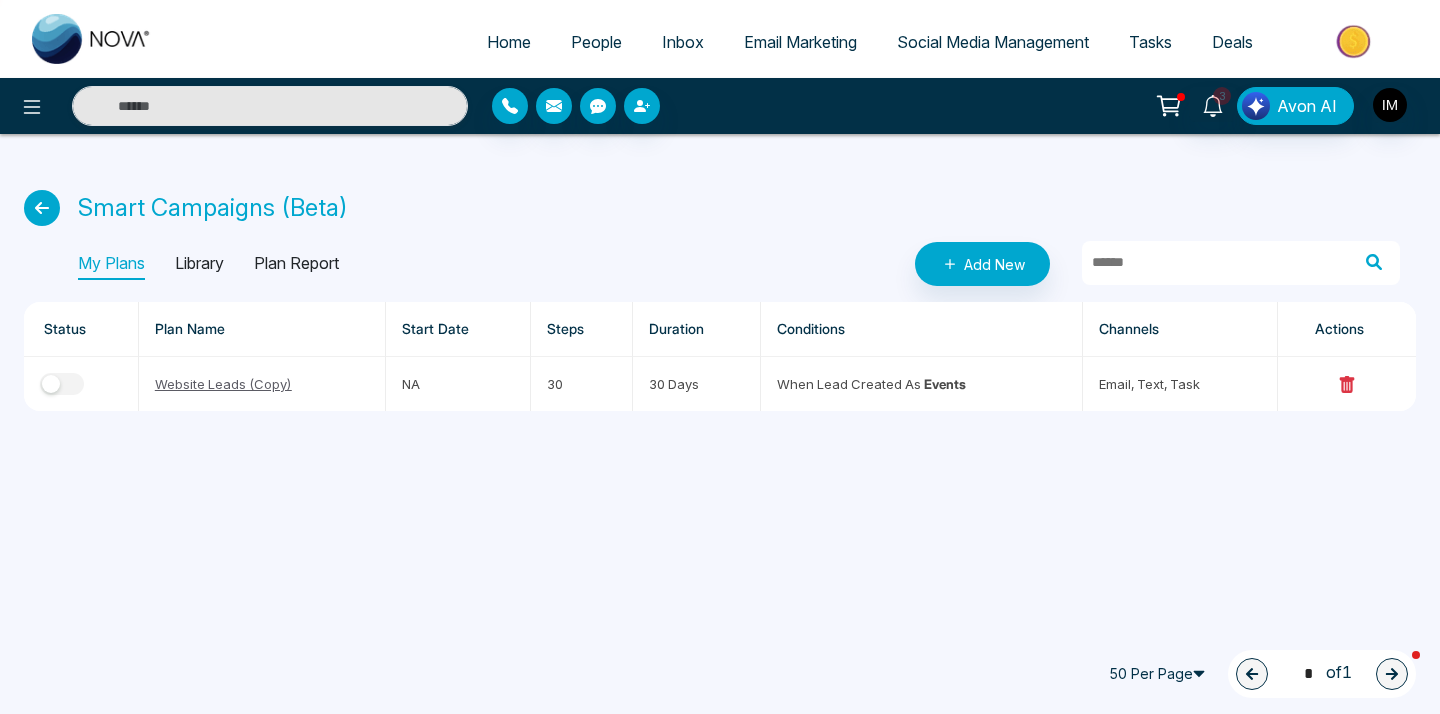 click at bounding box center (42, 208) 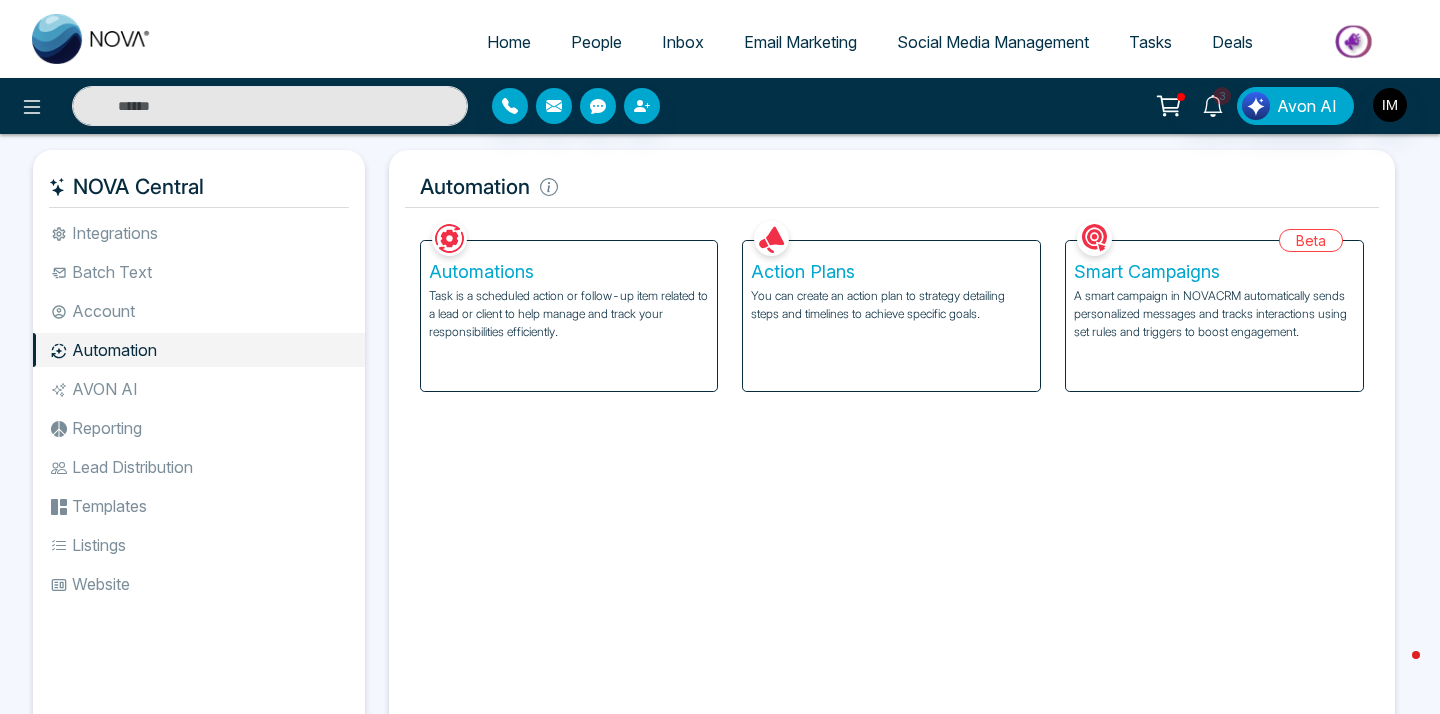 click on "Task is a scheduled action or follow-up item related to a lead or client to help manage and track your responsibilities efficiently." at bounding box center (569, 314) 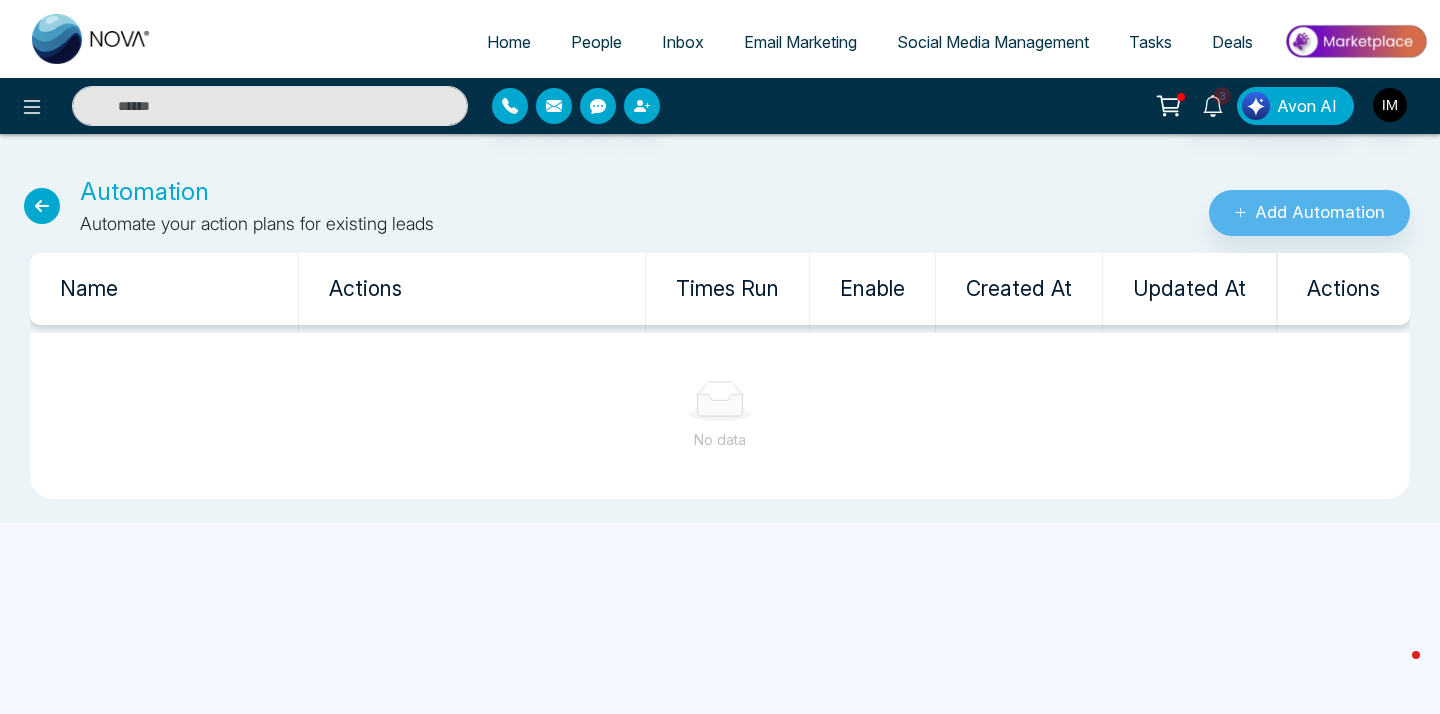 click at bounding box center [42, 206] 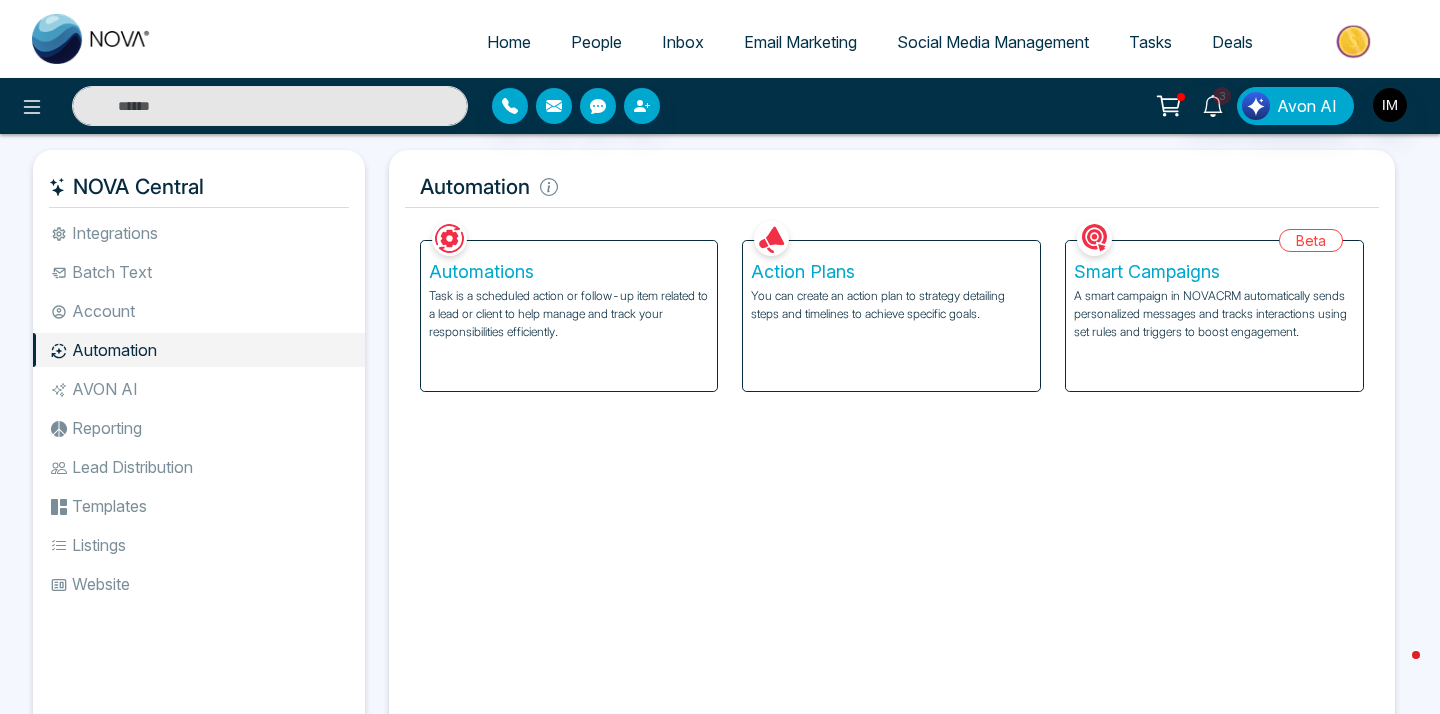 click on "AVON AI" at bounding box center (199, 389) 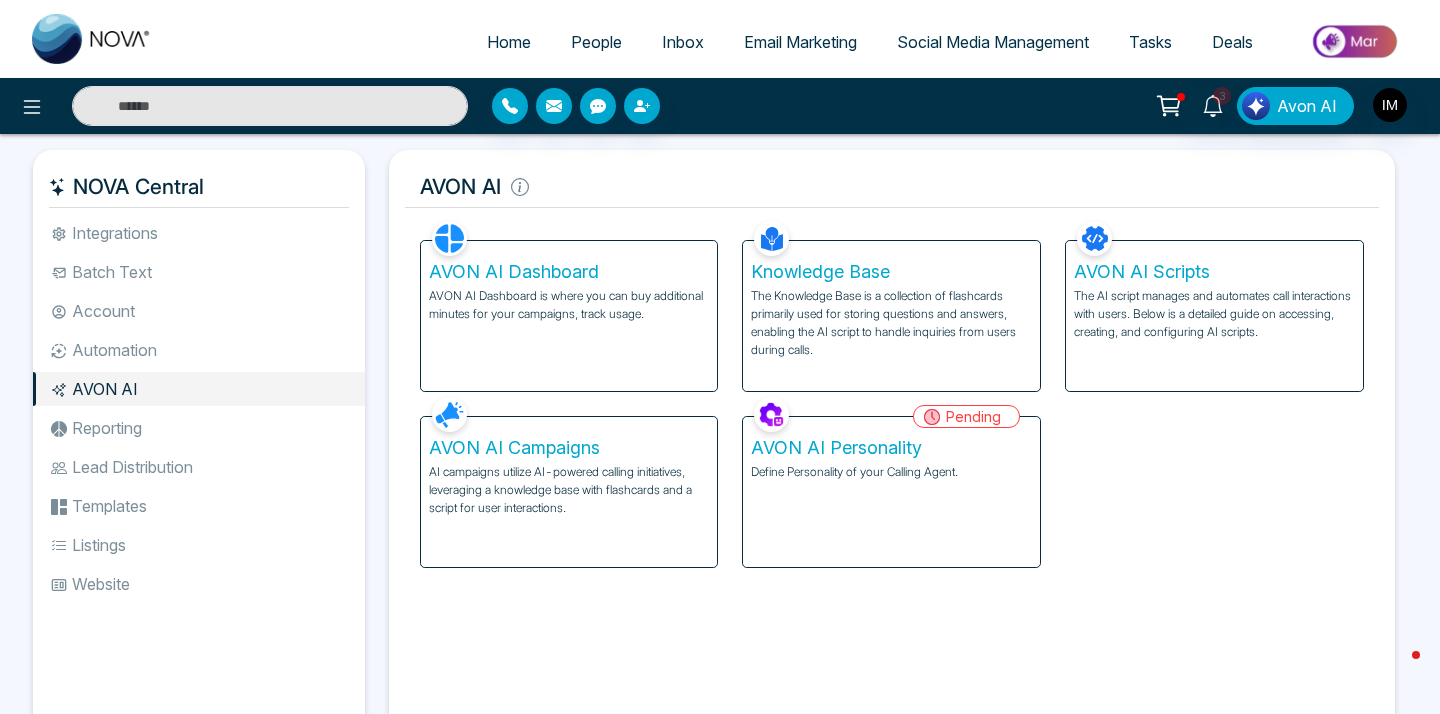 click on "AVON AI Dashboard" at bounding box center (569, 272) 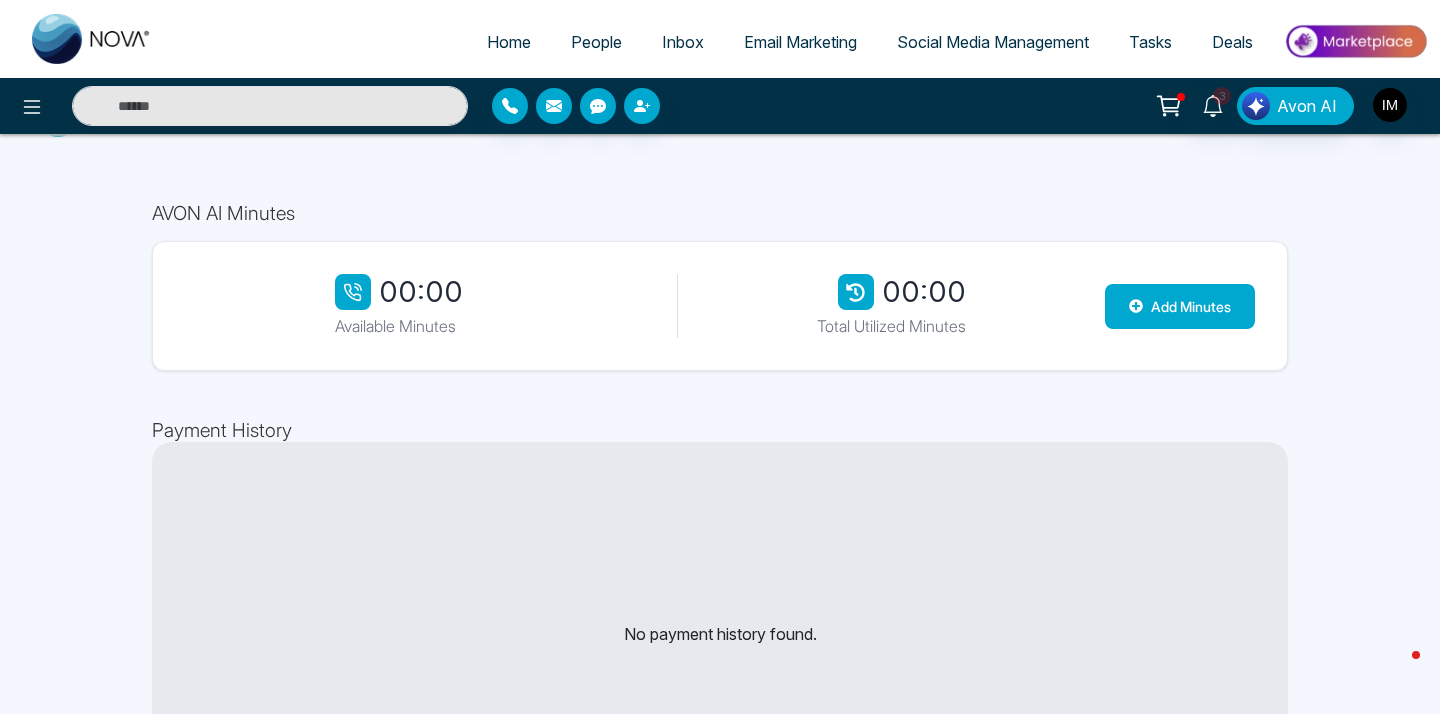 scroll, scrollTop: 65, scrollLeft: 0, axis: vertical 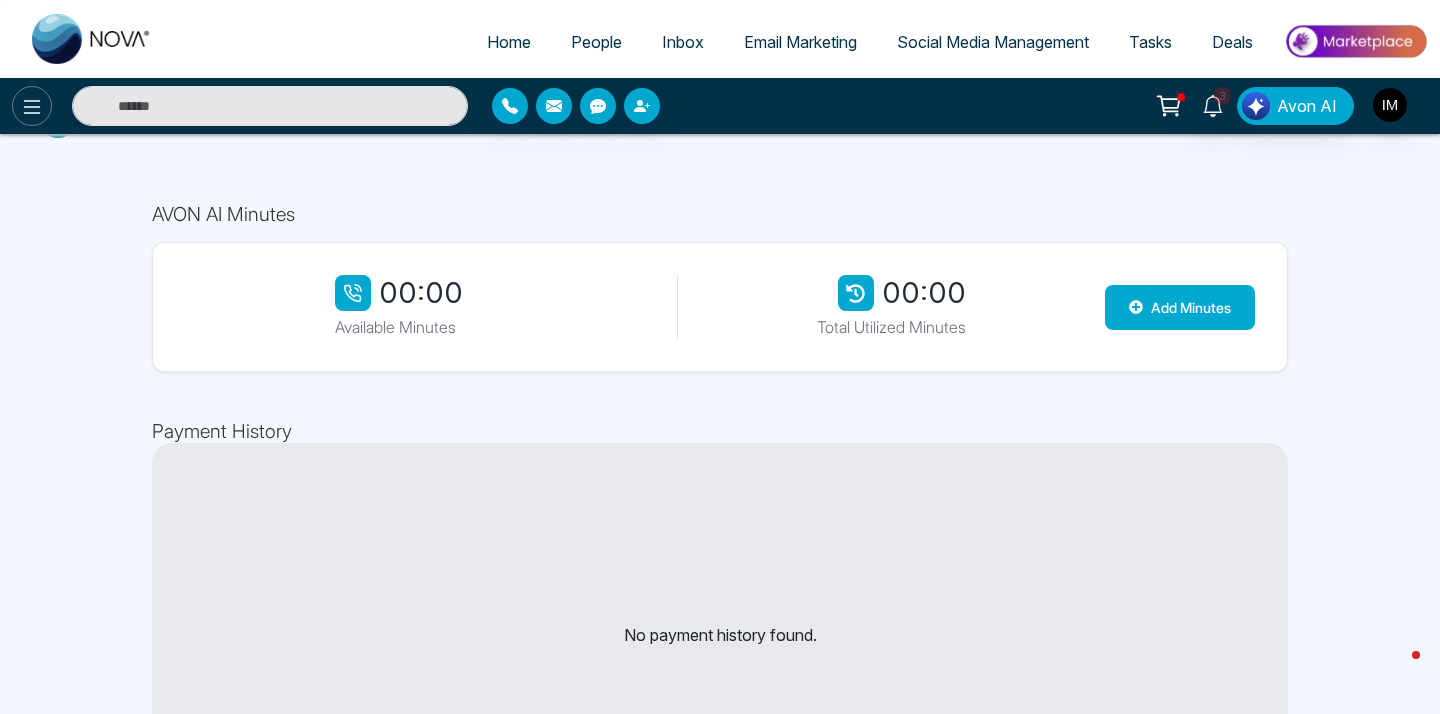 click 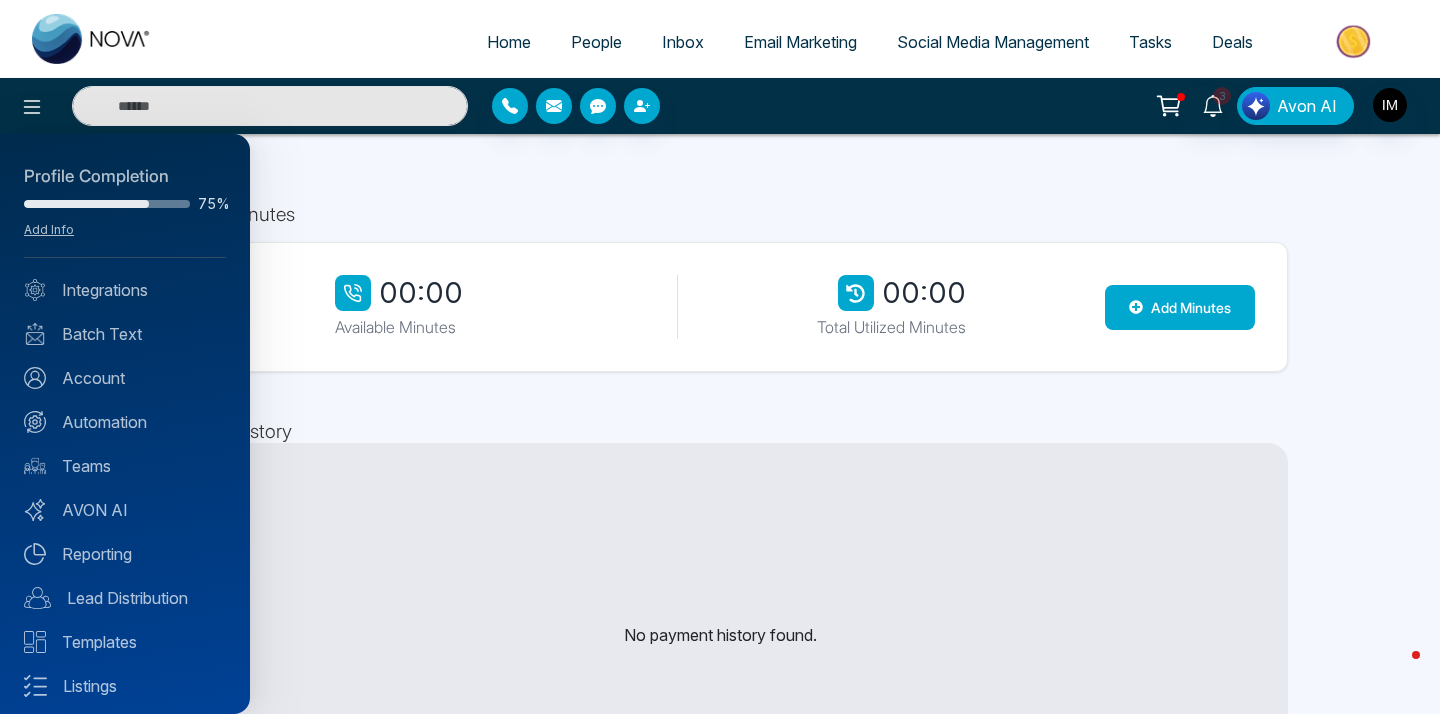 click at bounding box center [720, 357] 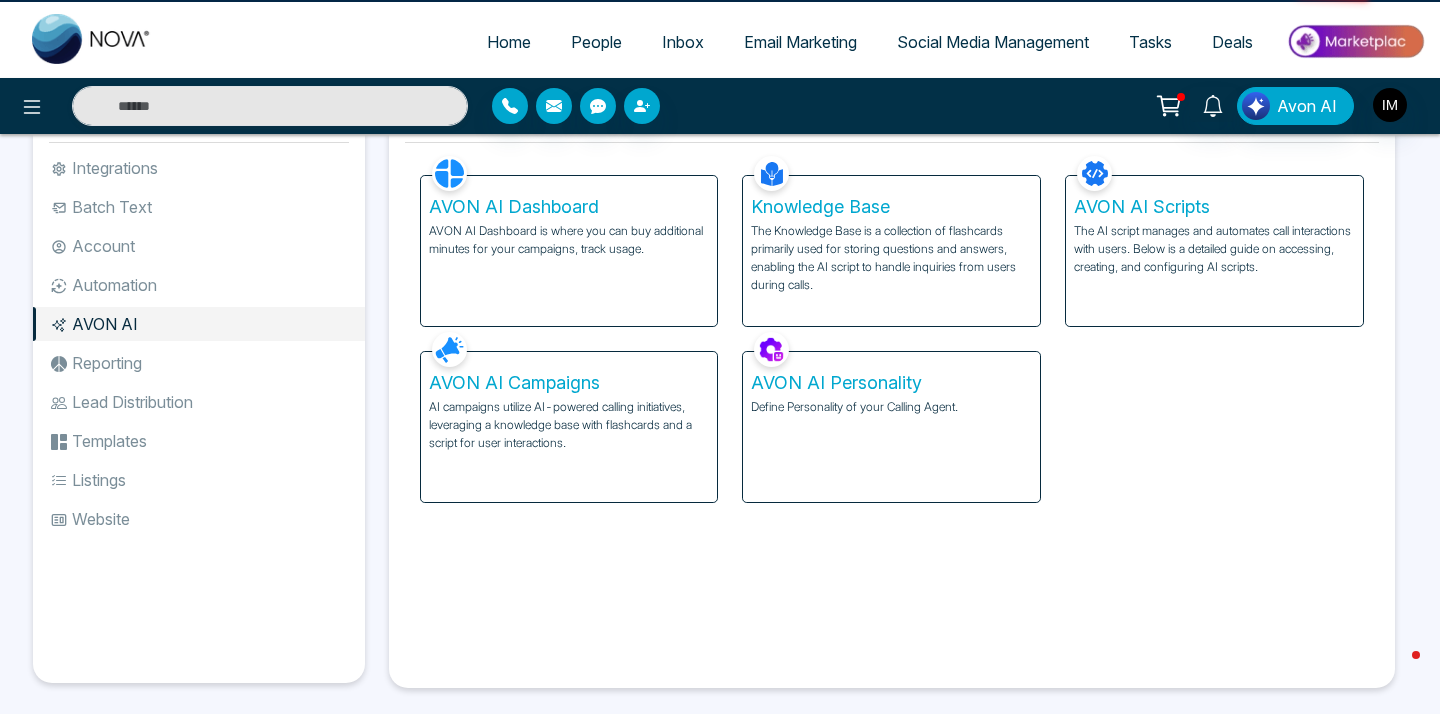 scroll, scrollTop: 0, scrollLeft: 0, axis: both 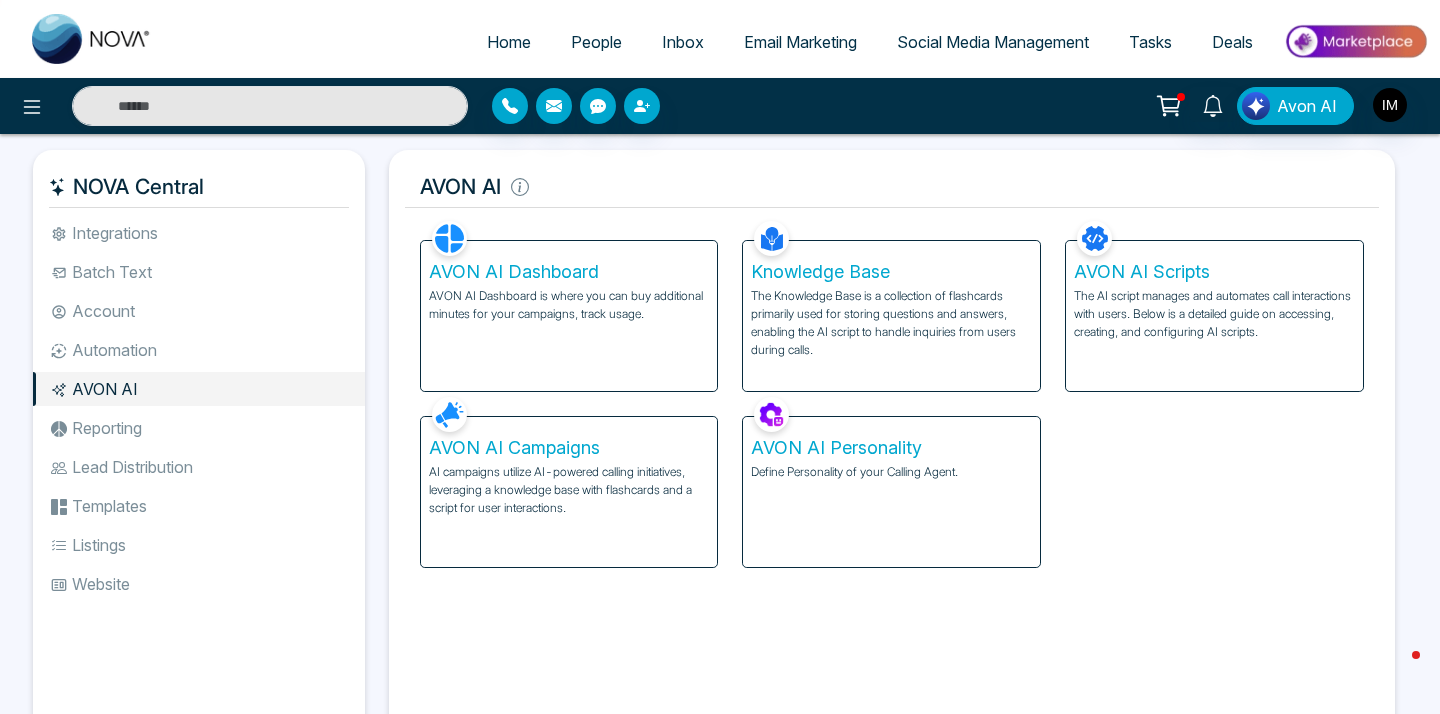 click on "The Knowledge Base is a collection of flashcards primarily used for storing questions and answers, enabling the AI script to handle inquiries from users during calls." at bounding box center (891, 323) 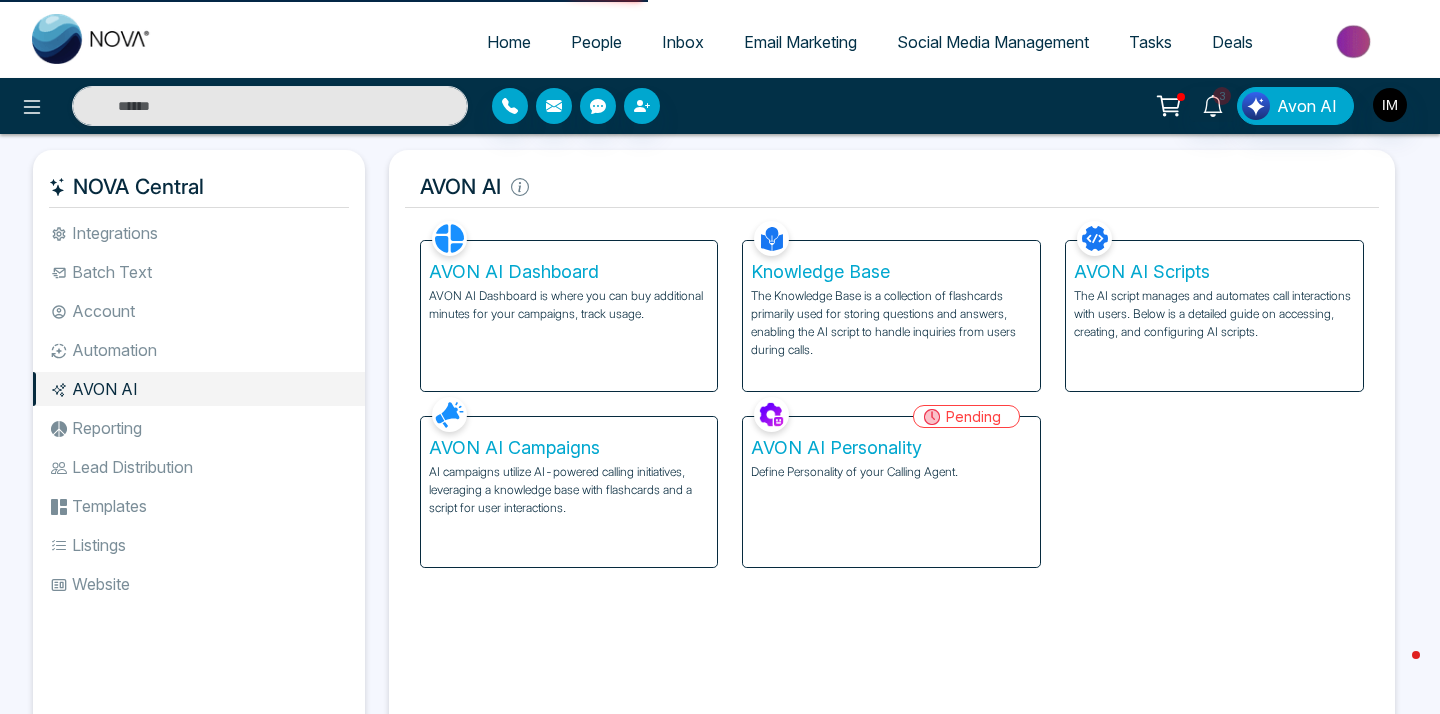 click on "The Knowledge Base is a collection of flashcards primarily used for storing questions and answers, enabling the AI script to handle inquiries from users during calls." at bounding box center (891, 323) 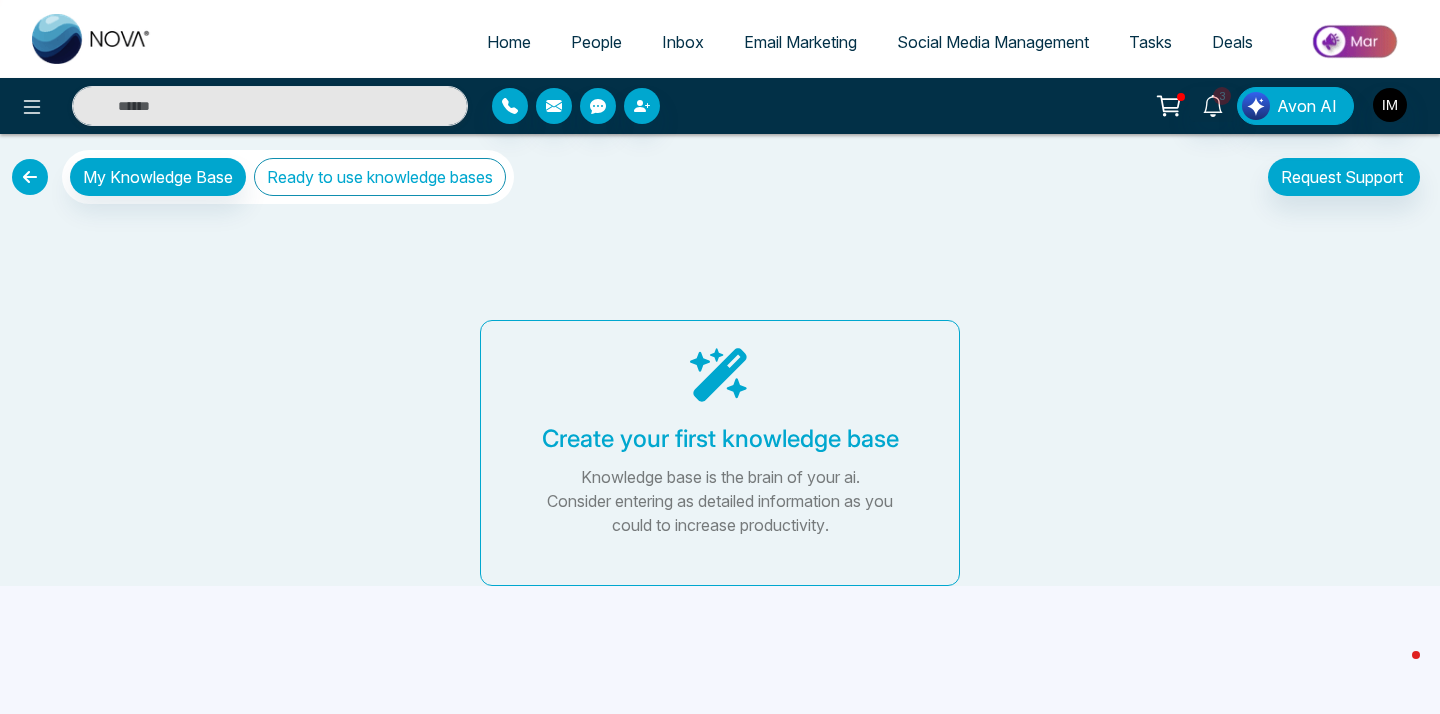 click on "Ready to use knowledge bases" at bounding box center [380, 177] 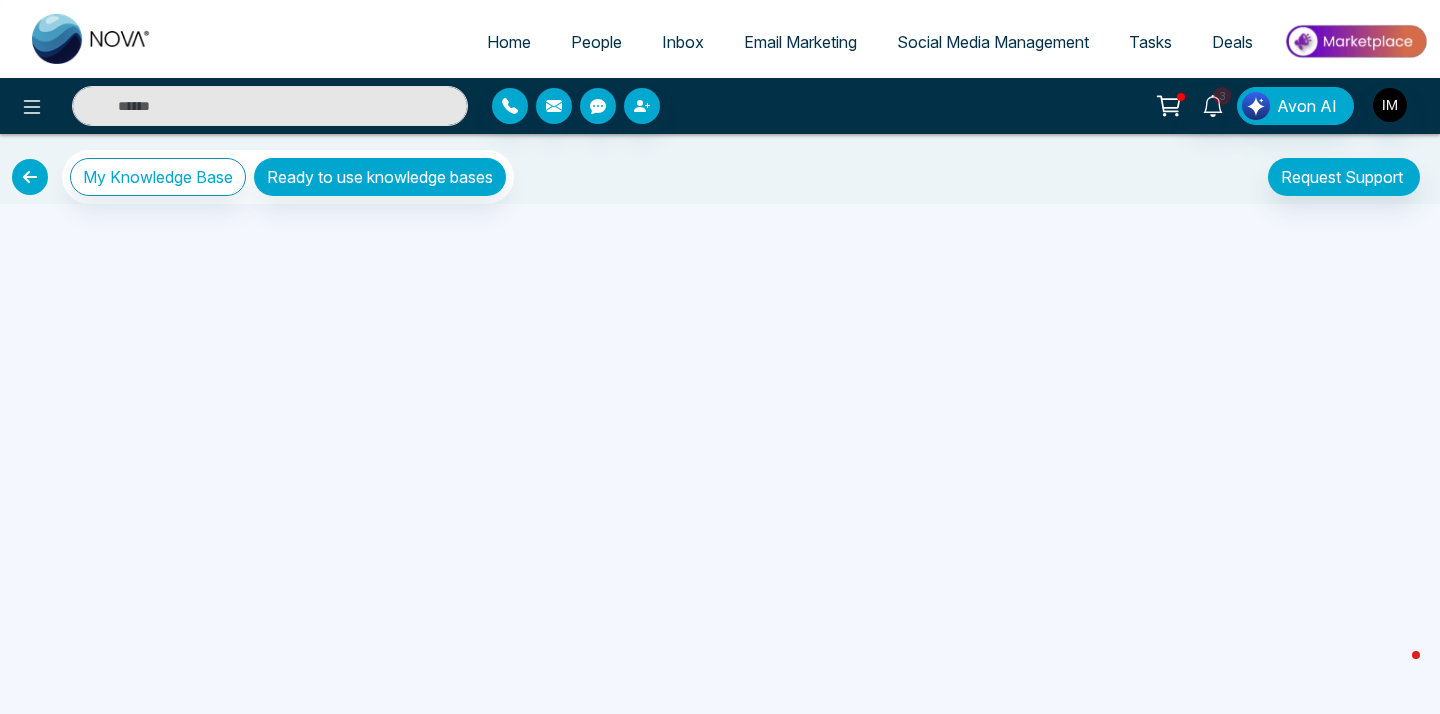 click at bounding box center [30, 177] 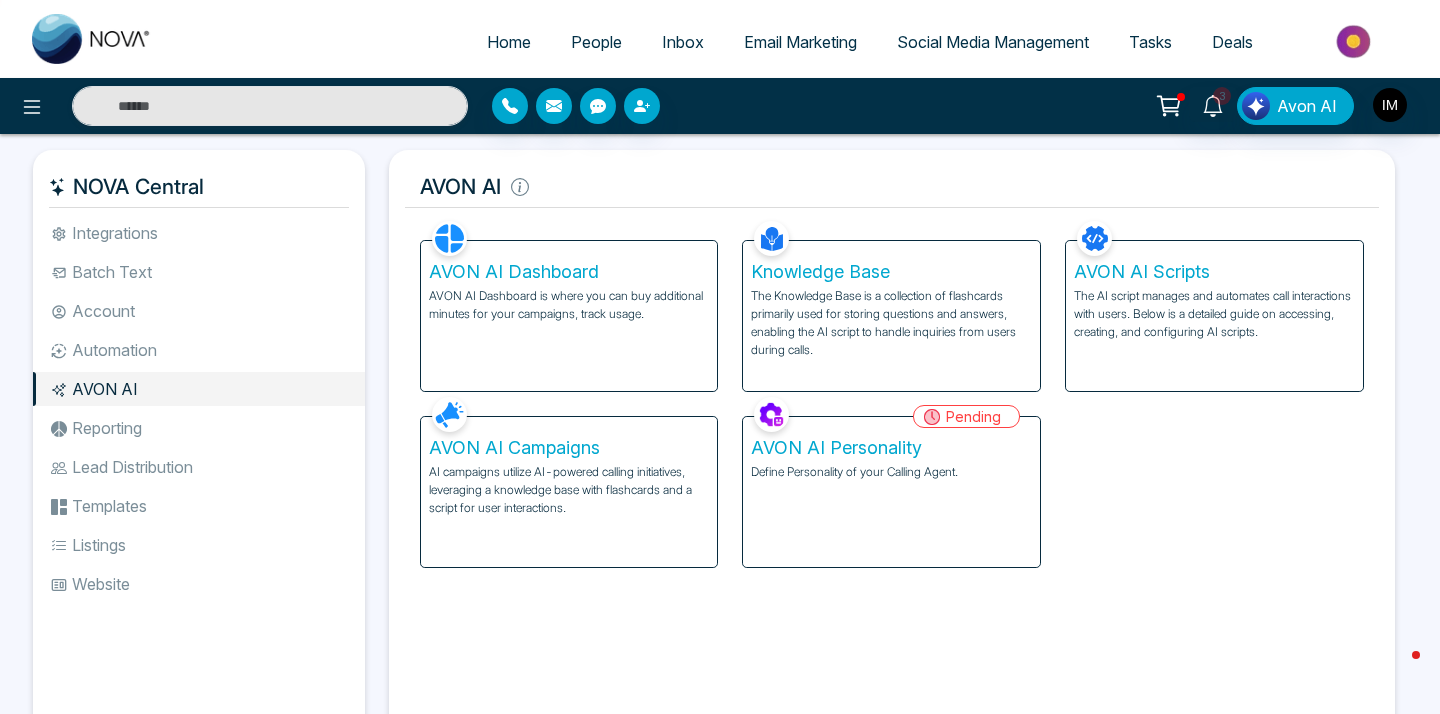 click on "AVON AI Scripts" at bounding box center [1214, 272] 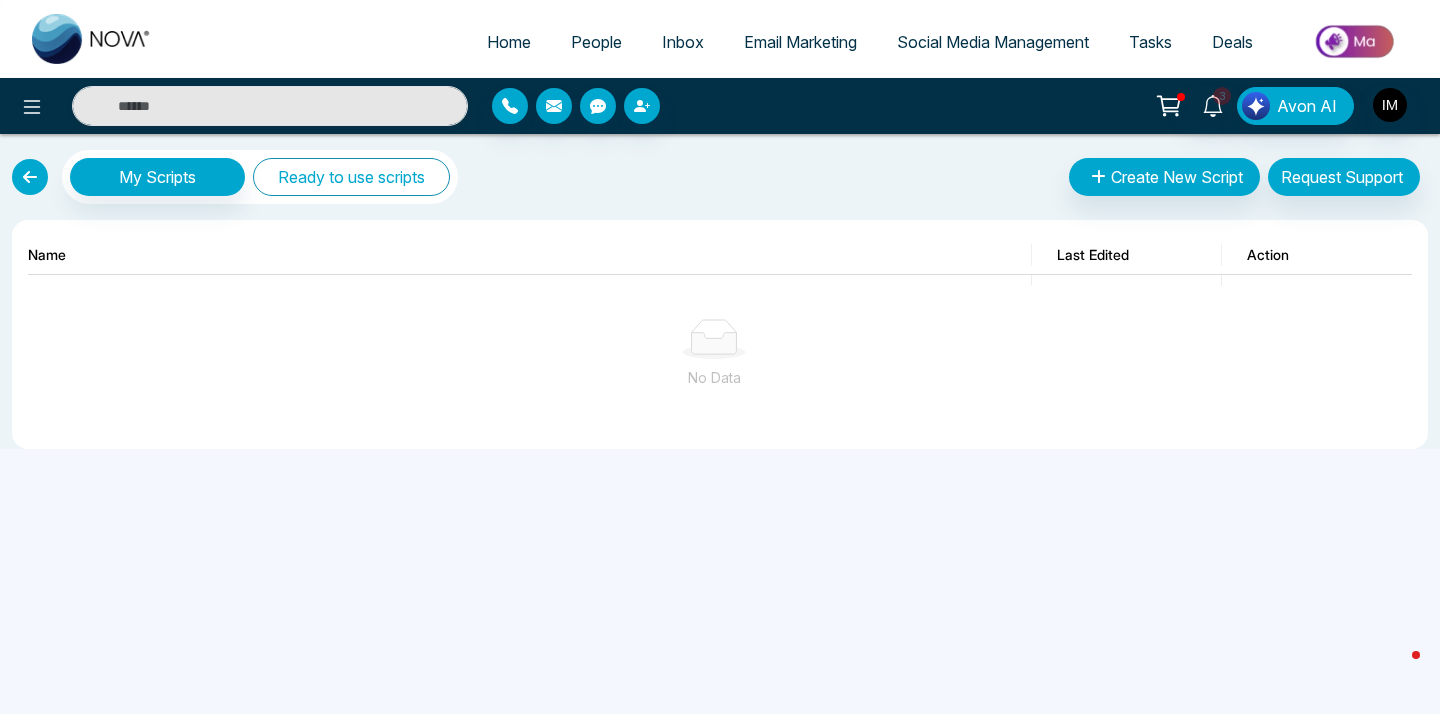 click on "Ready to use scripts" at bounding box center (351, 177) 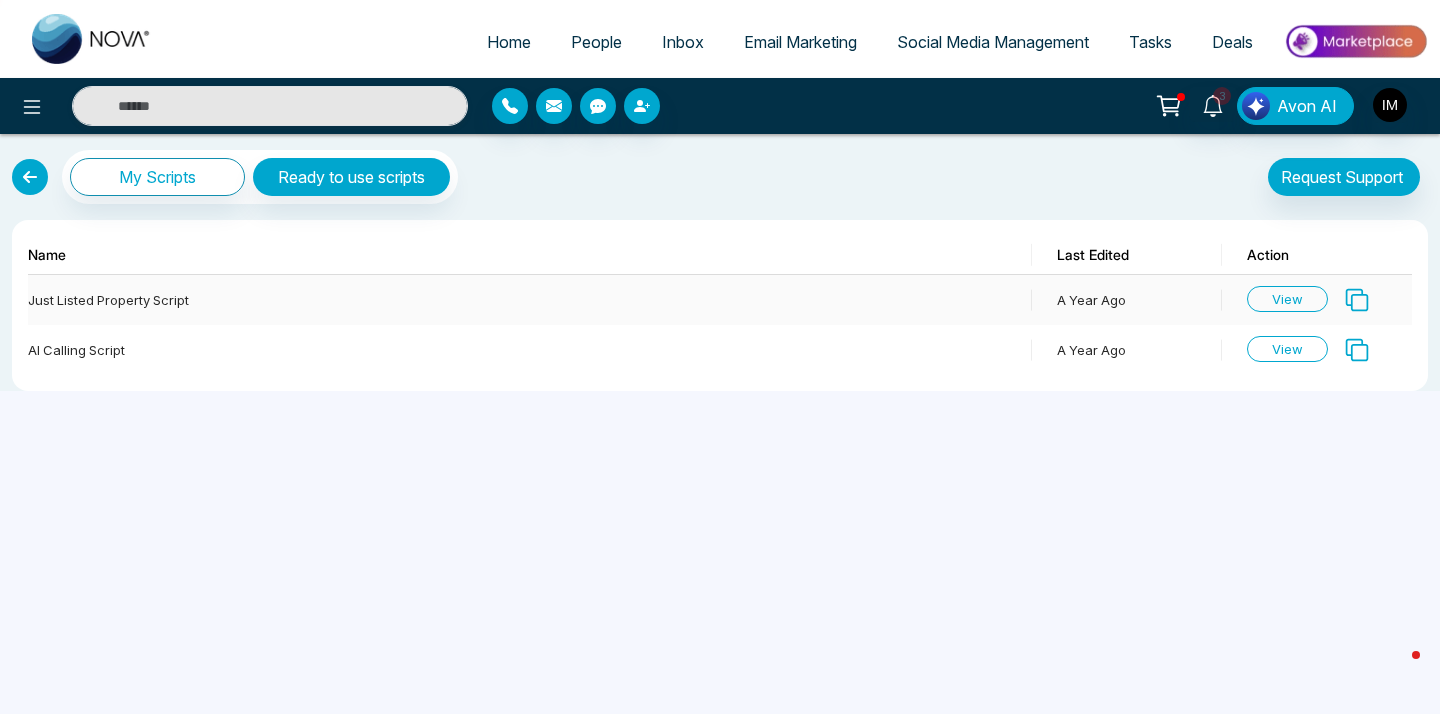 click on "View" at bounding box center [1287, 299] 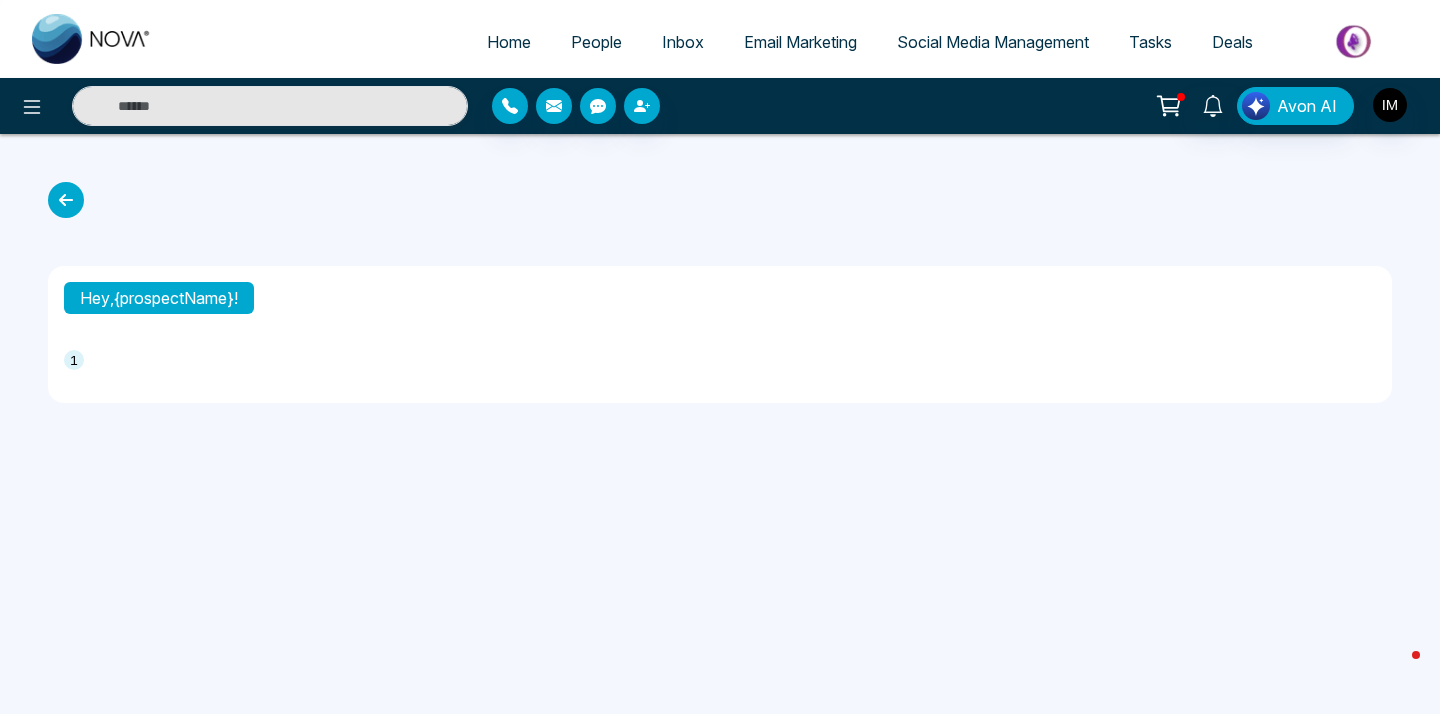 type on "**********" 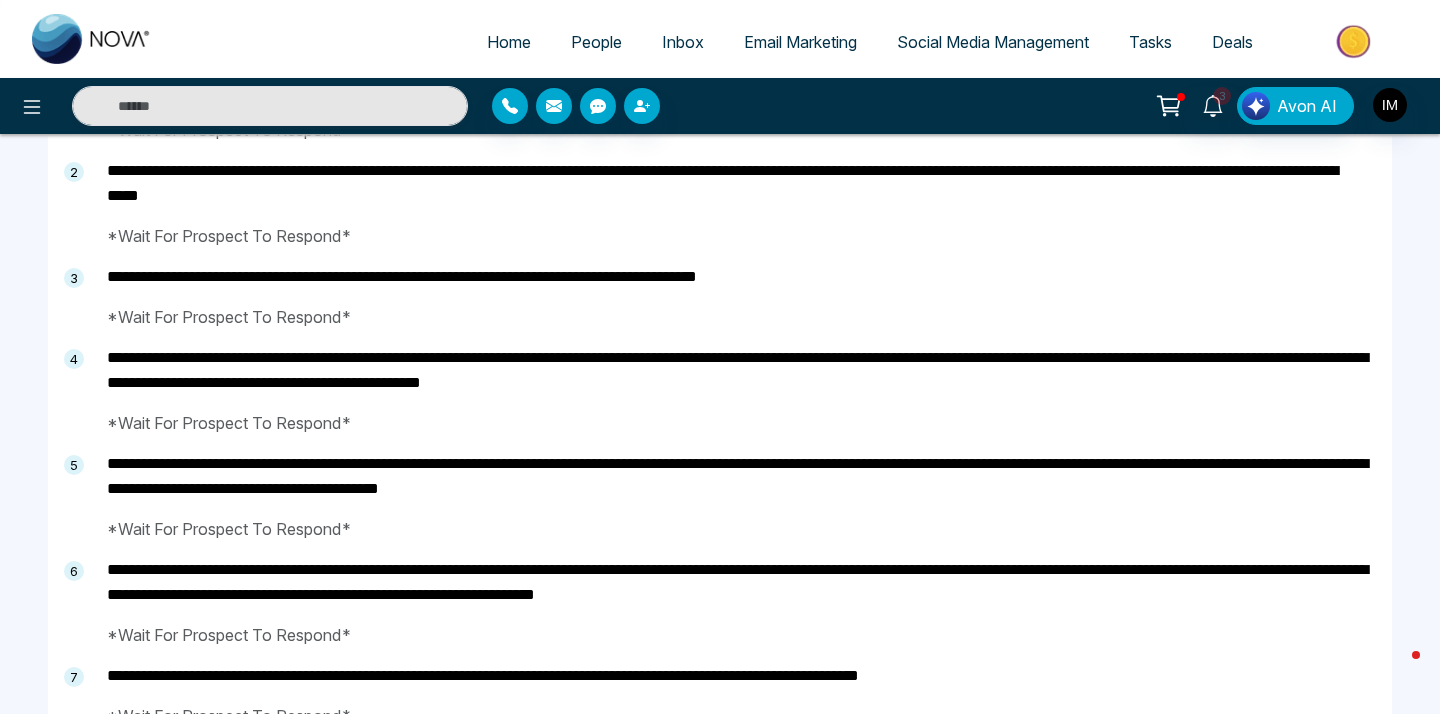 scroll, scrollTop: 0, scrollLeft: 0, axis: both 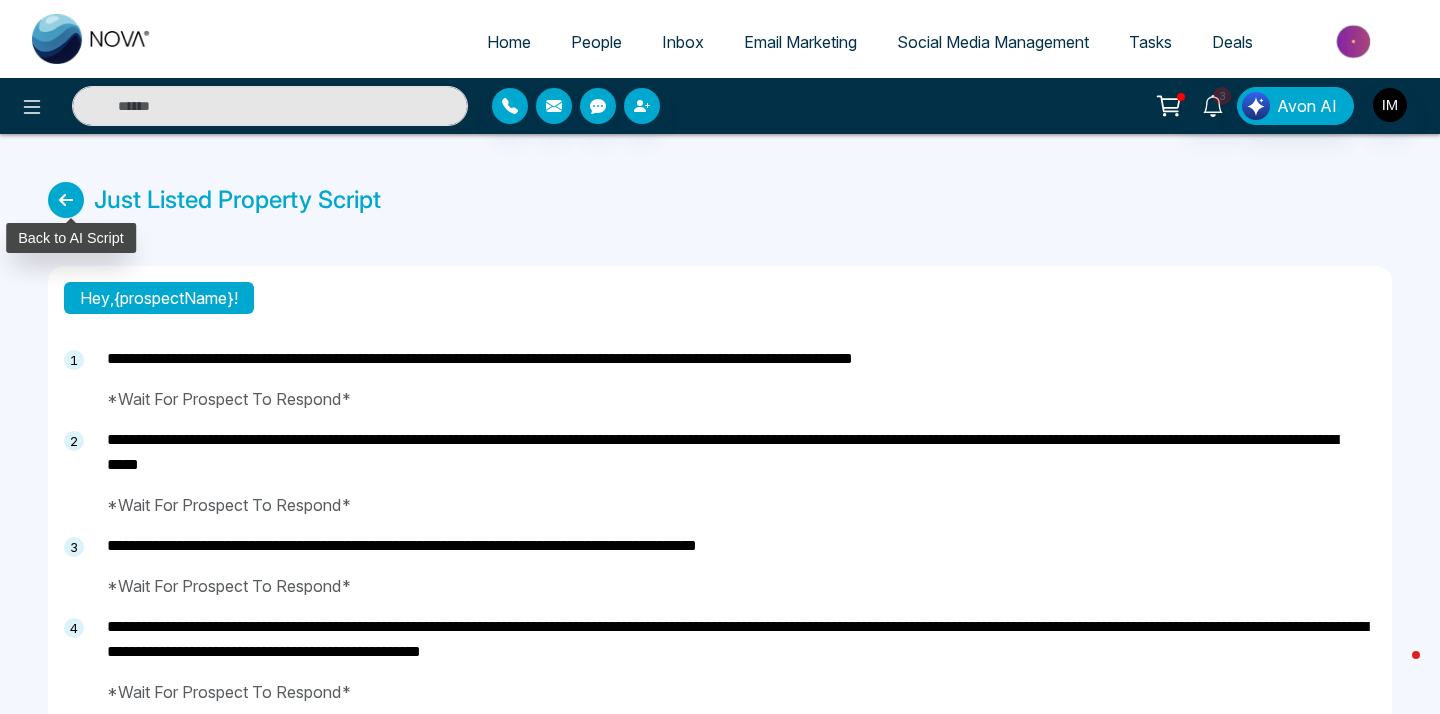 click at bounding box center (66, 200) 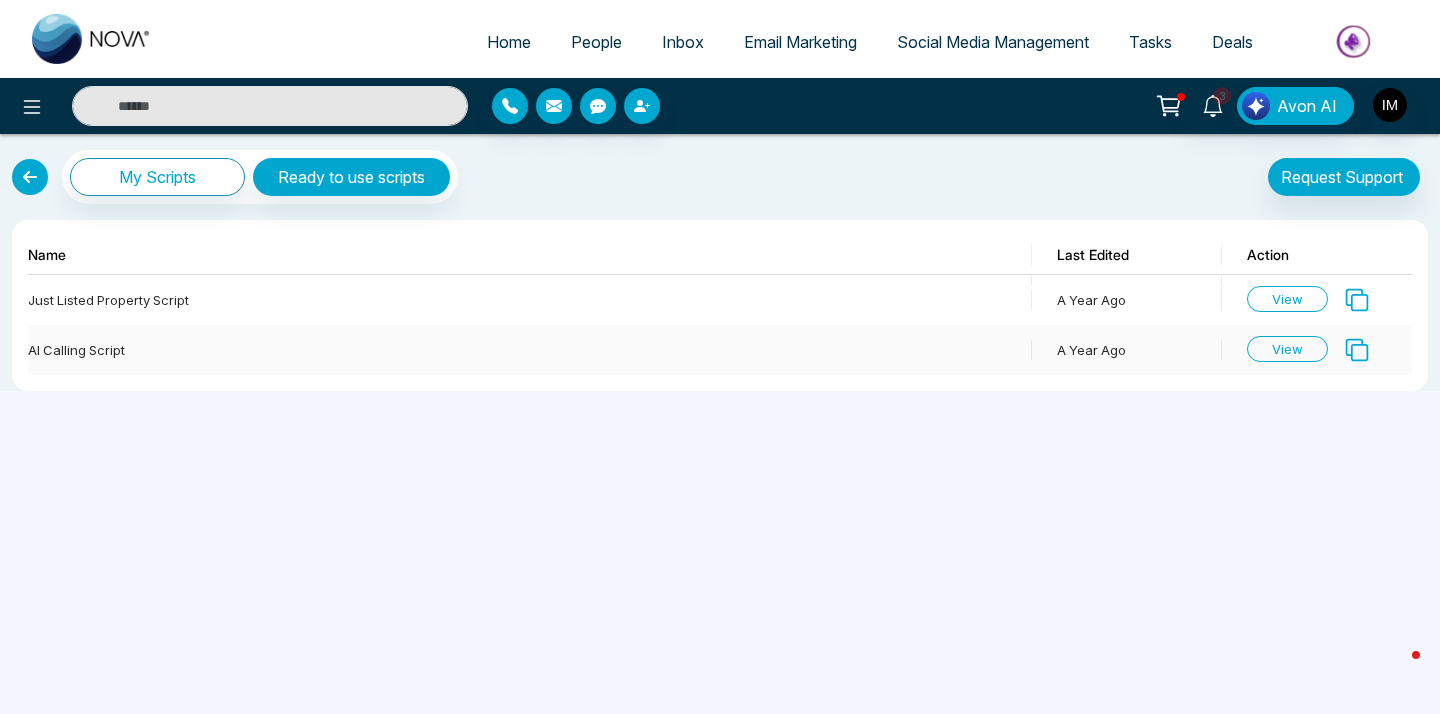 click on "View" at bounding box center (1287, 349) 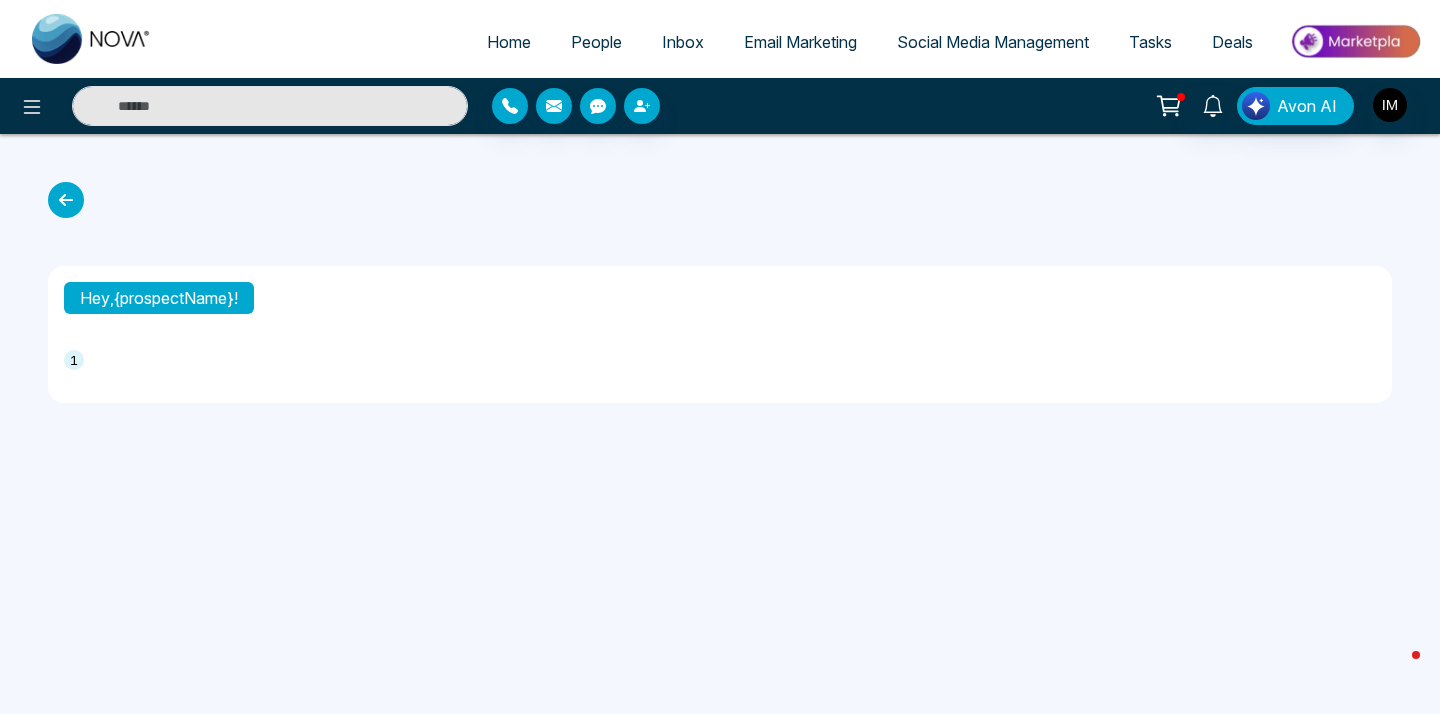 type on "**********" 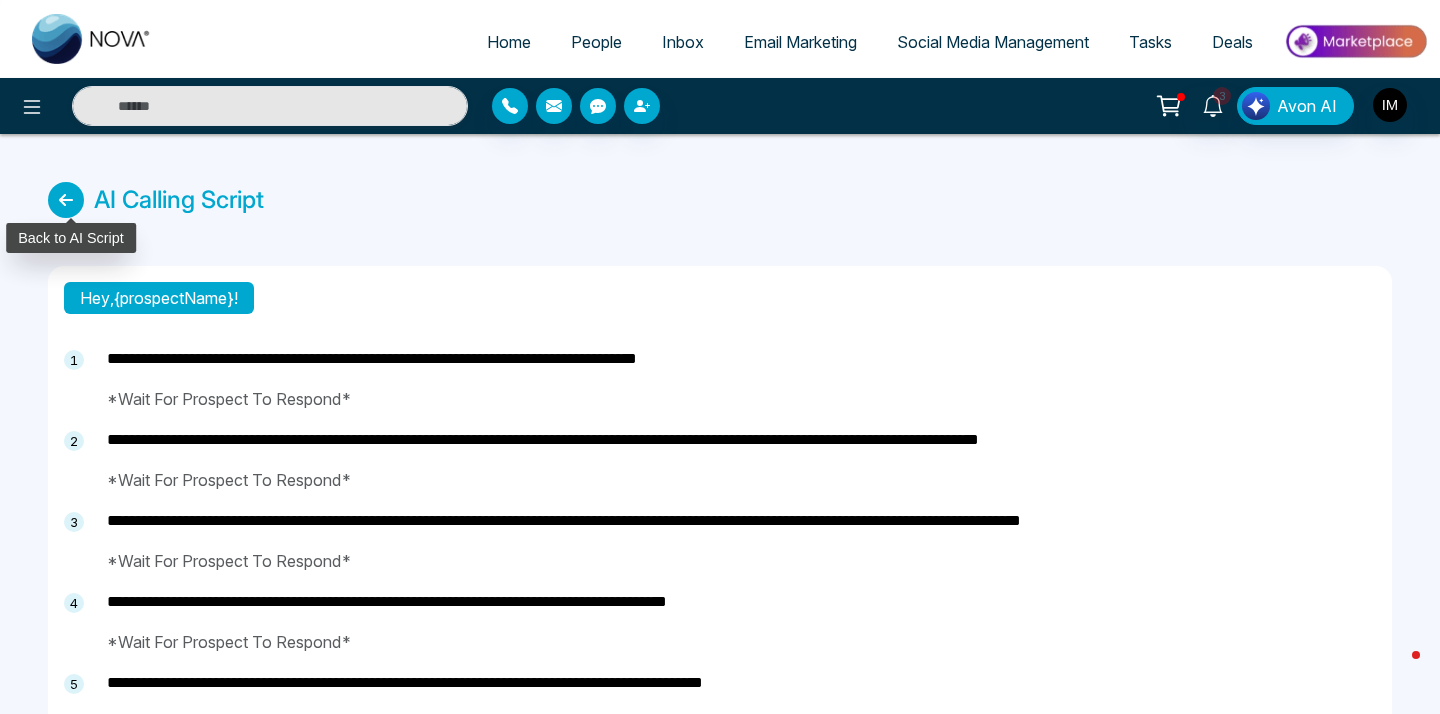 click at bounding box center [66, 200] 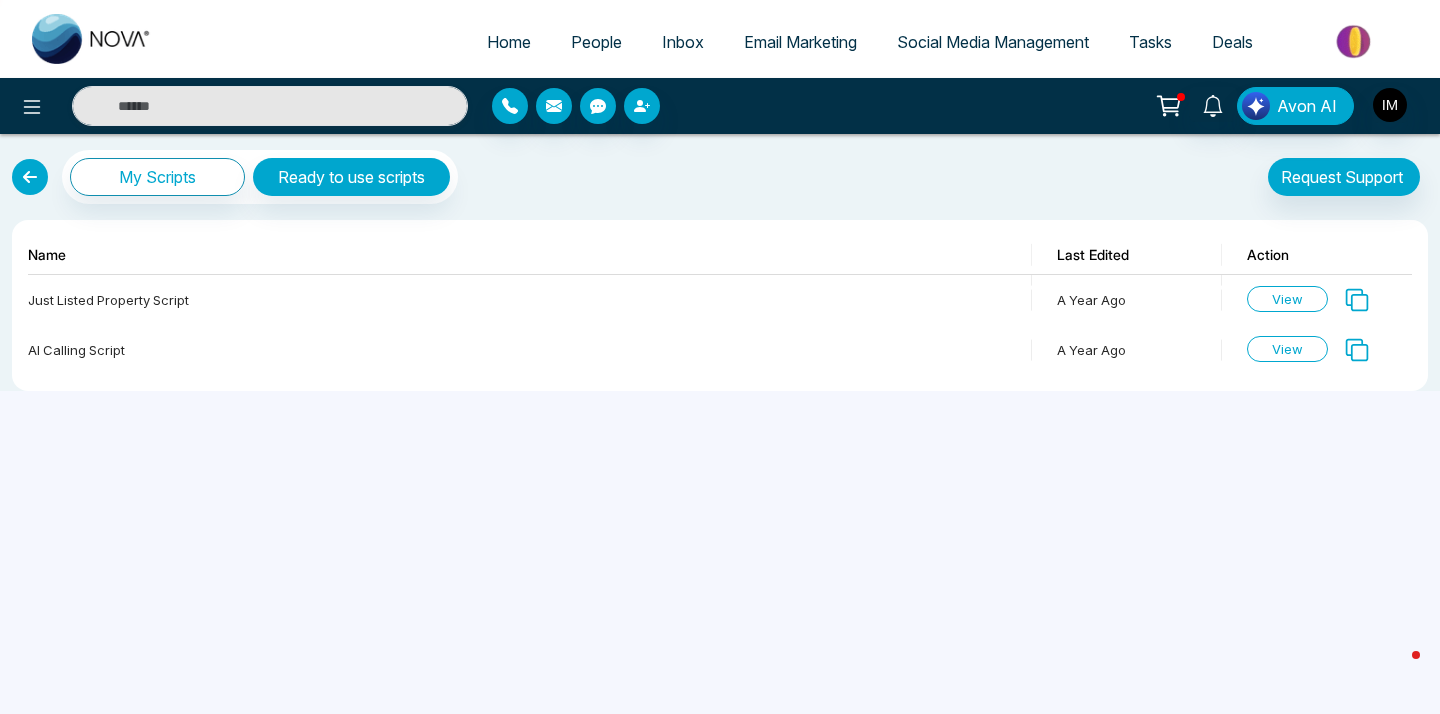 click at bounding box center (30, 177) 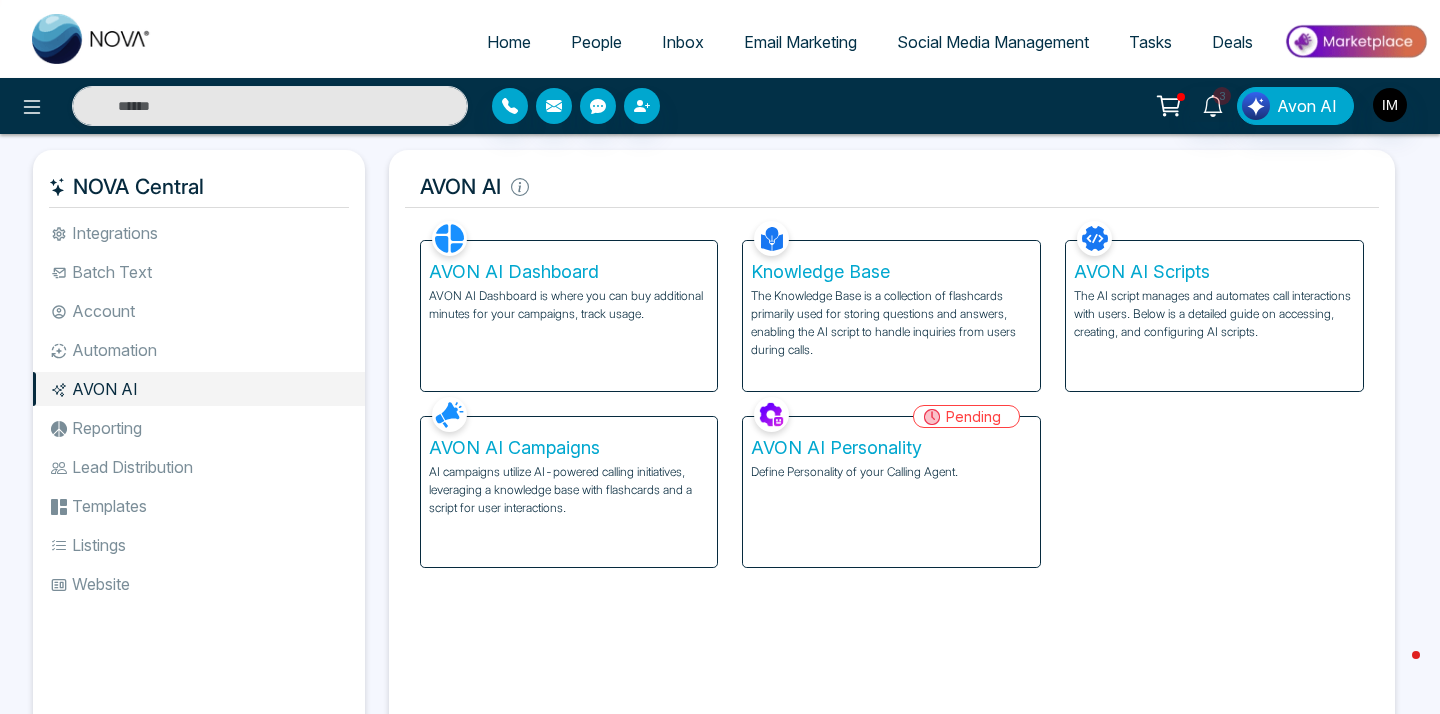 click on "AI campaigns utilize AI-powered calling initiatives, leveraging a knowledge base with flashcards and a script for user interactions." at bounding box center [569, 490] 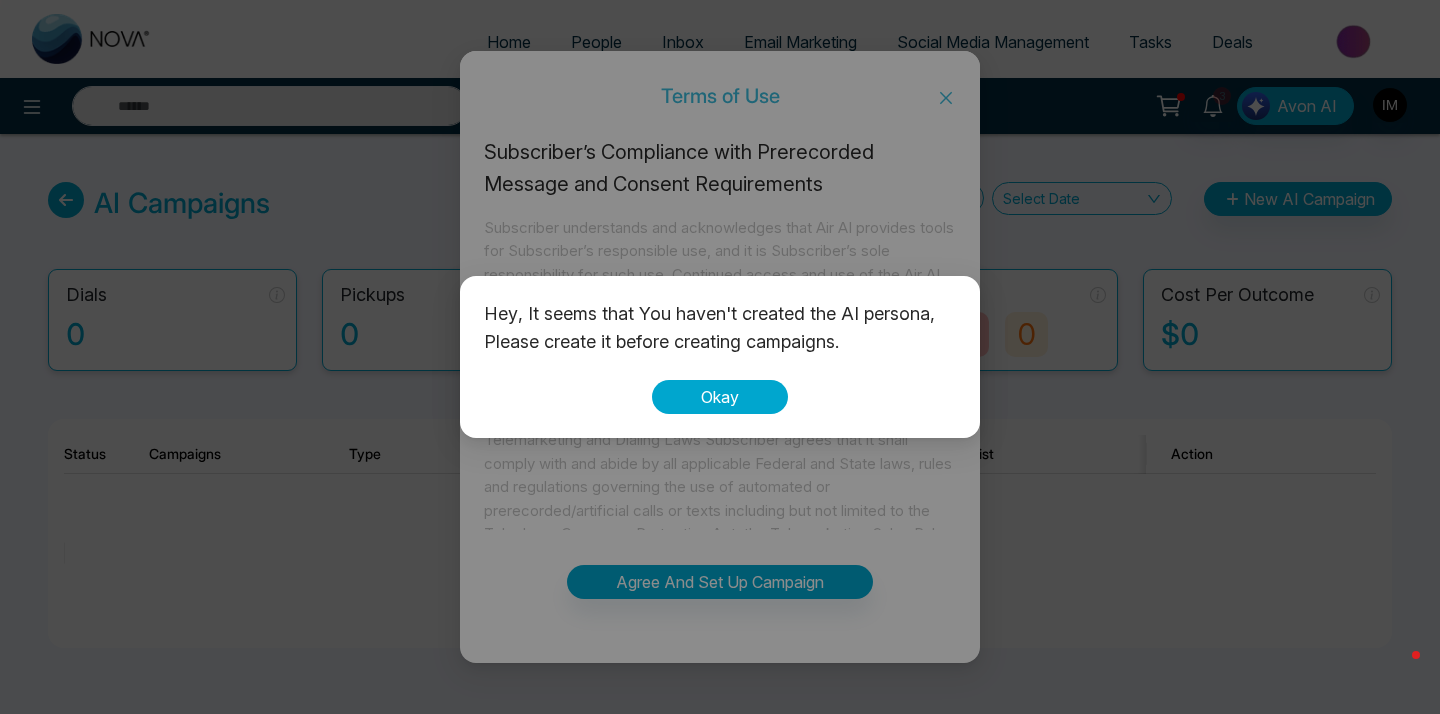click on "Okay" at bounding box center (720, 397) 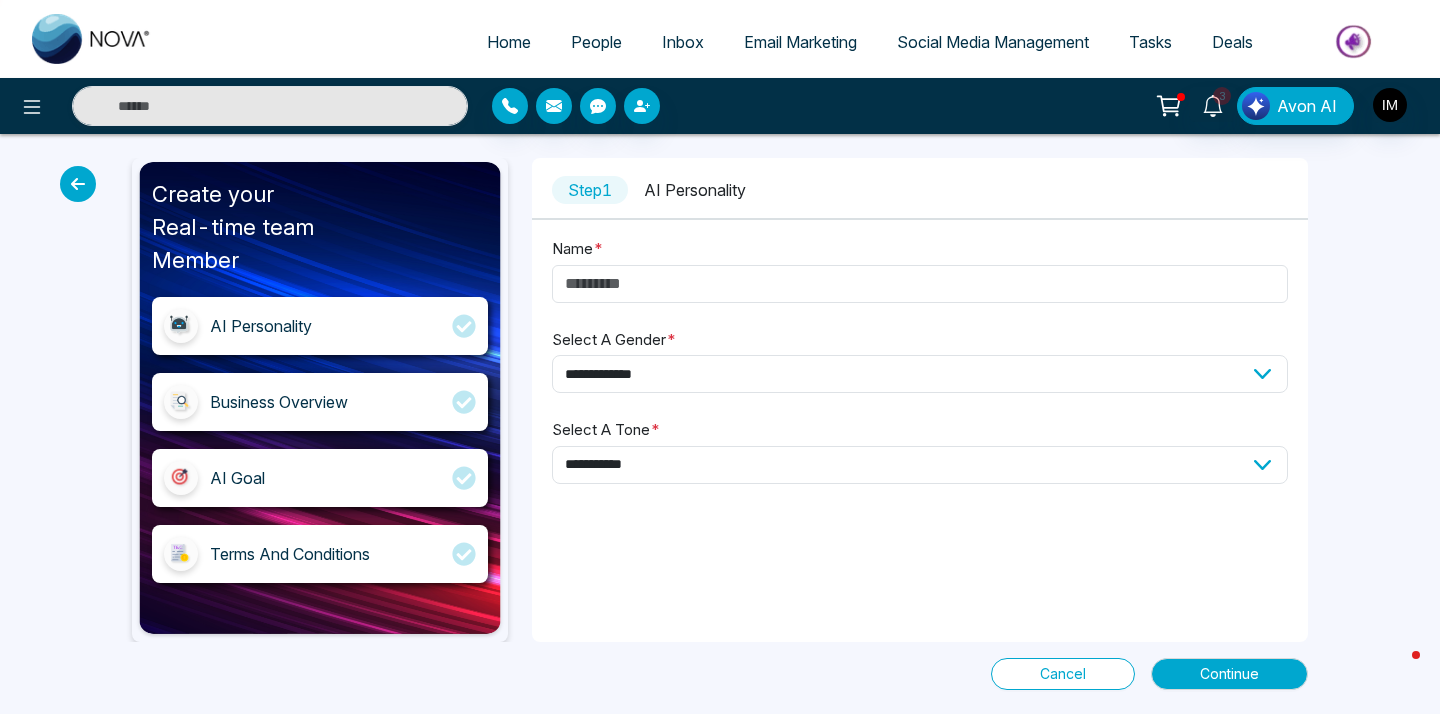 click at bounding box center [78, 184] 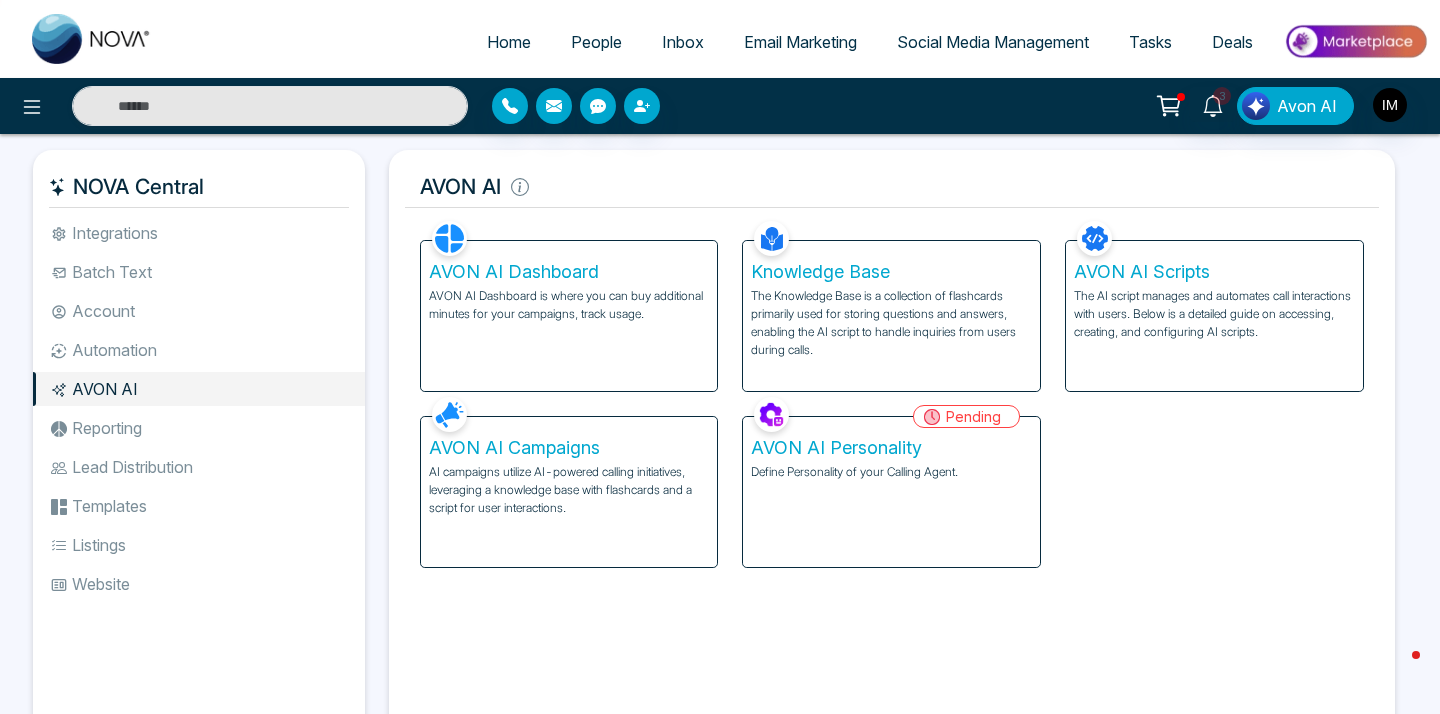 click on "AVON AI Personality" at bounding box center (891, 448) 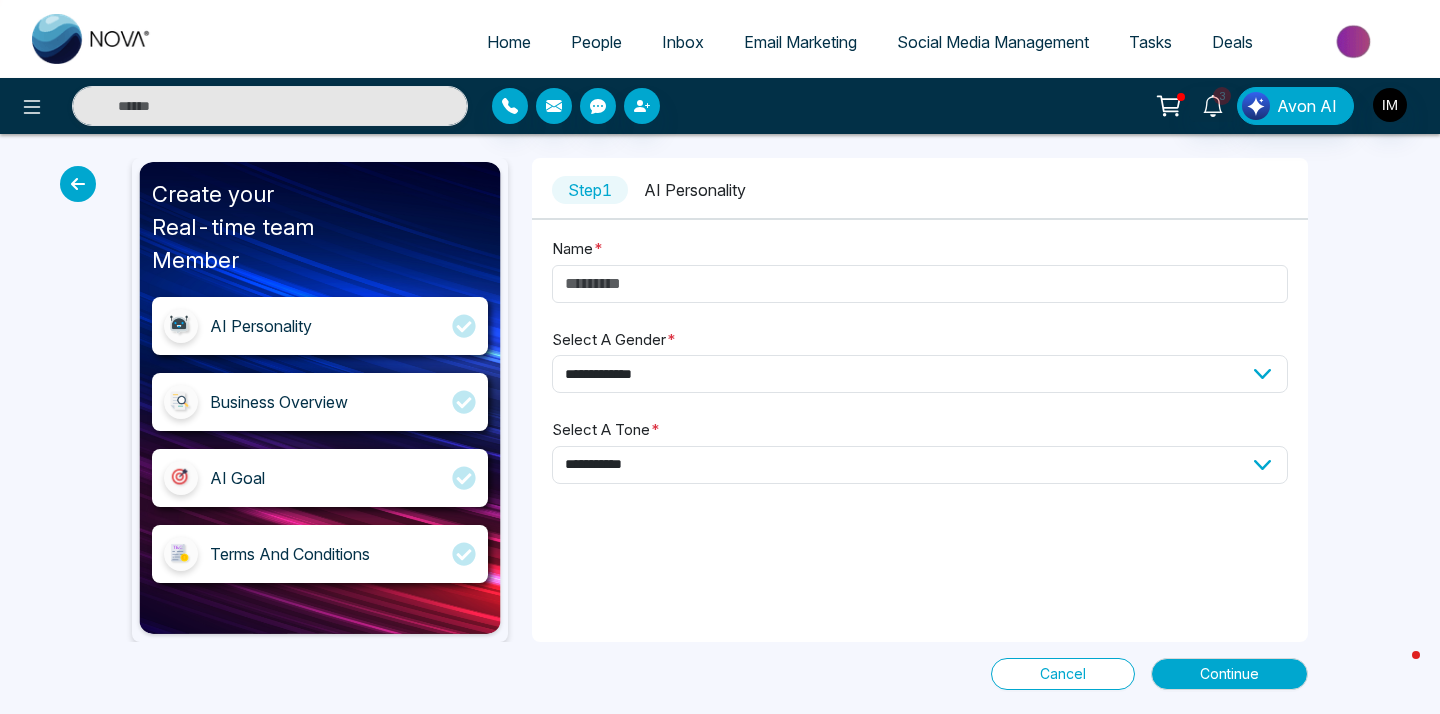 click at bounding box center [78, 184] 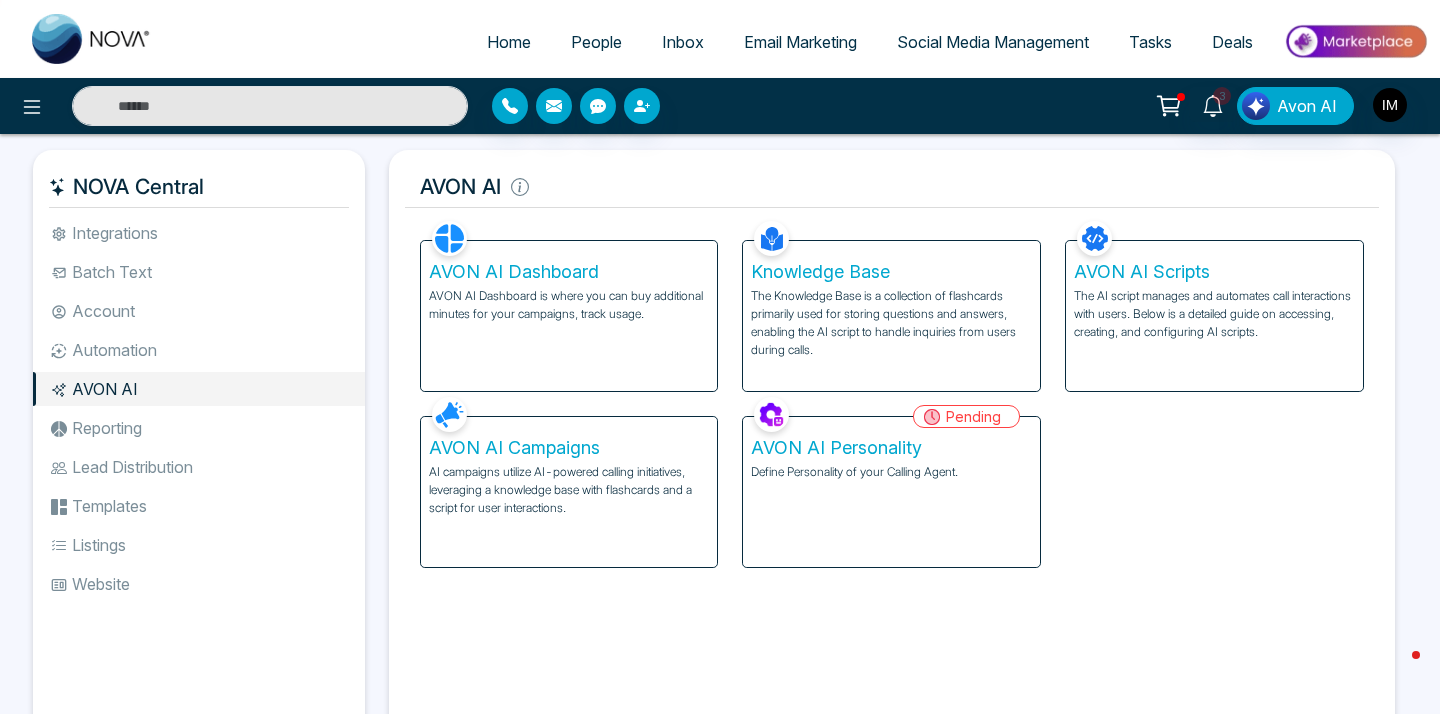 click on "Reporting" at bounding box center [199, 428] 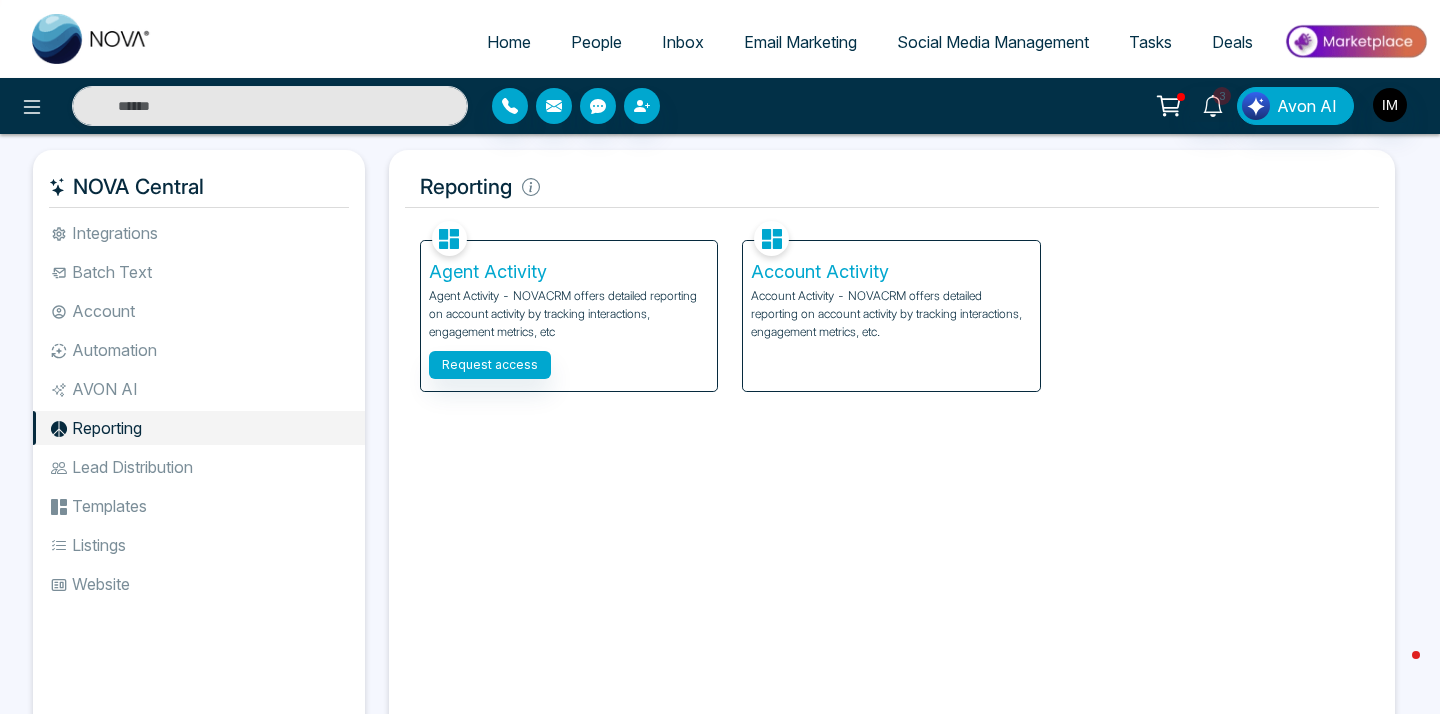click on "Agent Activity - NOVACRM offers detailed reporting on account activity by tracking interactions, engagement metrics, etc" at bounding box center [569, 314] 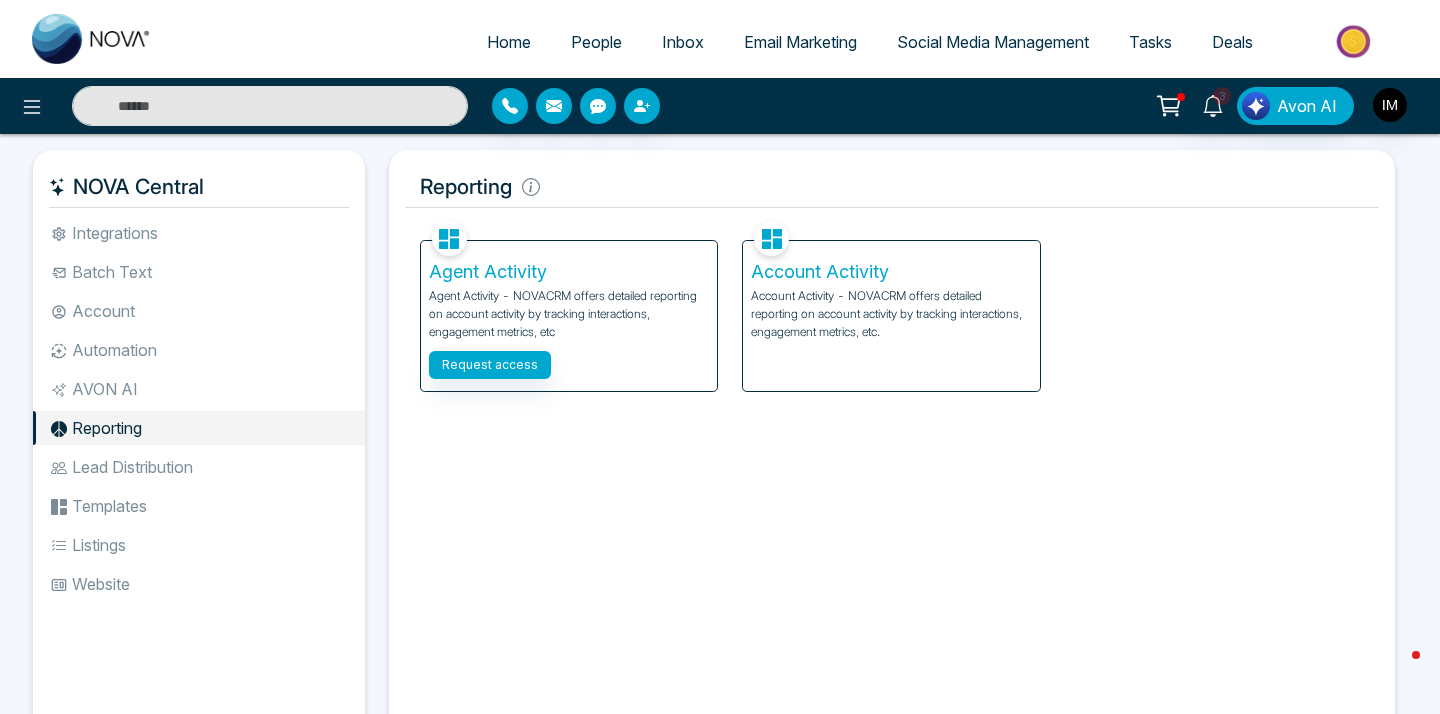 click on "Account Activity - NOVACRM offers detailed reporting on account activity by tracking interactions, engagement metrics, etc." at bounding box center (891, 314) 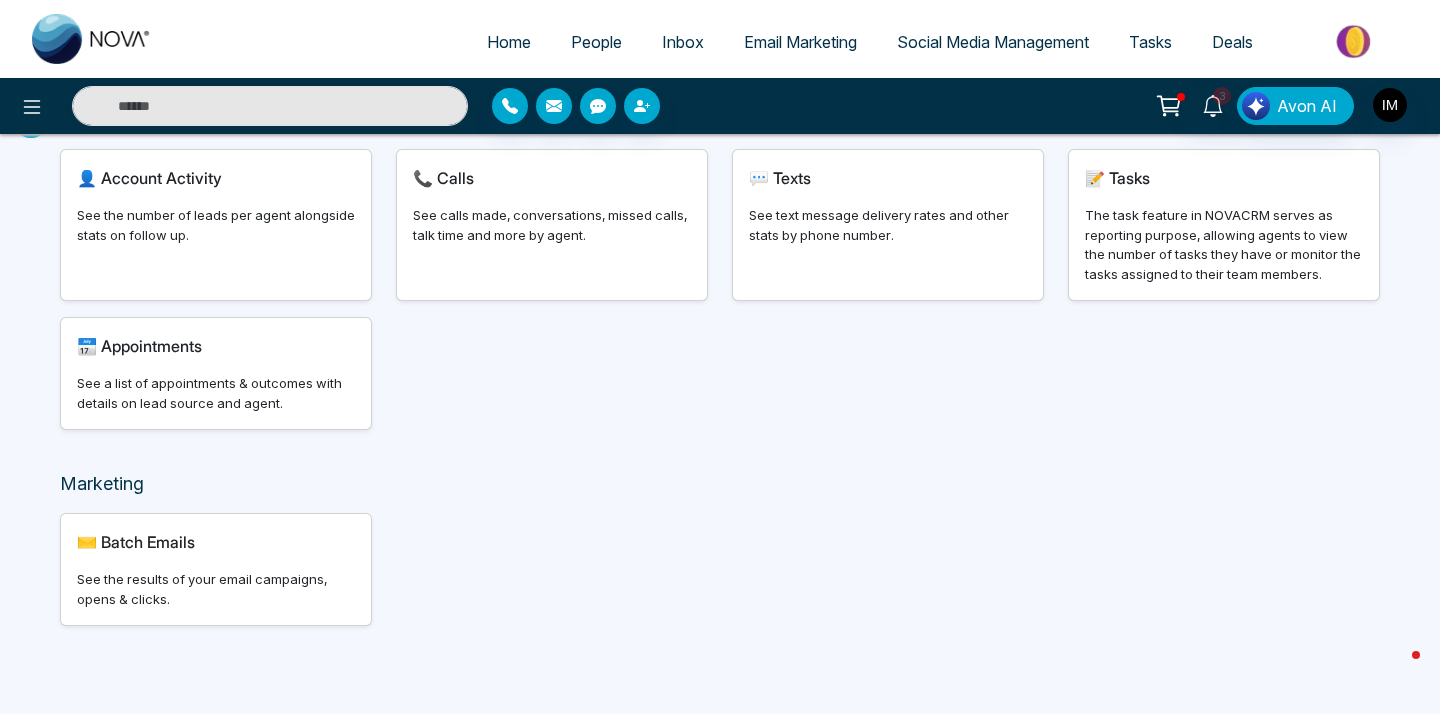 scroll, scrollTop: 0, scrollLeft: 0, axis: both 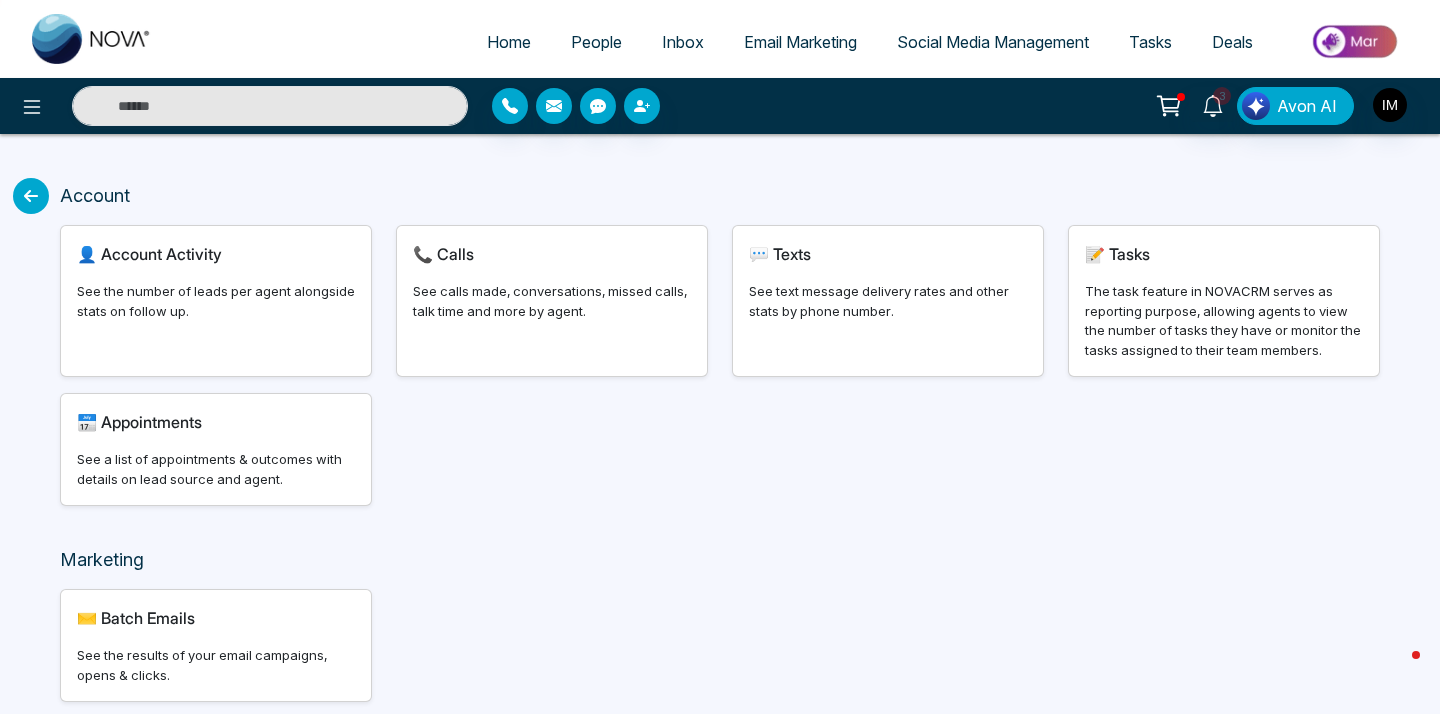click at bounding box center [31, 196] 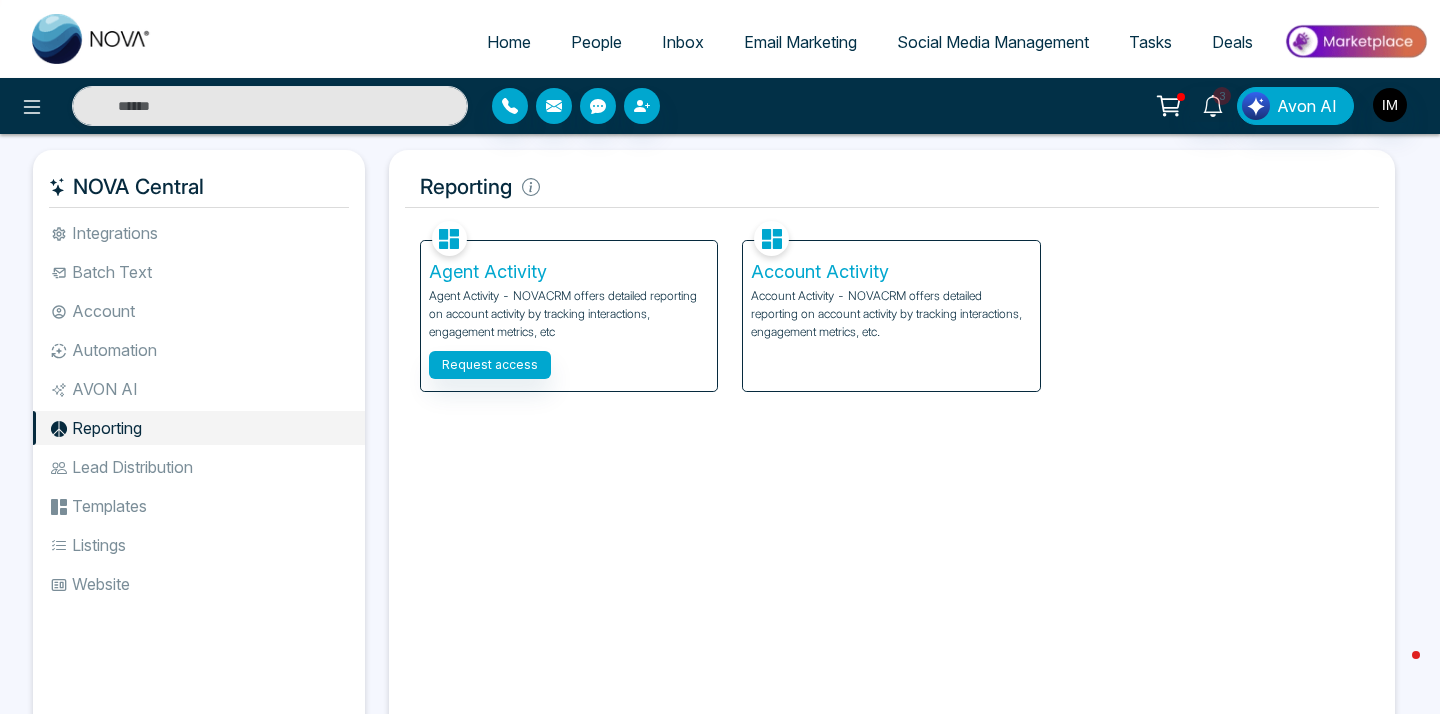 click on "Lead Distribution" at bounding box center (199, 467) 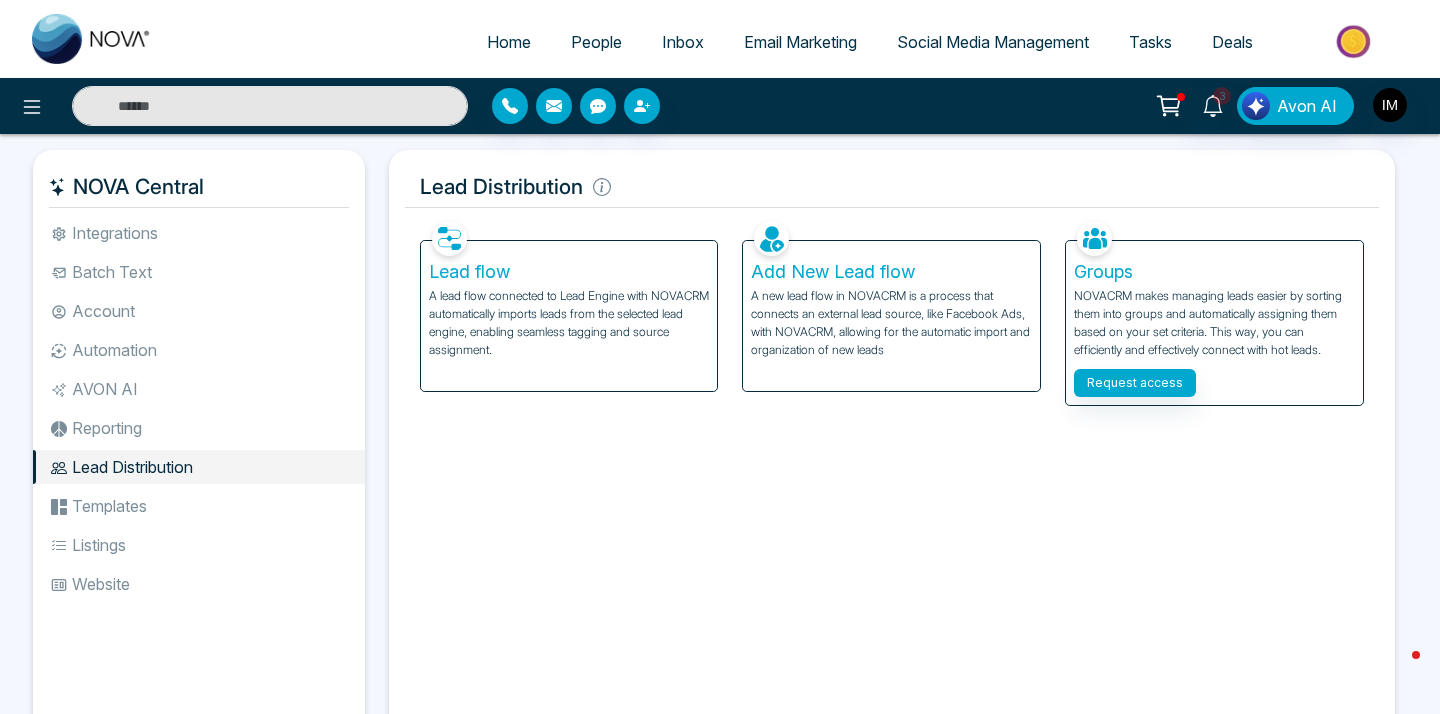 click on "Templates" at bounding box center (199, 506) 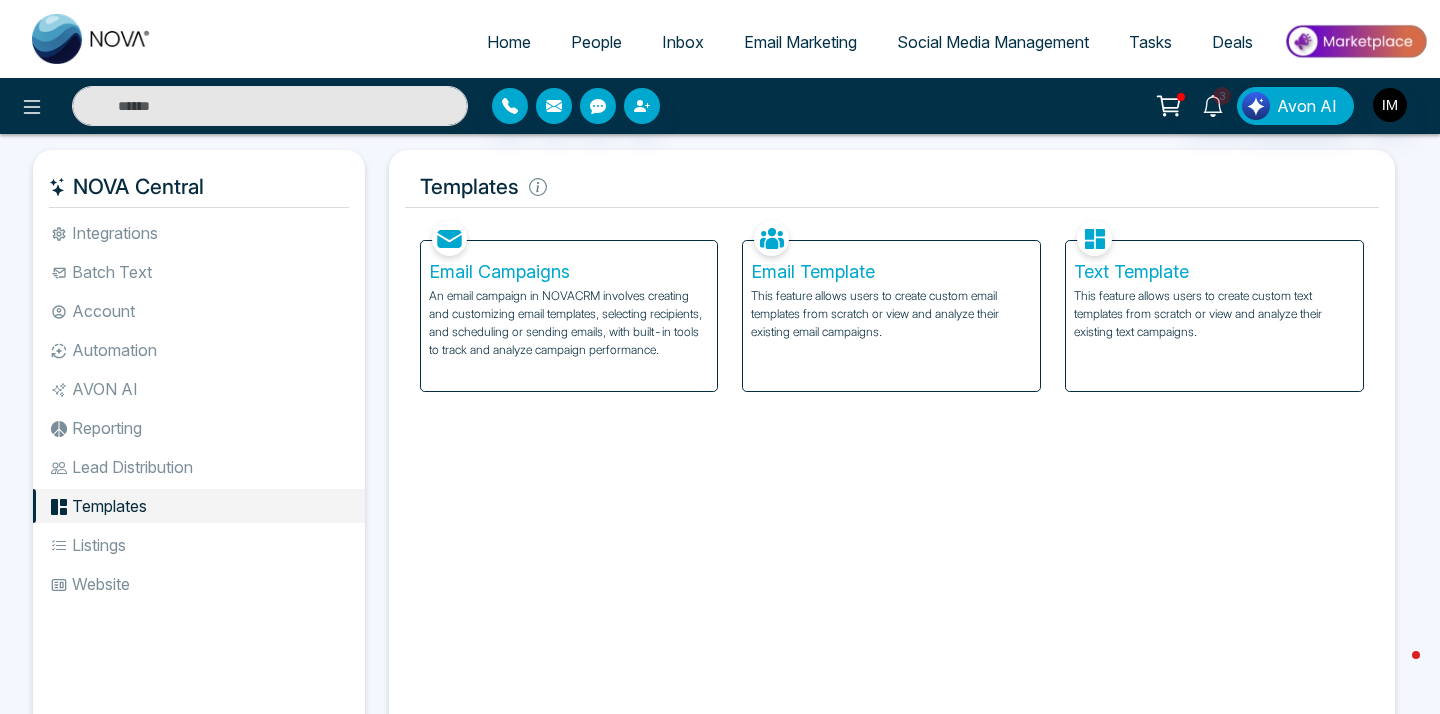 click on "Listings" at bounding box center [199, 545] 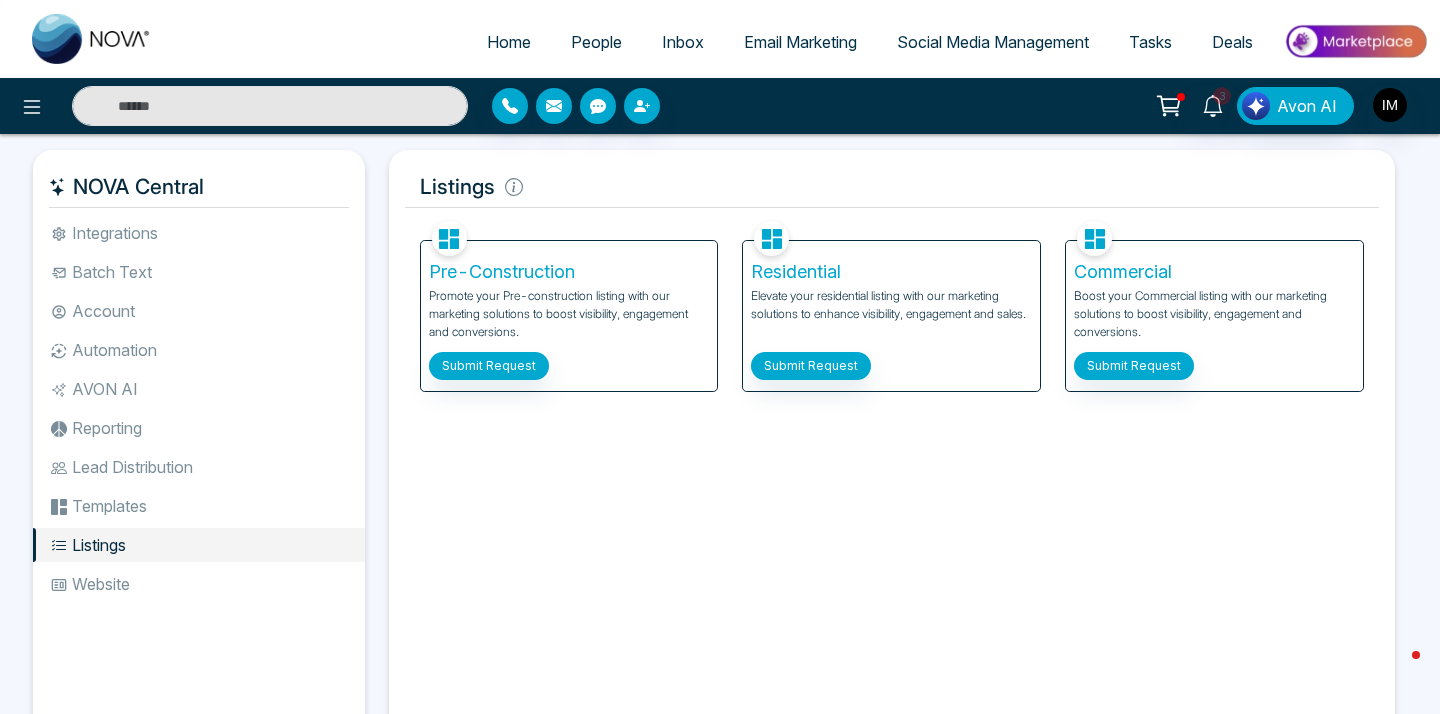 click on "Website" at bounding box center [199, 584] 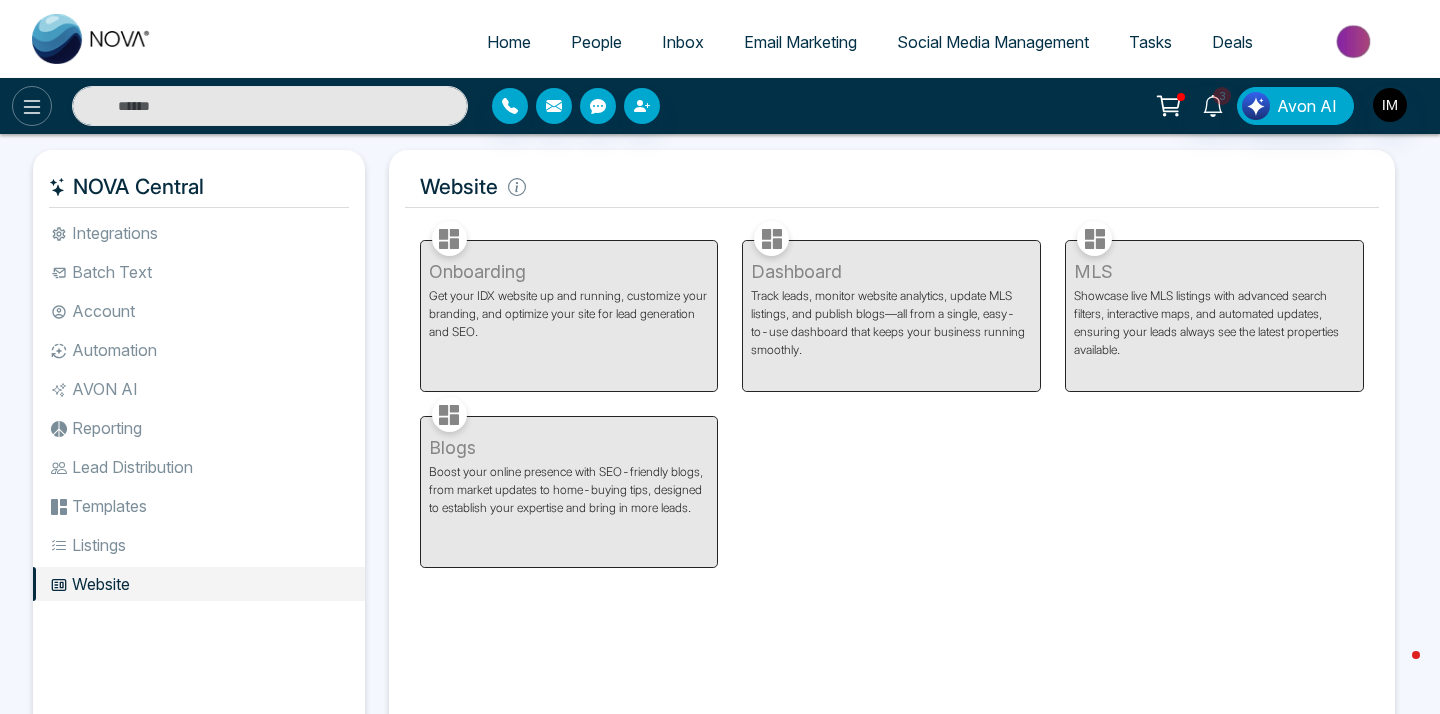 click 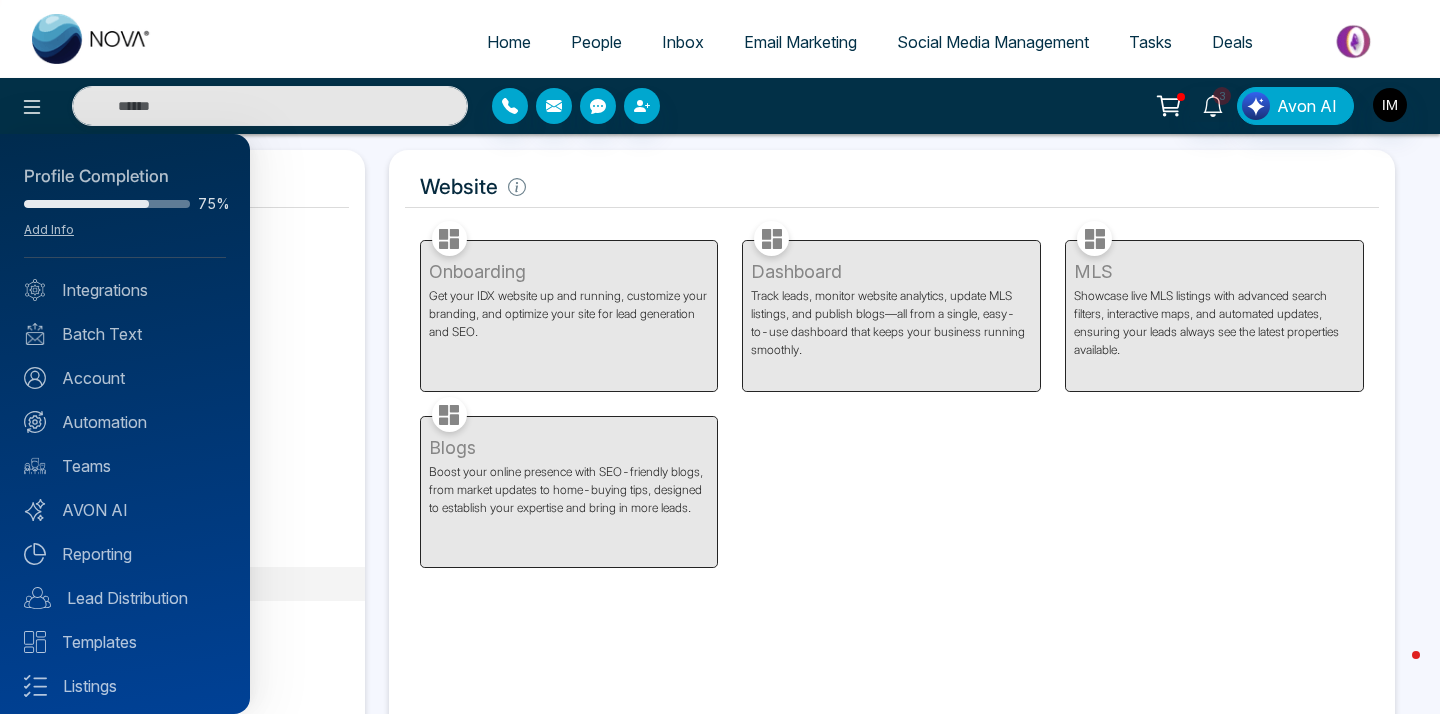 click at bounding box center [720, 357] 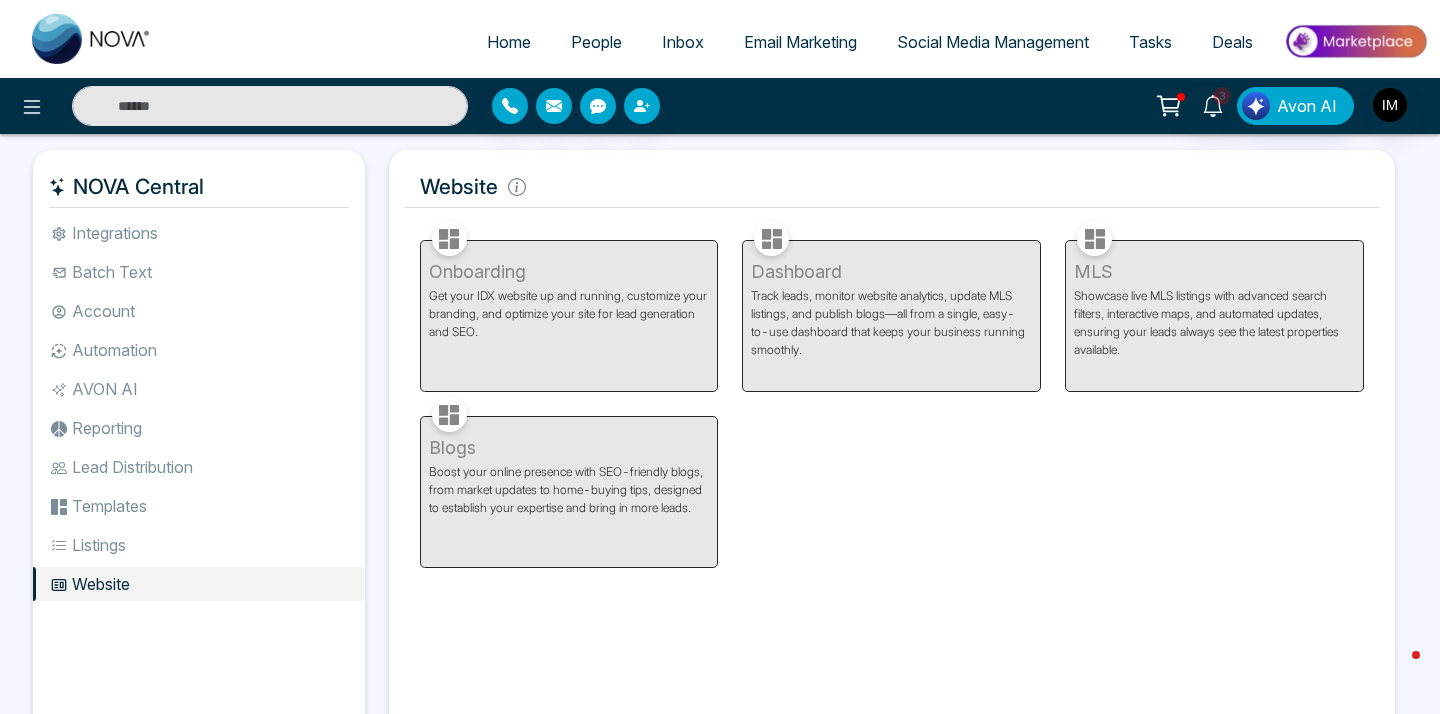 click on "Home" at bounding box center [509, 42] 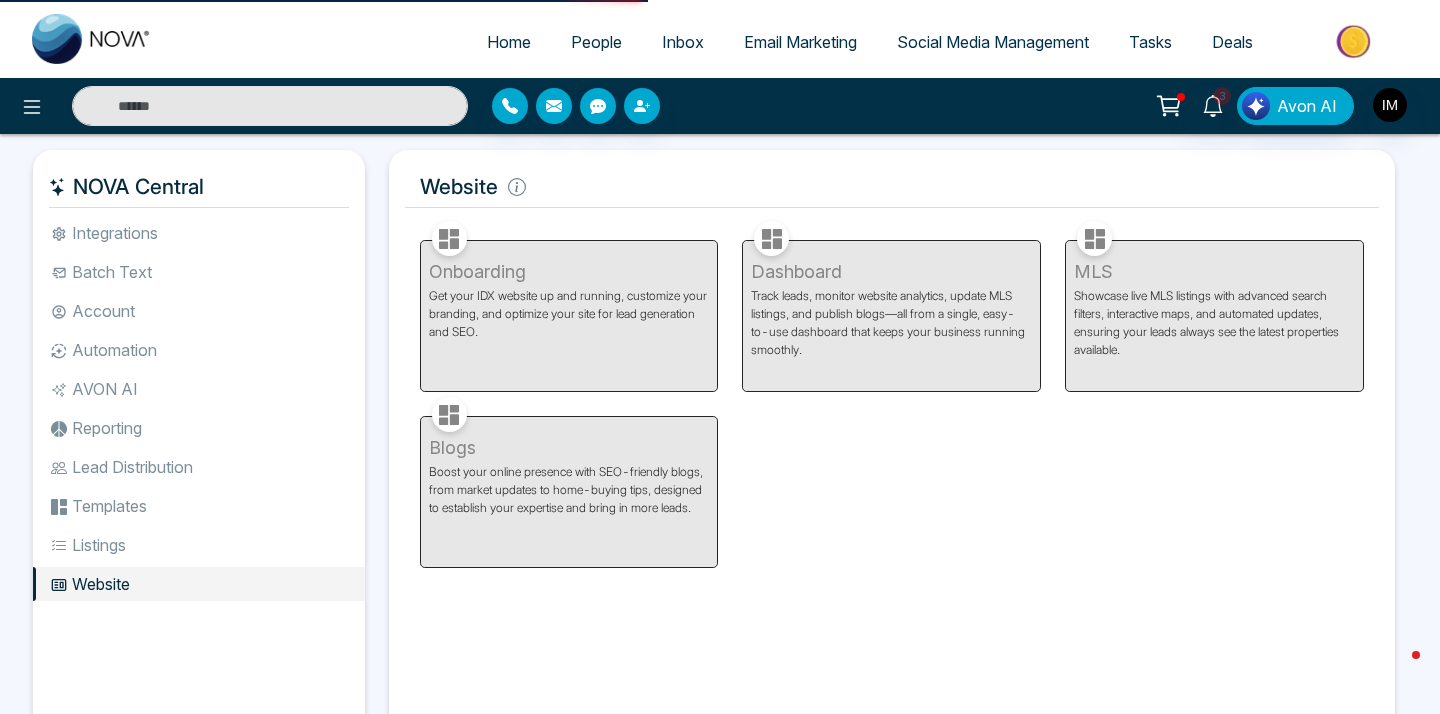 select on "*" 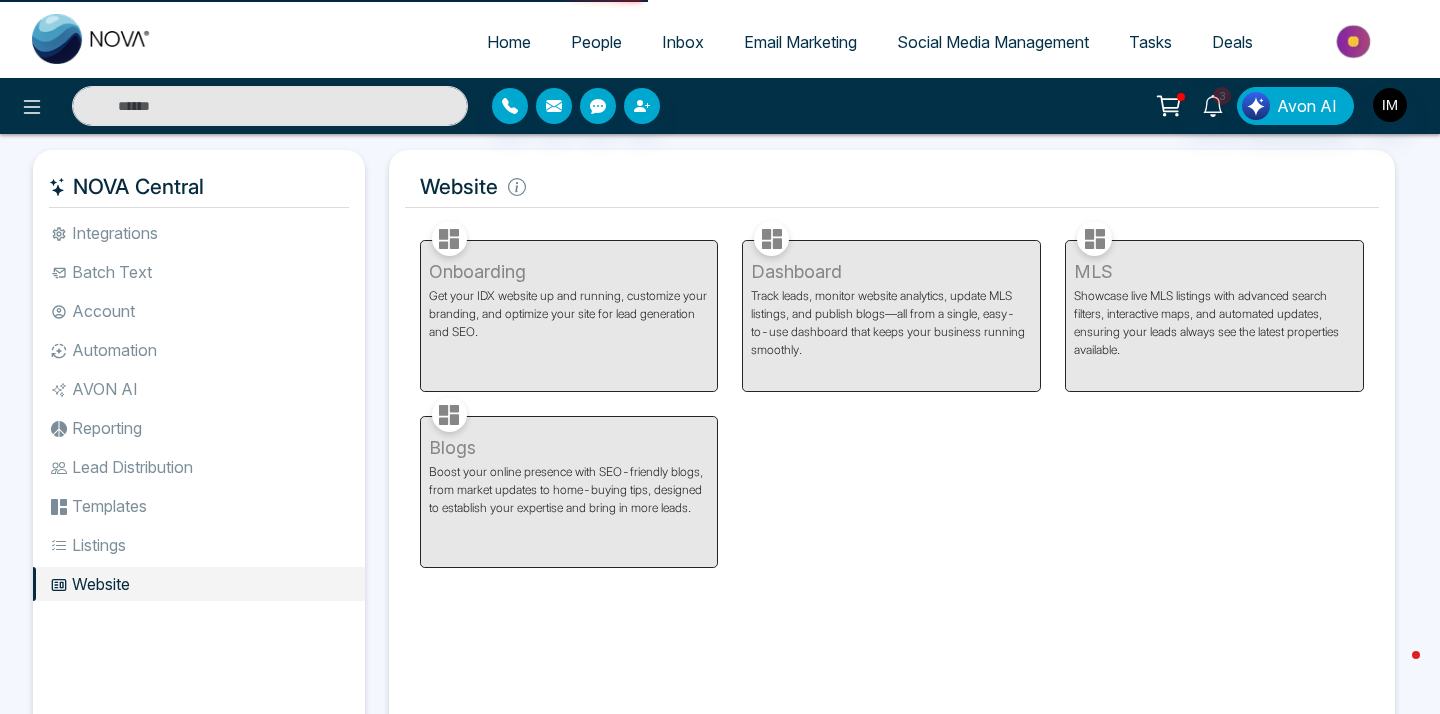 select on "*" 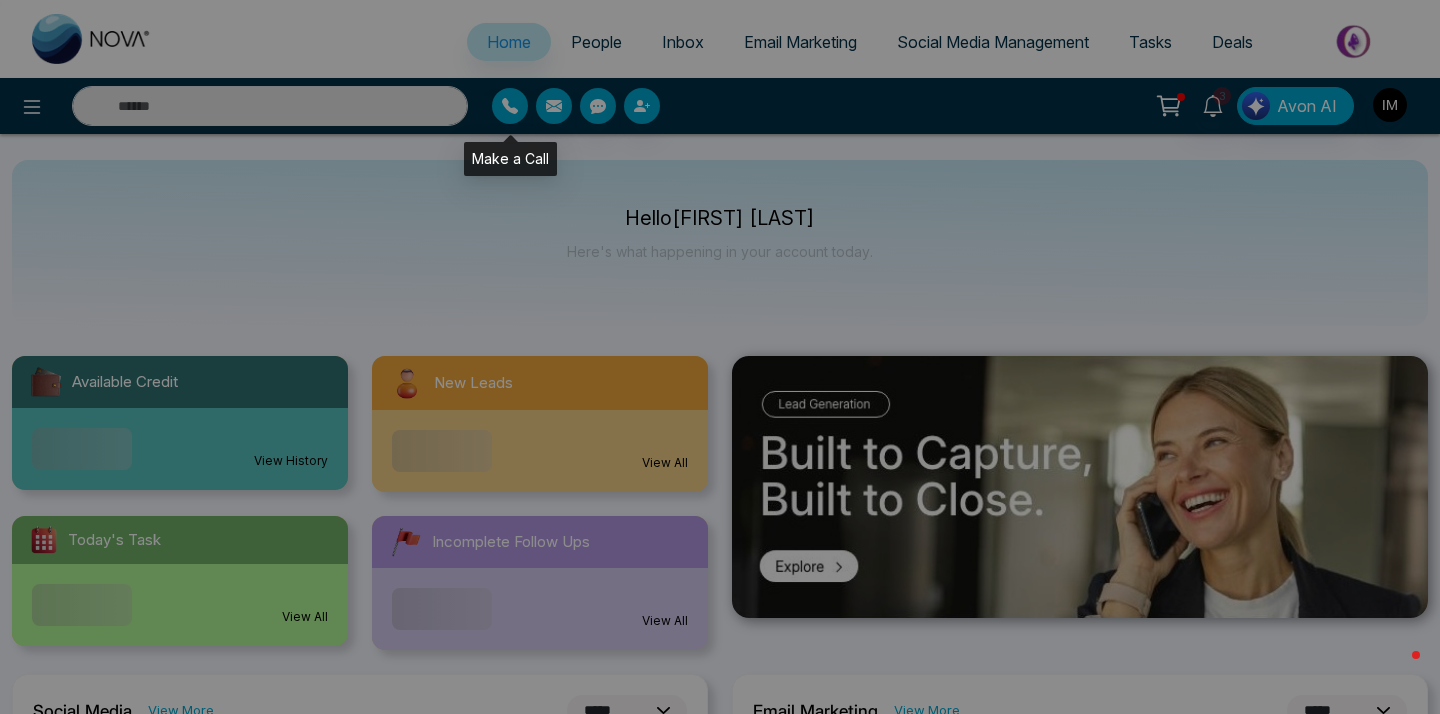 click on "Announcement   Don't show again" at bounding box center (720, 357) 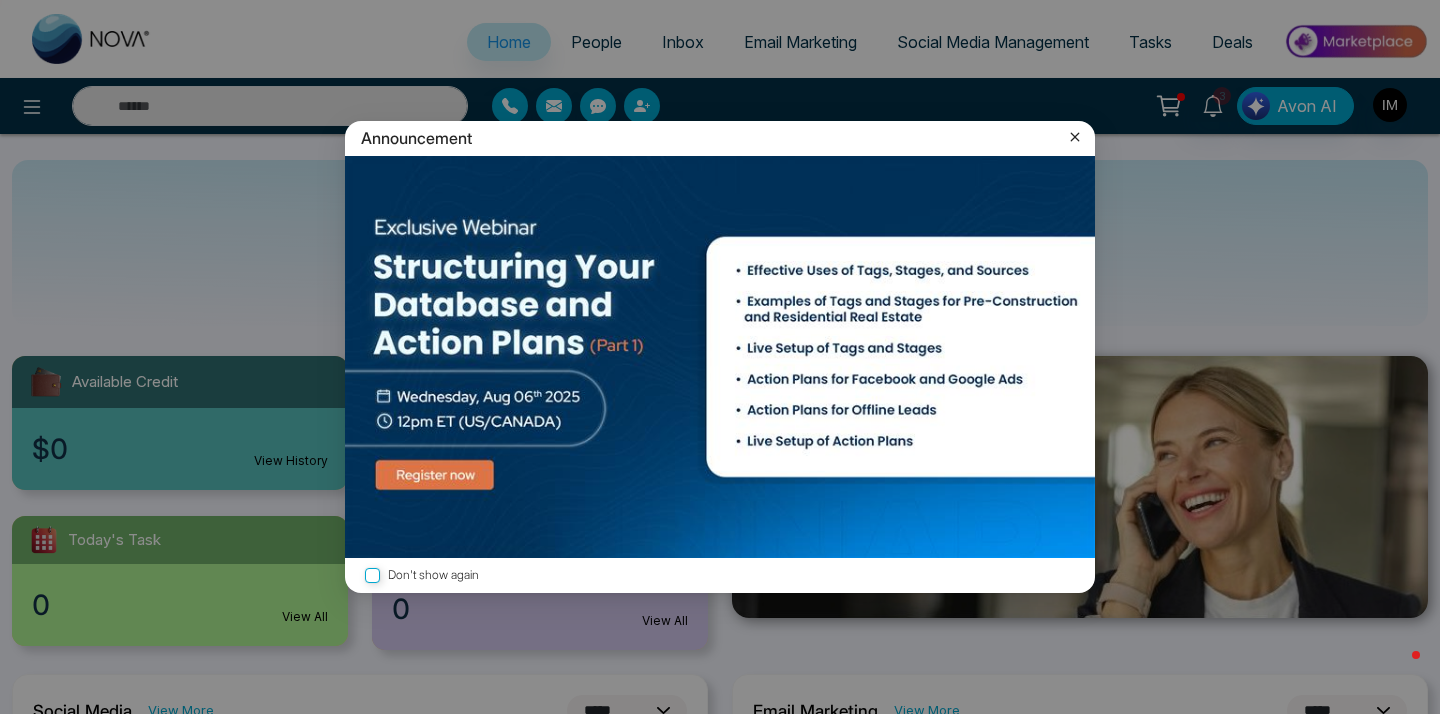 click 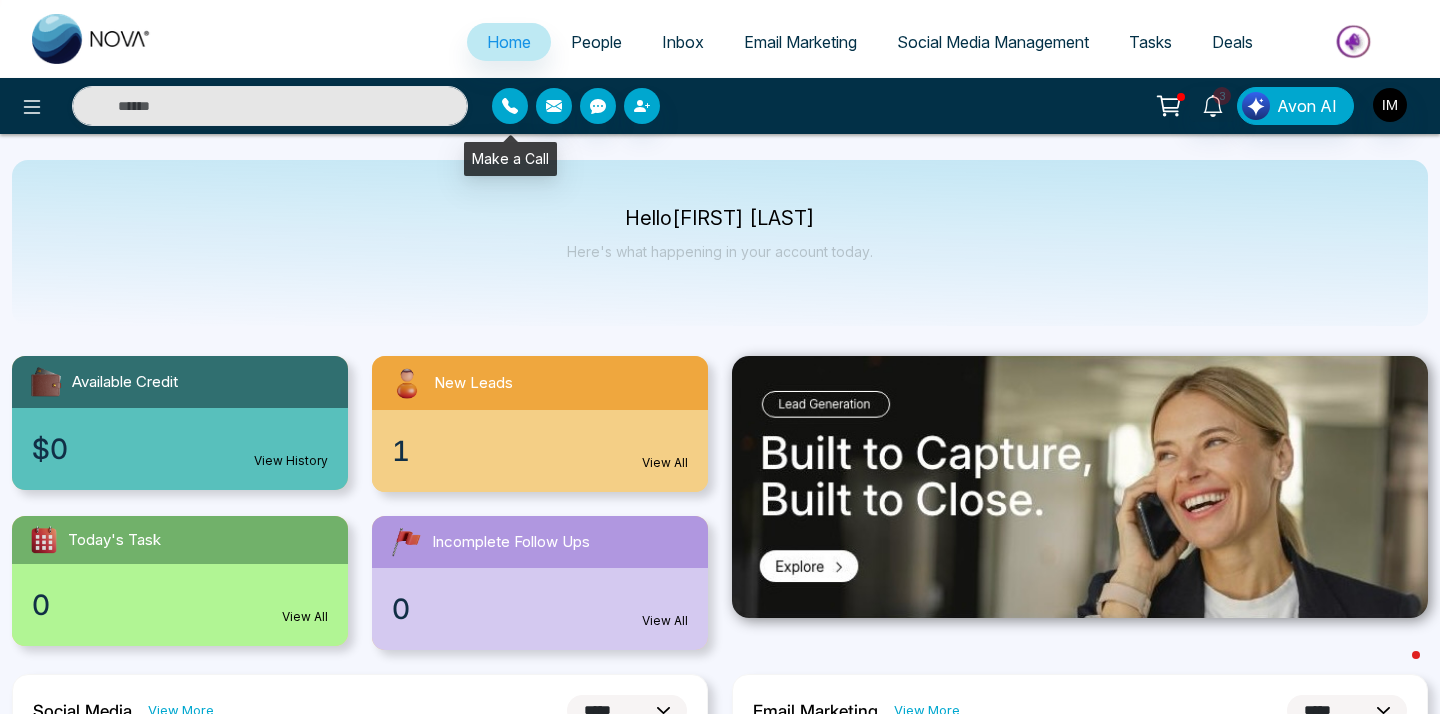 click at bounding box center [510, 106] 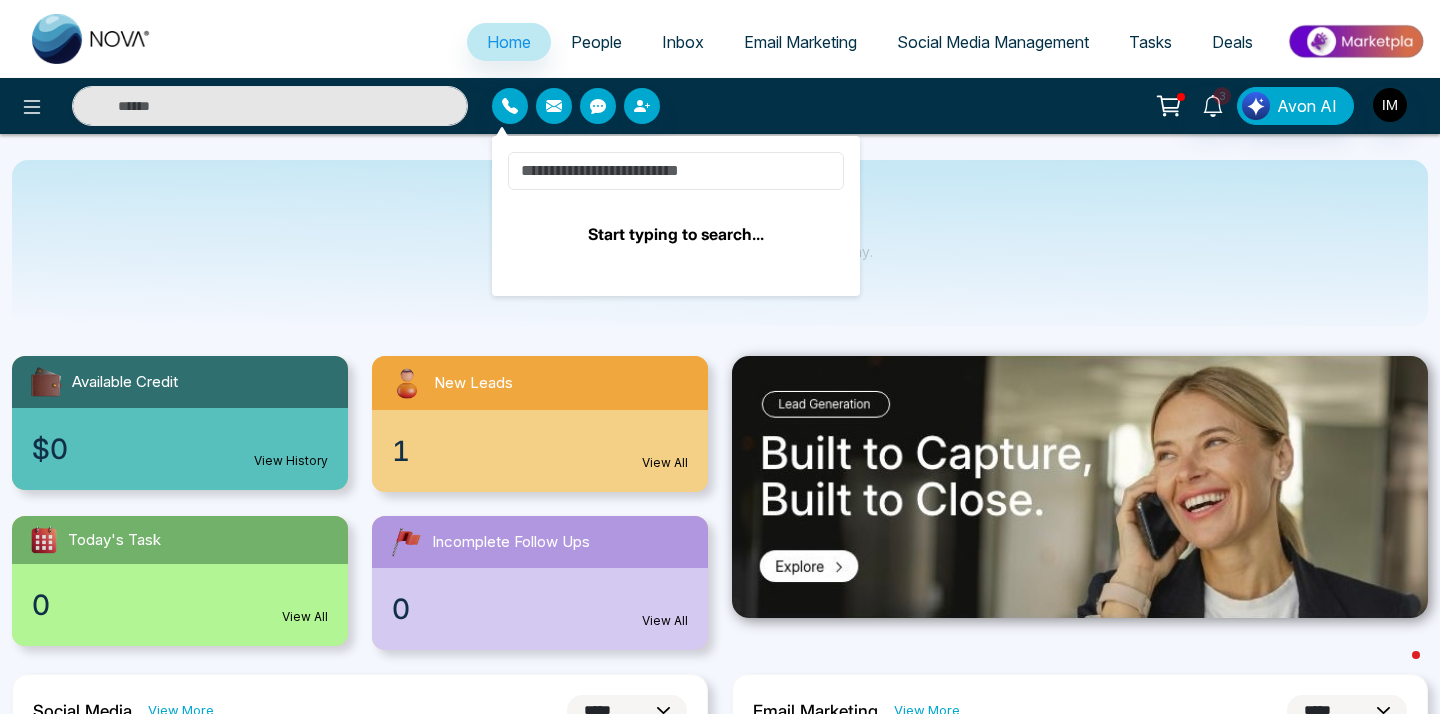 click at bounding box center (676, 171) 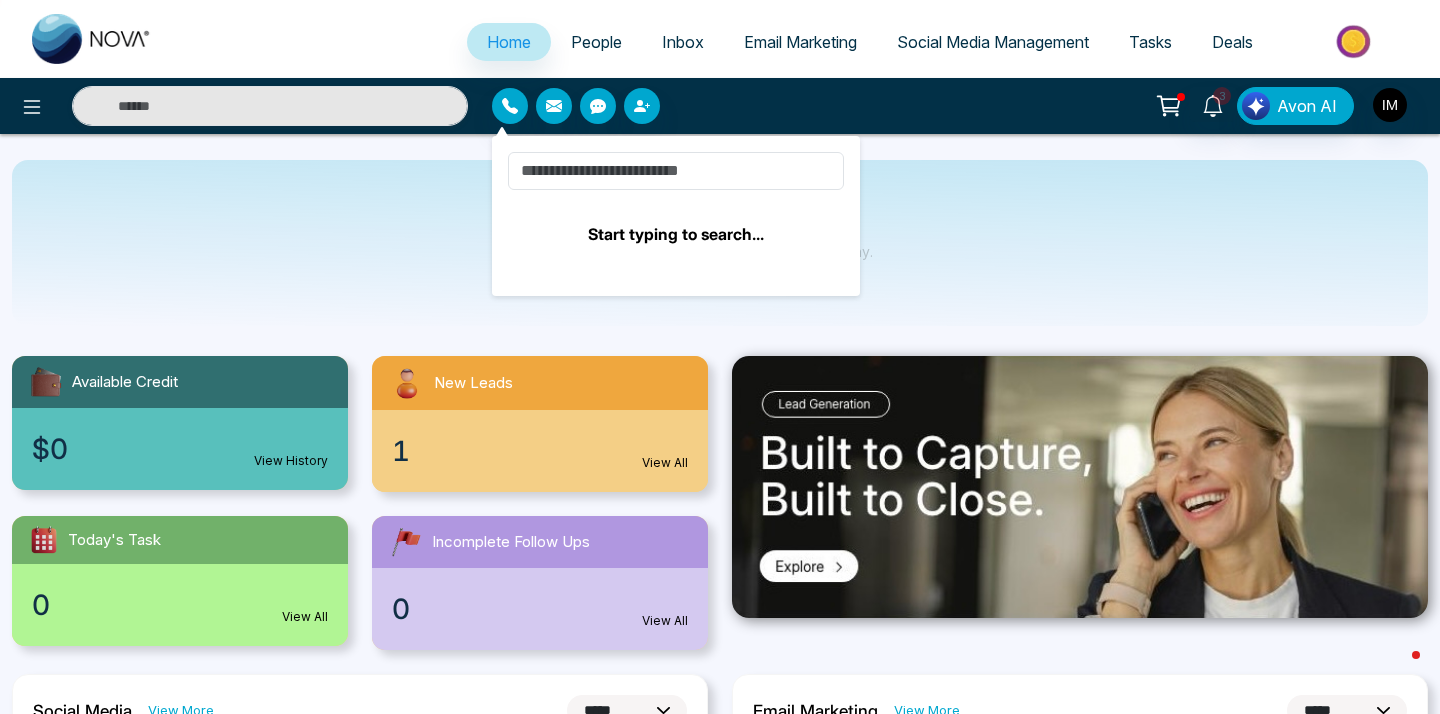 click on "**********" at bounding box center (720, 973) 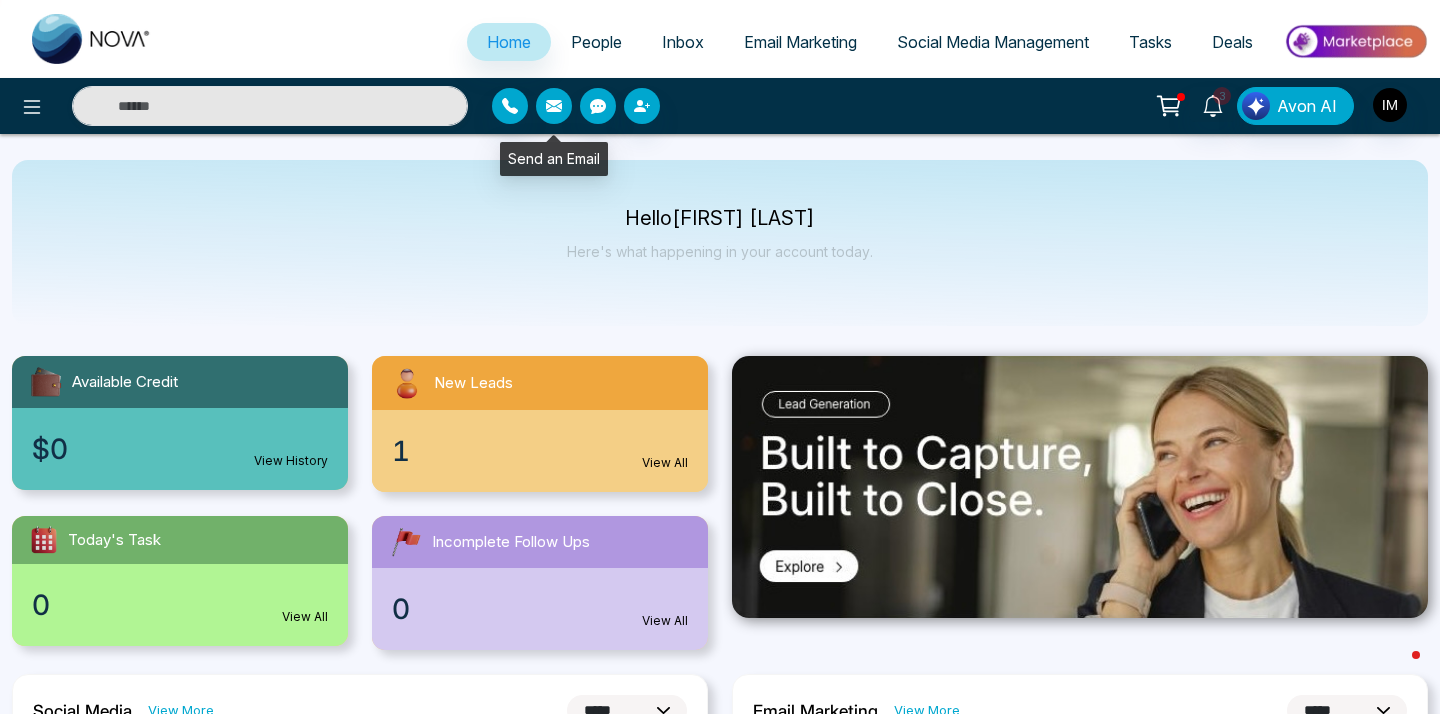click 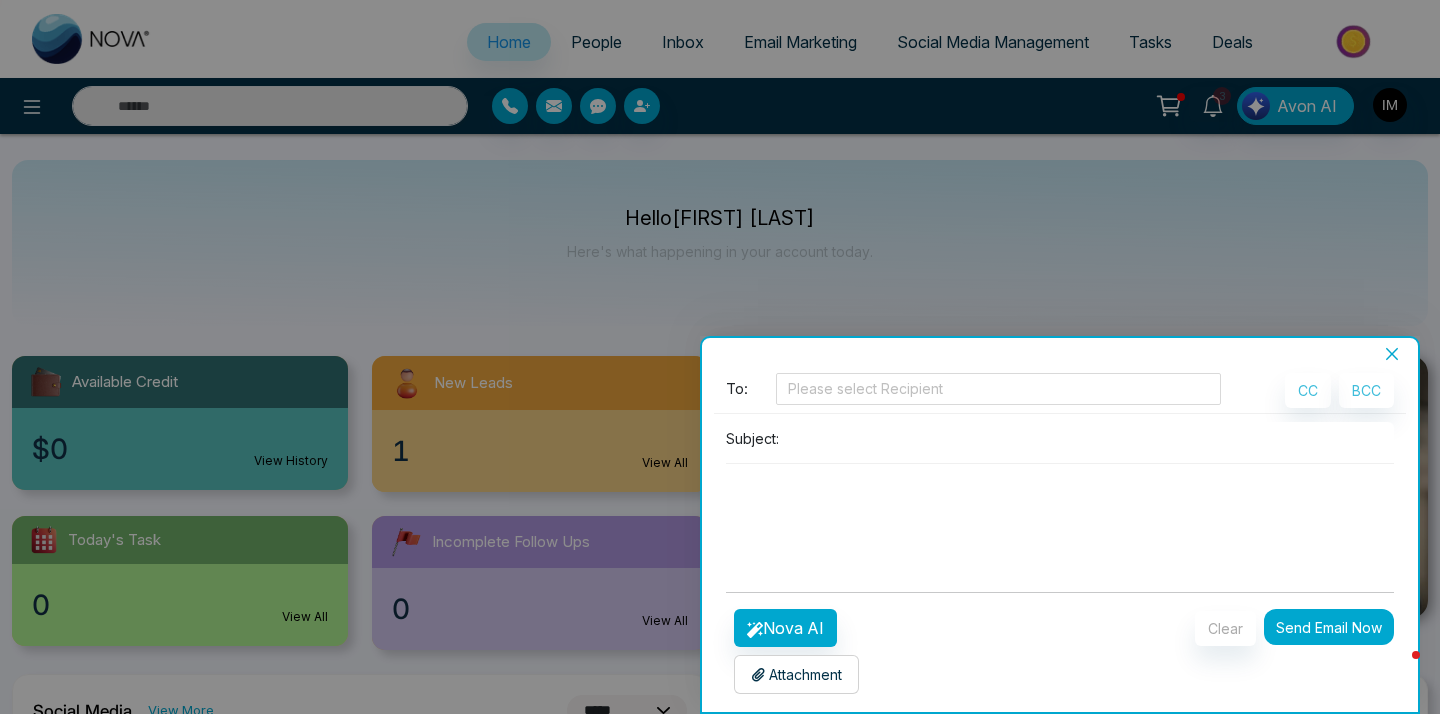 click 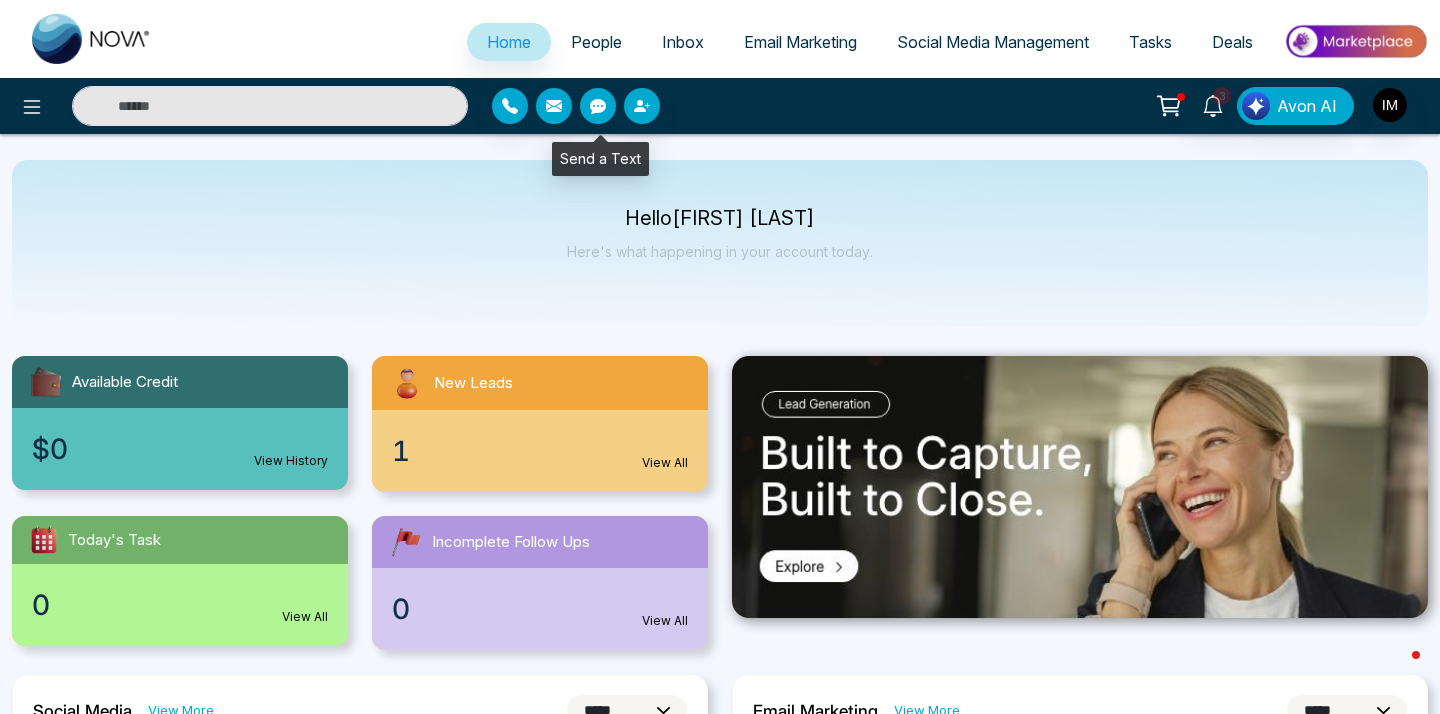 click 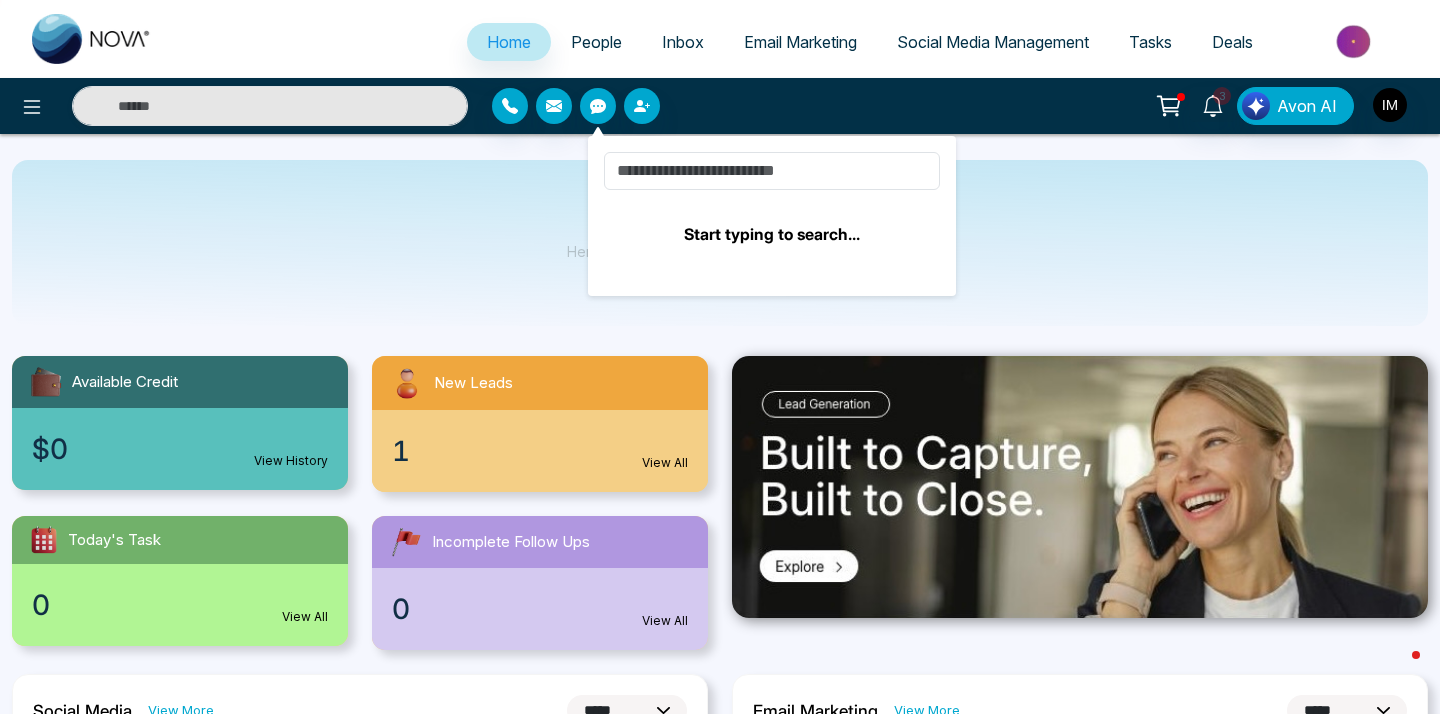 click on "**********" at bounding box center (720, 973) 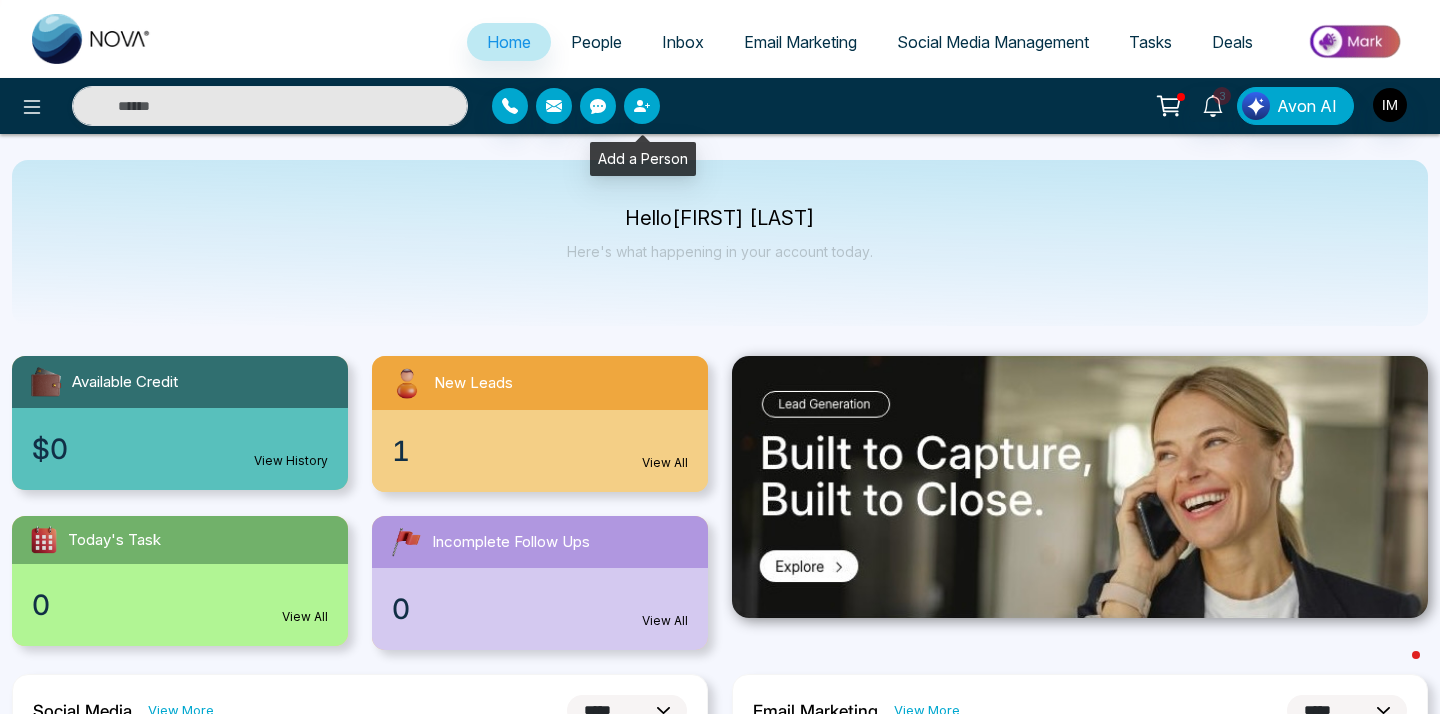 click 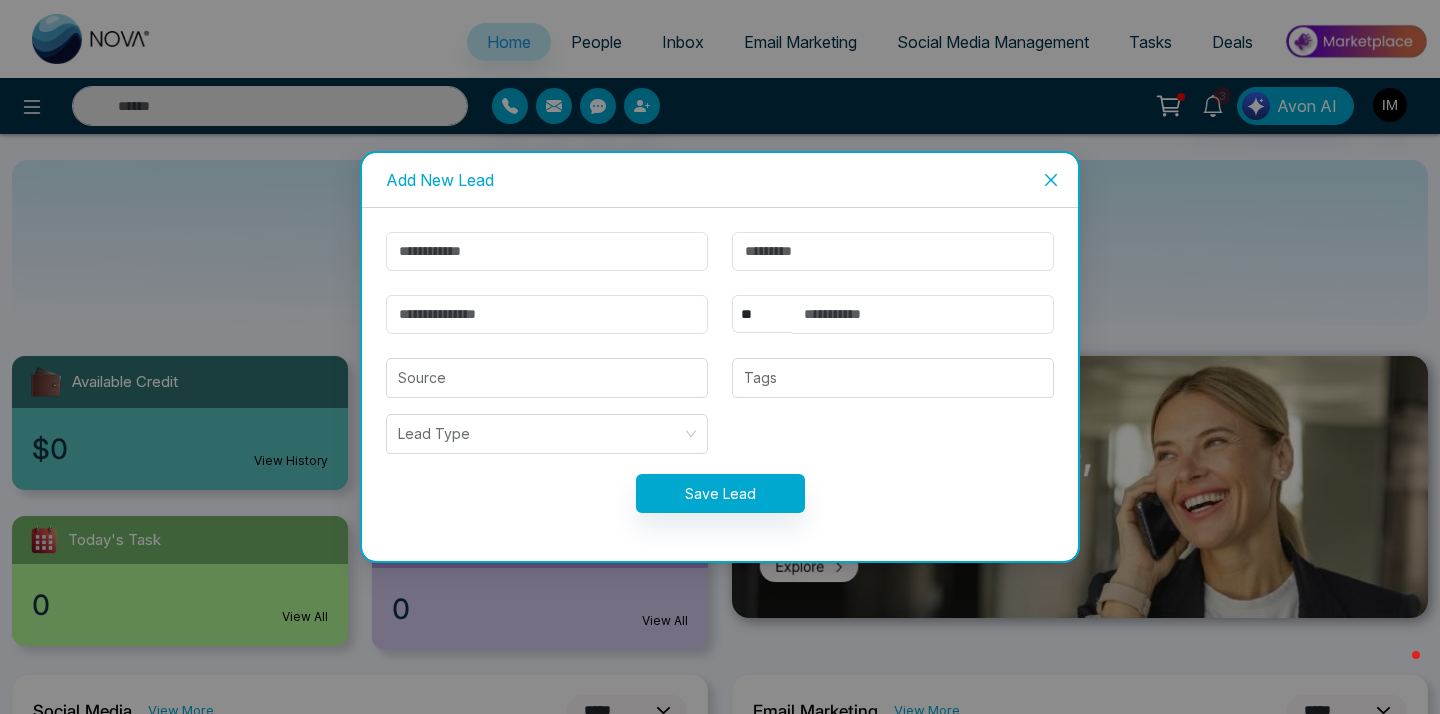 click 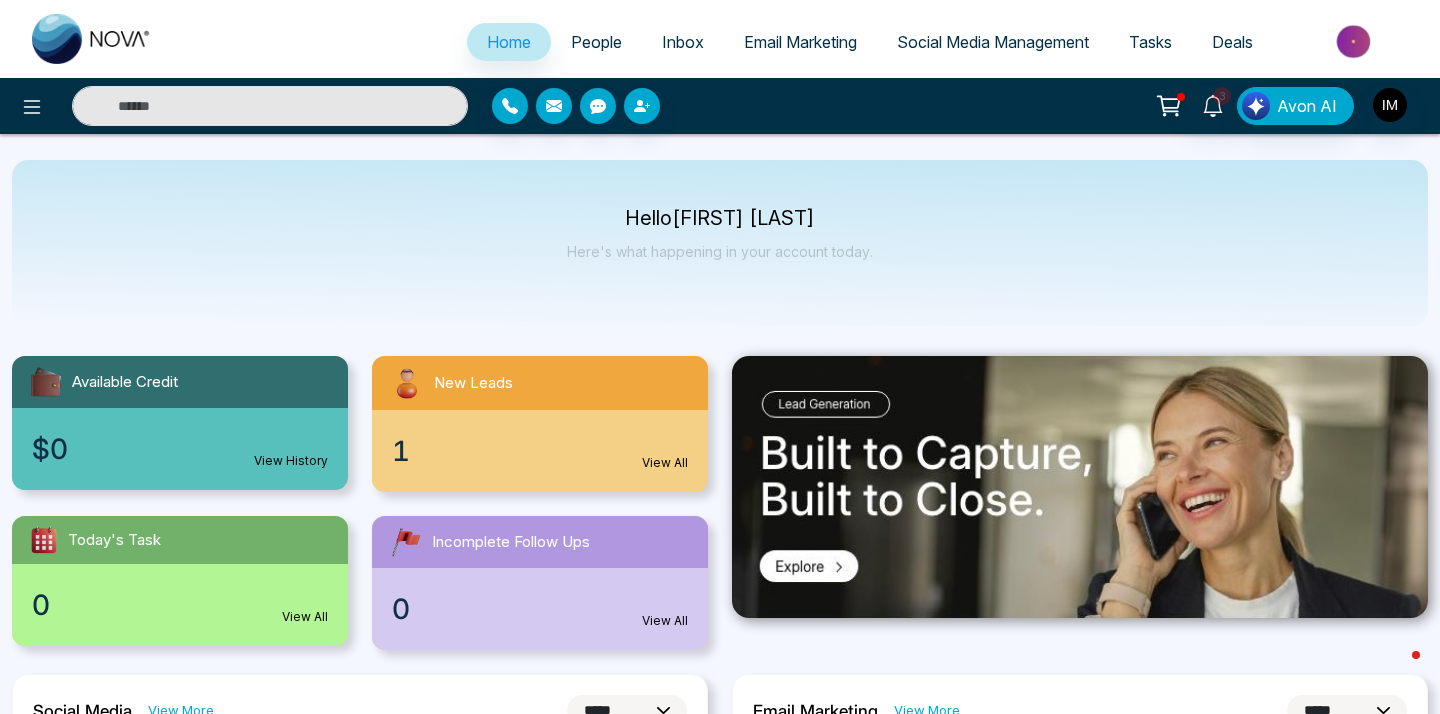 click on "People" at bounding box center [596, 42] 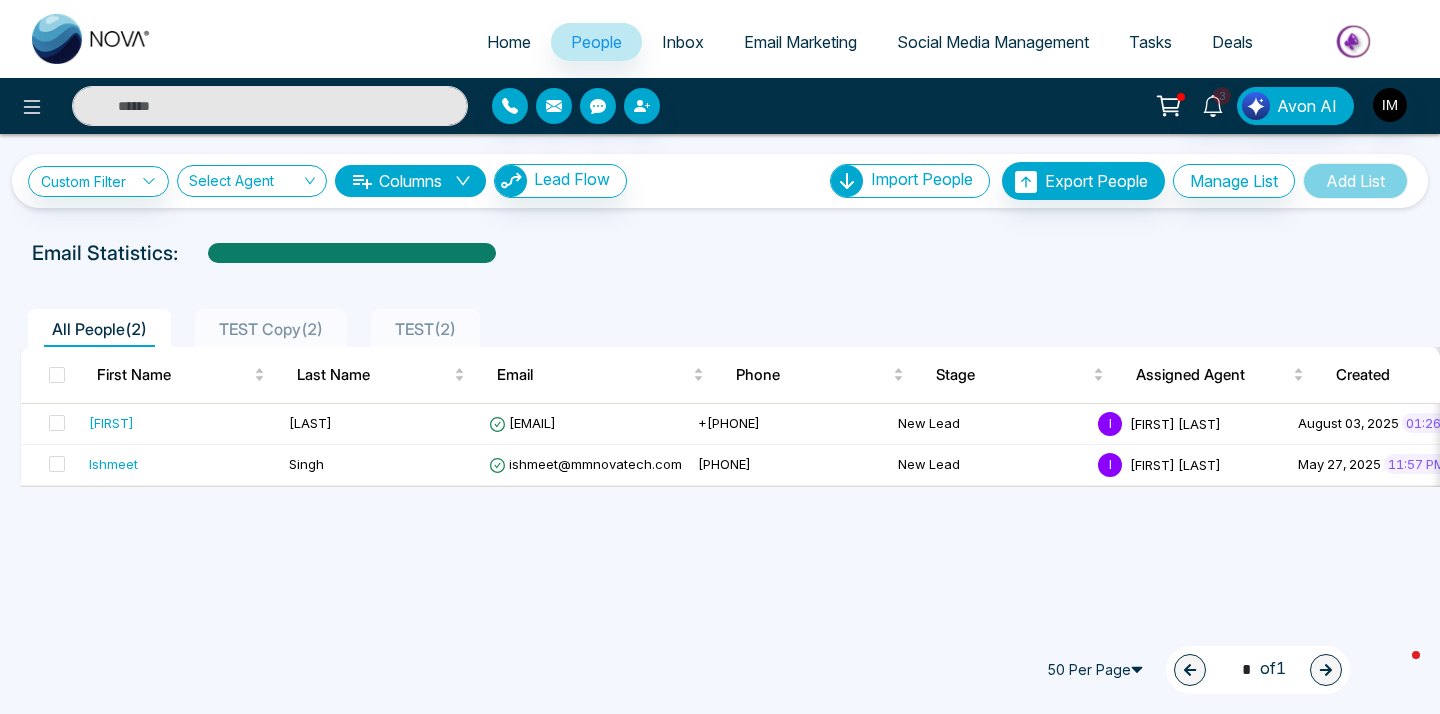 click on "TEST Copy  ( 2 )" at bounding box center [271, 329] 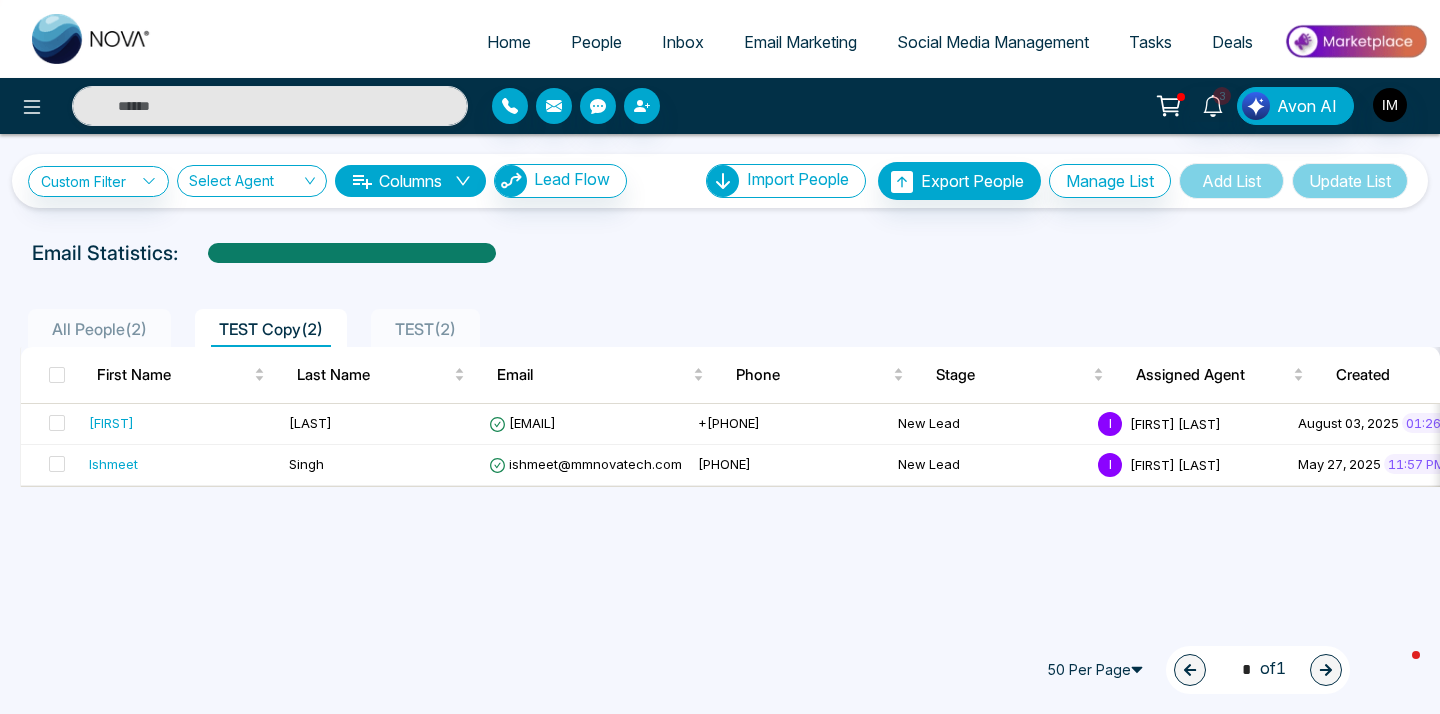 click on "TEST  ( 2 )" at bounding box center (425, 329) 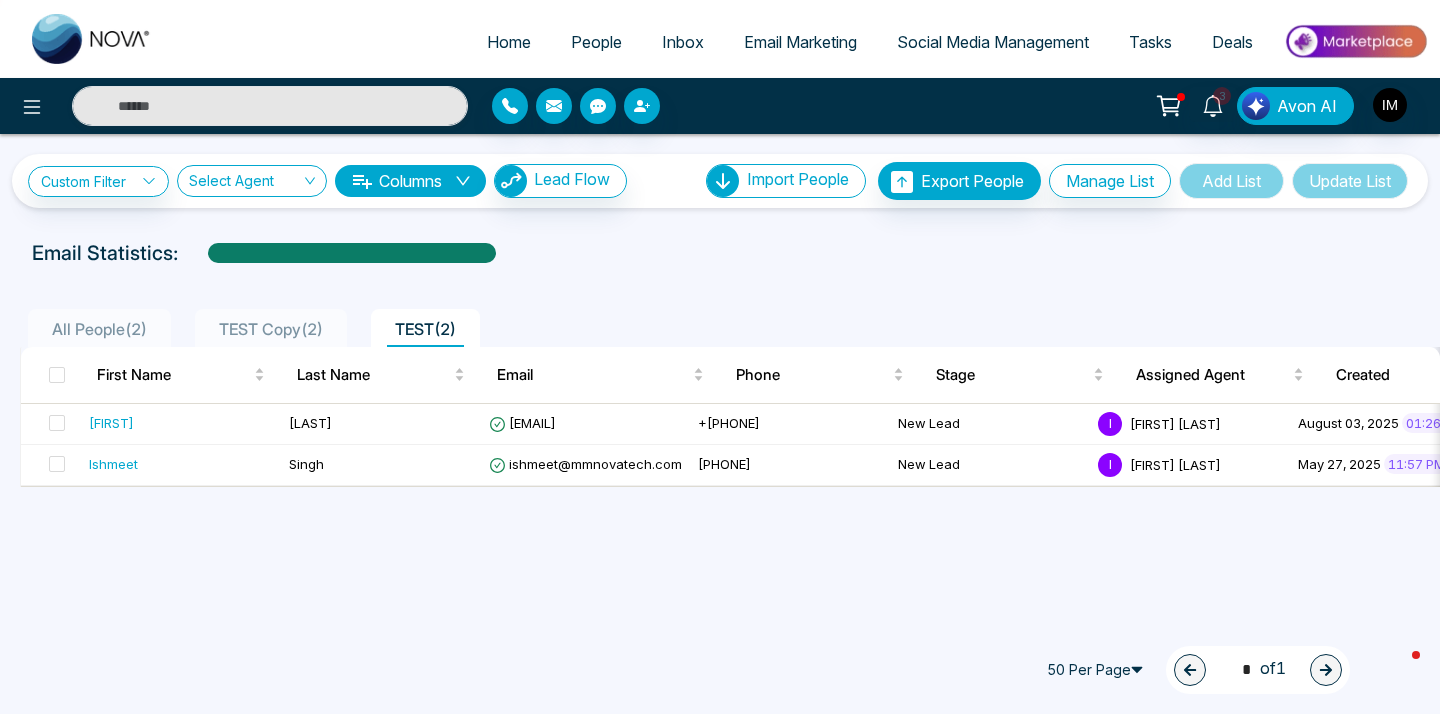 click on "TEST Copy  ( 2 )" at bounding box center [271, 329] 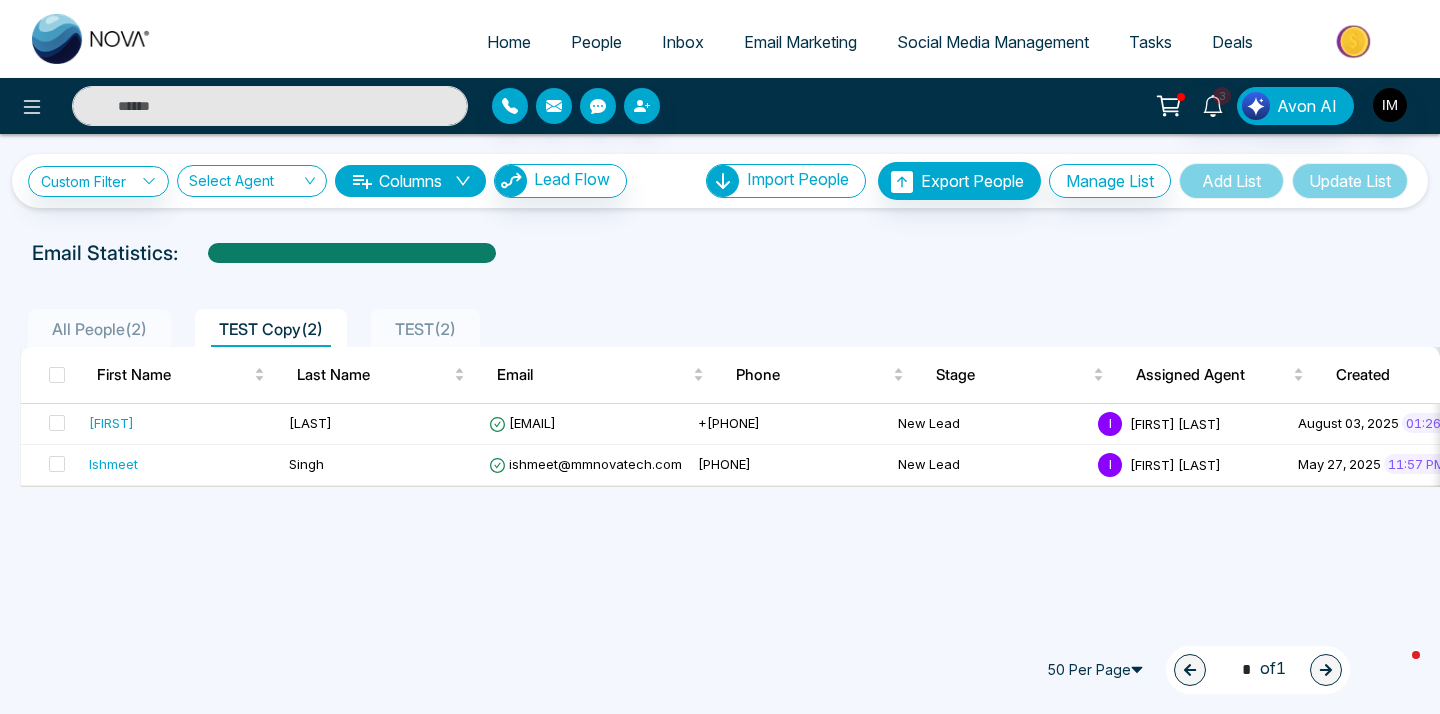 click on "All People  ( 2 )" at bounding box center [99, 329] 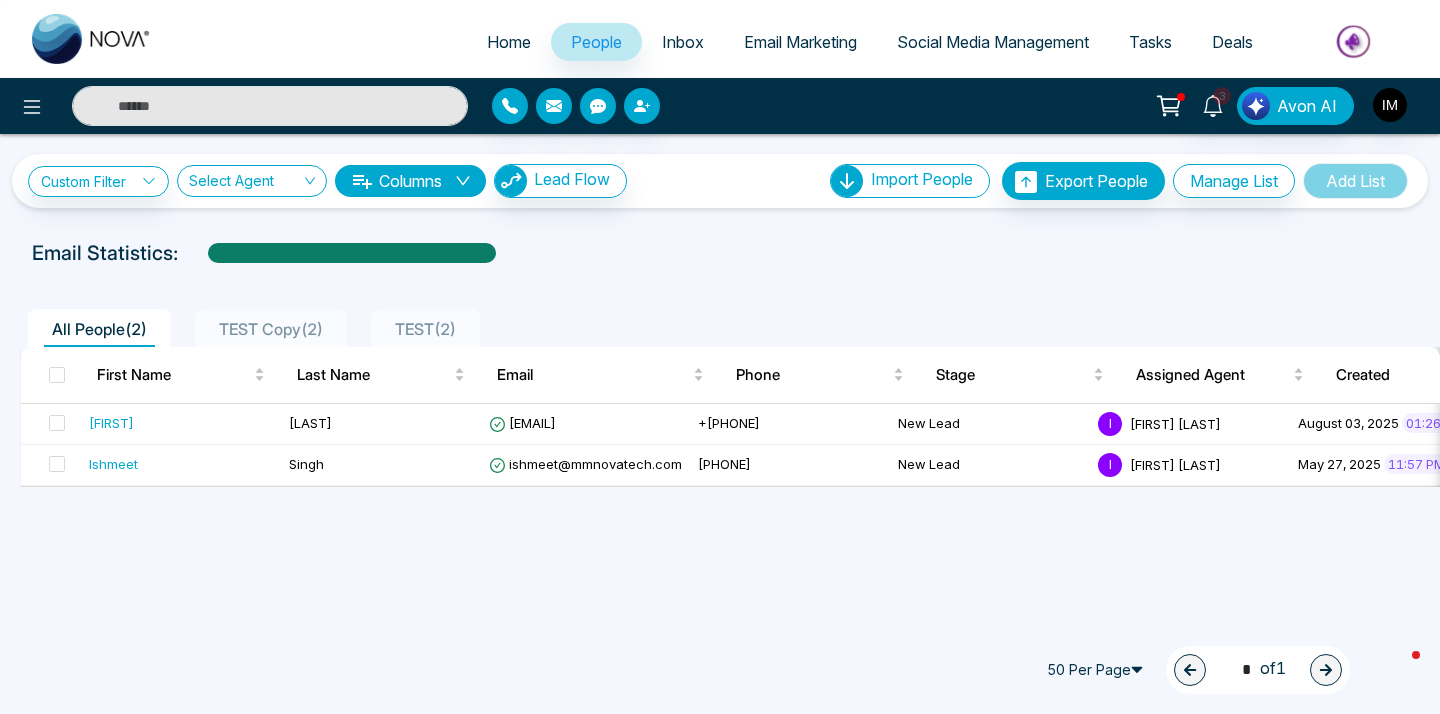 click on "Inbox" at bounding box center [683, 42] 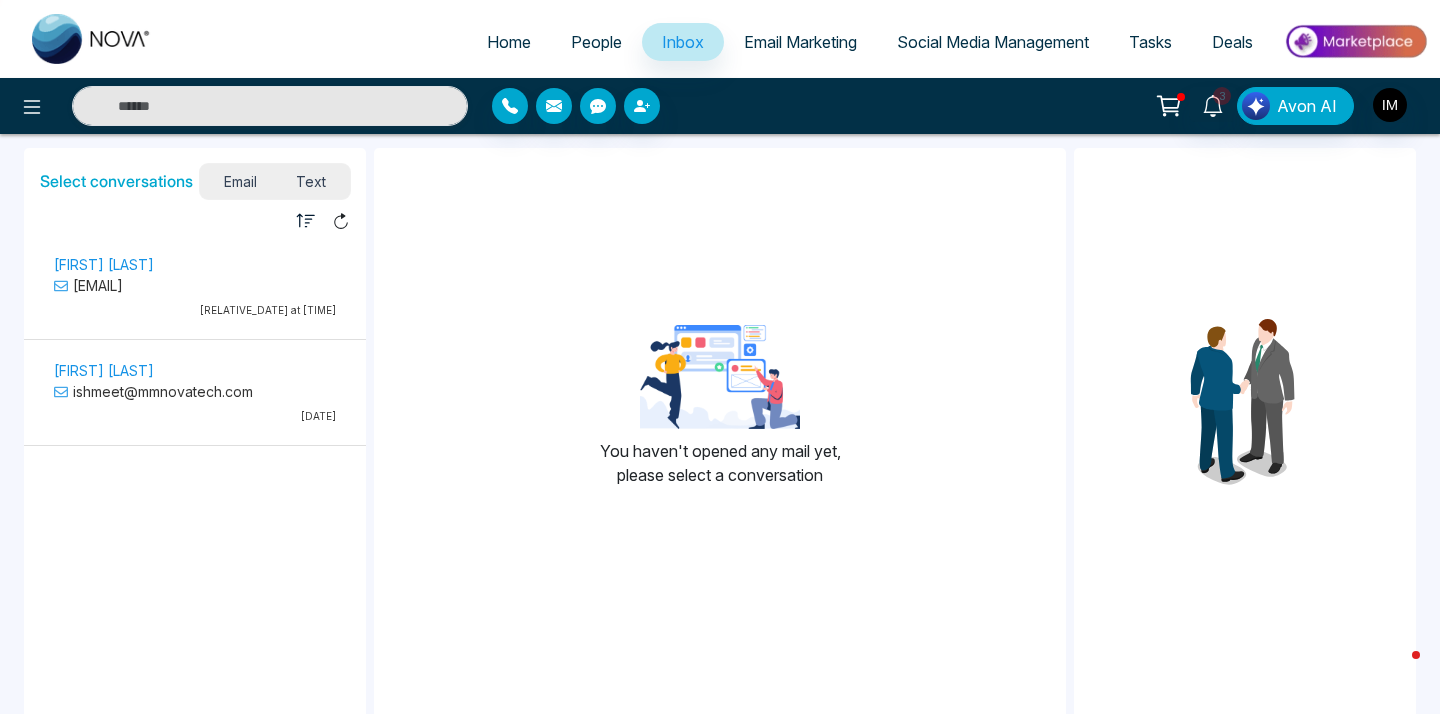 click on "[EMAIL]" at bounding box center [195, 285] 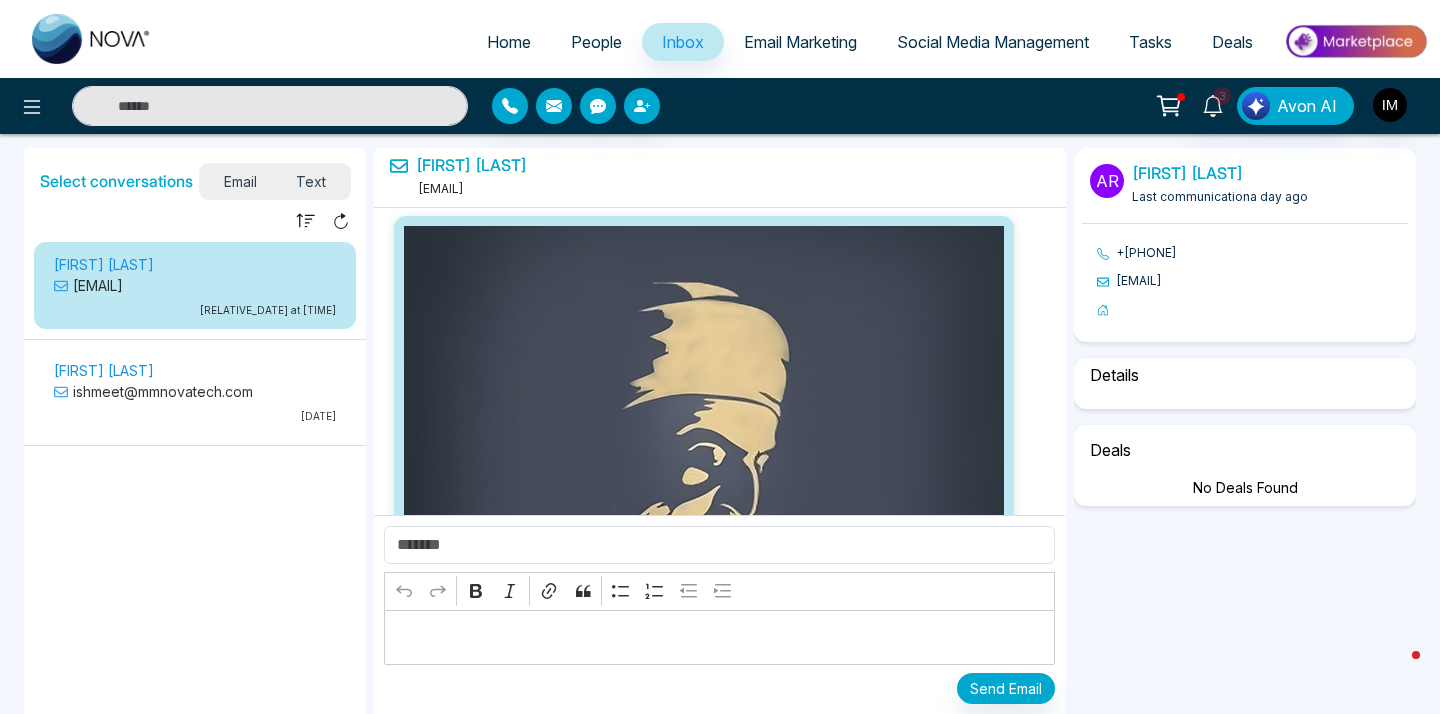 scroll, scrollTop: 882, scrollLeft: 0, axis: vertical 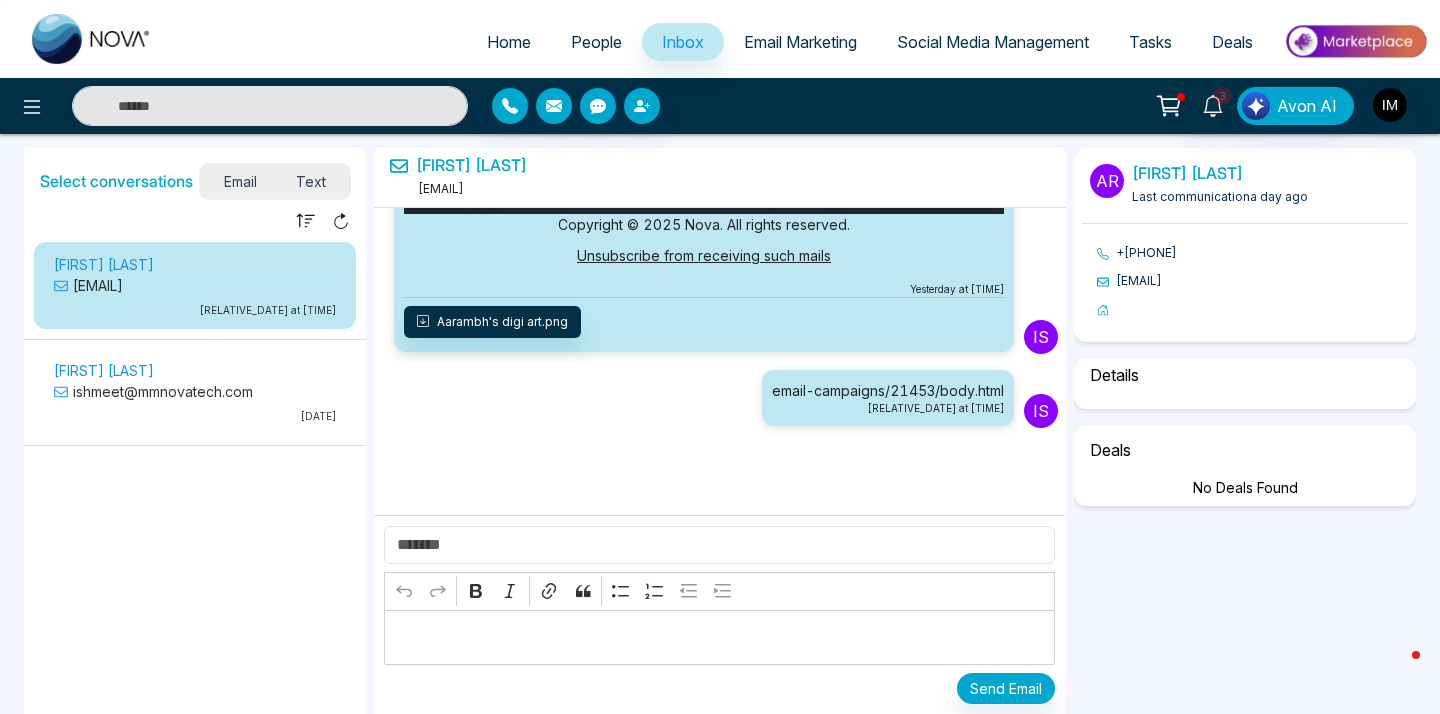 select on "*" 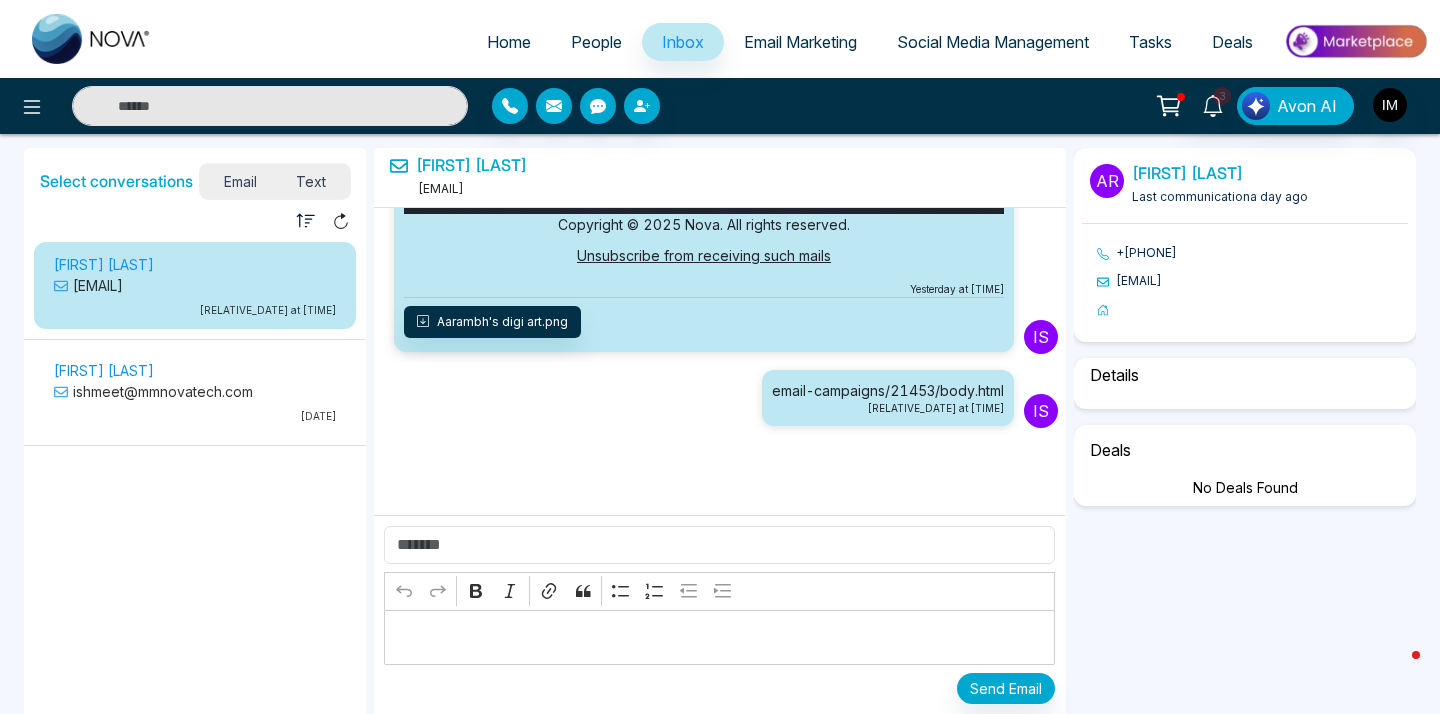 select on "****" 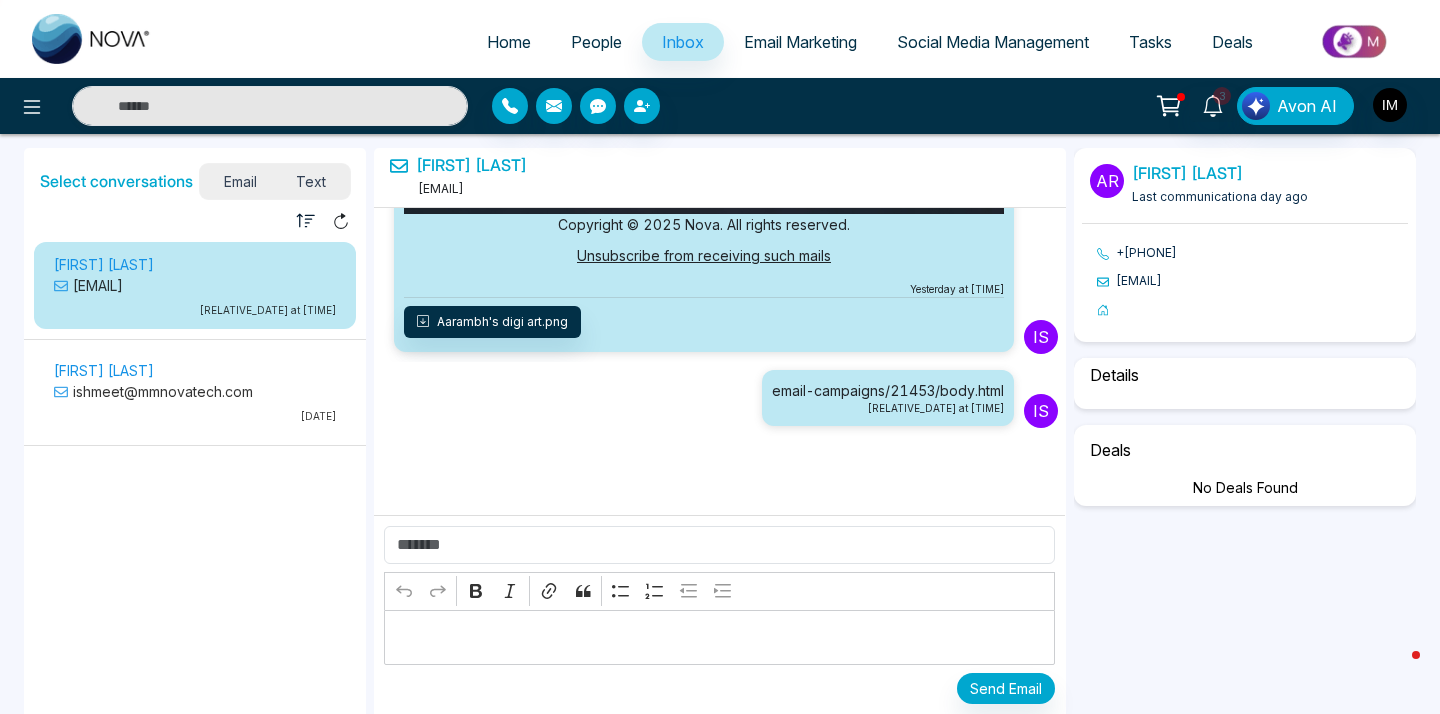 select on "*****" 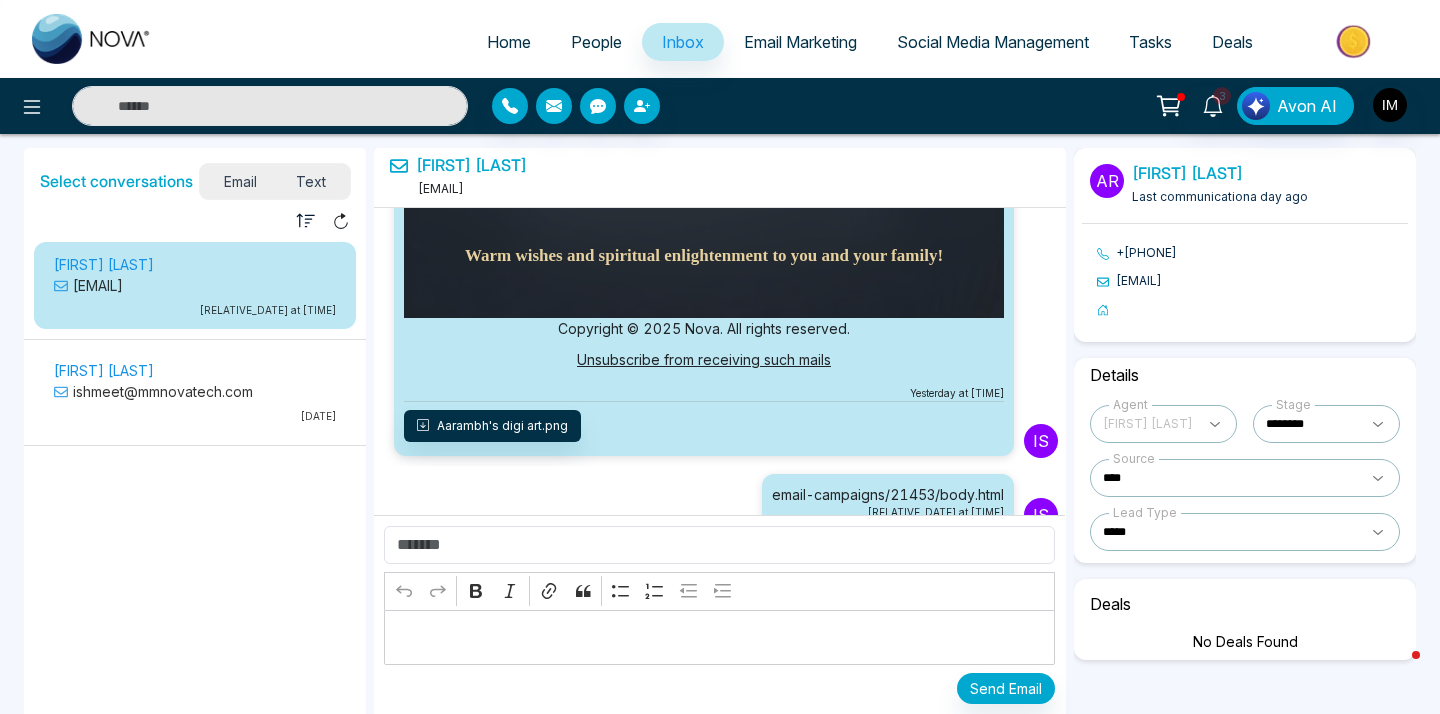 scroll, scrollTop: 882, scrollLeft: 0, axis: vertical 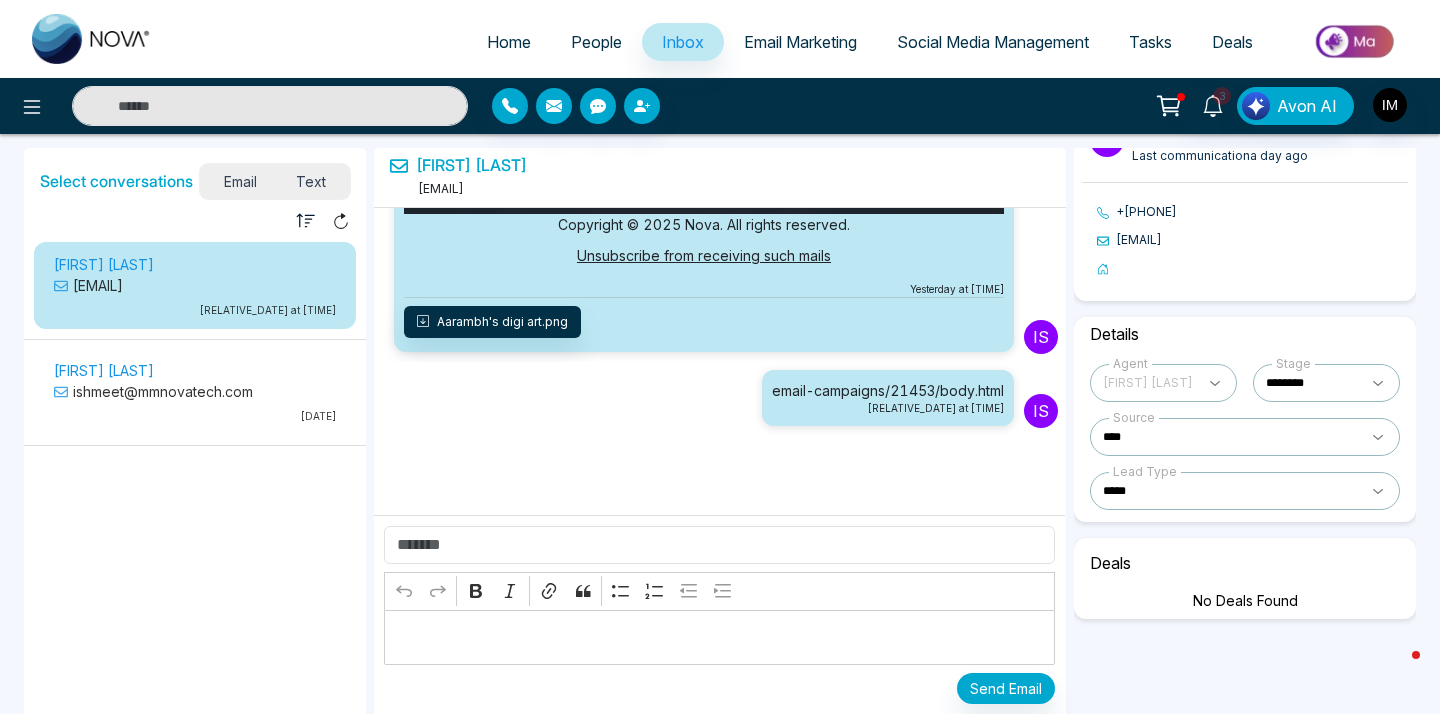 click on "Text" at bounding box center [312, 181] 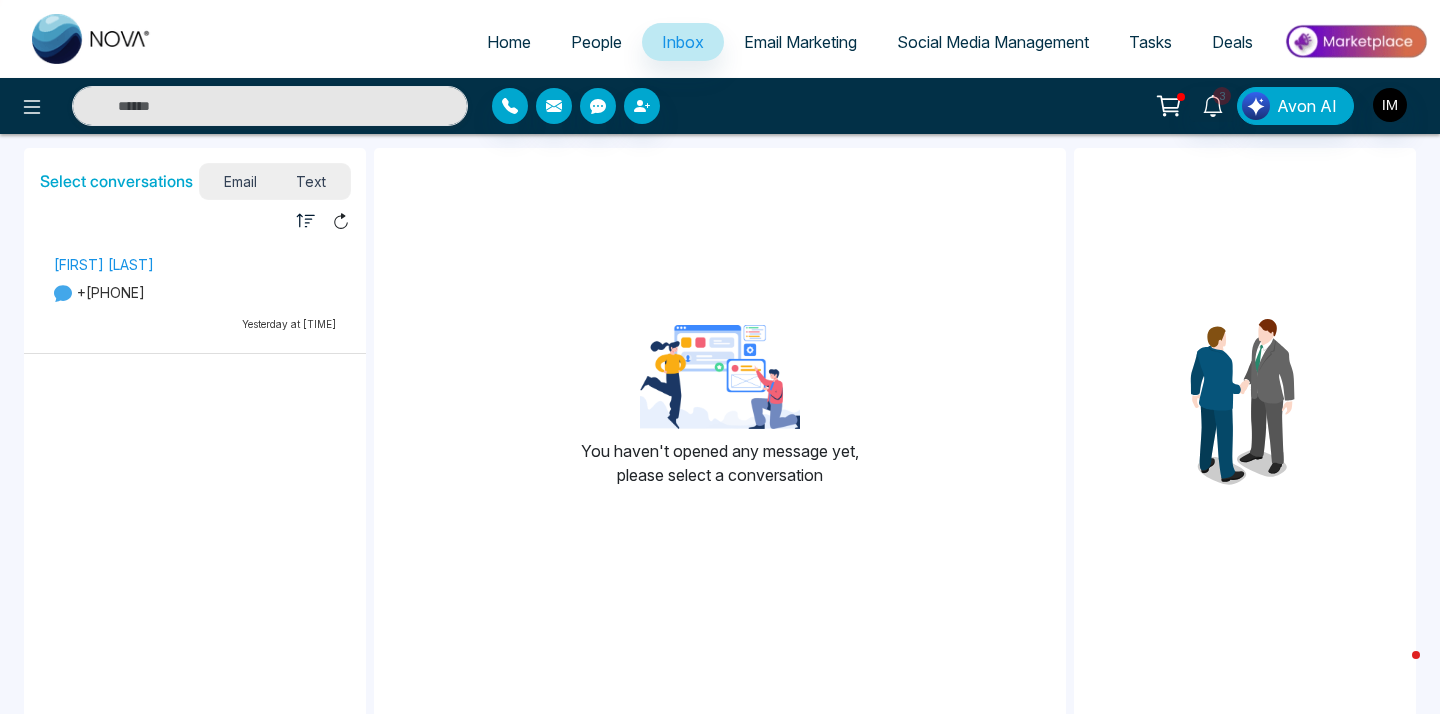 click on "[FIRST] [LAST]" at bounding box center [195, 264] 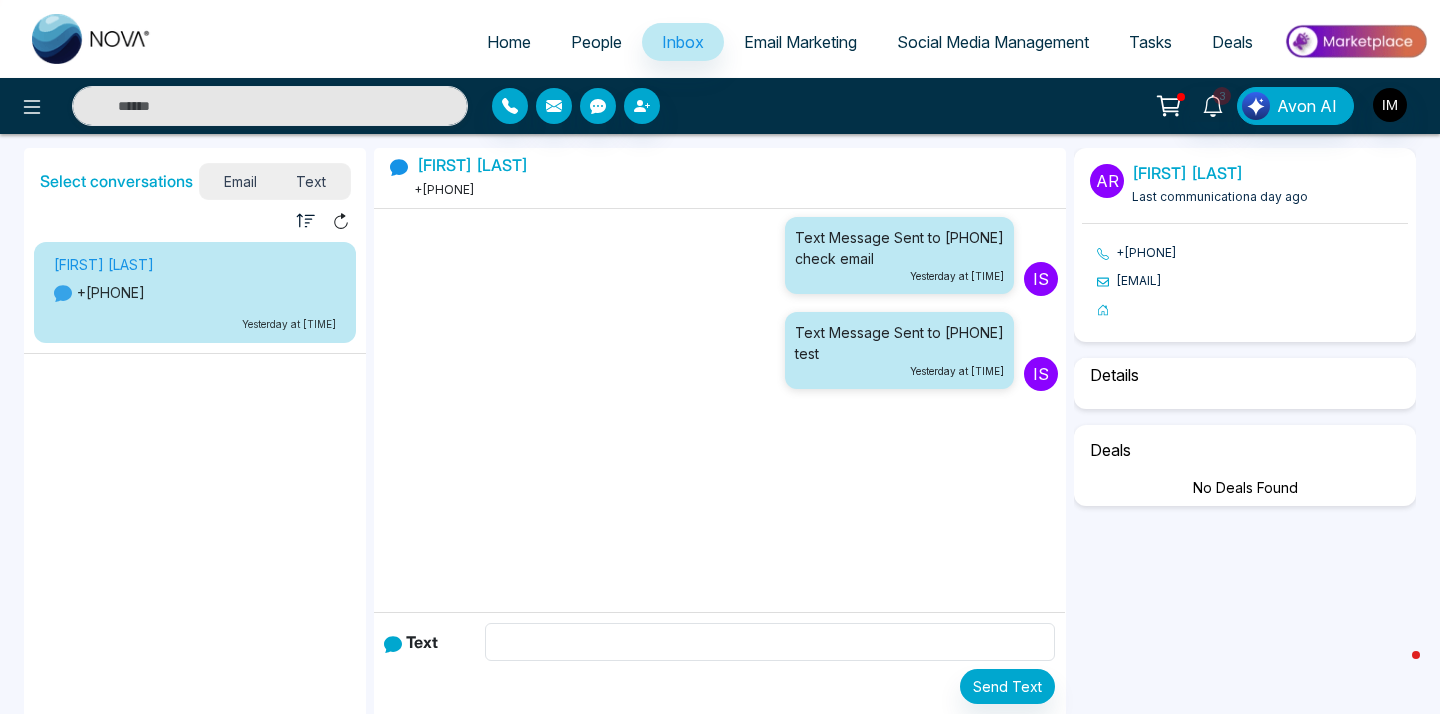 select on "*" 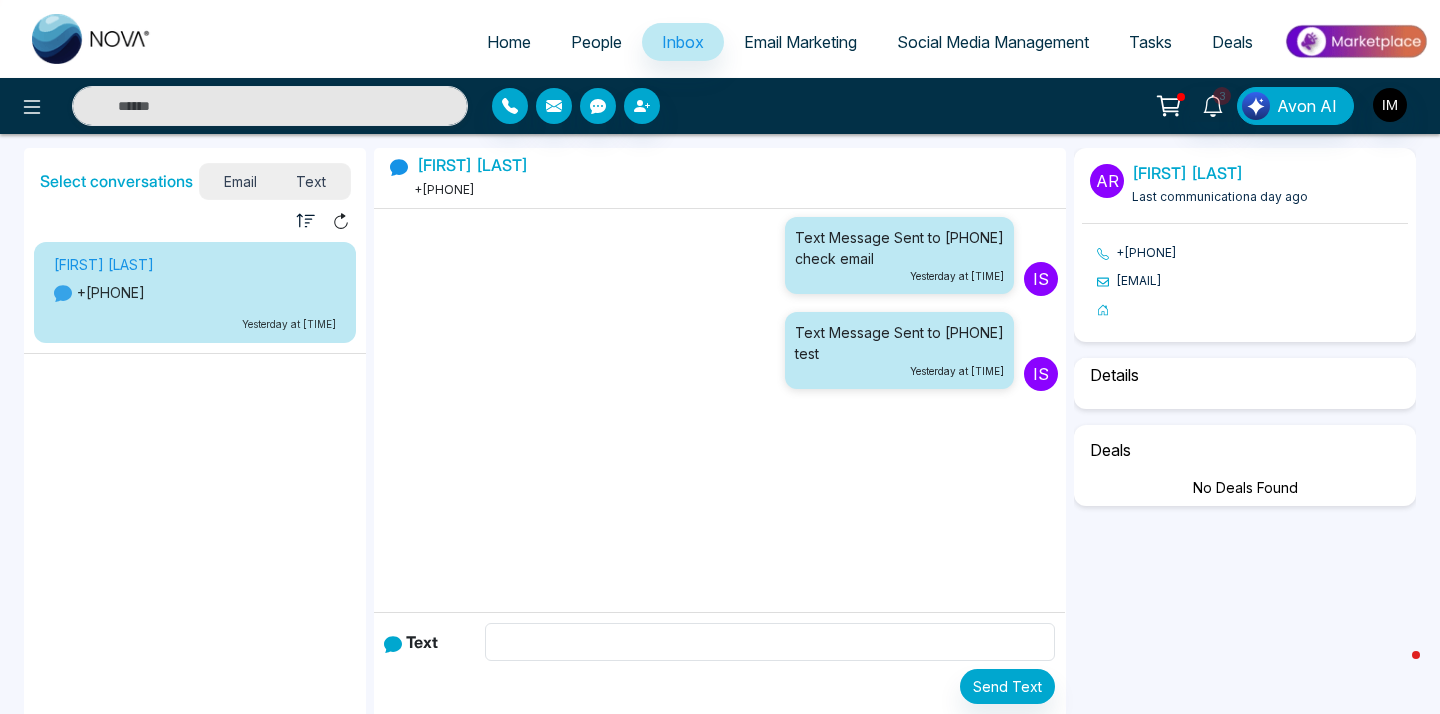 select on "****" 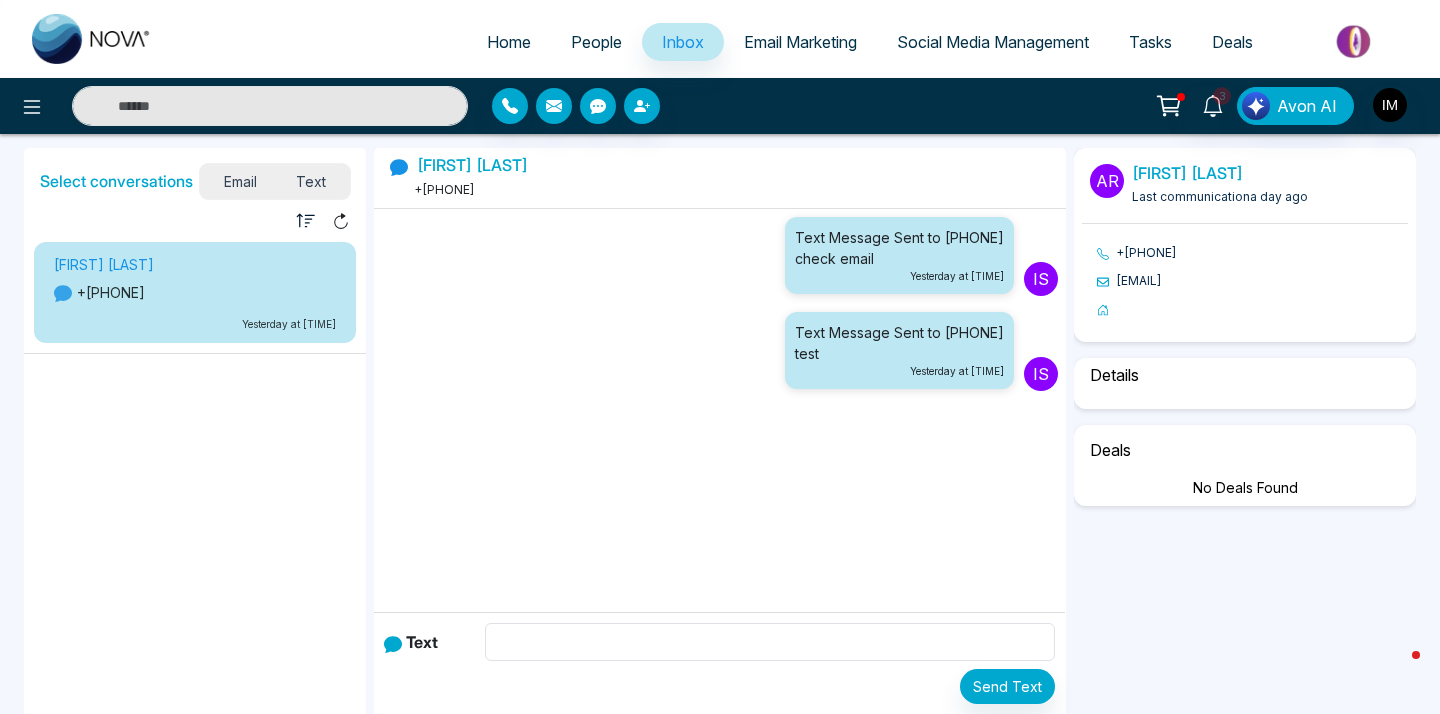 select on "*****" 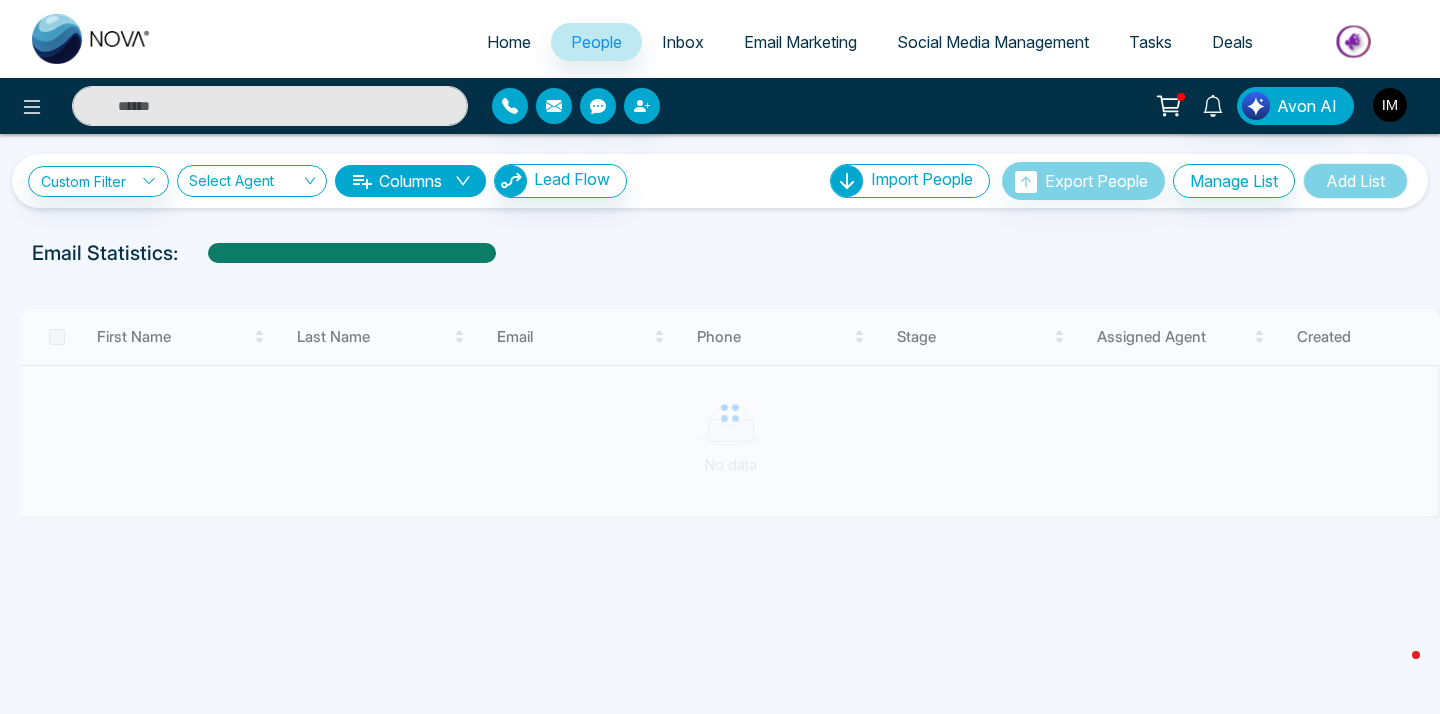 click on "Email Marketing" at bounding box center (800, 42) 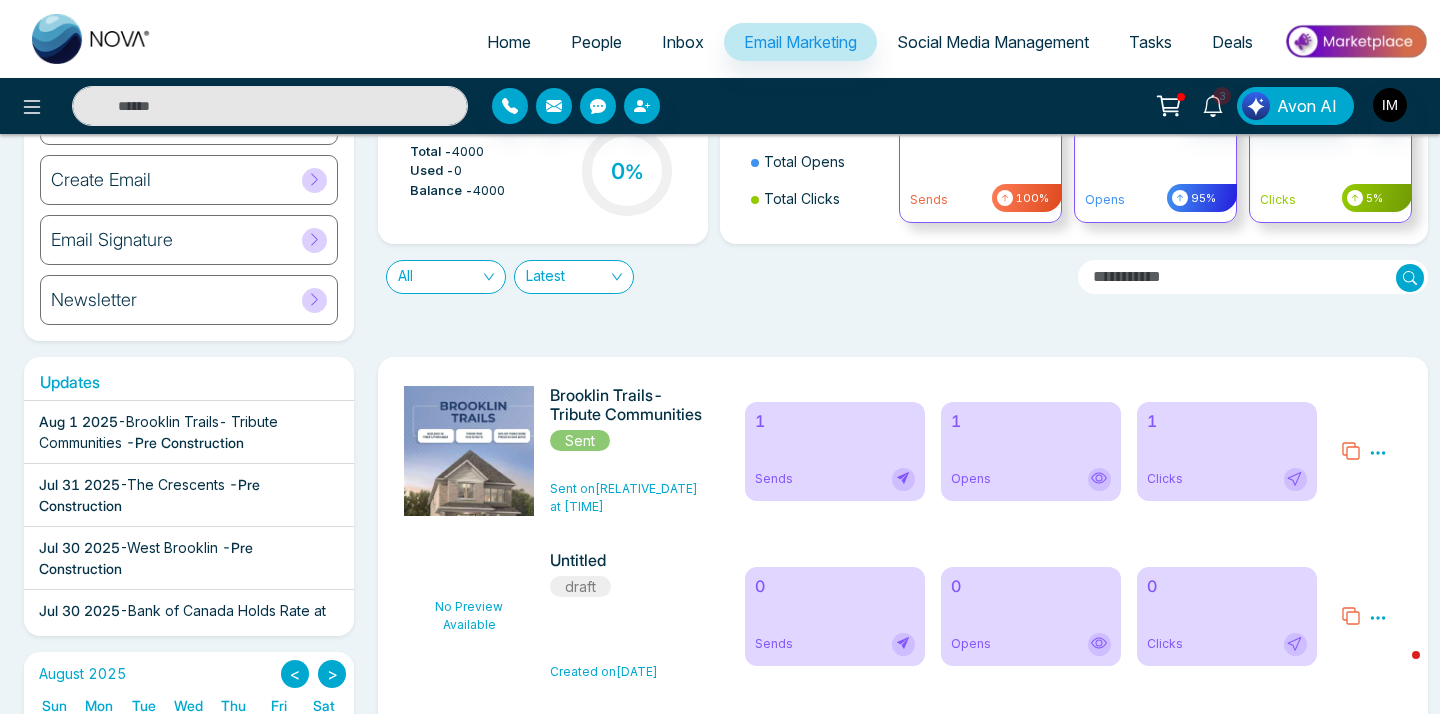 scroll, scrollTop: 0, scrollLeft: 0, axis: both 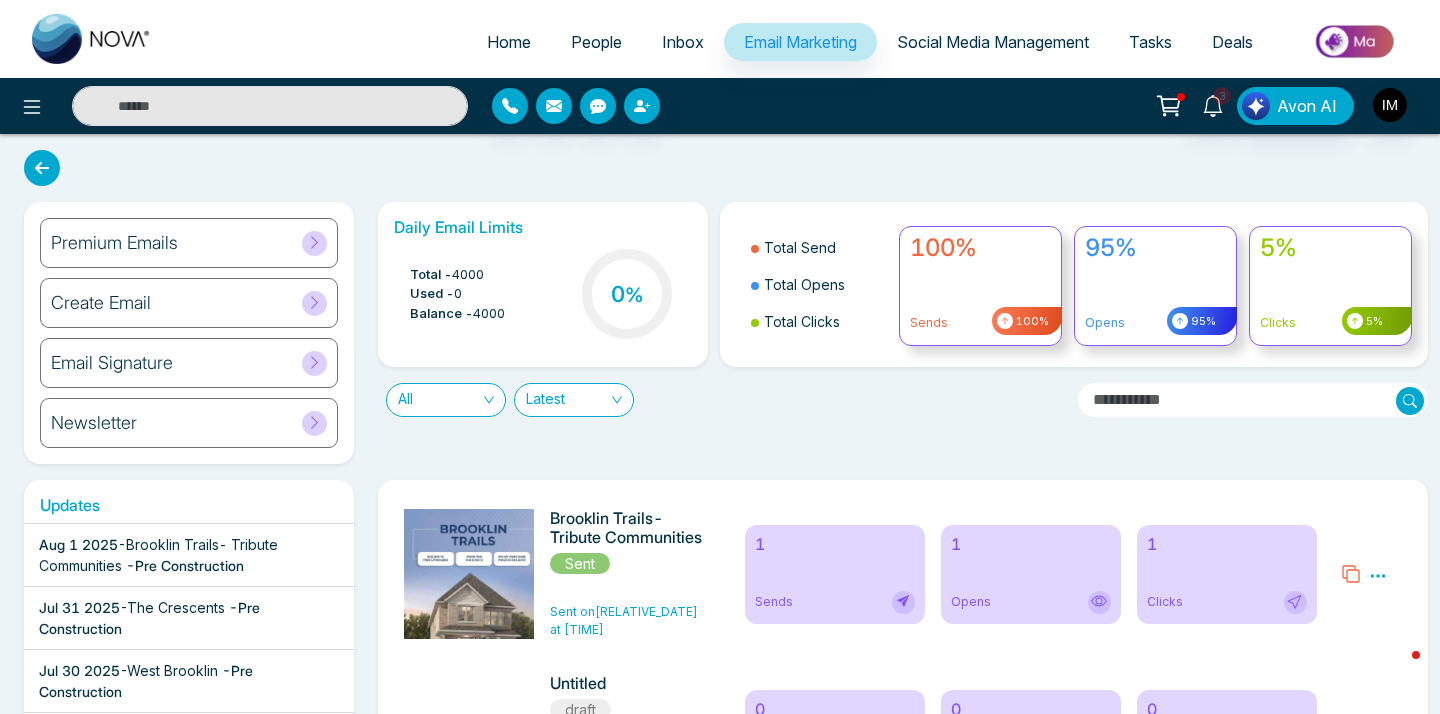 click on "Social Media Management" at bounding box center [993, 42] 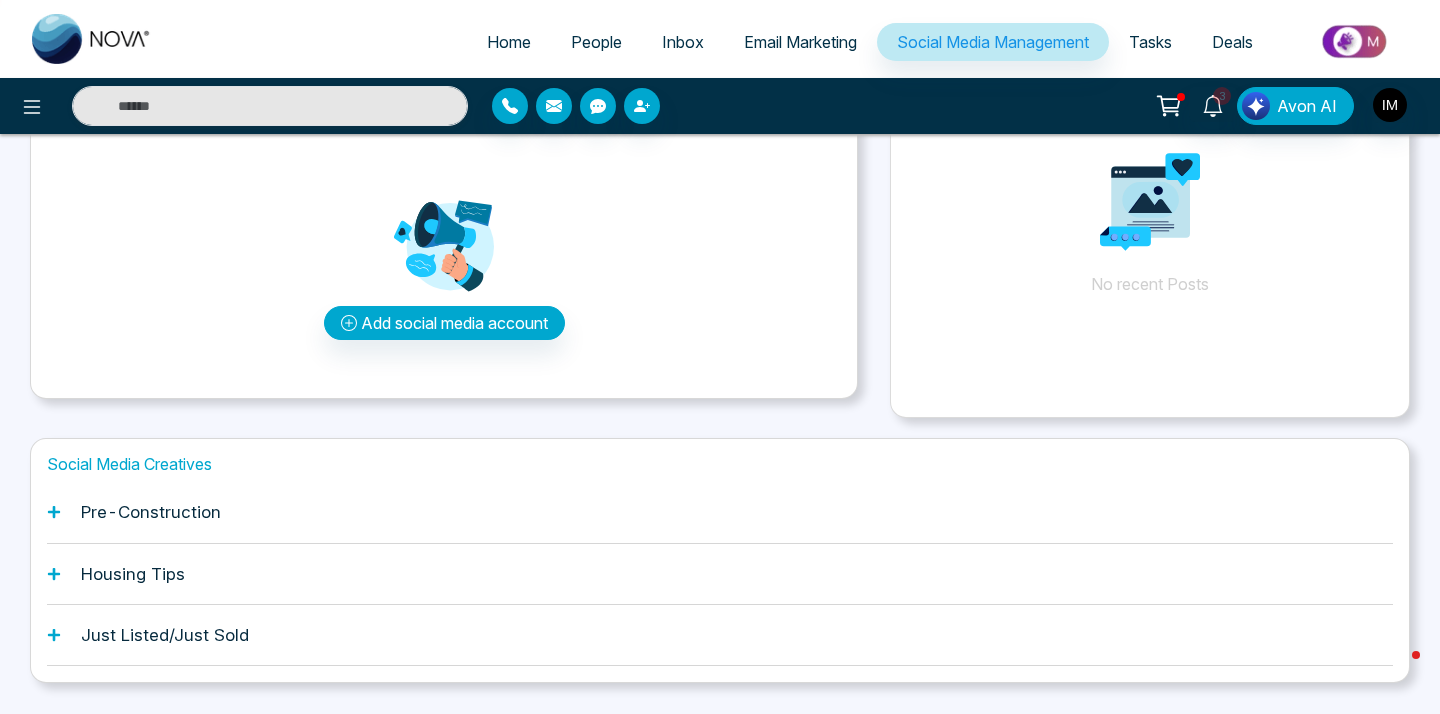 scroll, scrollTop: 199, scrollLeft: 0, axis: vertical 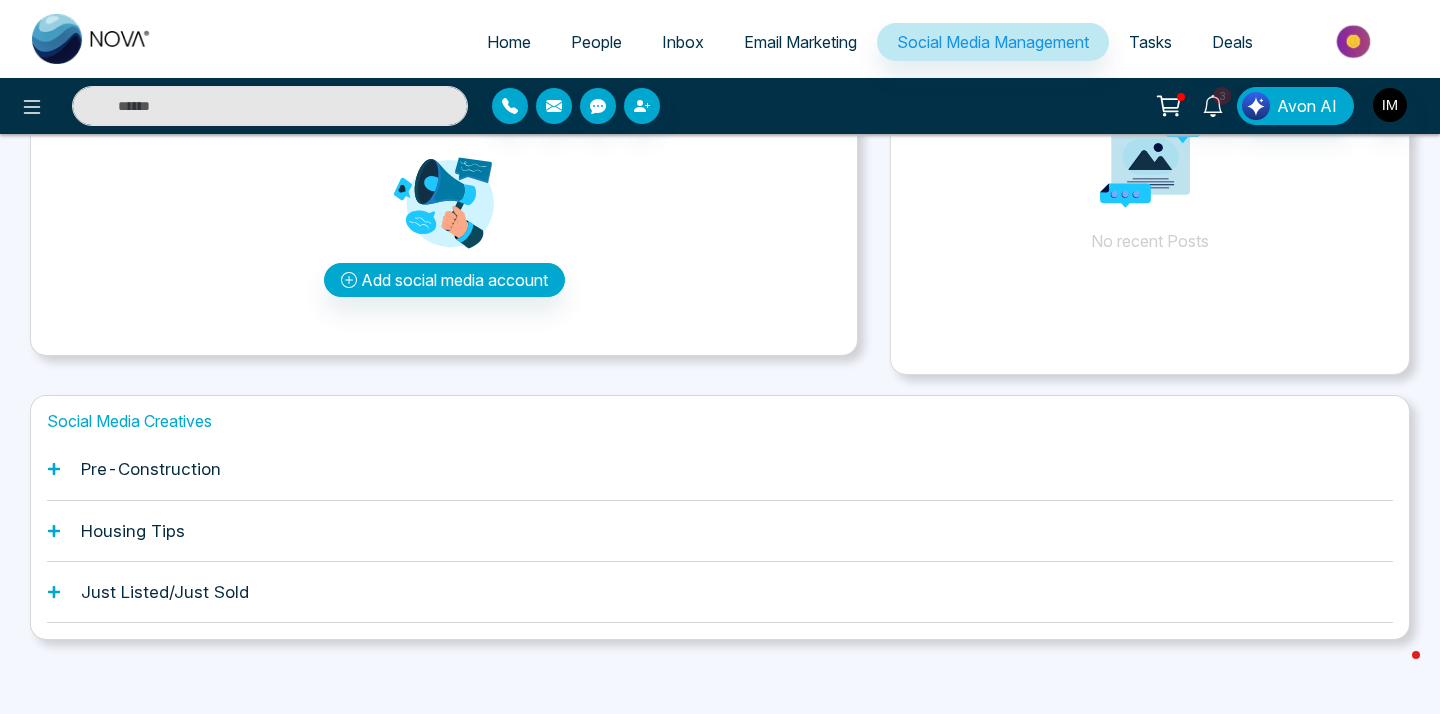 click on "Pre-Construction" at bounding box center (151, 469) 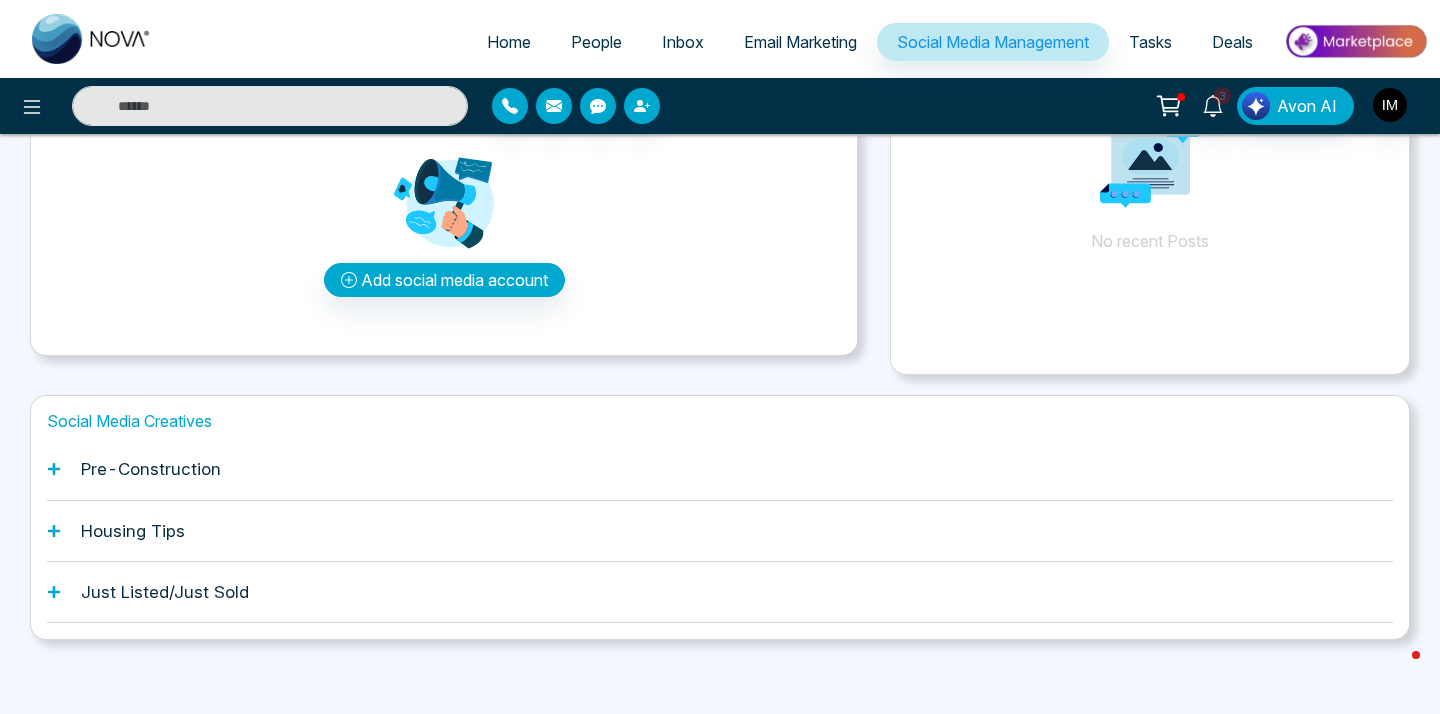click 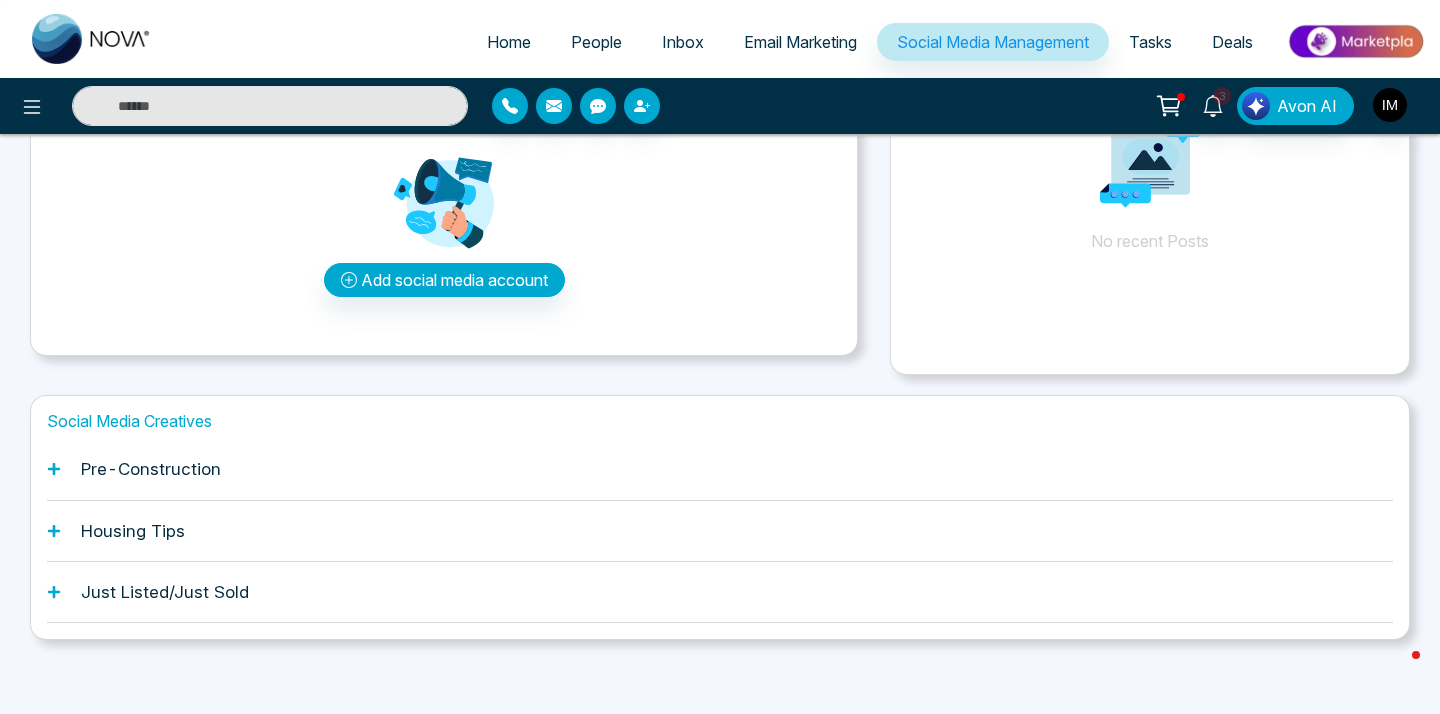 scroll, scrollTop: 205, scrollLeft: 0, axis: vertical 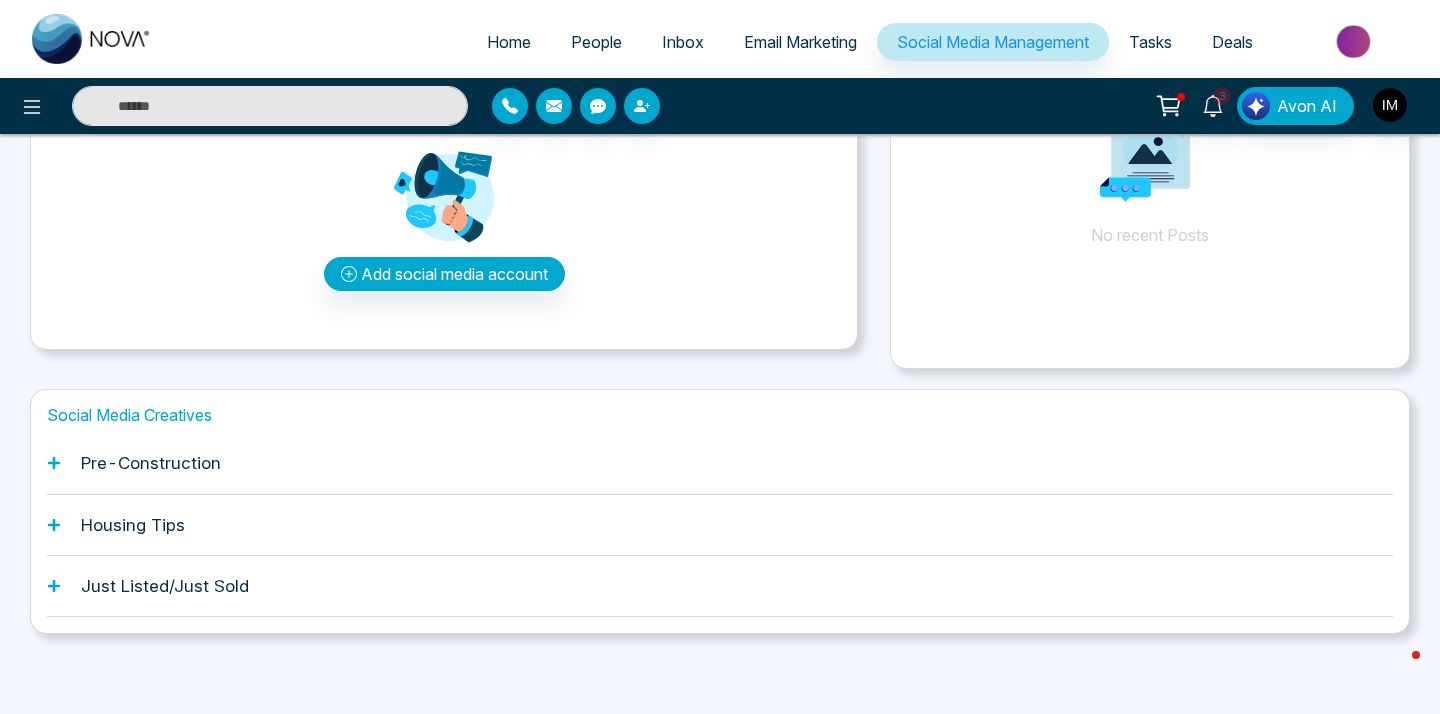click 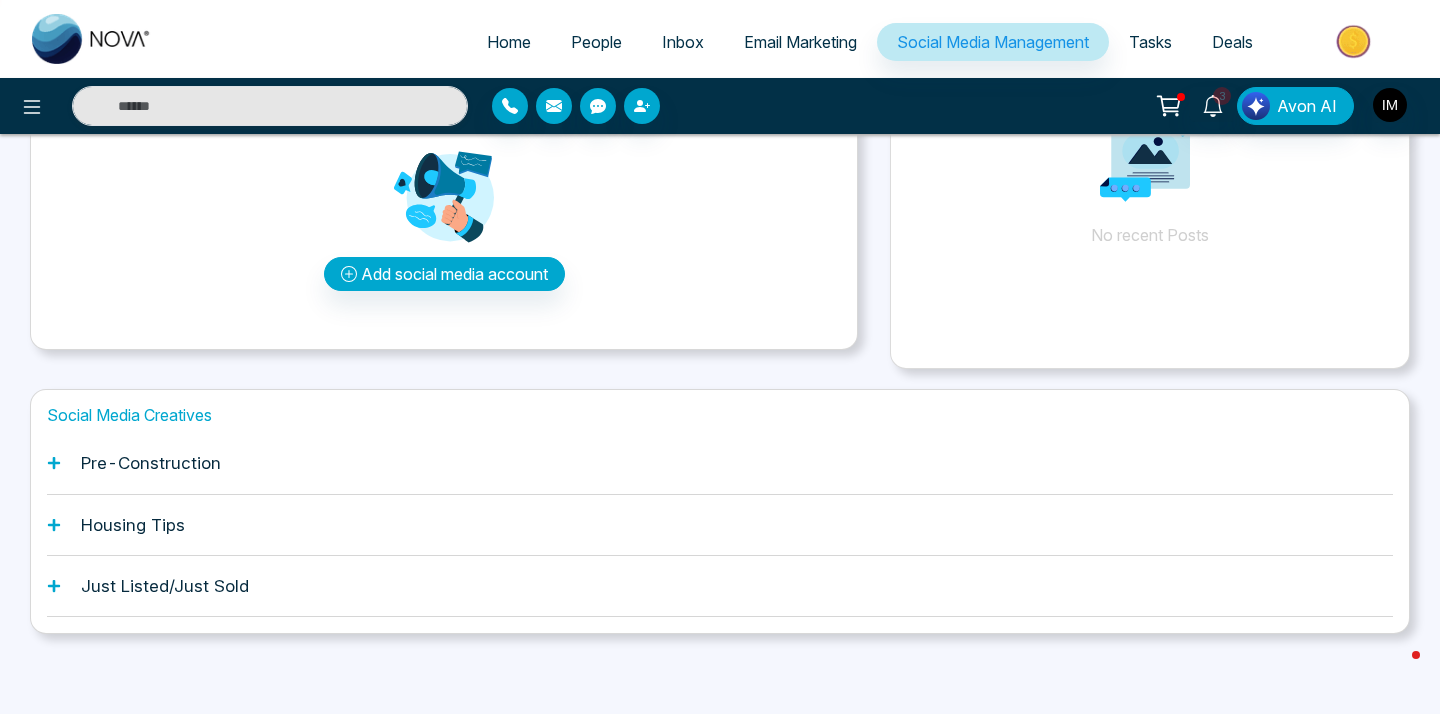 click 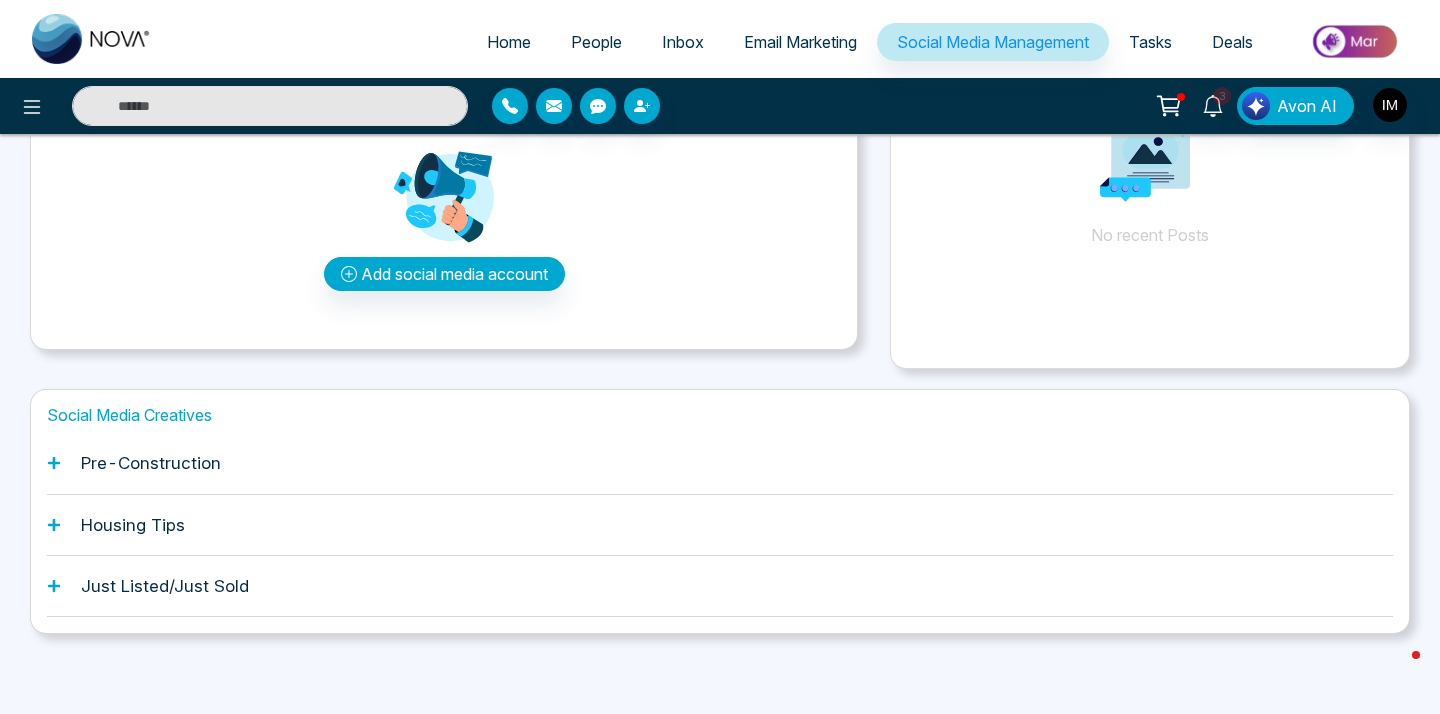 click on "Just Listed/Just Sold" at bounding box center (165, 586) 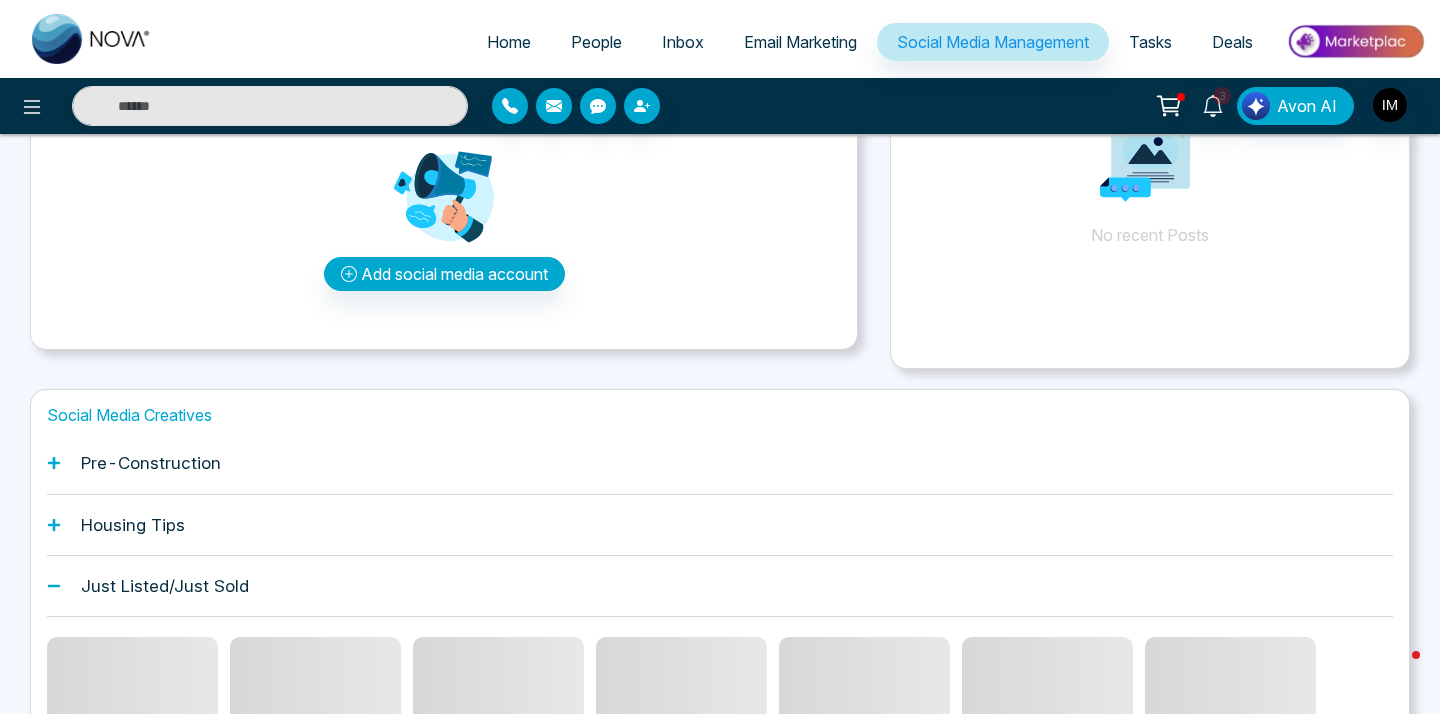 scroll, scrollTop: 269, scrollLeft: 0, axis: vertical 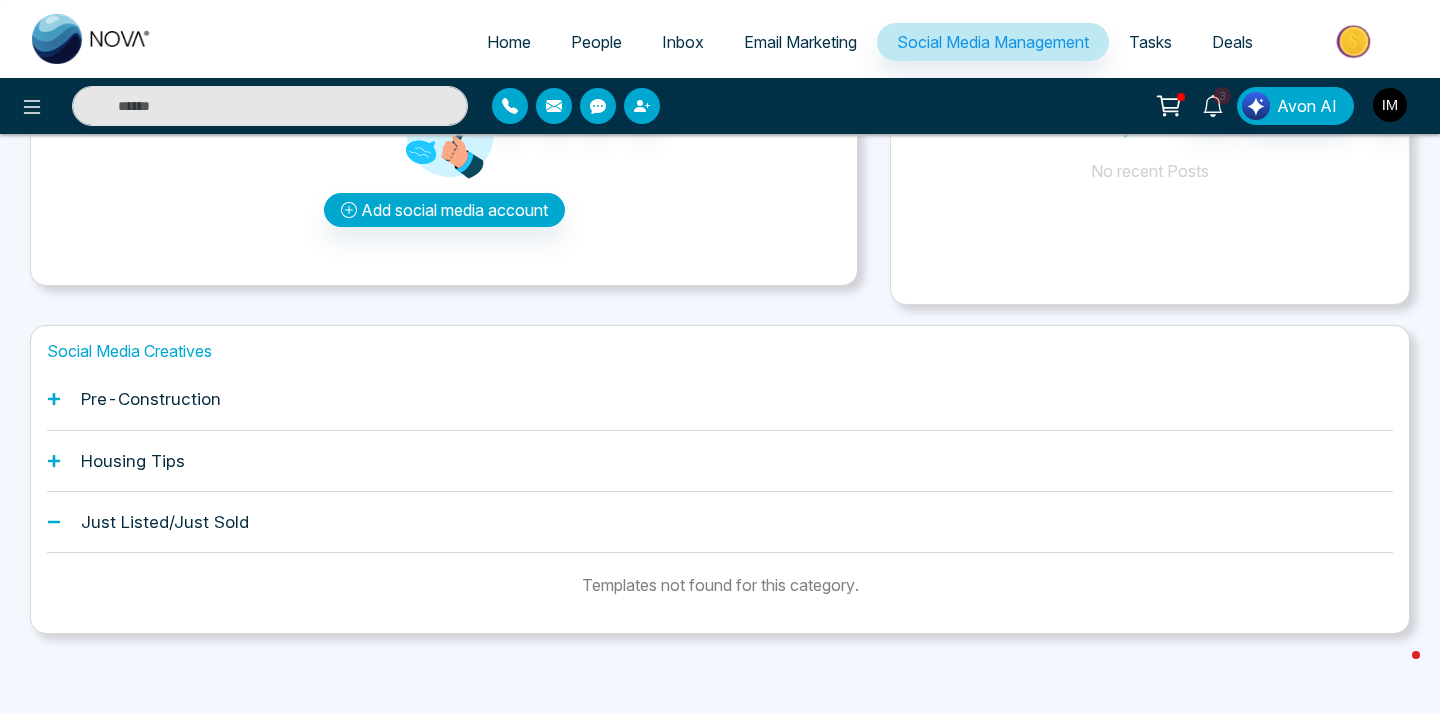 click on "Housing Tips" at bounding box center (133, 461) 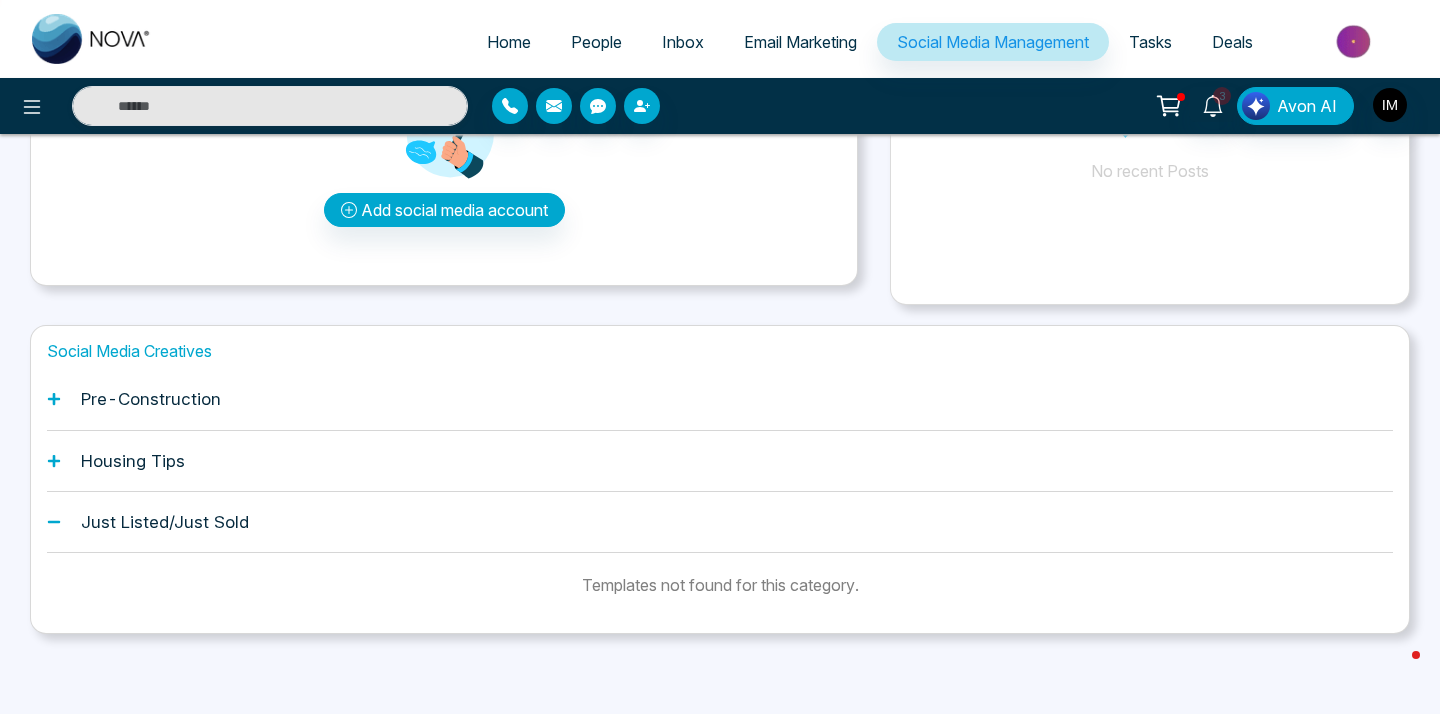 click 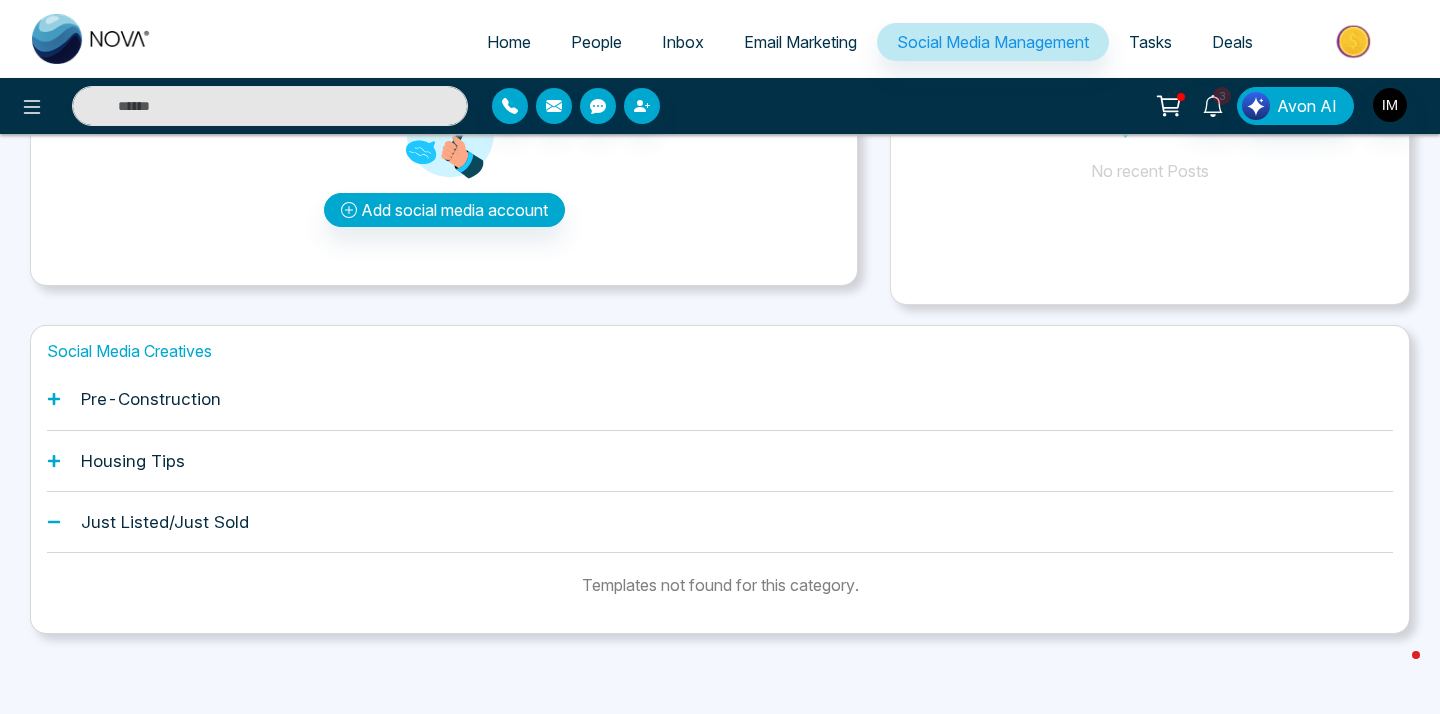 click 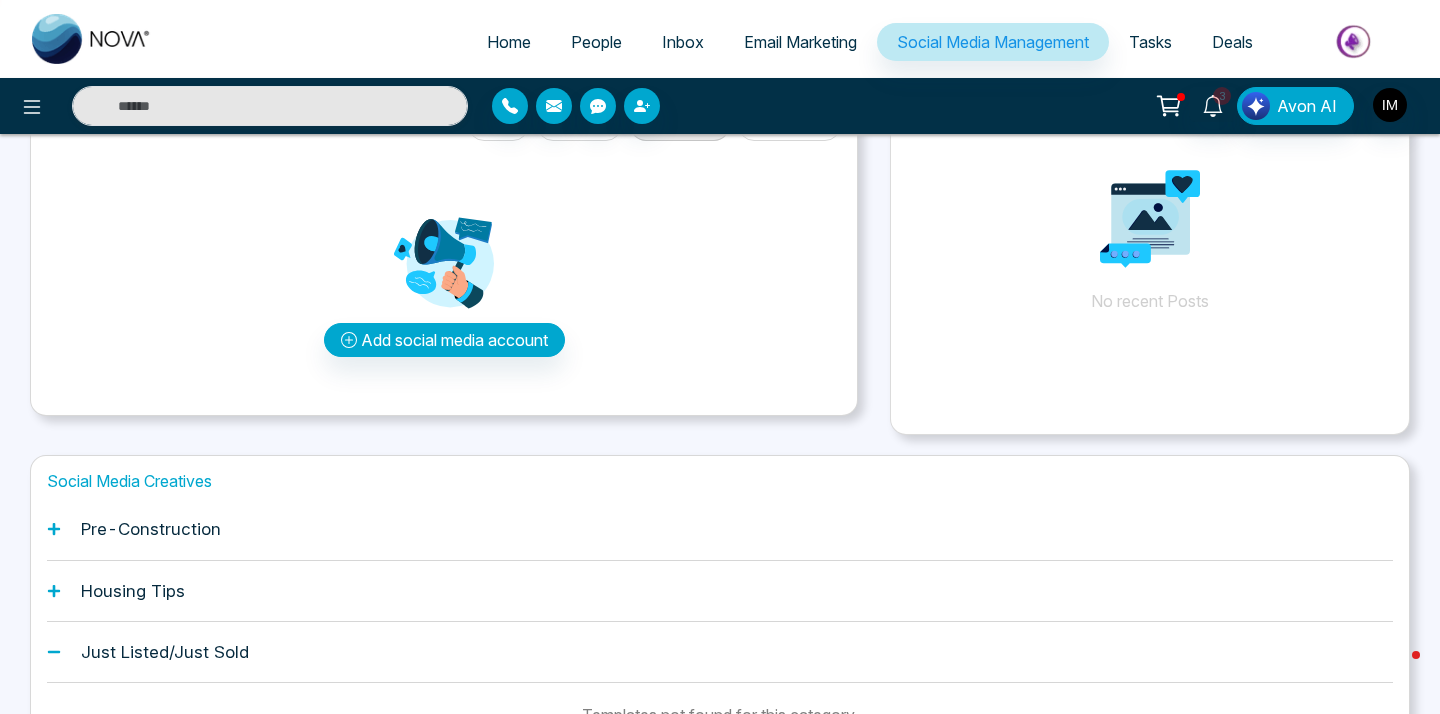 scroll, scrollTop: 0, scrollLeft: 0, axis: both 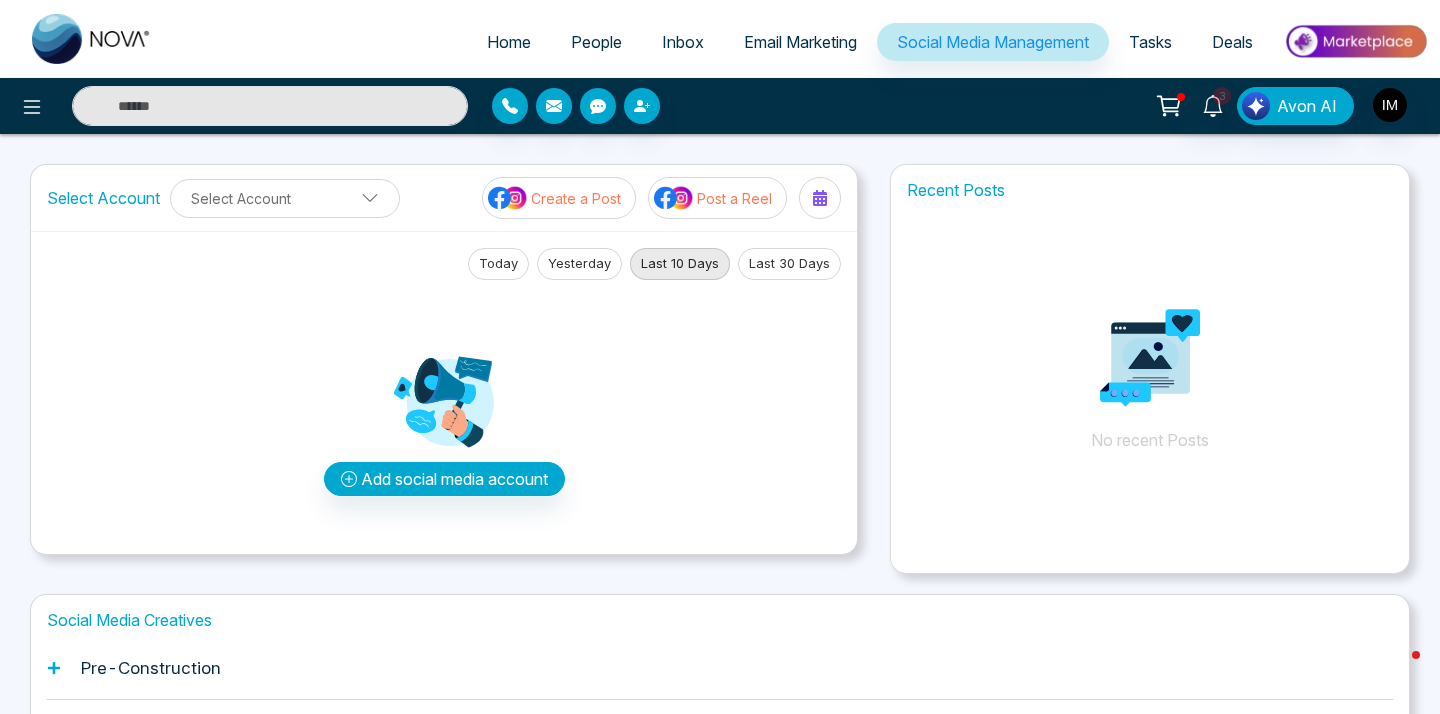 click on "Tasks" at bounding box center (1150, 42) 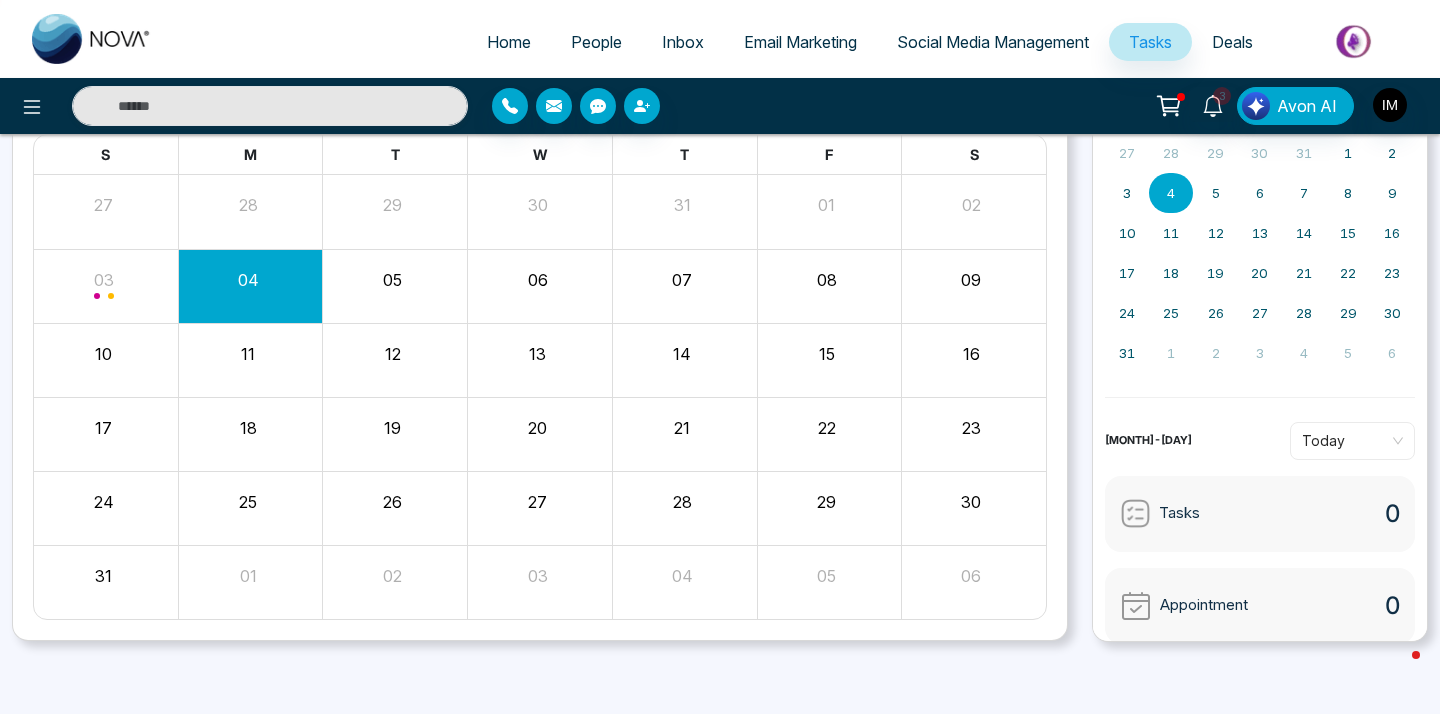 scroll, scrollTop: 0, scrollLeft: 0, axis: both 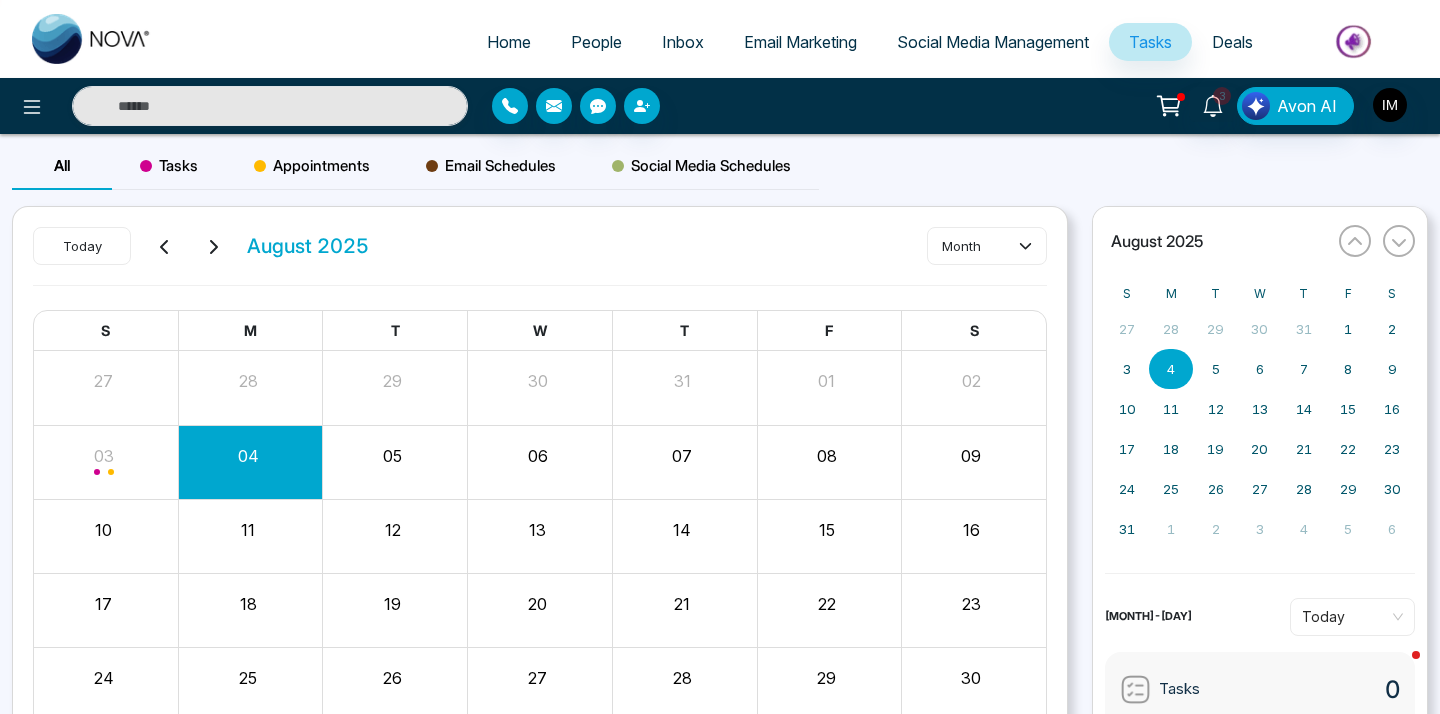 click on "Deals" at bounding box center (1232, 42) 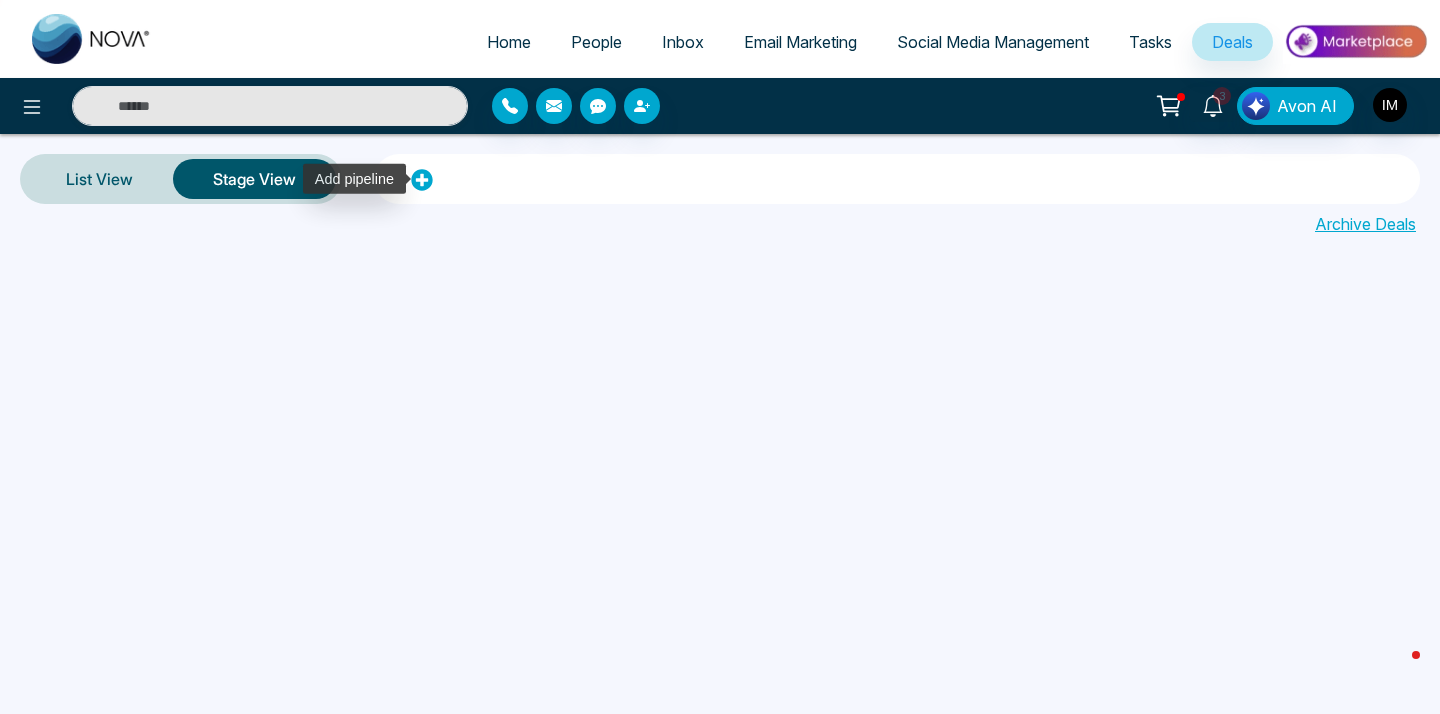 click 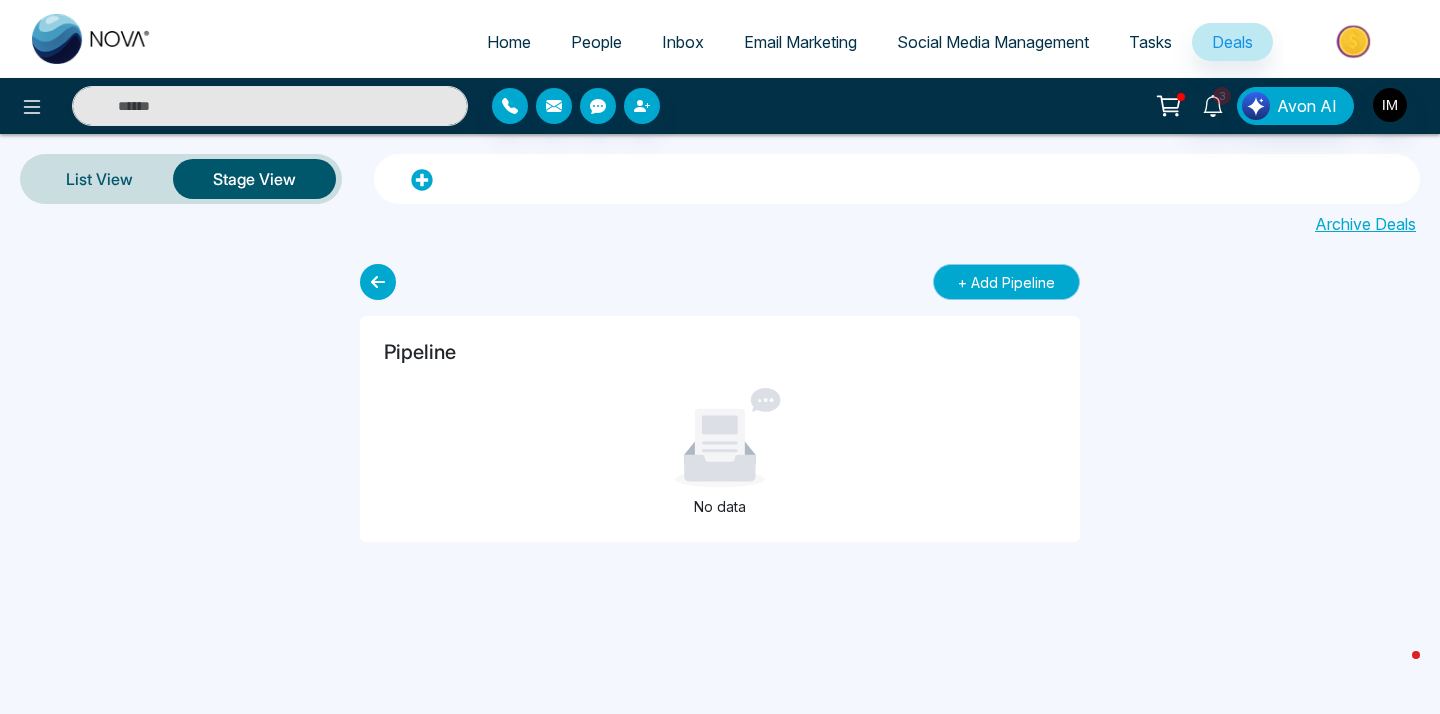 click on "+ Add Pipeline" at bounding box center [1006, 282] 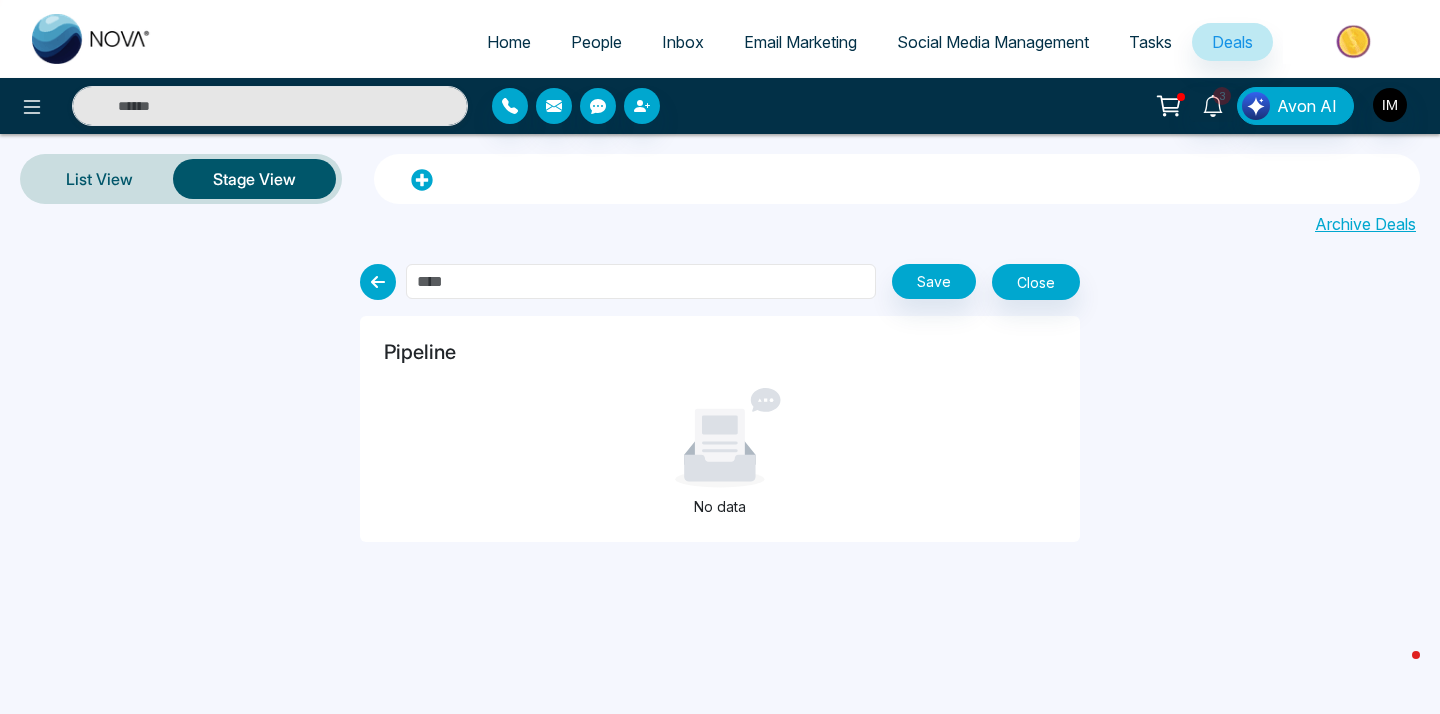 click at bounding box center (641, 281) 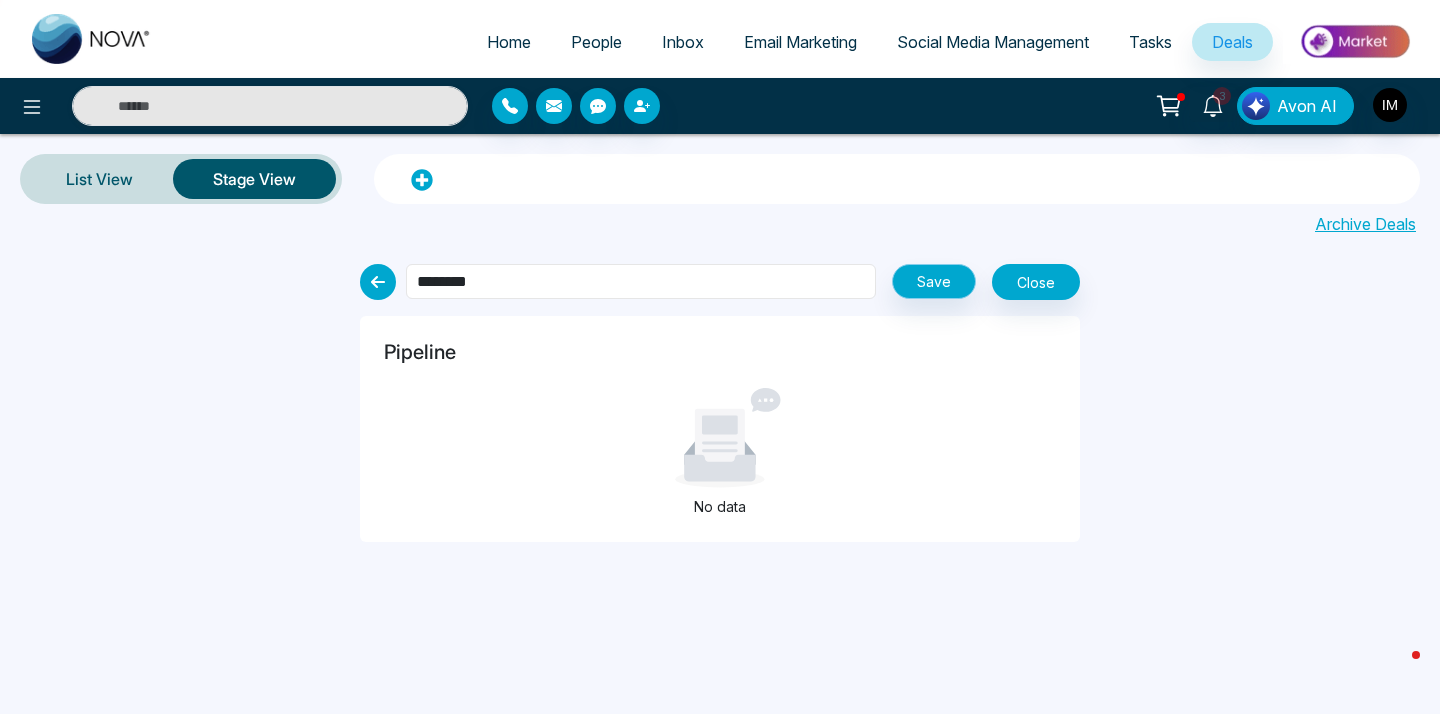 type on "********" 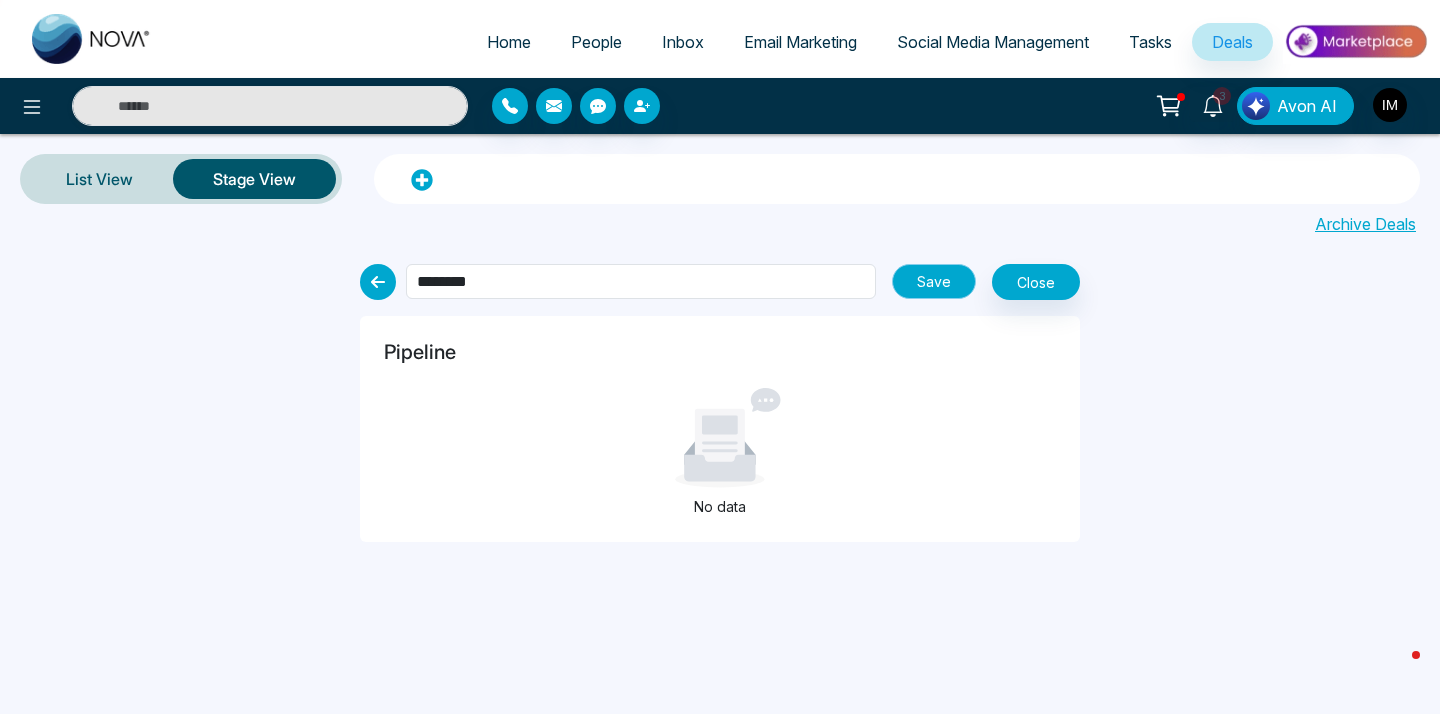 click on "Save" at bounding box center (934, 281) 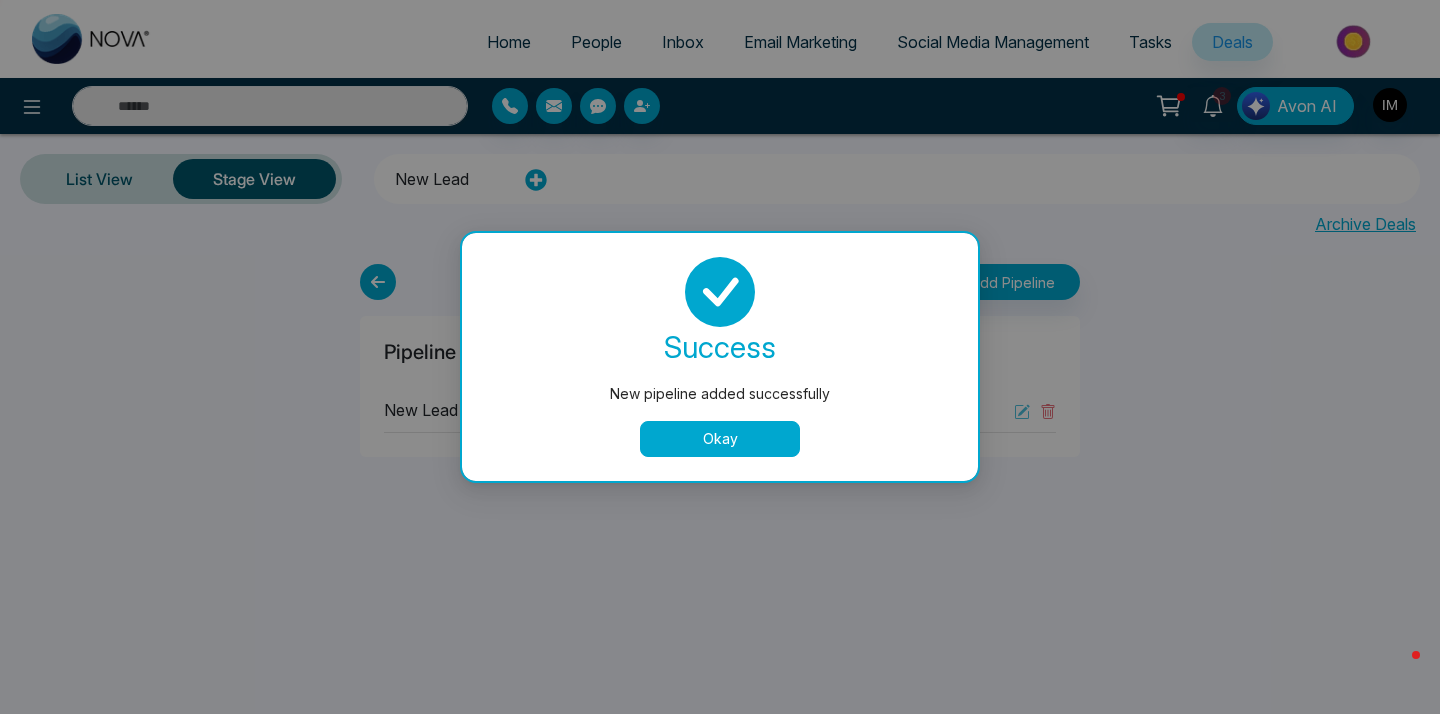click on "Okay" at bounding box center [720, 439] 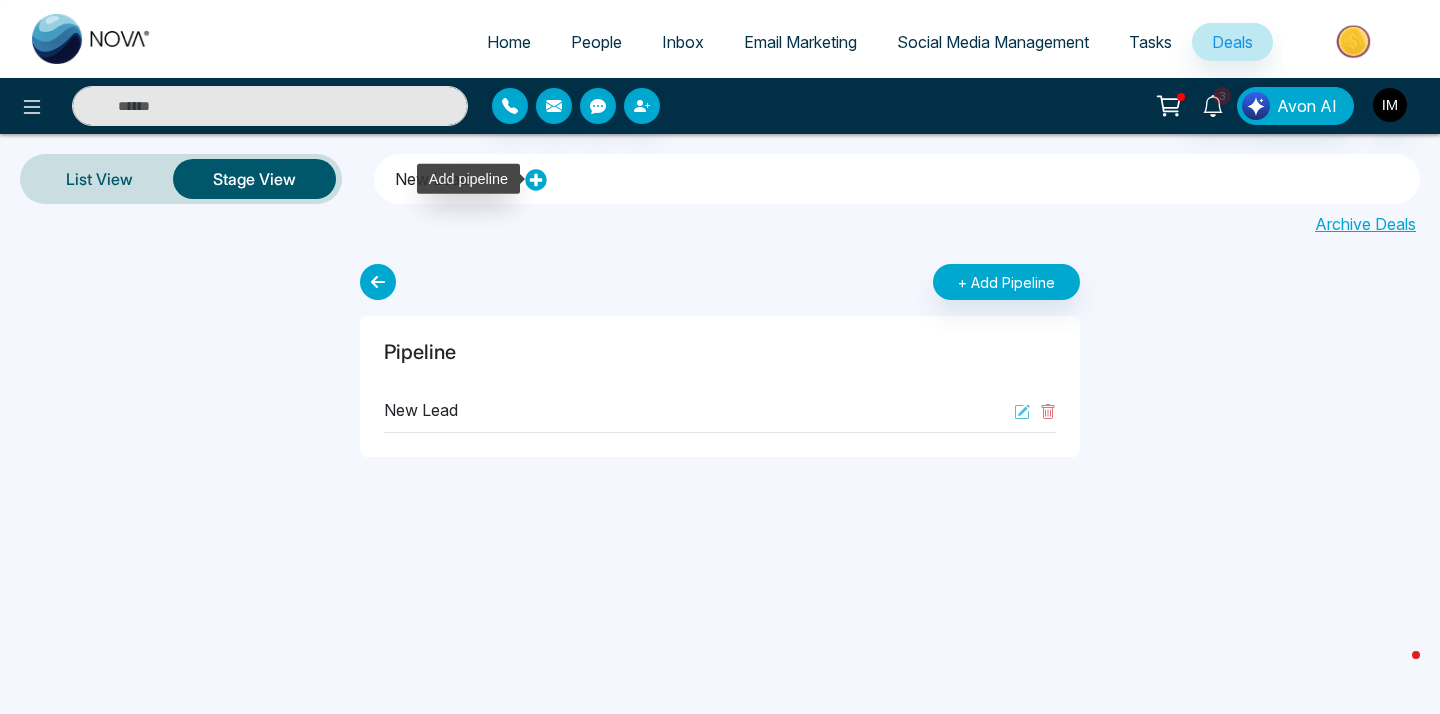 click 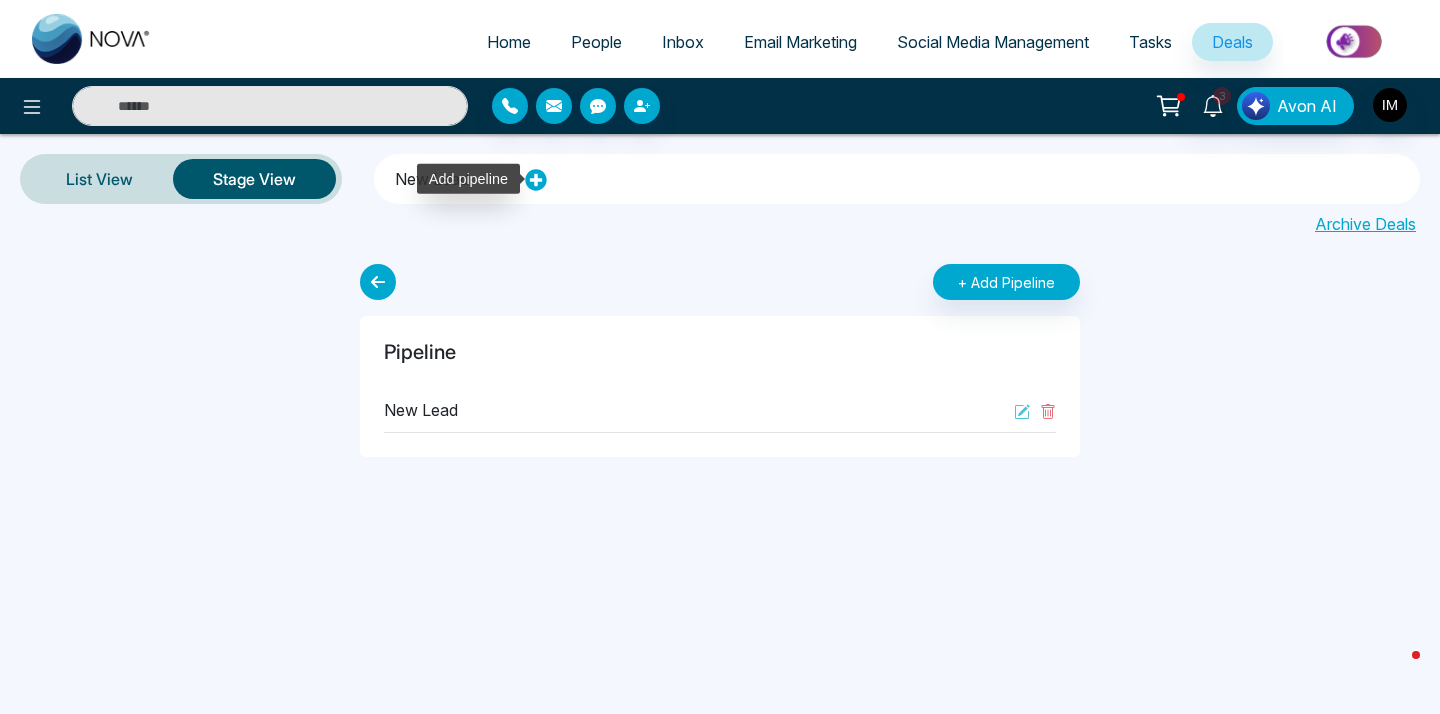 click 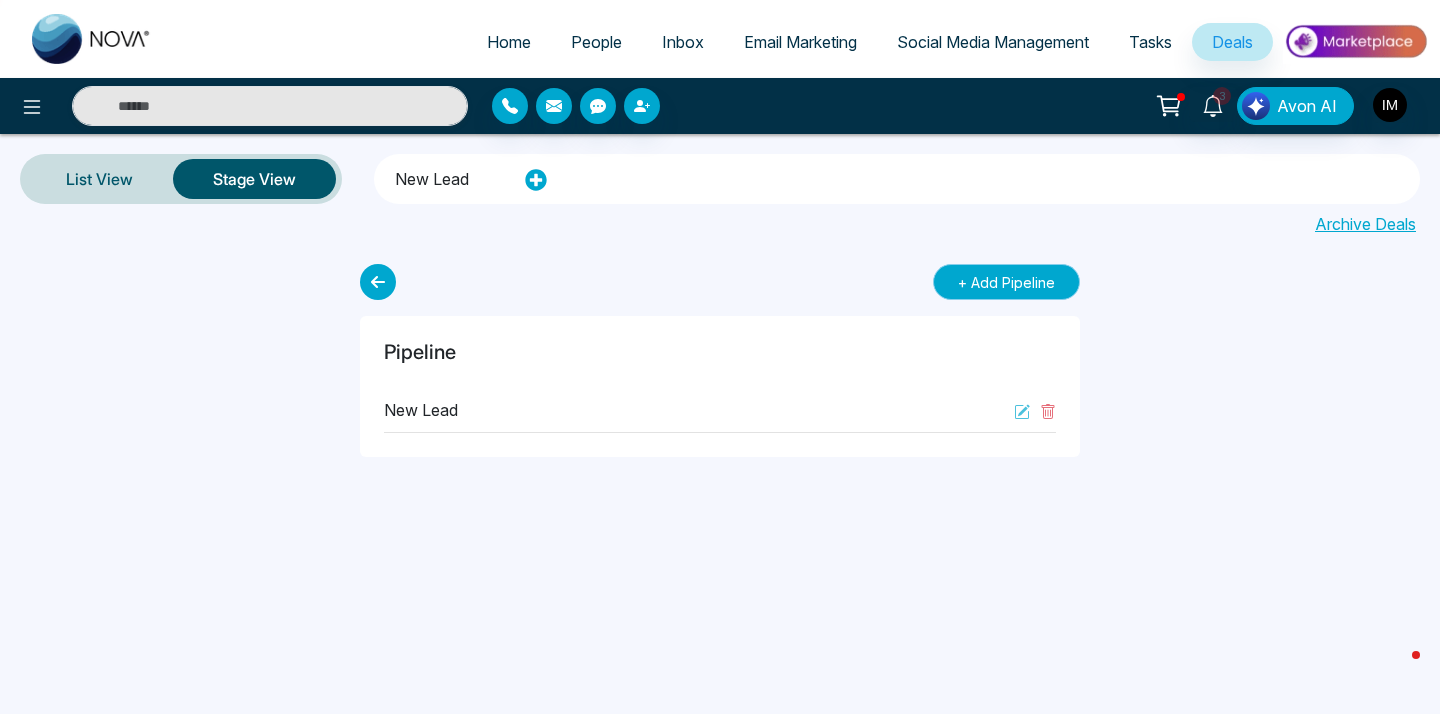 click on "+ Add Pipeline" at bounding box center (1006, 282) 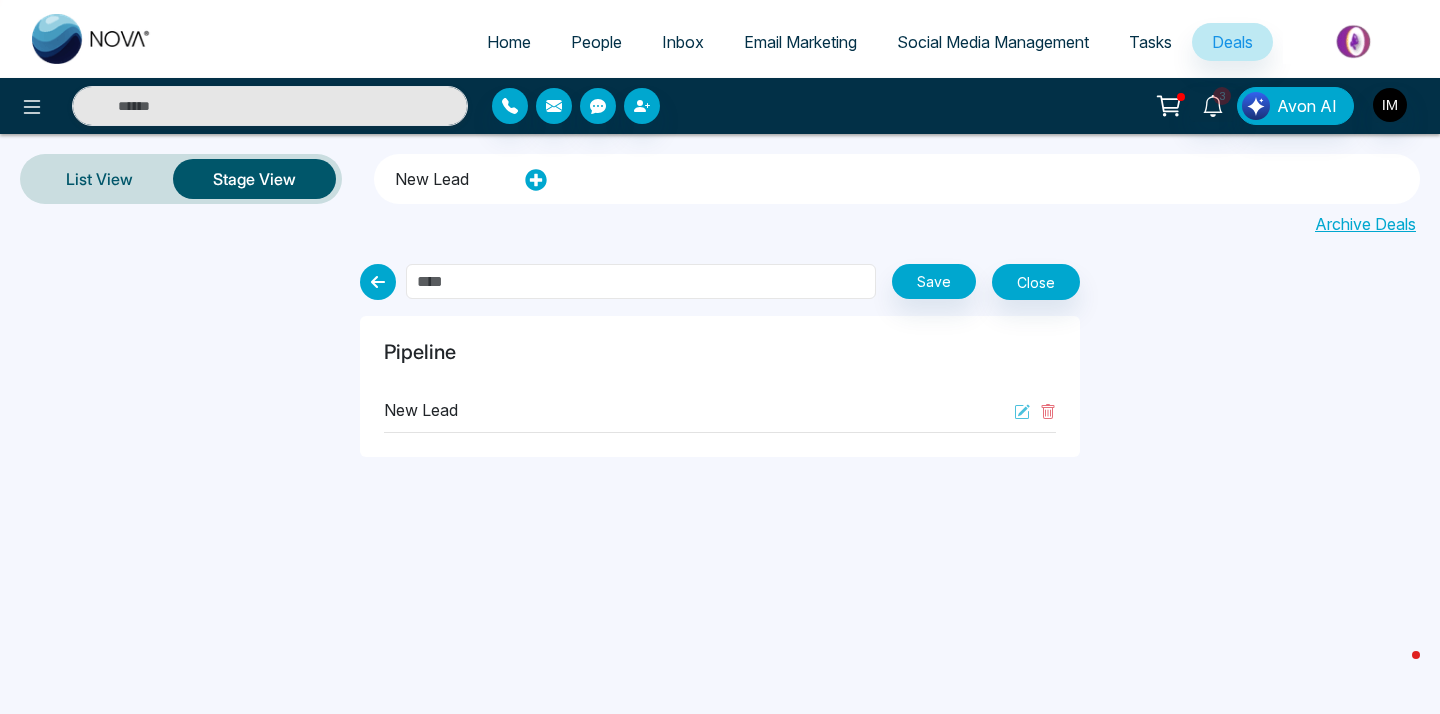 click at bounding box center [641, 281] 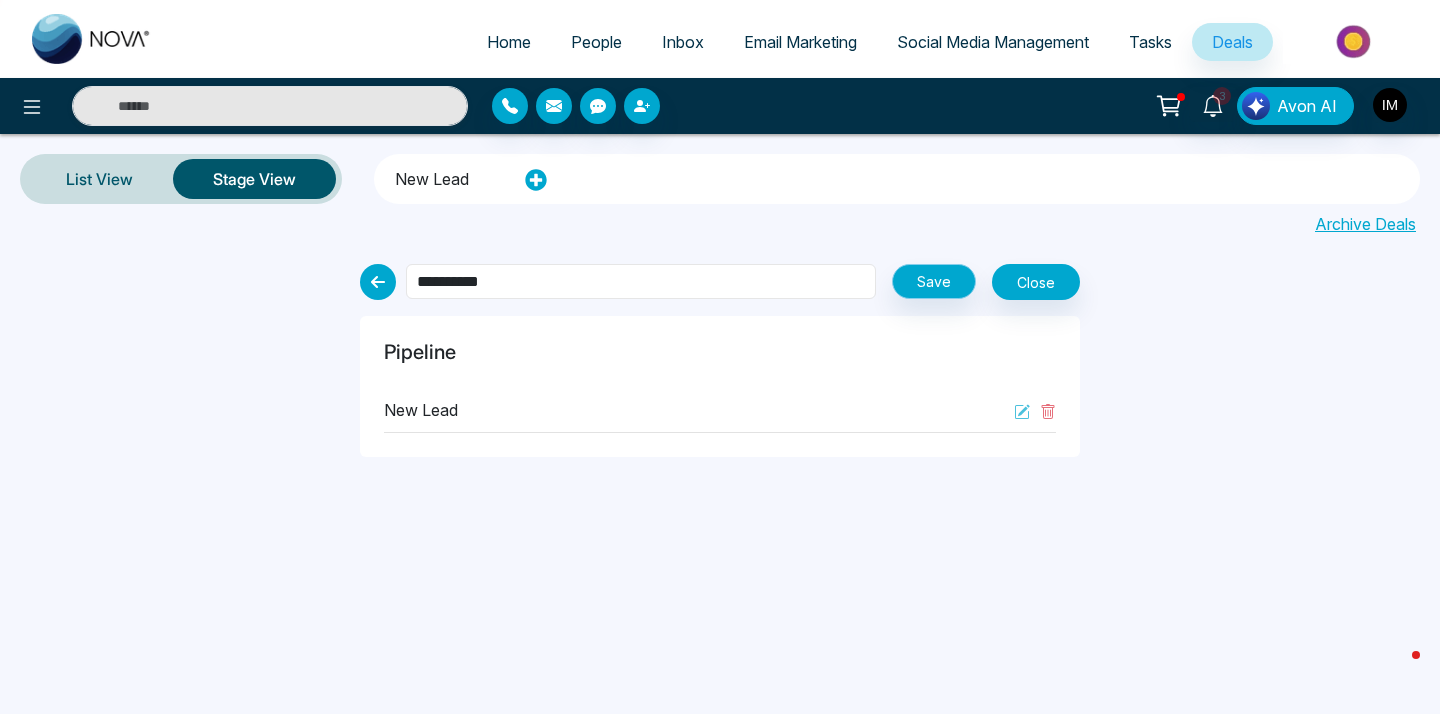 type on "**********" 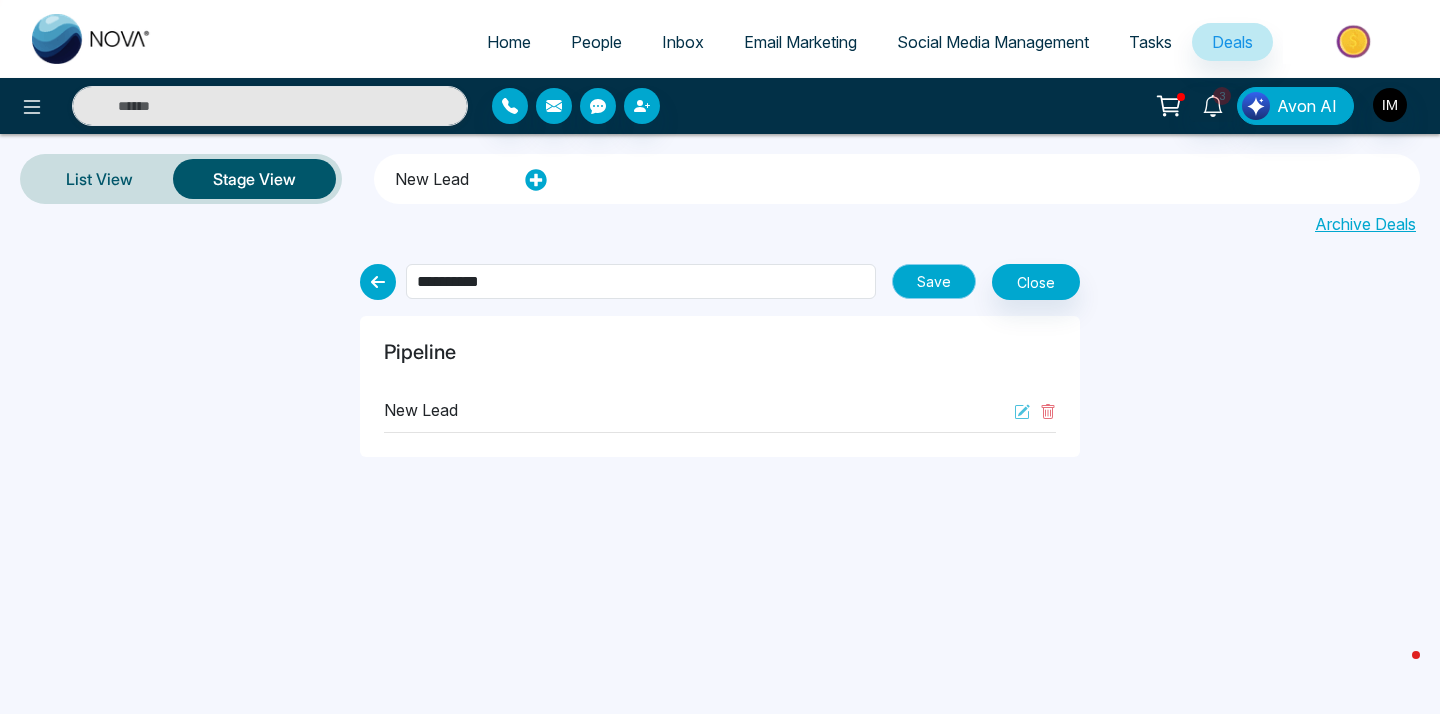 click on "Save" at bounding box center [934, 281] 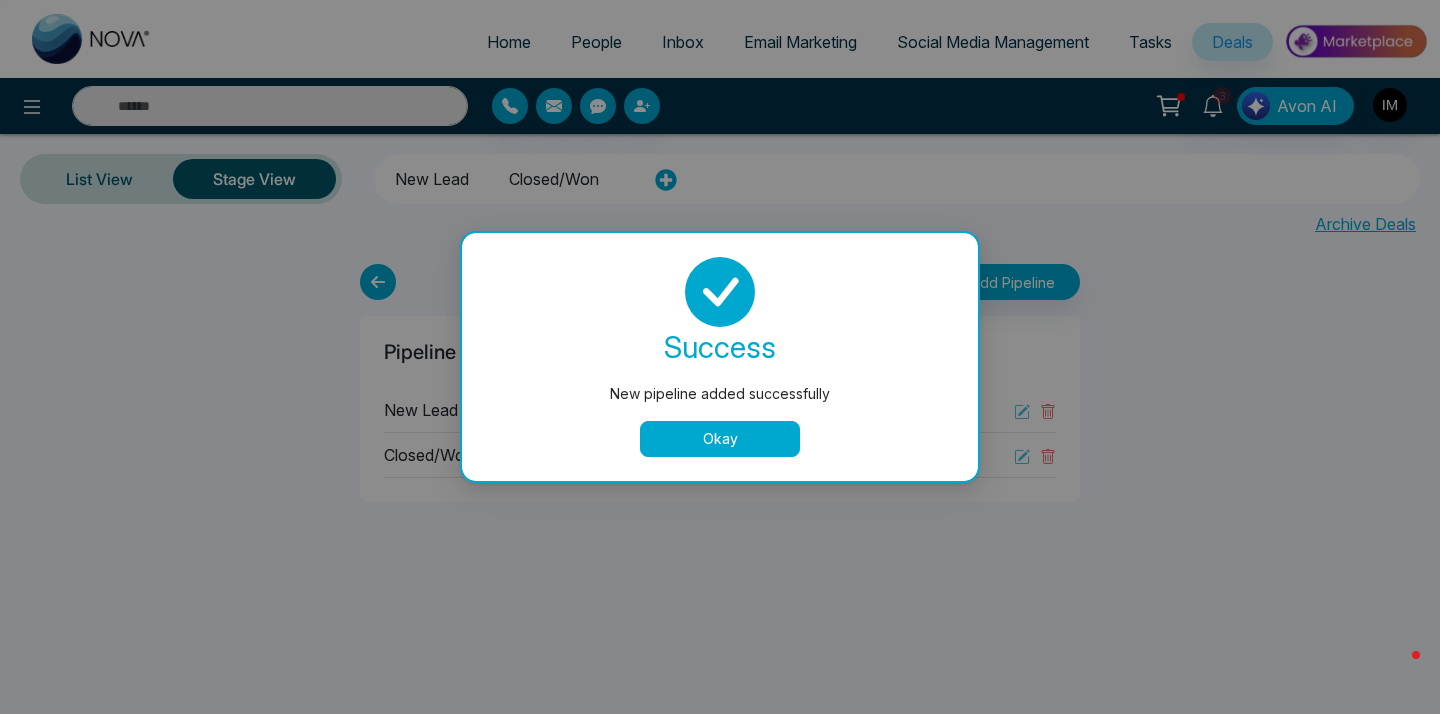 click on "Okay" at bounding box center [720, 439] 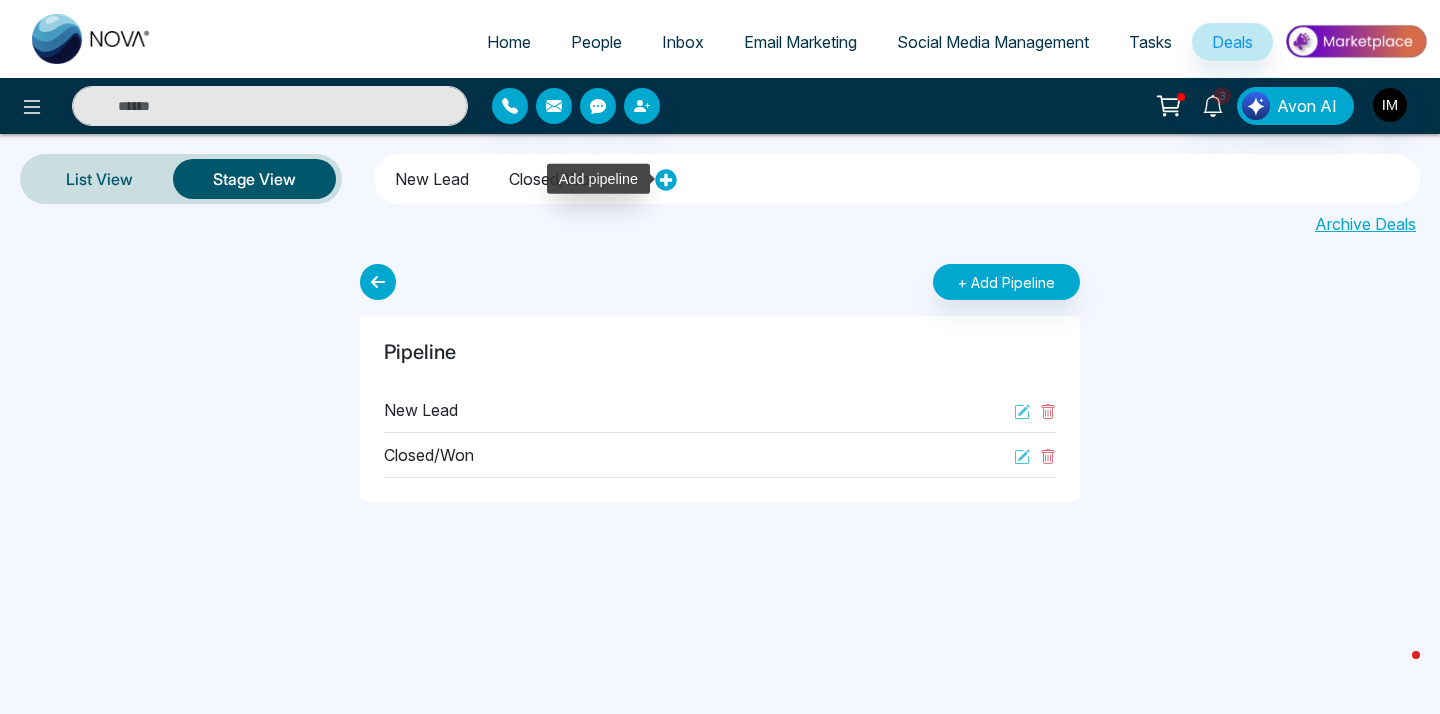 click 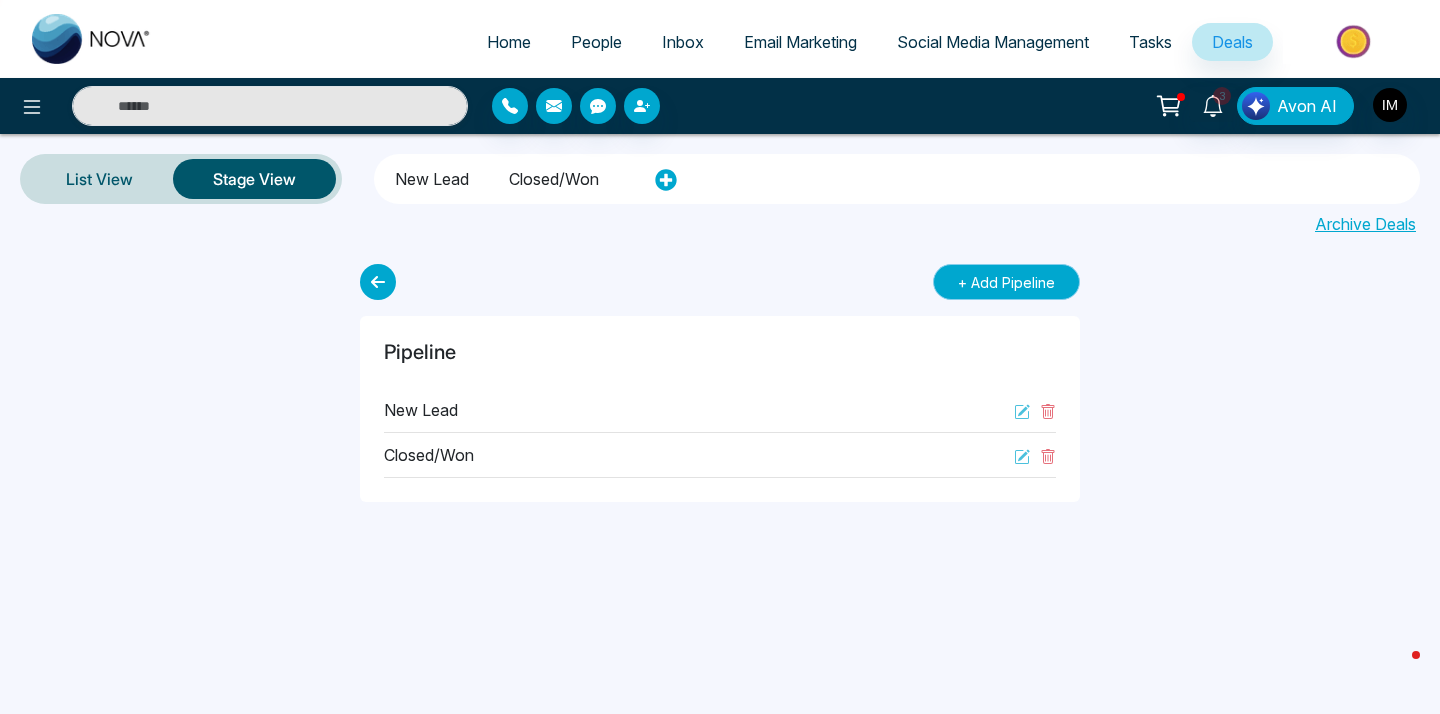 click on "+ Add Pipeline" at bounding box center [1006, 282] 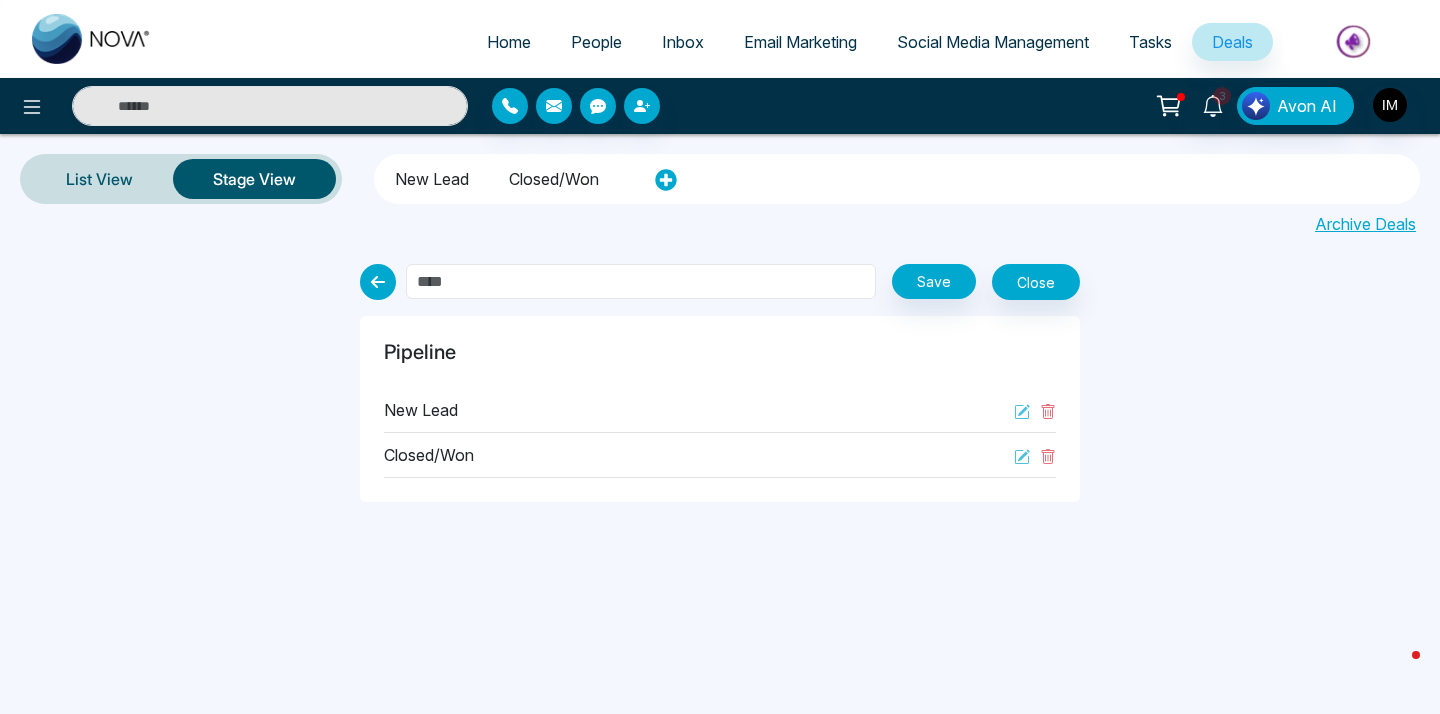 click at bounding box center [641, 281] 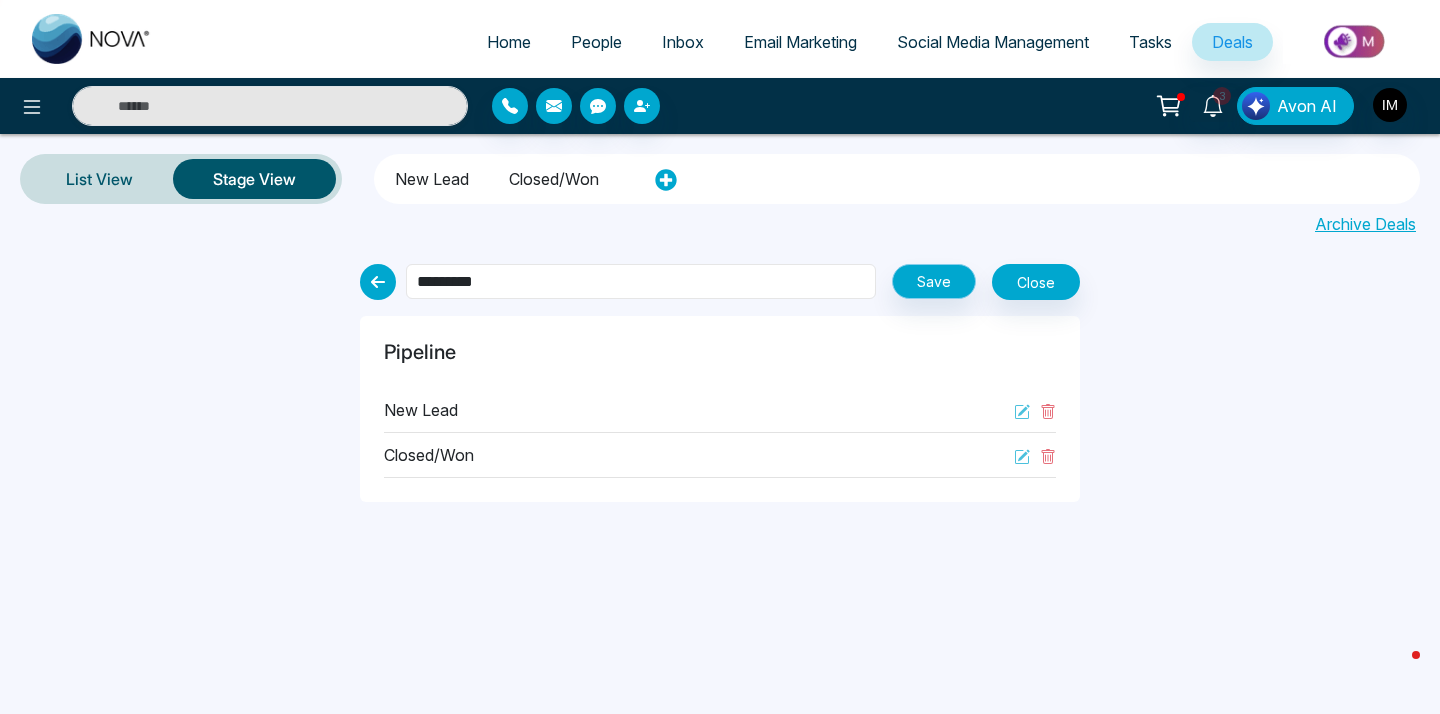 type on "*********" 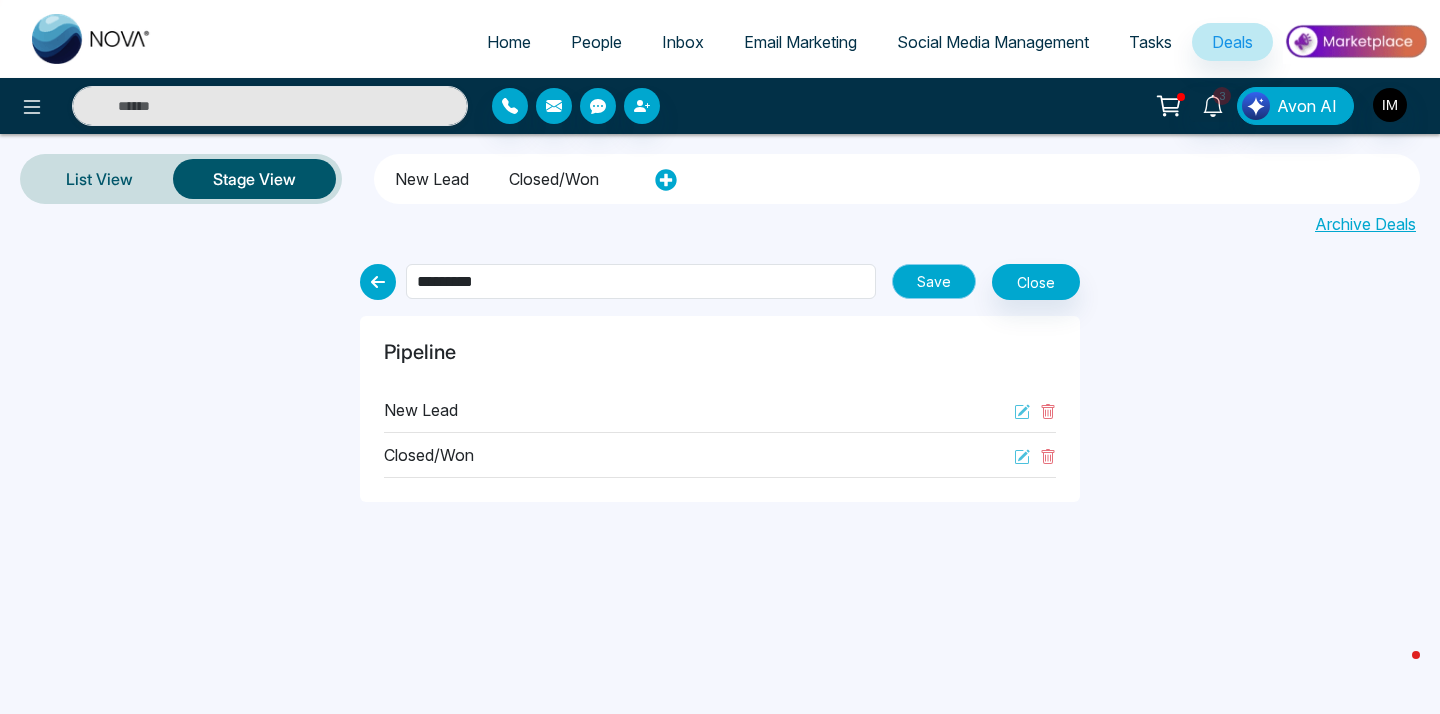 click on "Save" at bounding box center [934, 281] 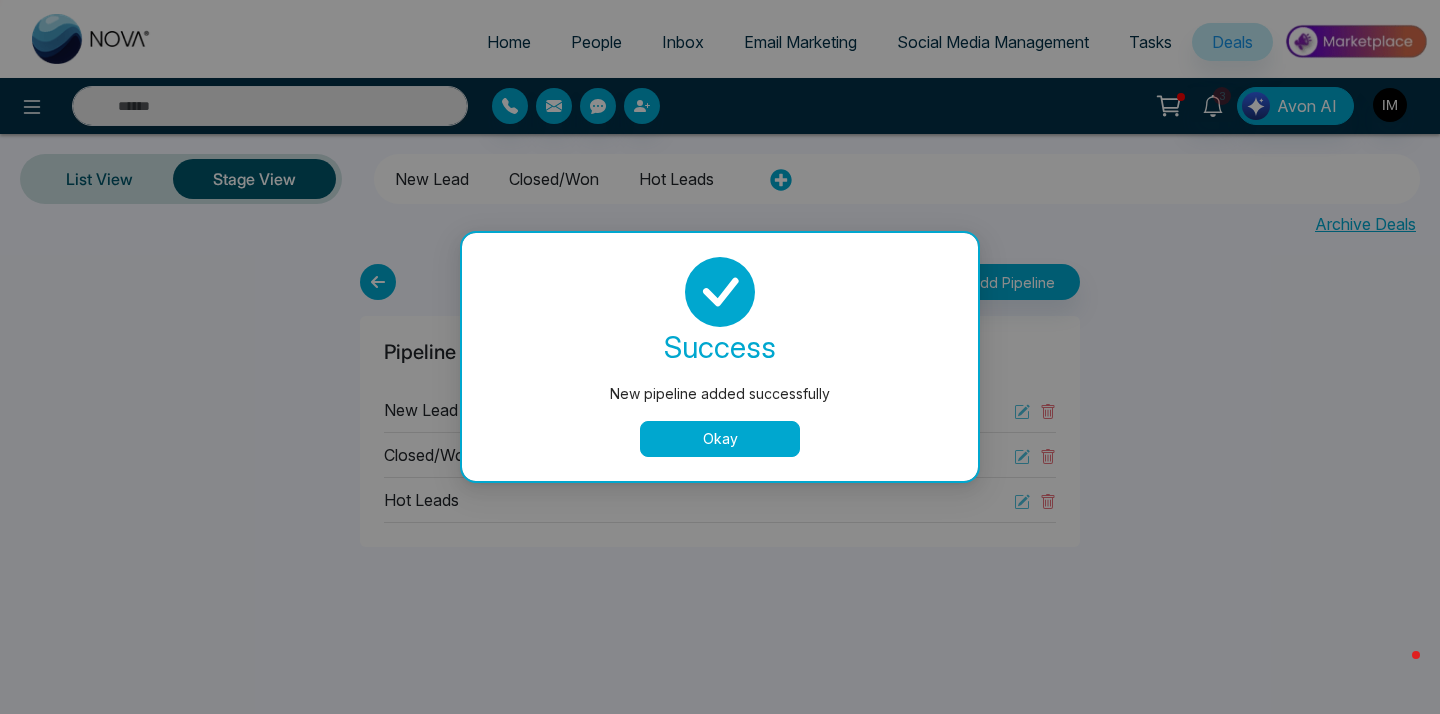 click on "Okay" at bounding box center (720, 439) 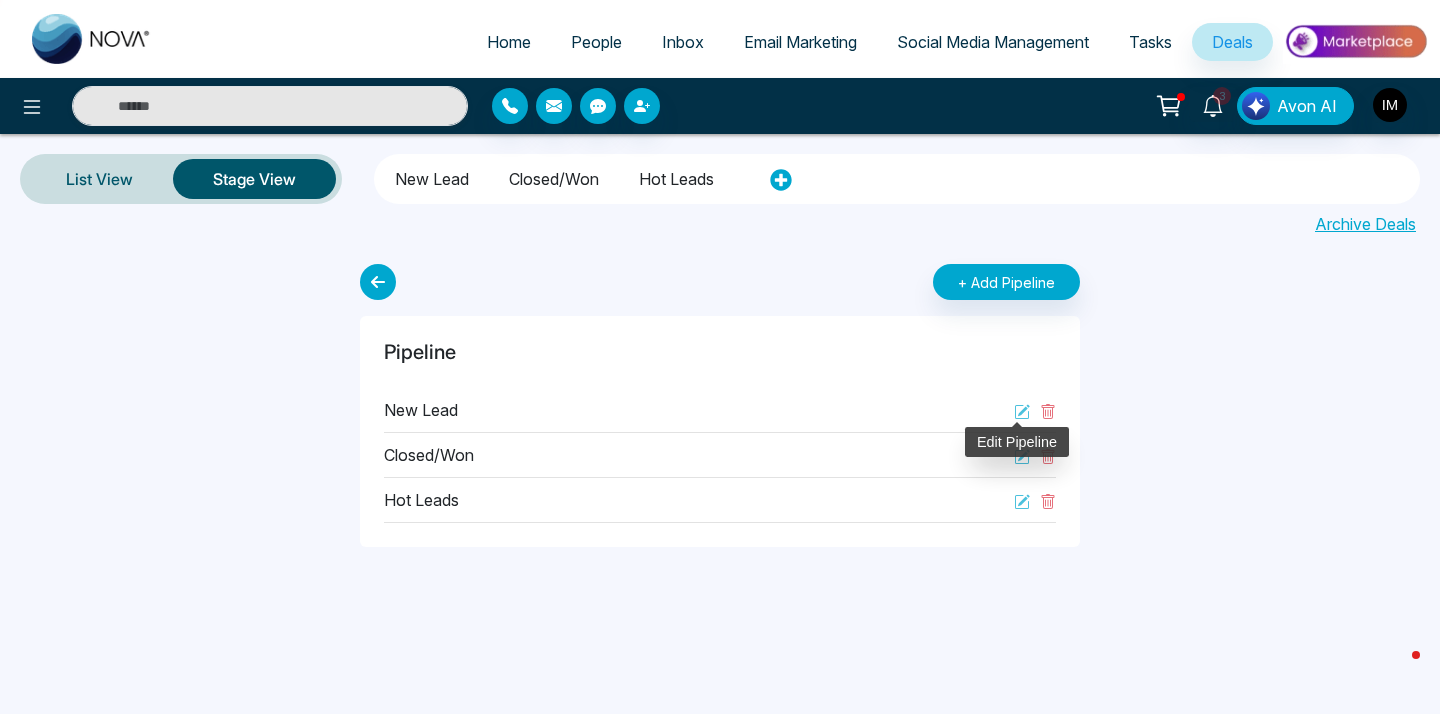 click 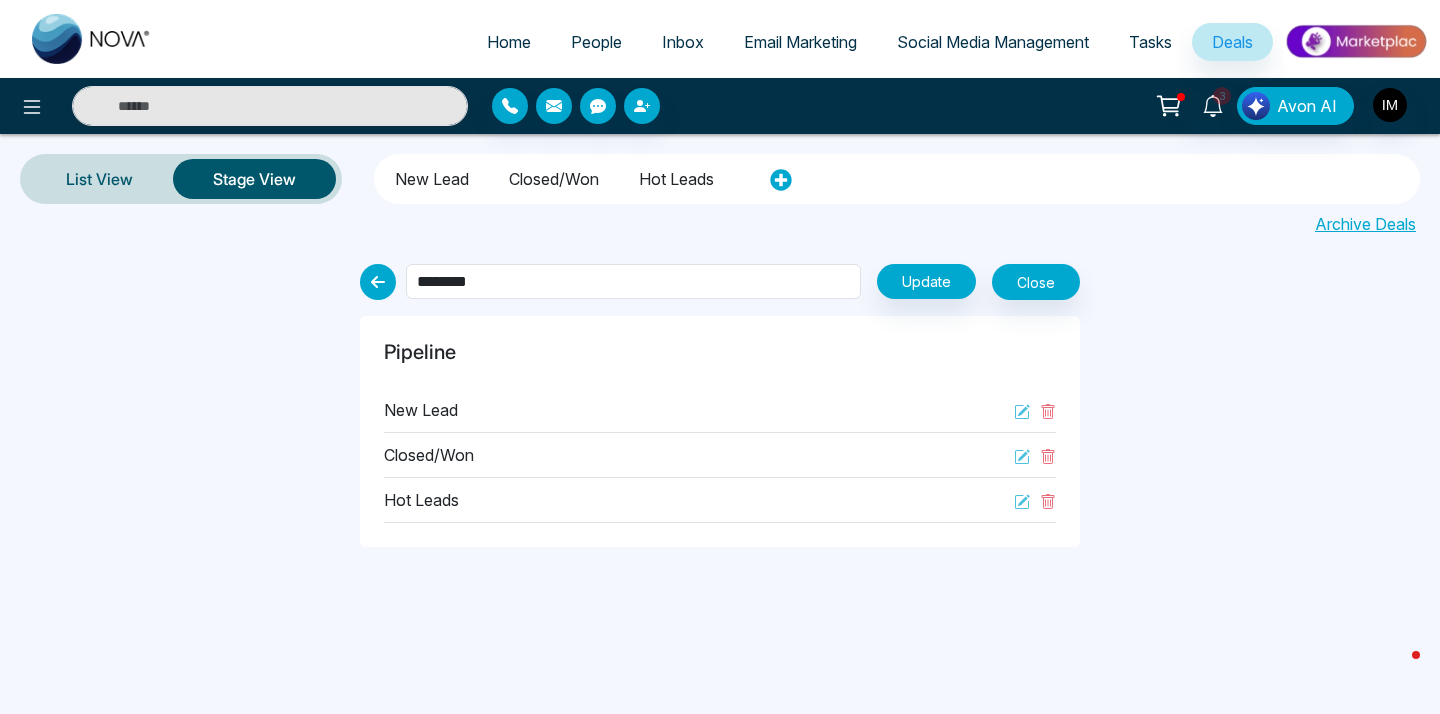 click on "******** Update Close Pipeline New Lead Closed/won Hot leads" at bounding box center (720, 401) 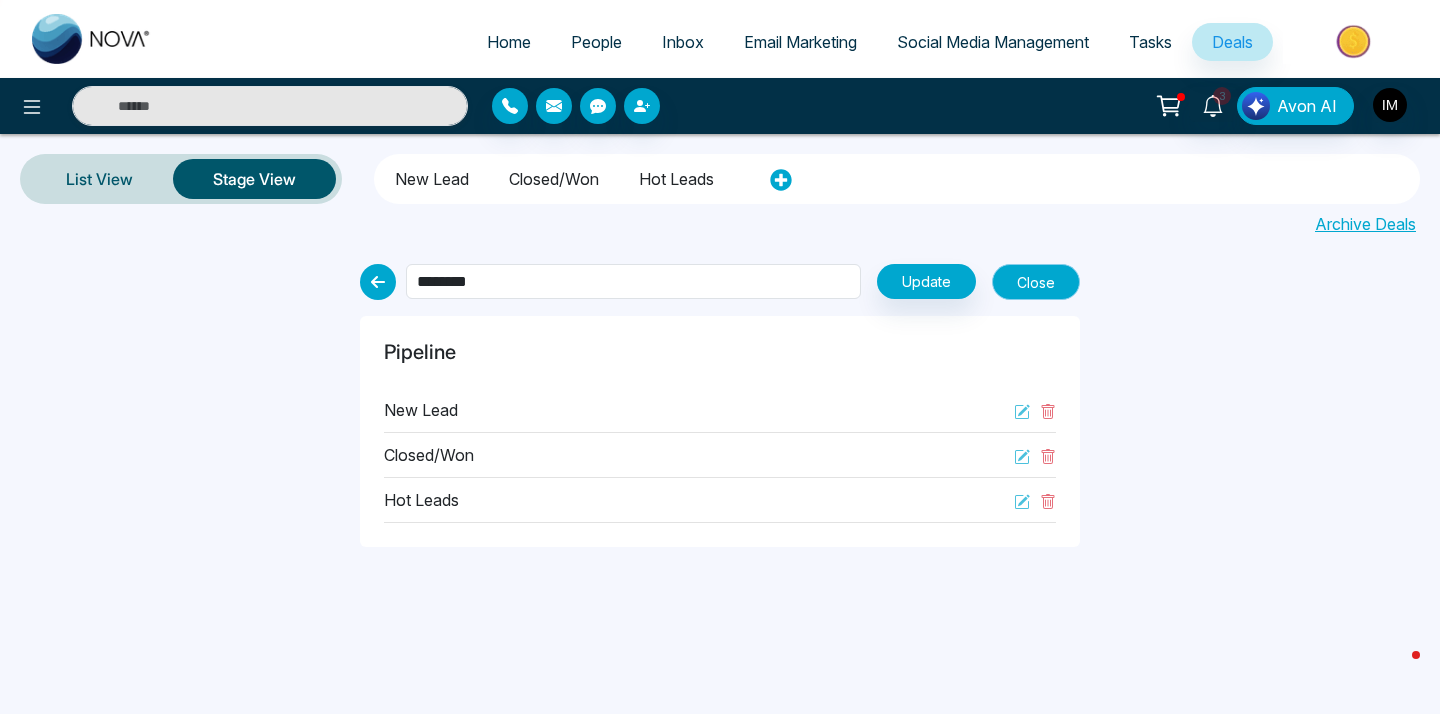 click on "Close" at bounding box center [1036, 282] 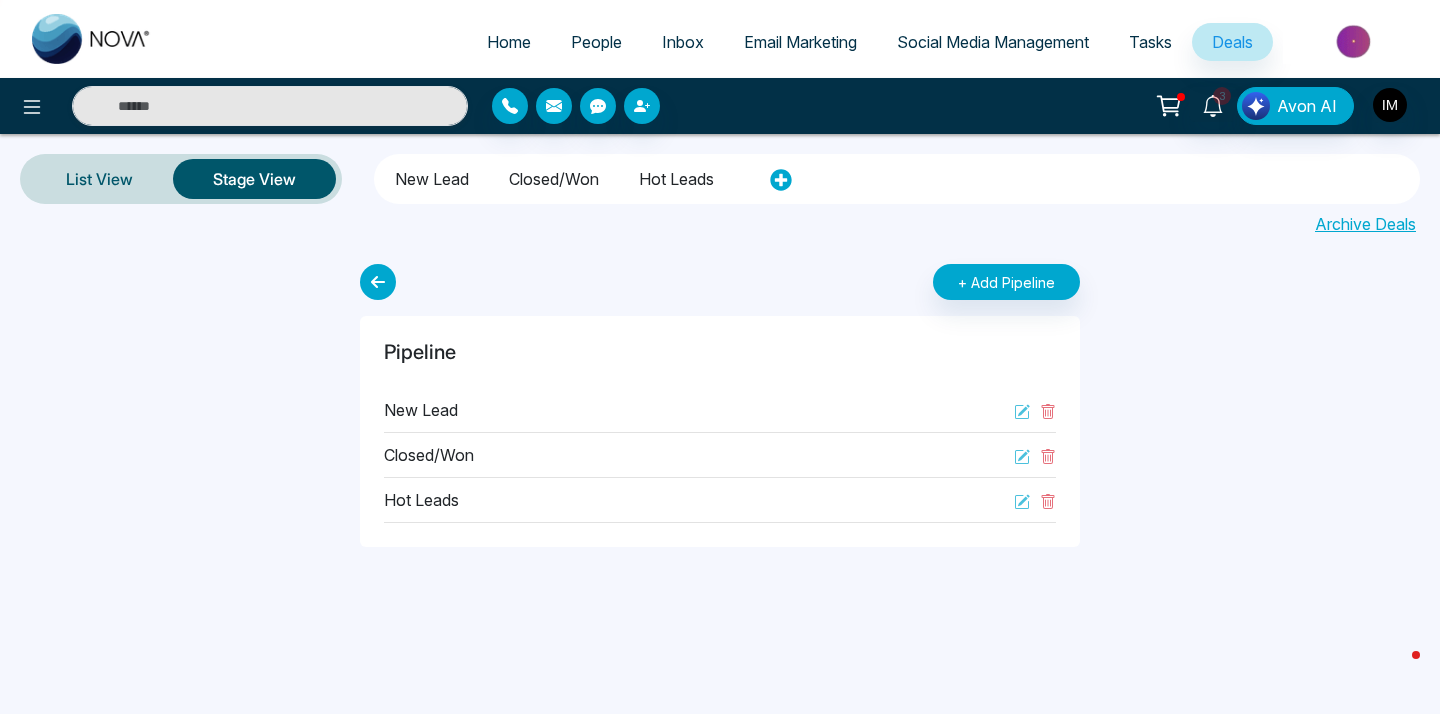 click on "New Lead" at bounding box center (432, 176) 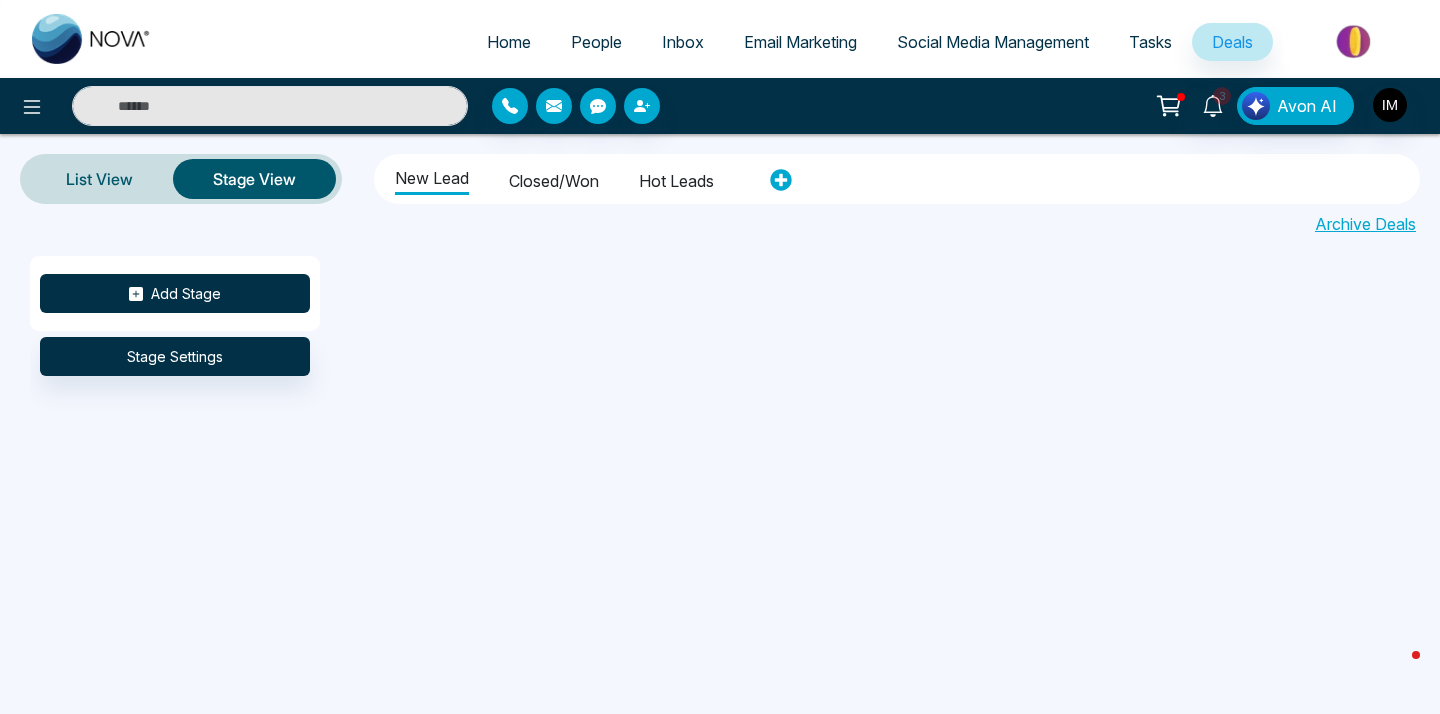 click on "Add Stage" at bounding box center (175, 293) 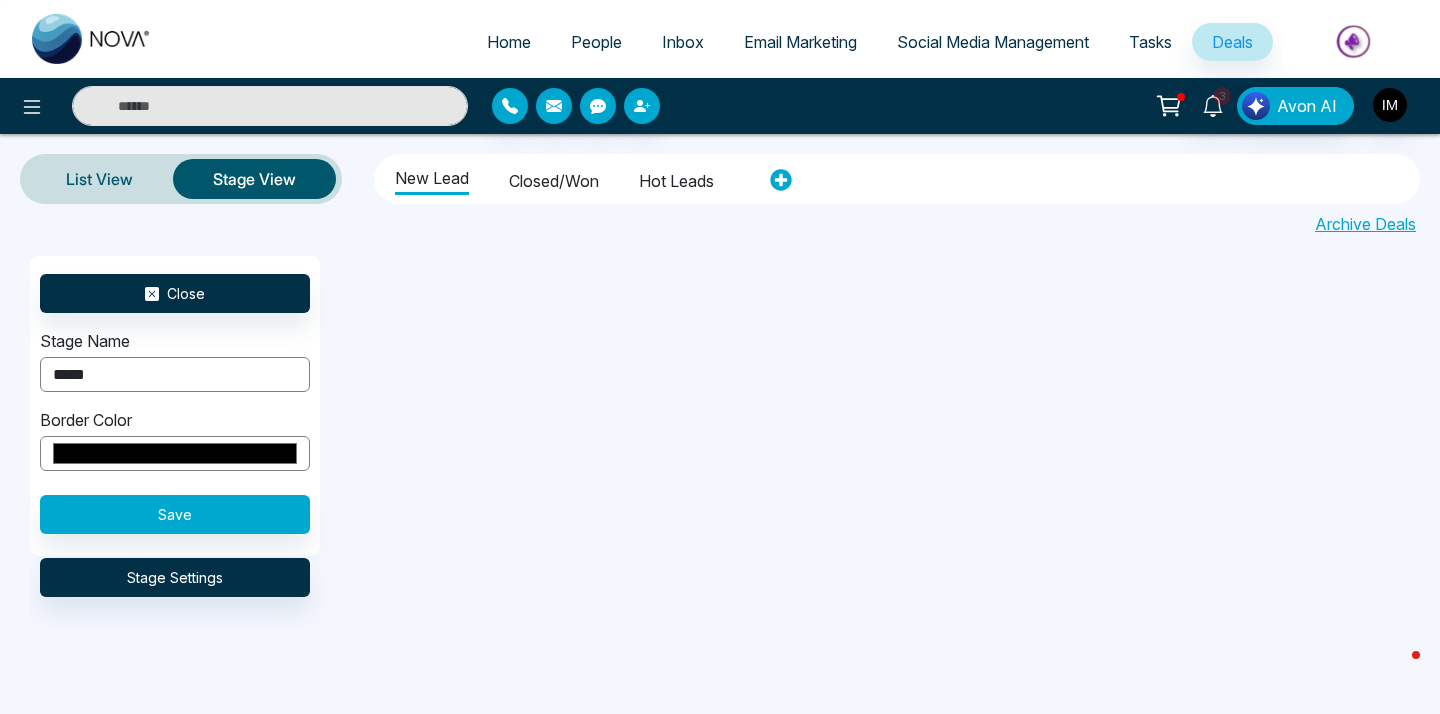 type on "*****" 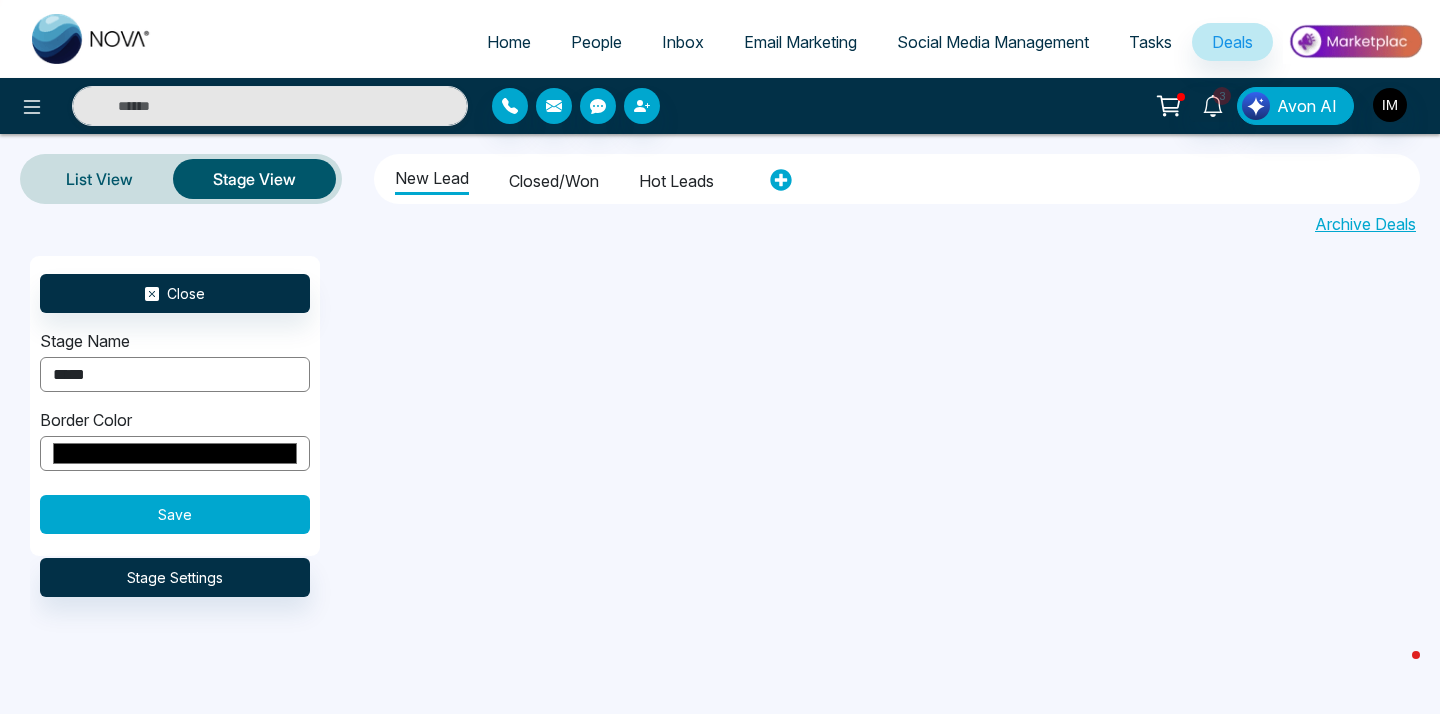 click on "Save" at bounding box center [175, 514] 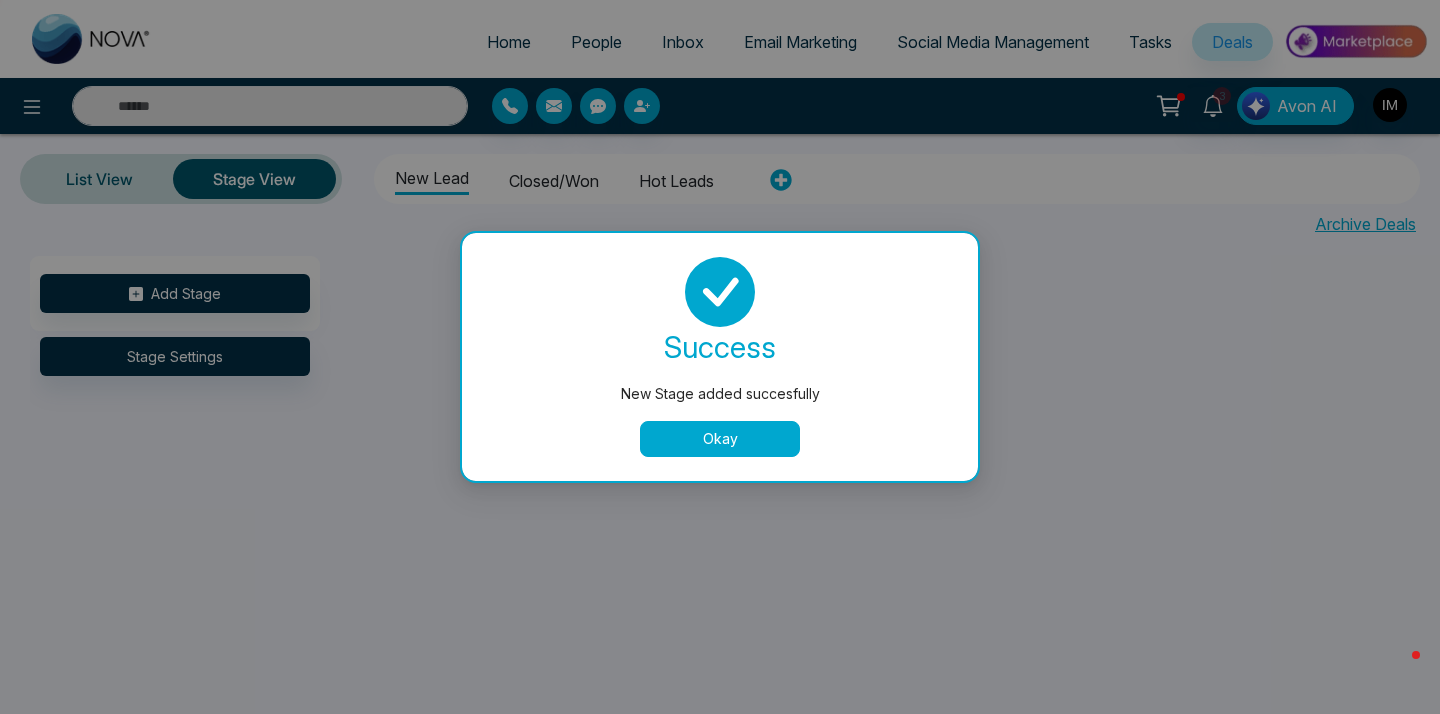 click on "Okay" at bounding box center (720, 439) 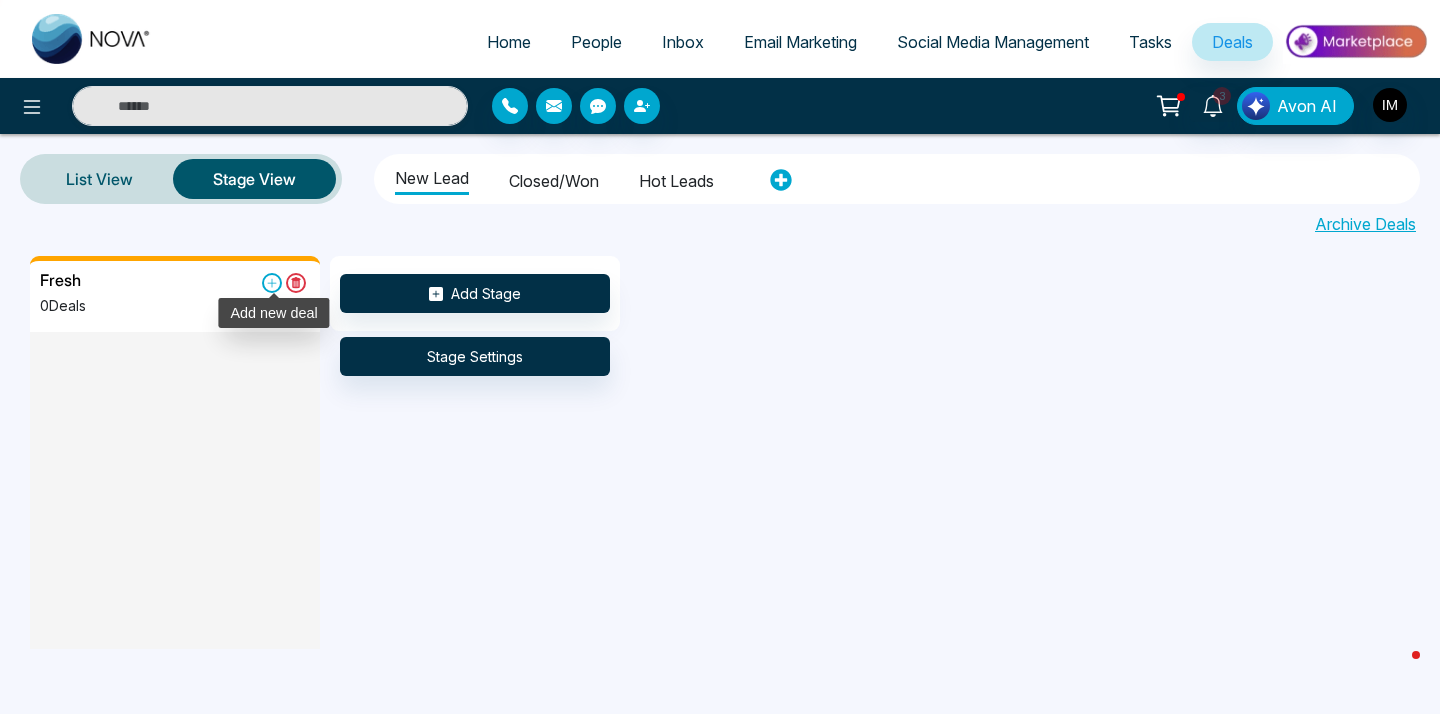 click 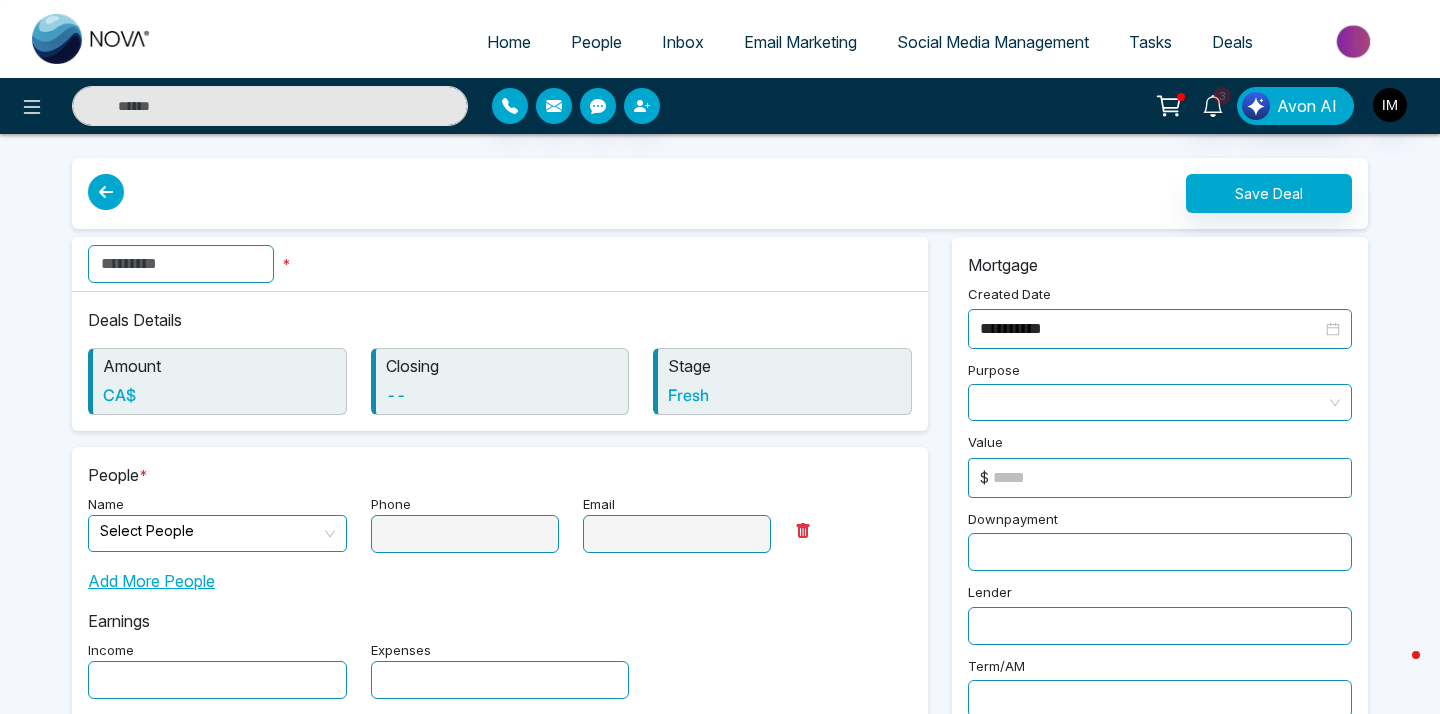 click at bounding box center (181, 264) 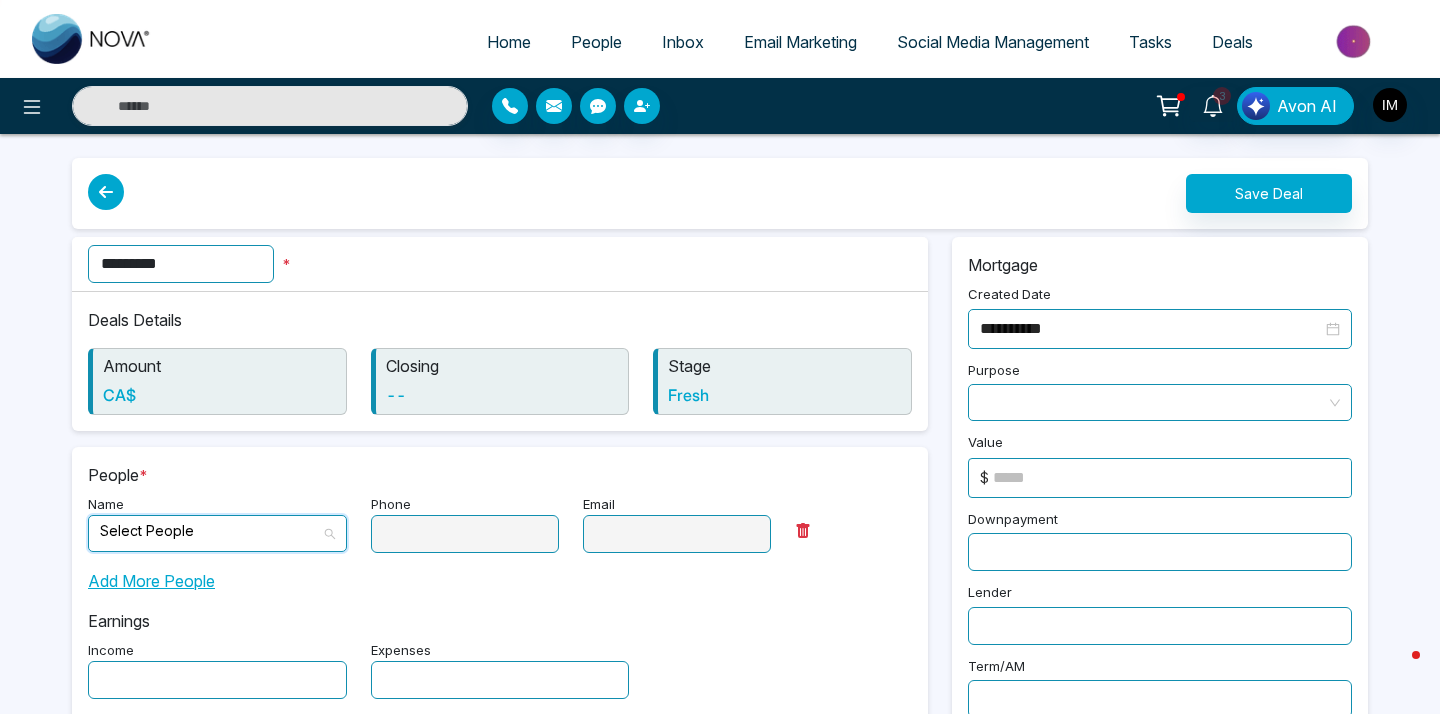 click at bounding box center [210, 531] 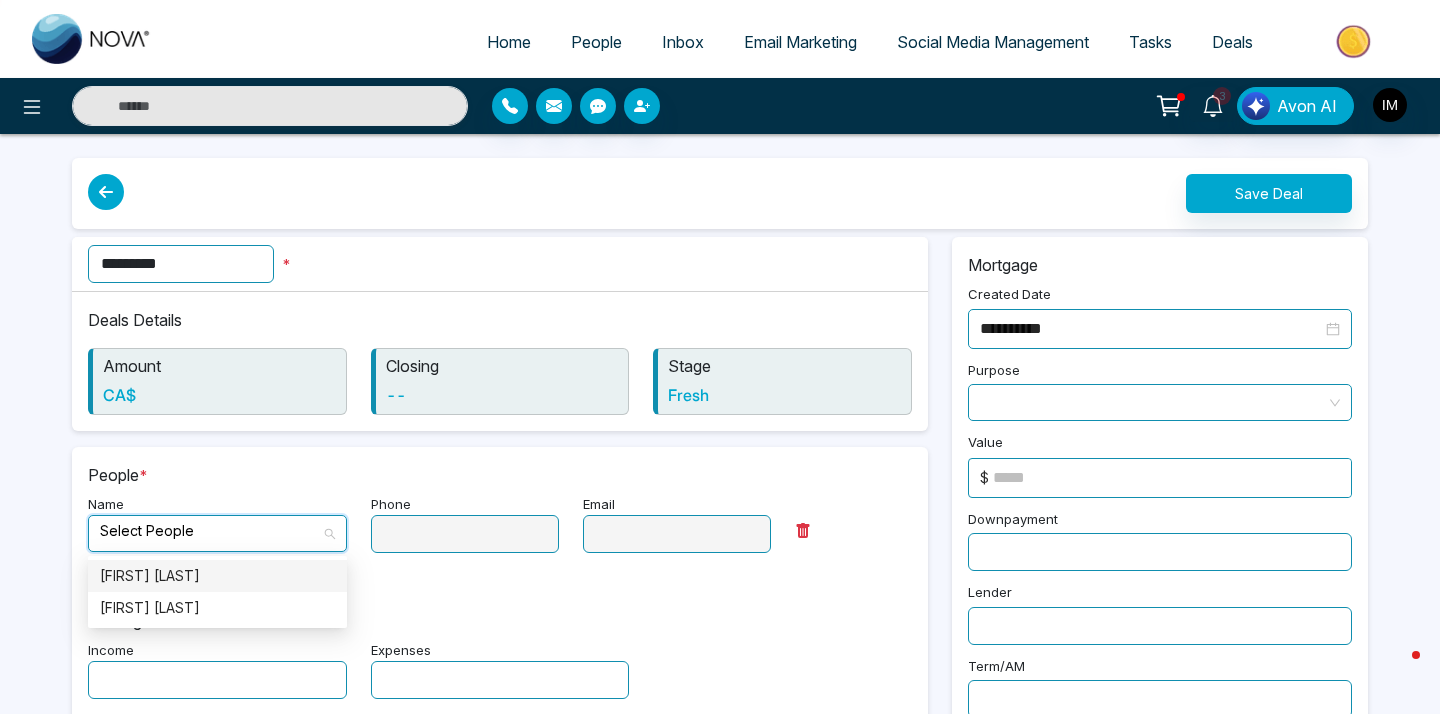 click on "*********" at bounding box center [181, 264] 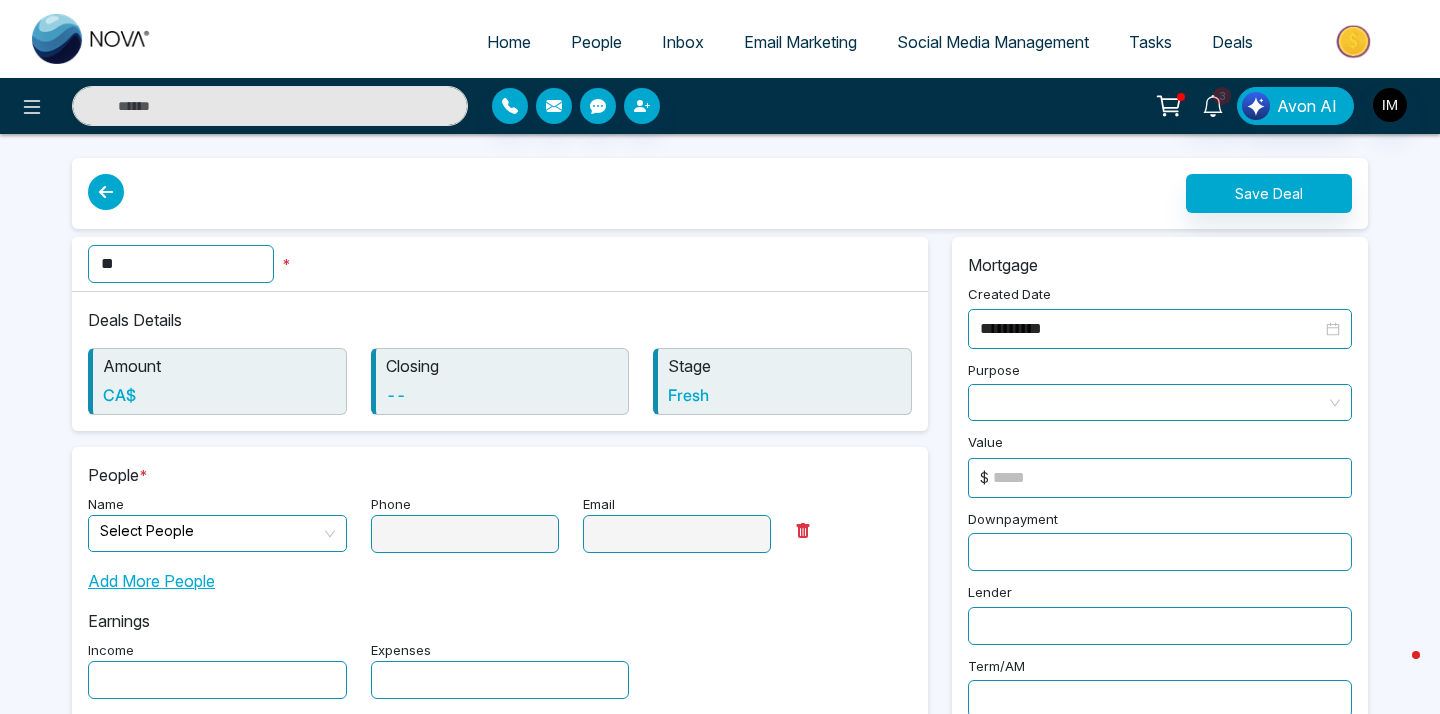 type on "*" 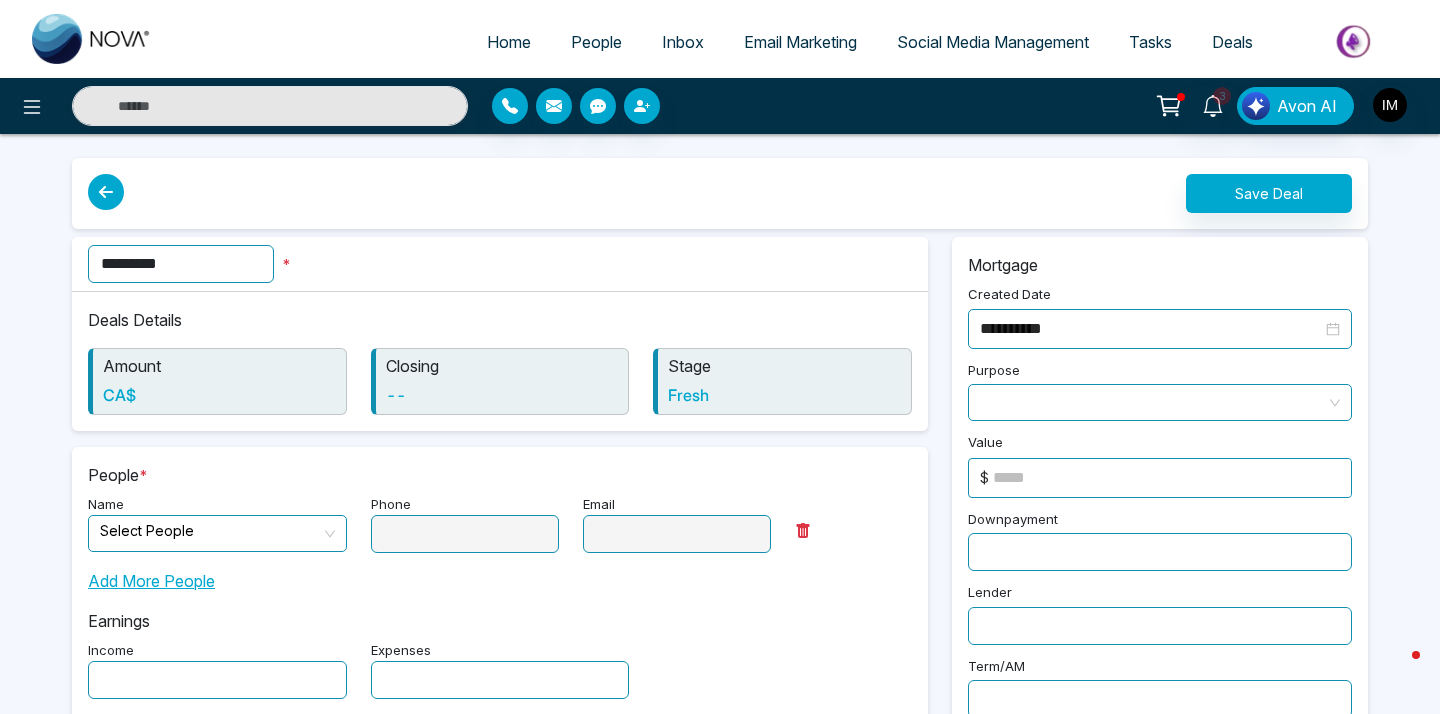 type on "*********" 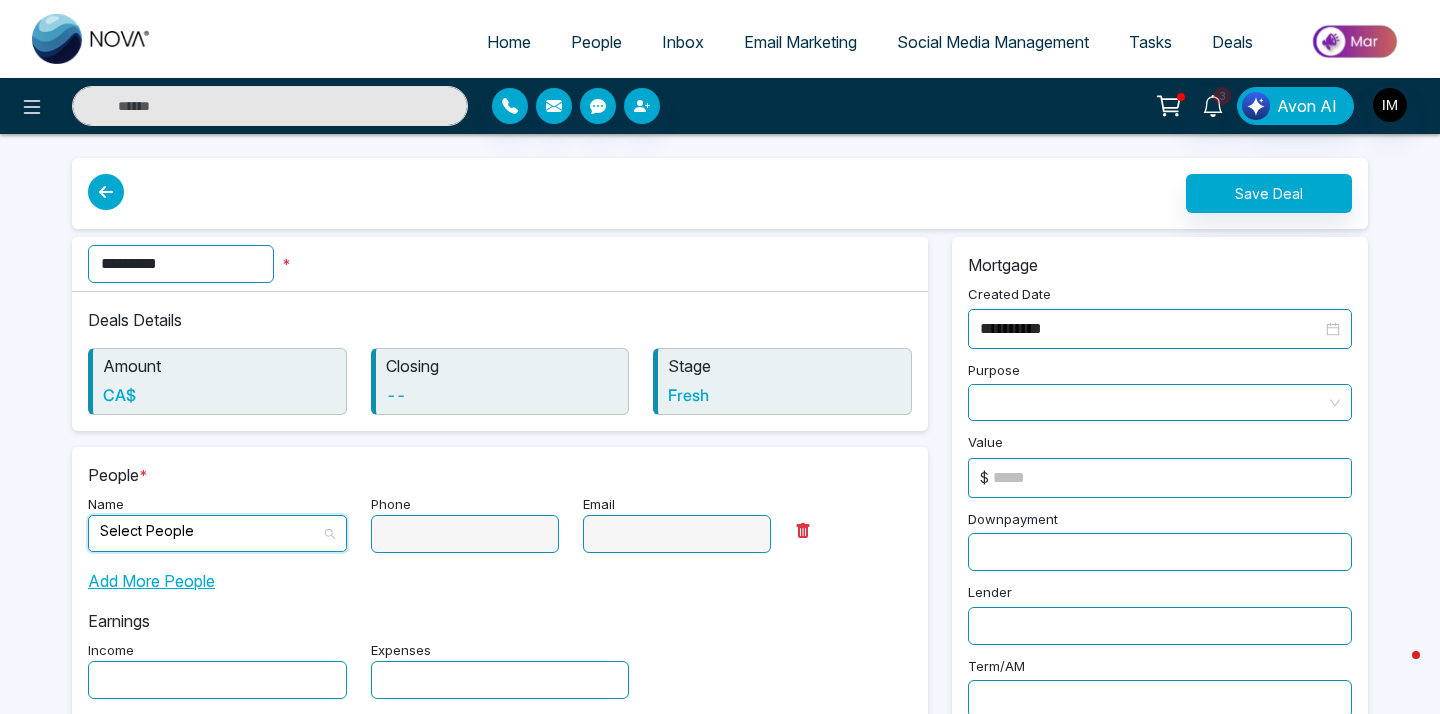 click at bounding box center [210, 531] 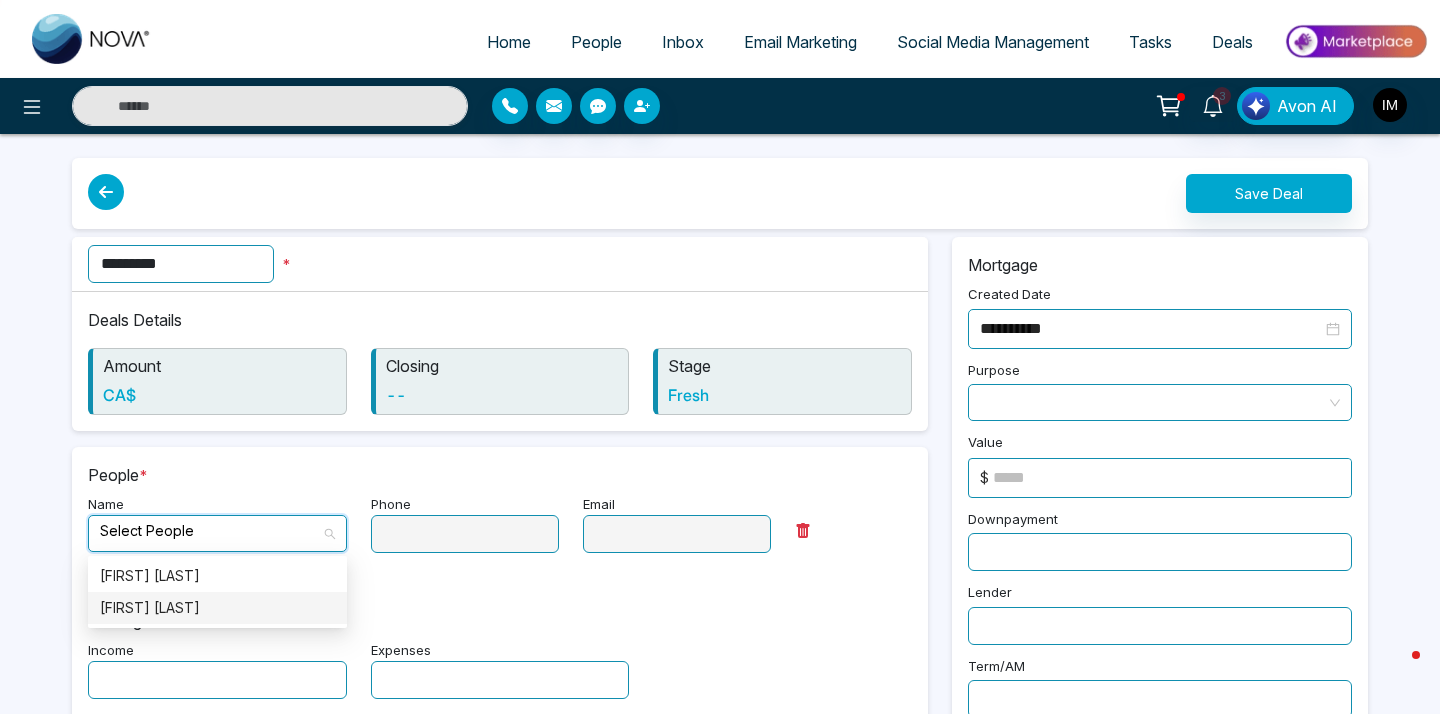 click on "[FIRST] [LAST]" at bounding box center [217, 608] 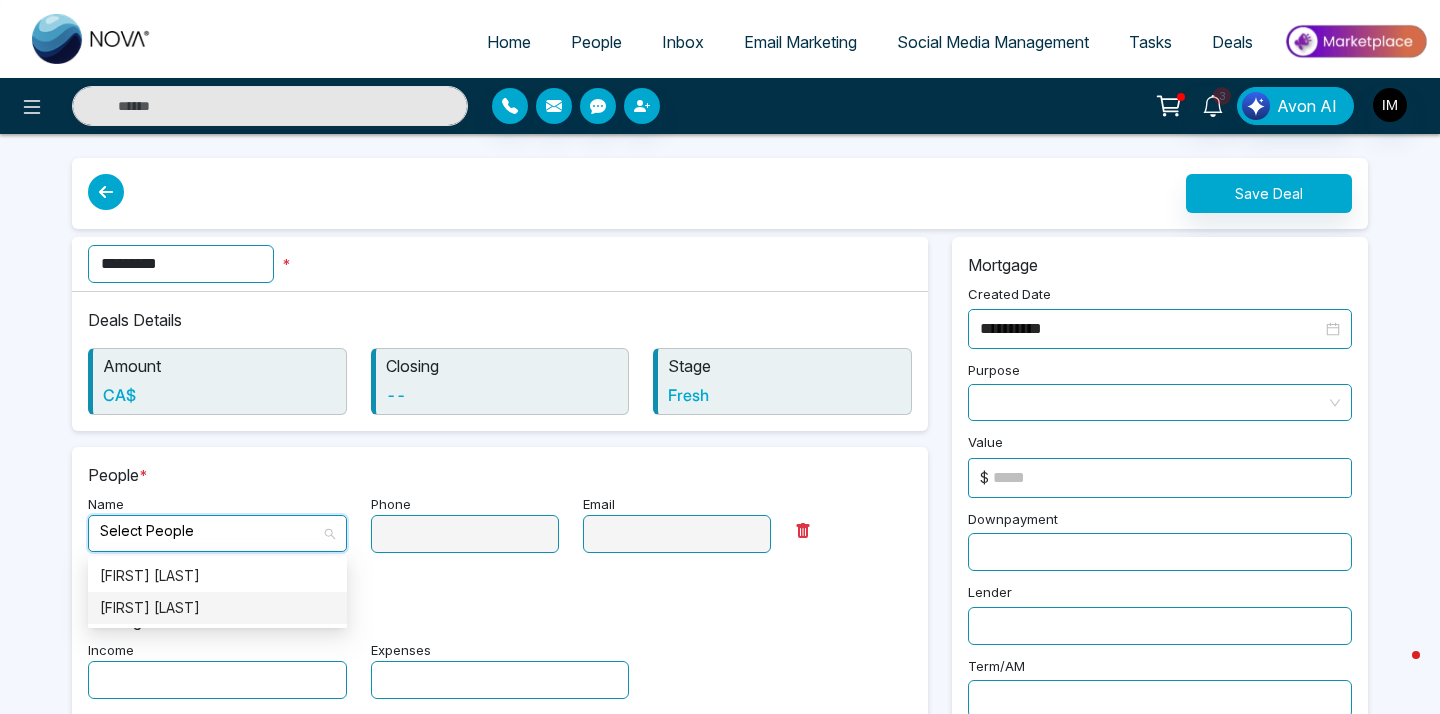 type on "**********" 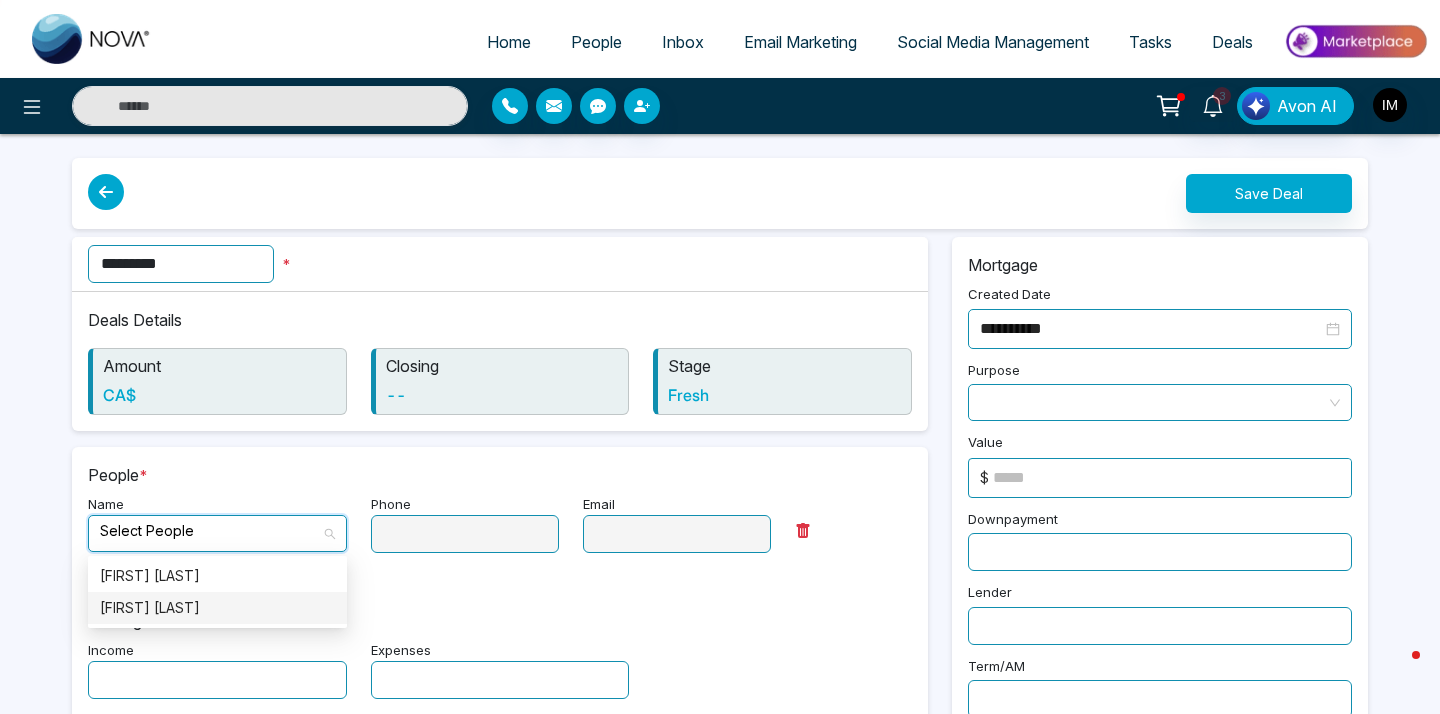 type on "**********" 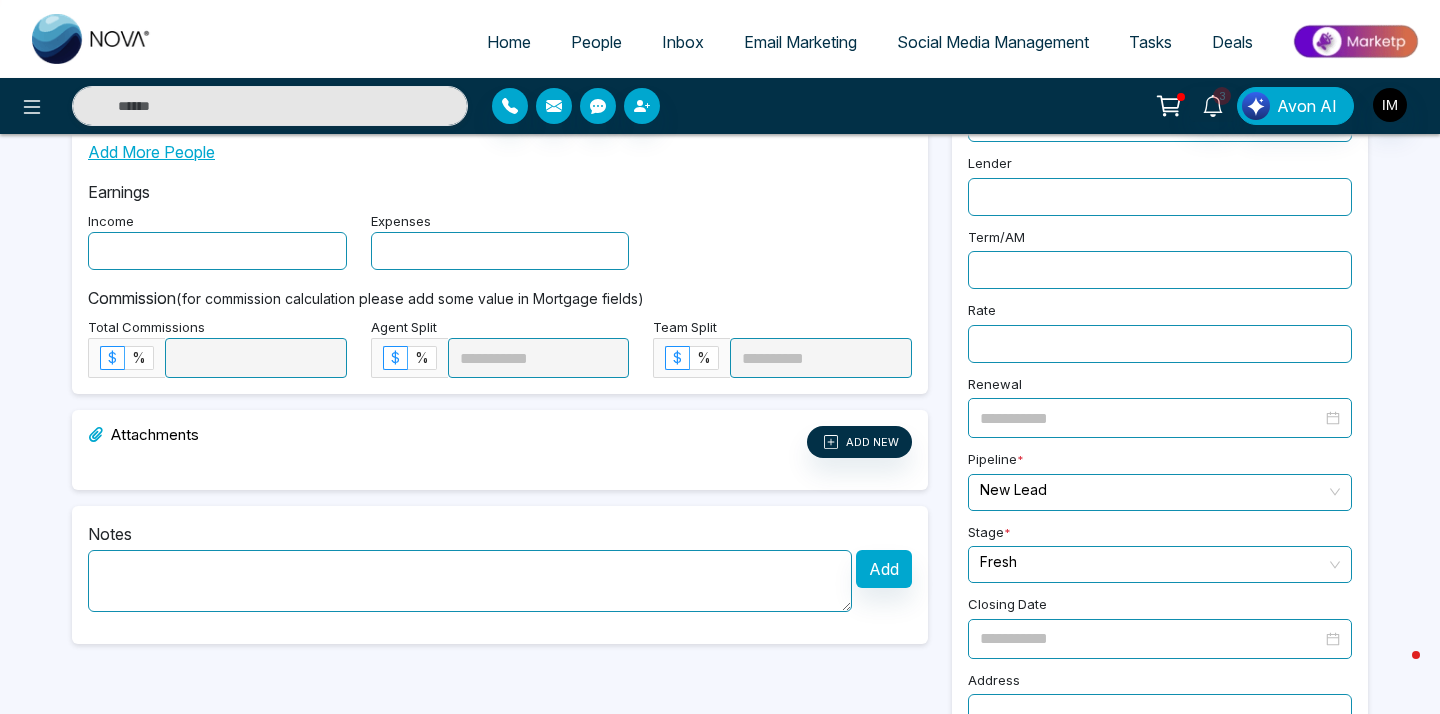 scroll, scrollTop: 511, scrollLeft: 0, axis: vertical 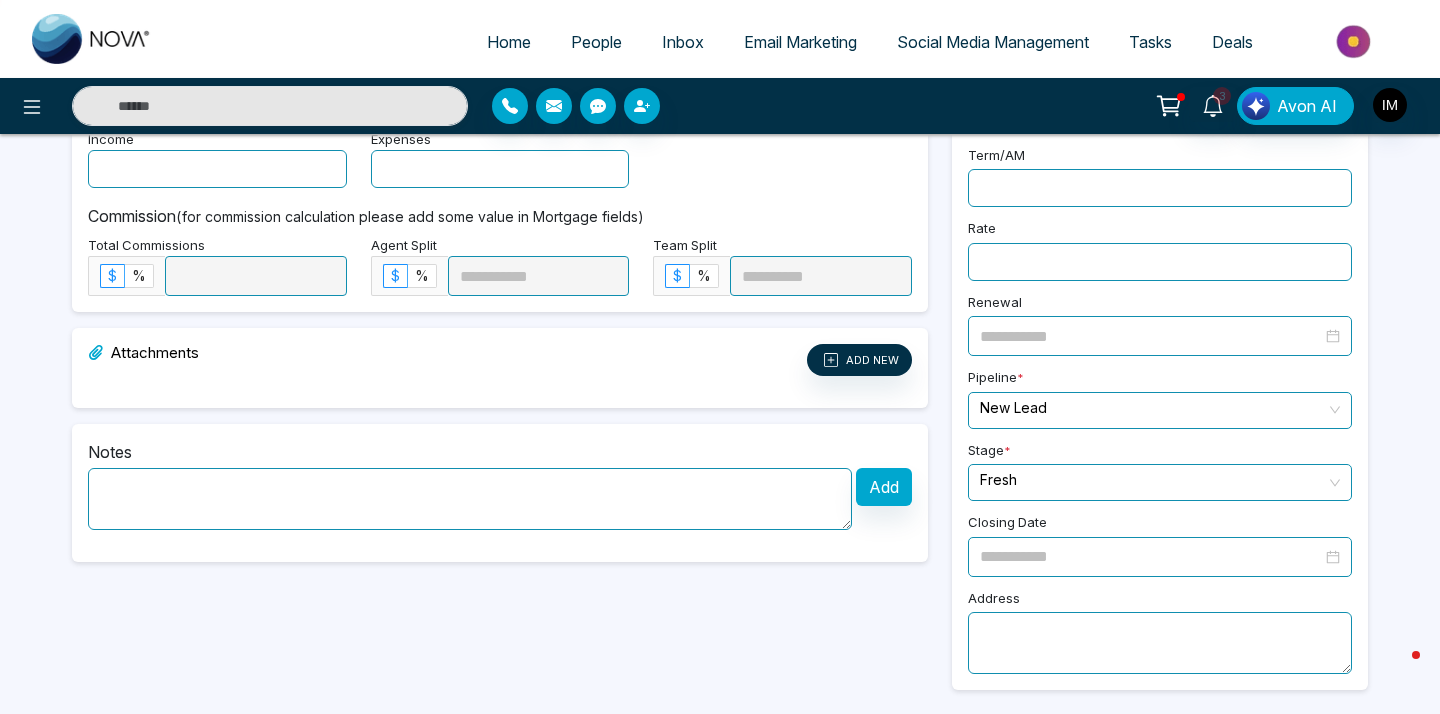 click at bounding box center [470, 499] 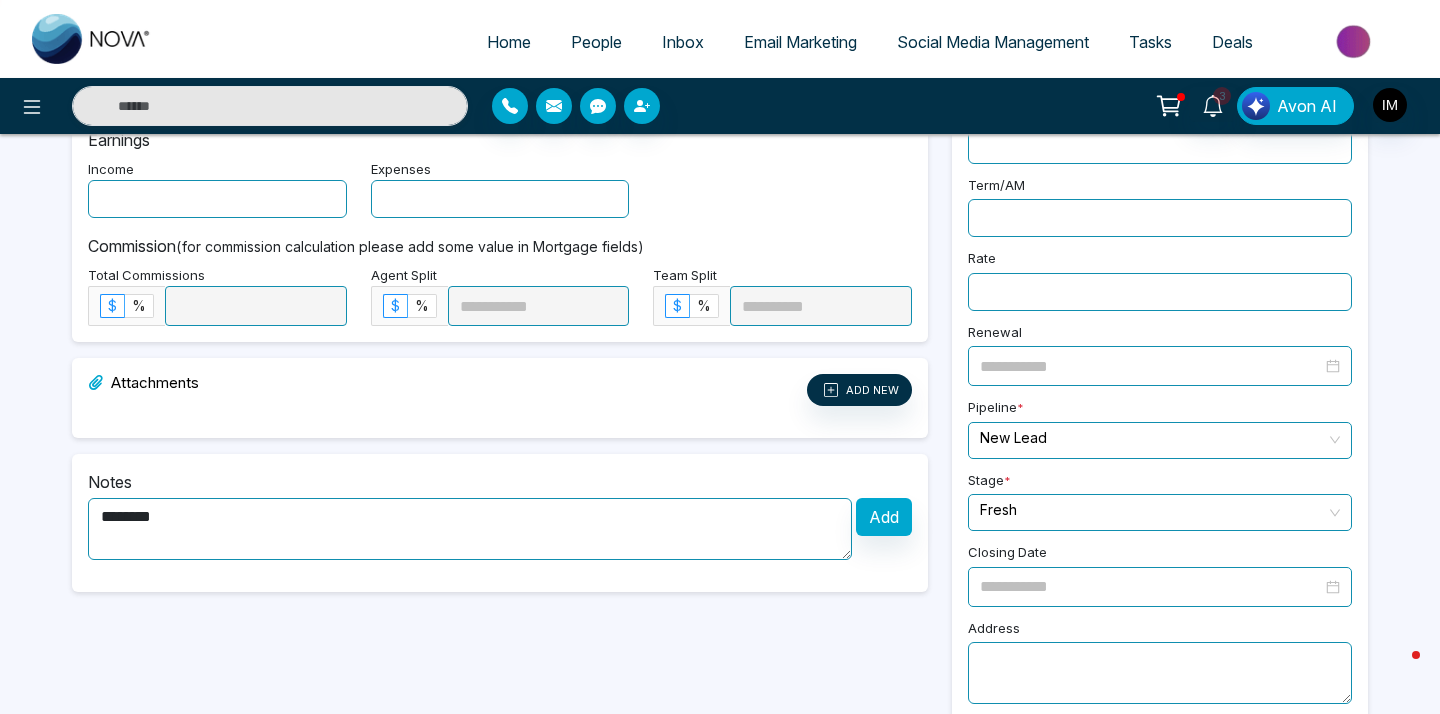 scroll, scrollTop: 511, scrollLeft: 0, axis: vertical 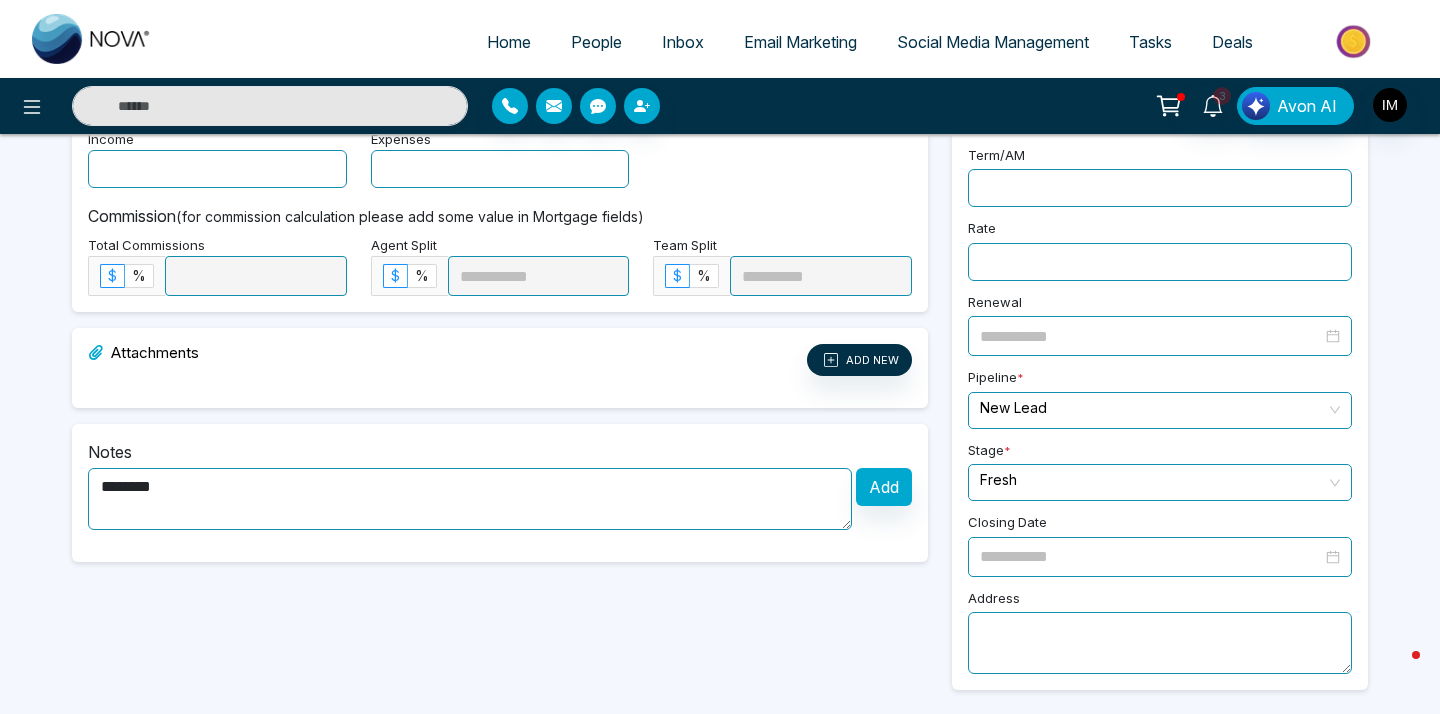 type on "********" 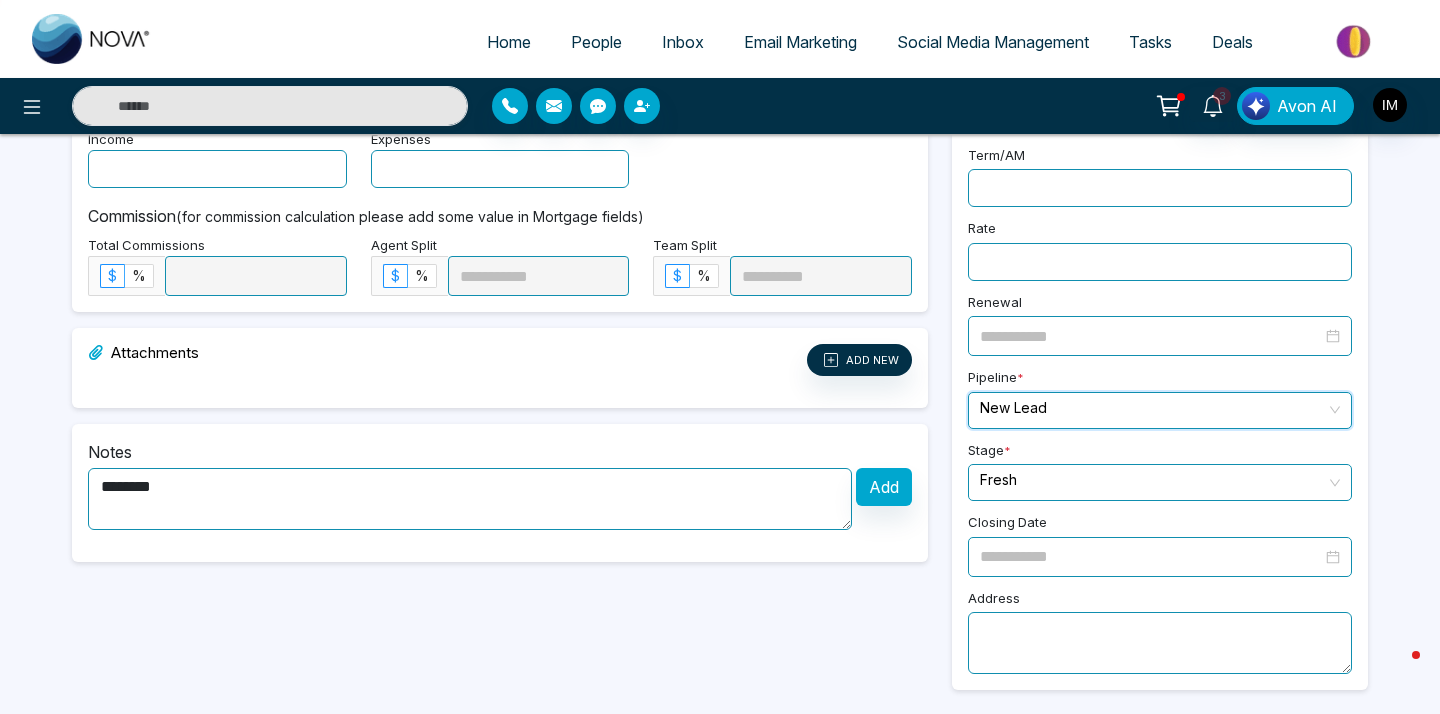 click at bounding box center [1153, 408] 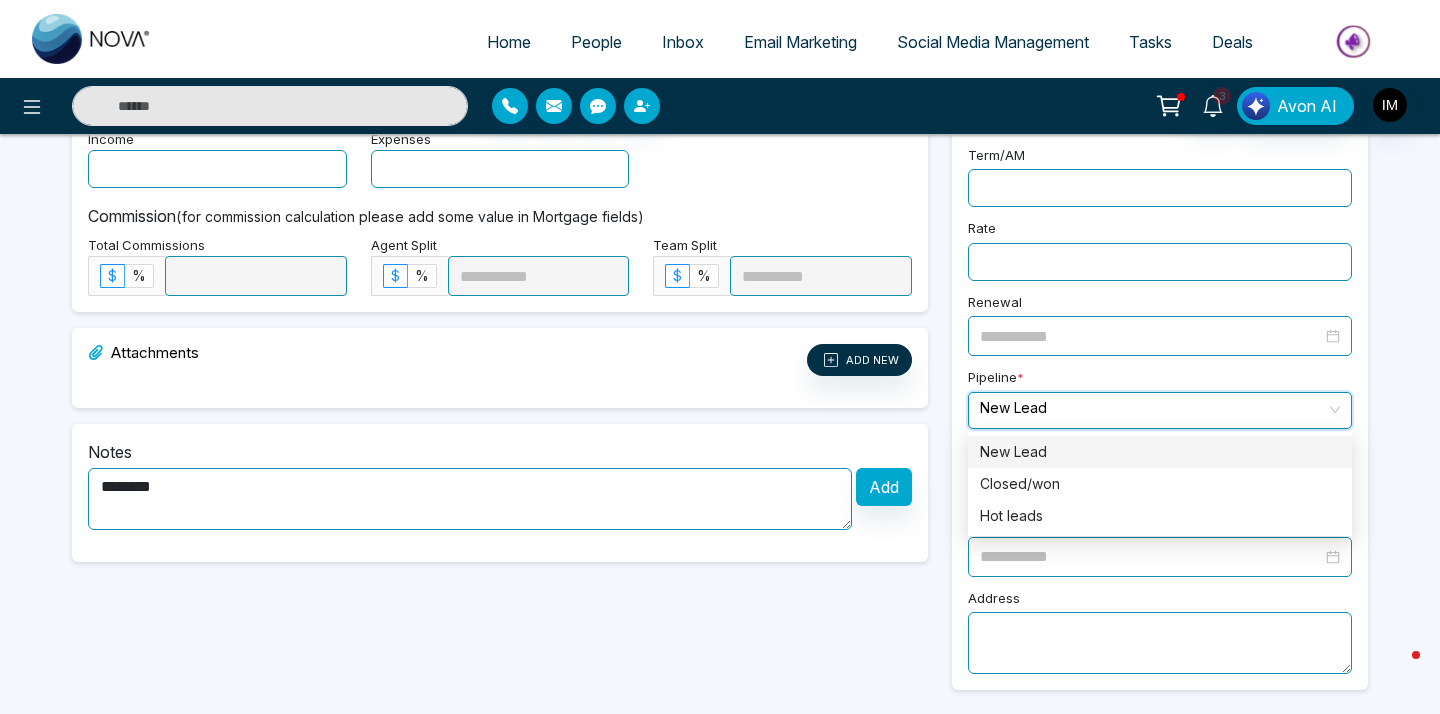 click on "New Lead" at bounding box center [1160, 452] 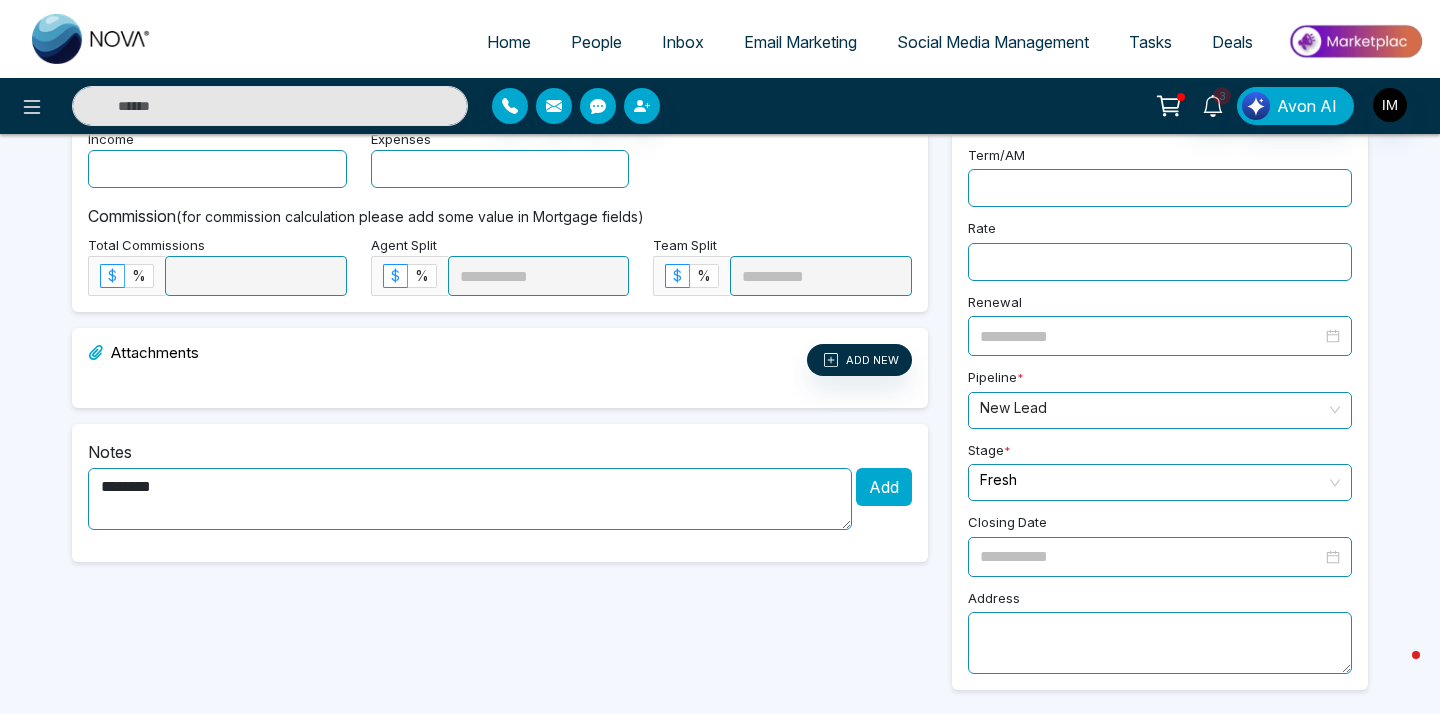 click on "Add" at bounding box center (884, 487) 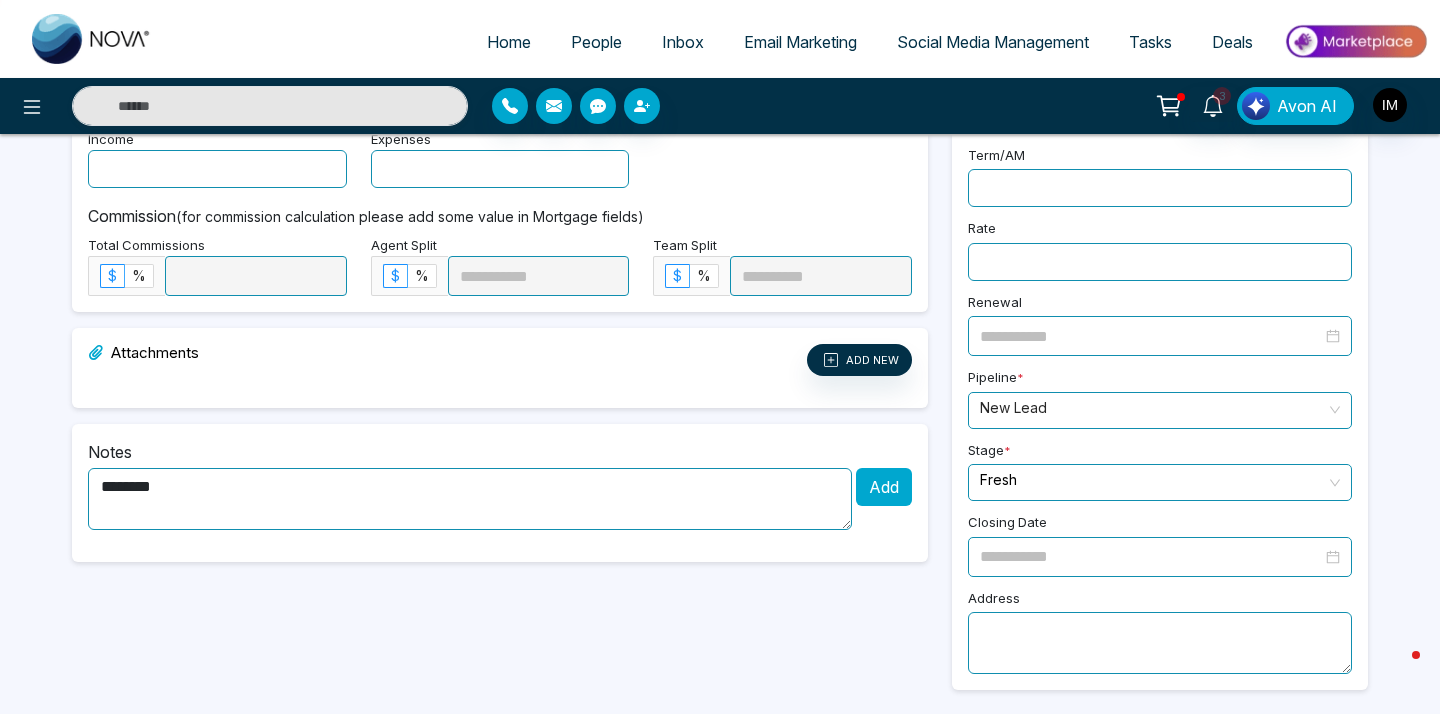 type 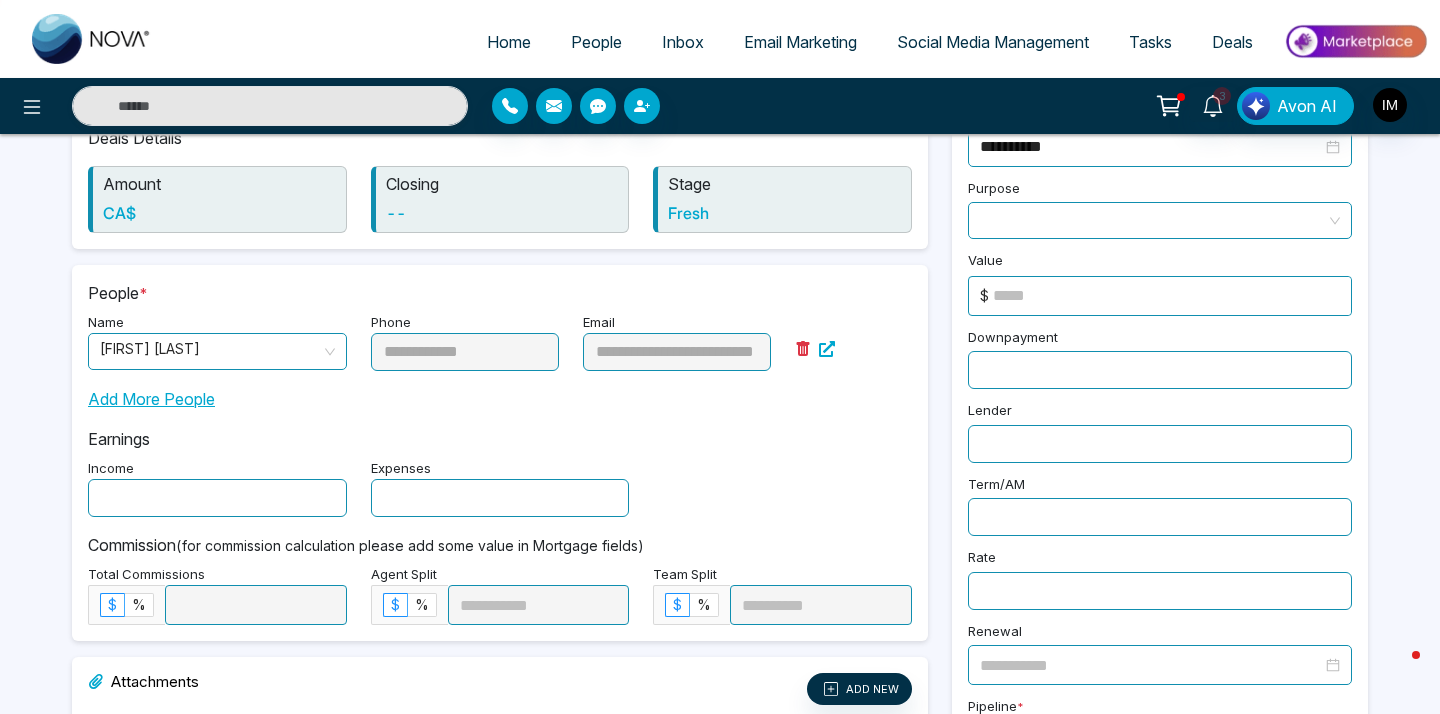 scroll, scrollTop: 0, scrollLeft: 0, axis: both 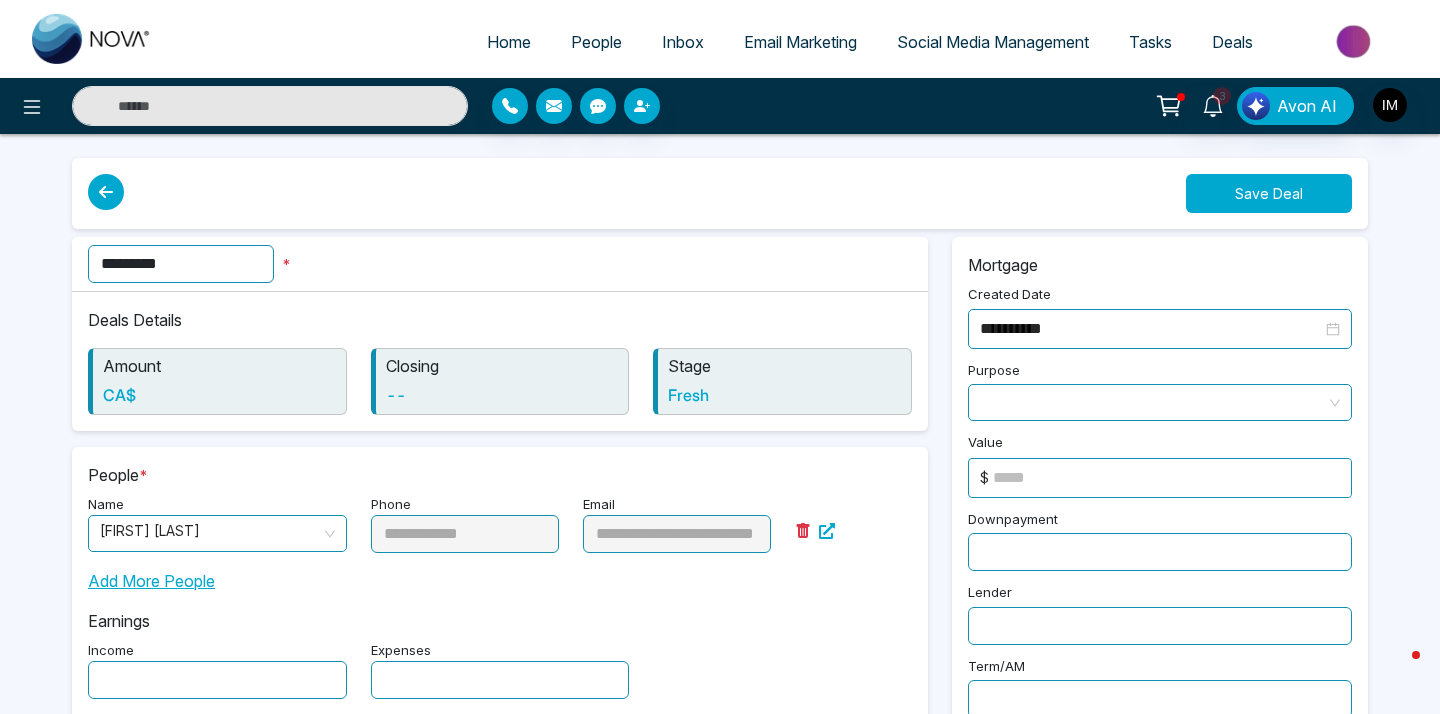 click on "Save Deal" at bounding box center [1269, 193] 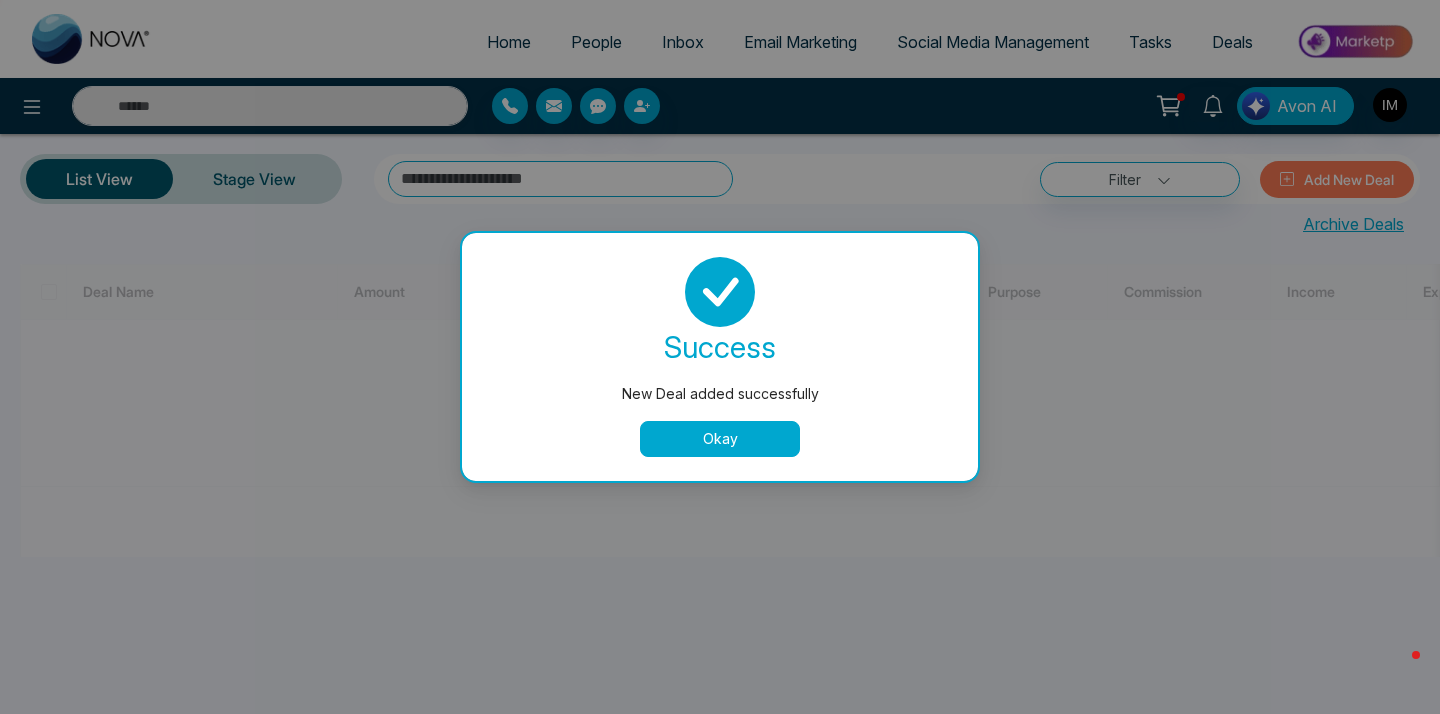 click on "Okay" at bounding box center [720, 439] 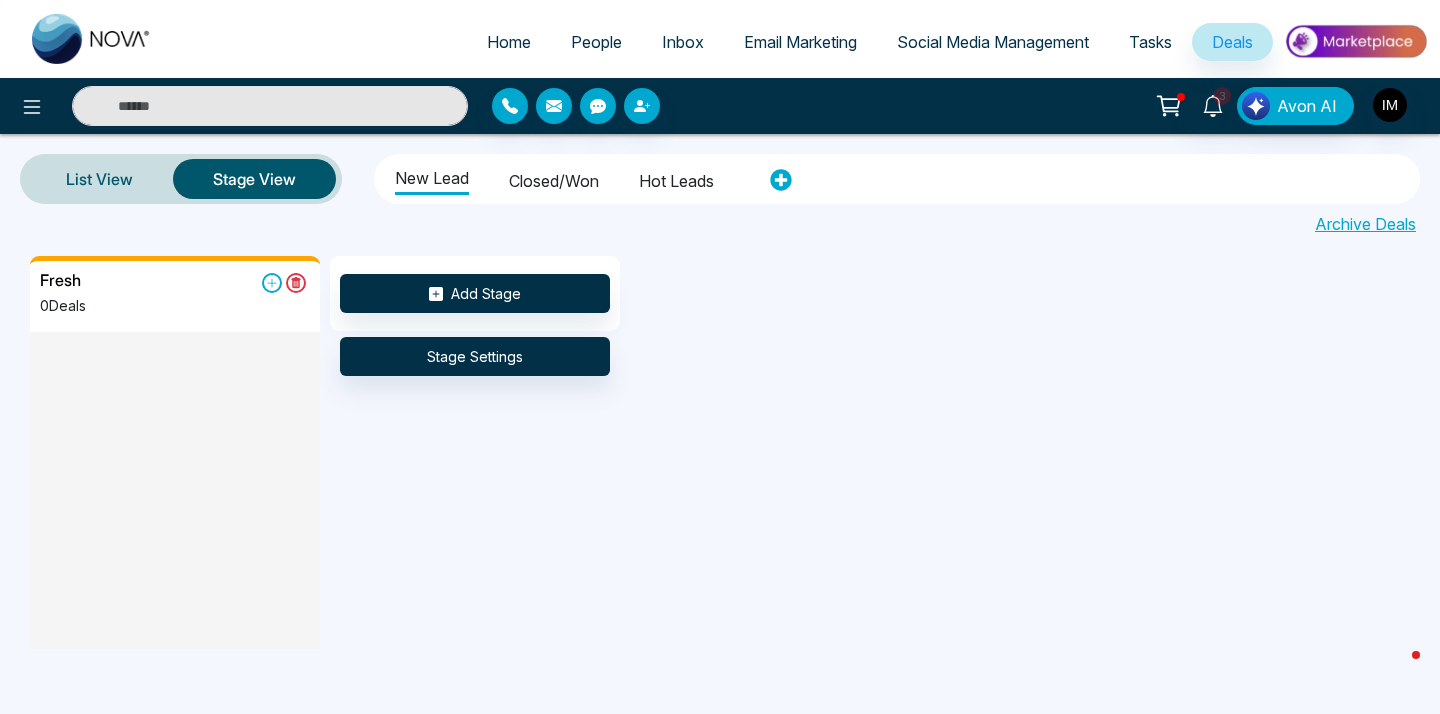 click on "Deals" at bounding box center (1232, 42) 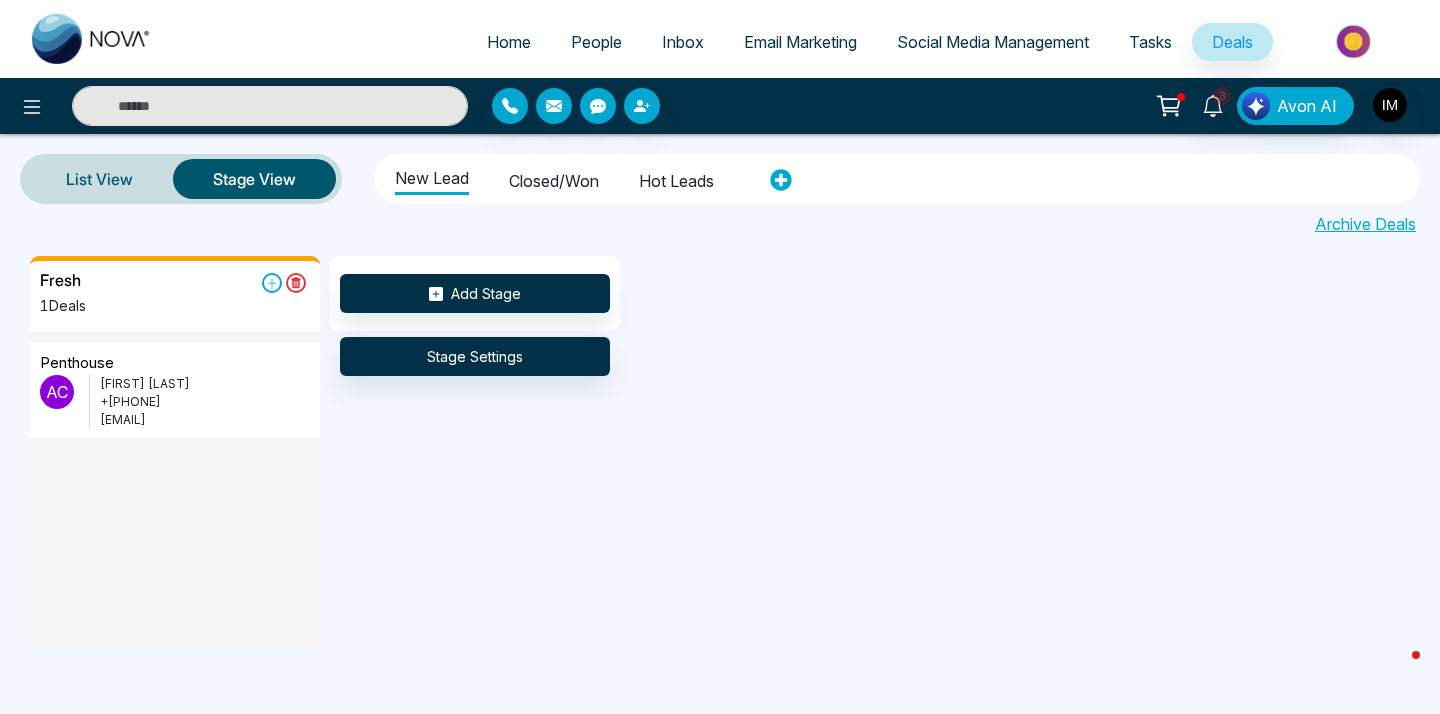 click on "Closed/won" at bounding box center [554, 178] 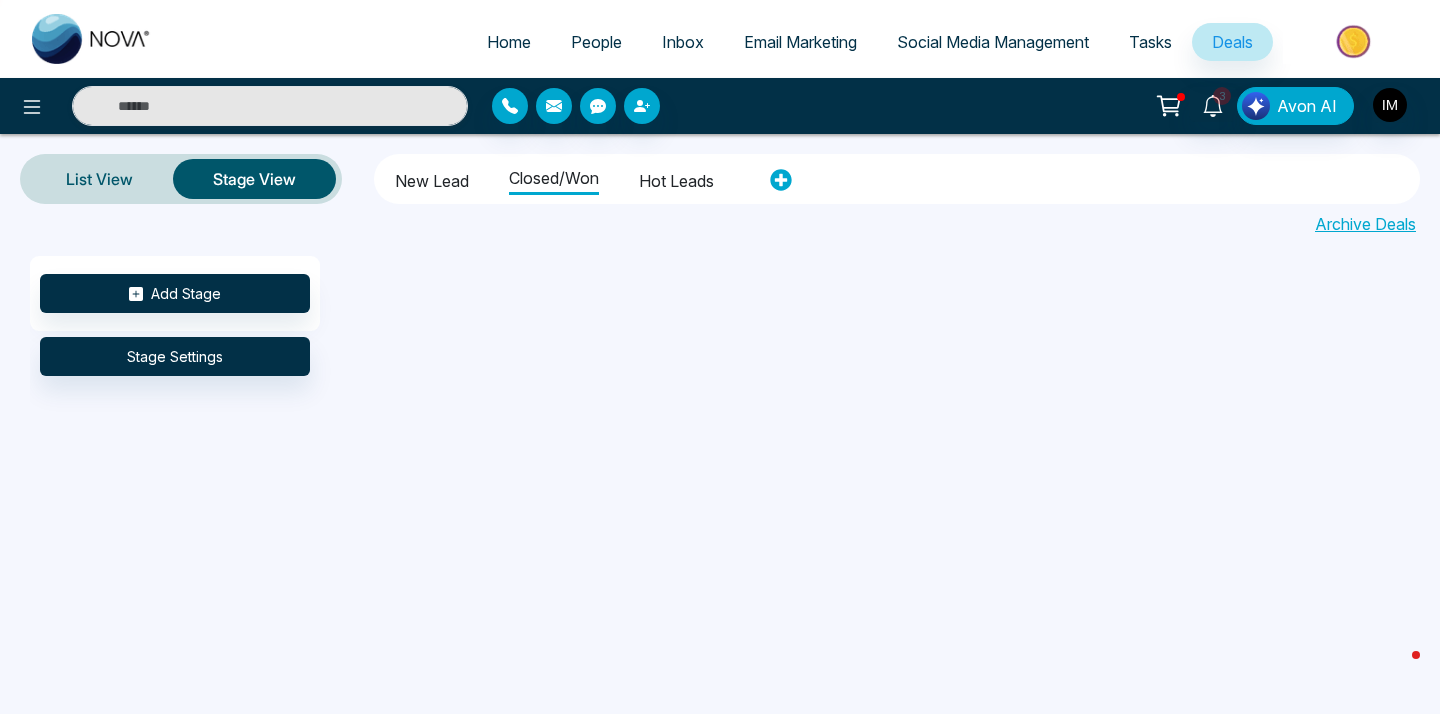 click on "Hot leads" at bounding box center [676, 178] 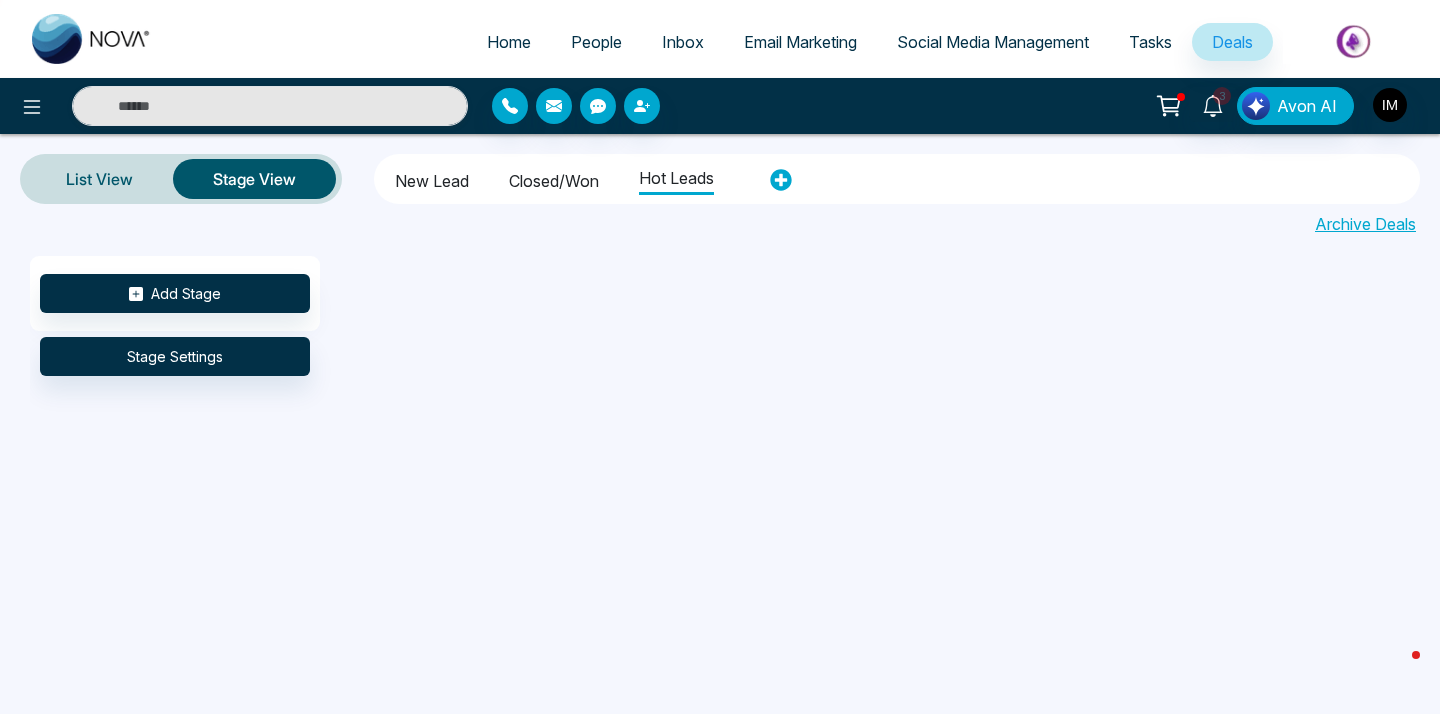 click on "New Lead" at bounding box center (432, 178) 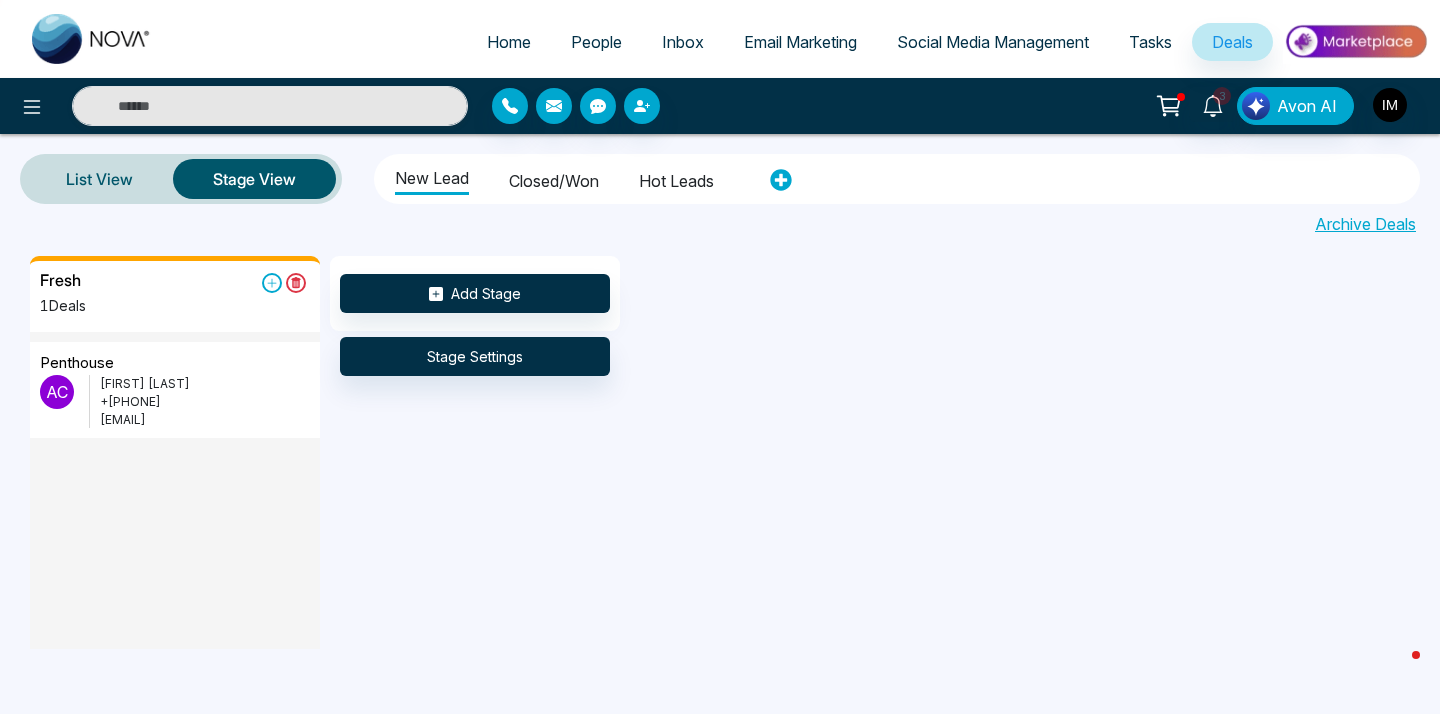 click at bounding box center [92, 39] 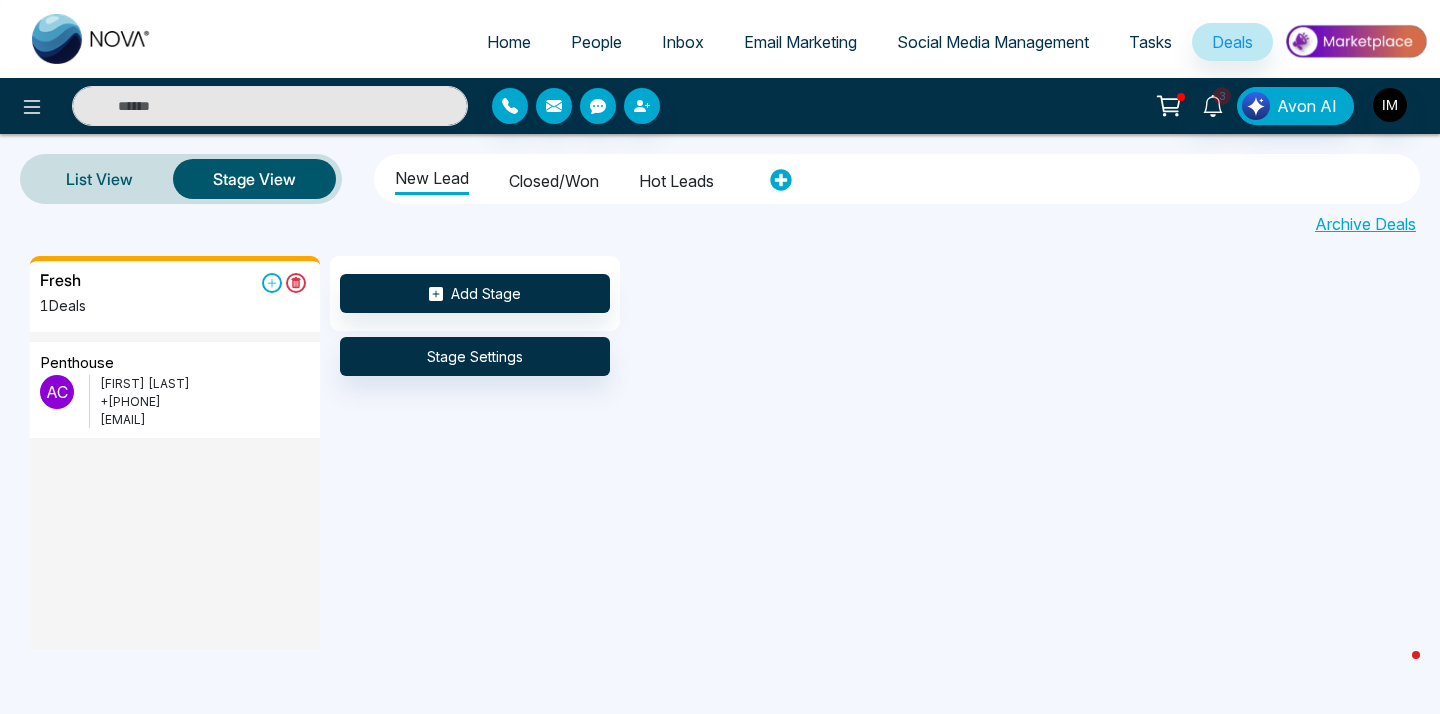 select on "*" 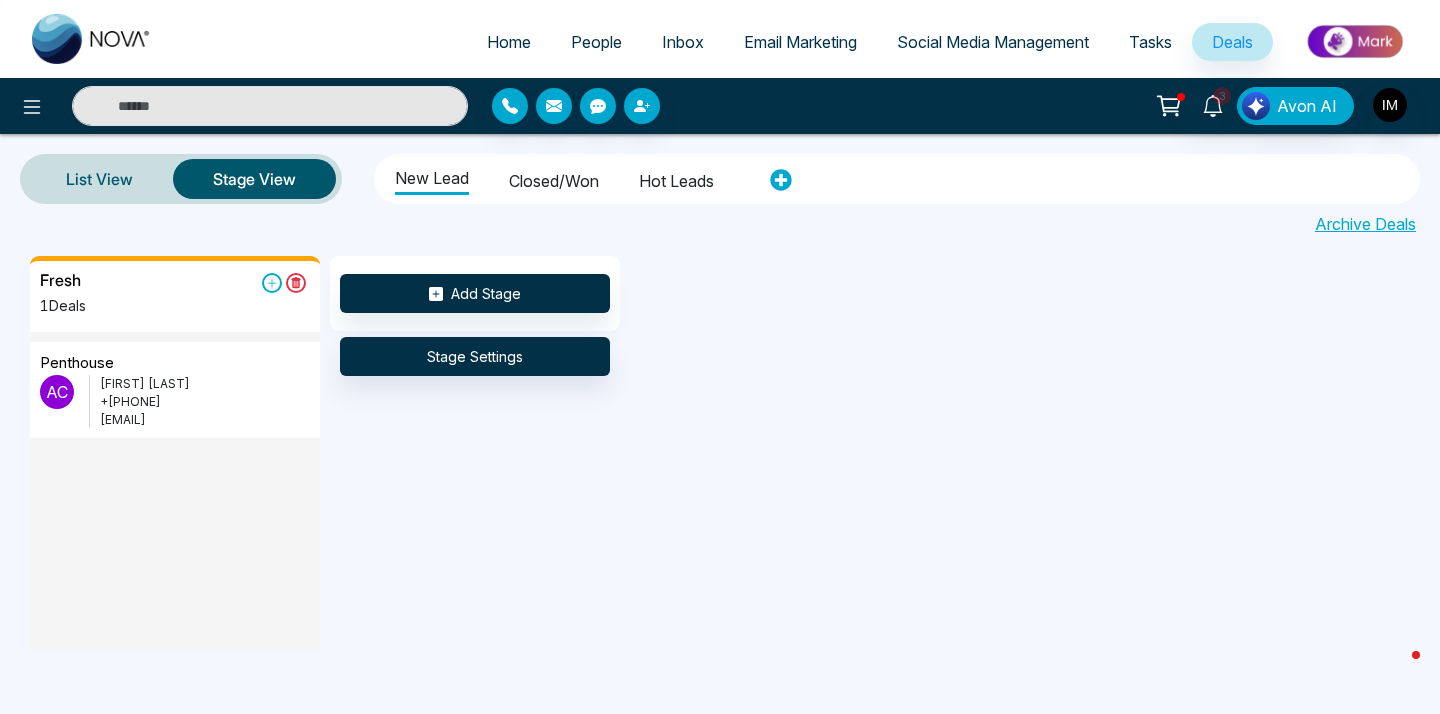 select on "*" 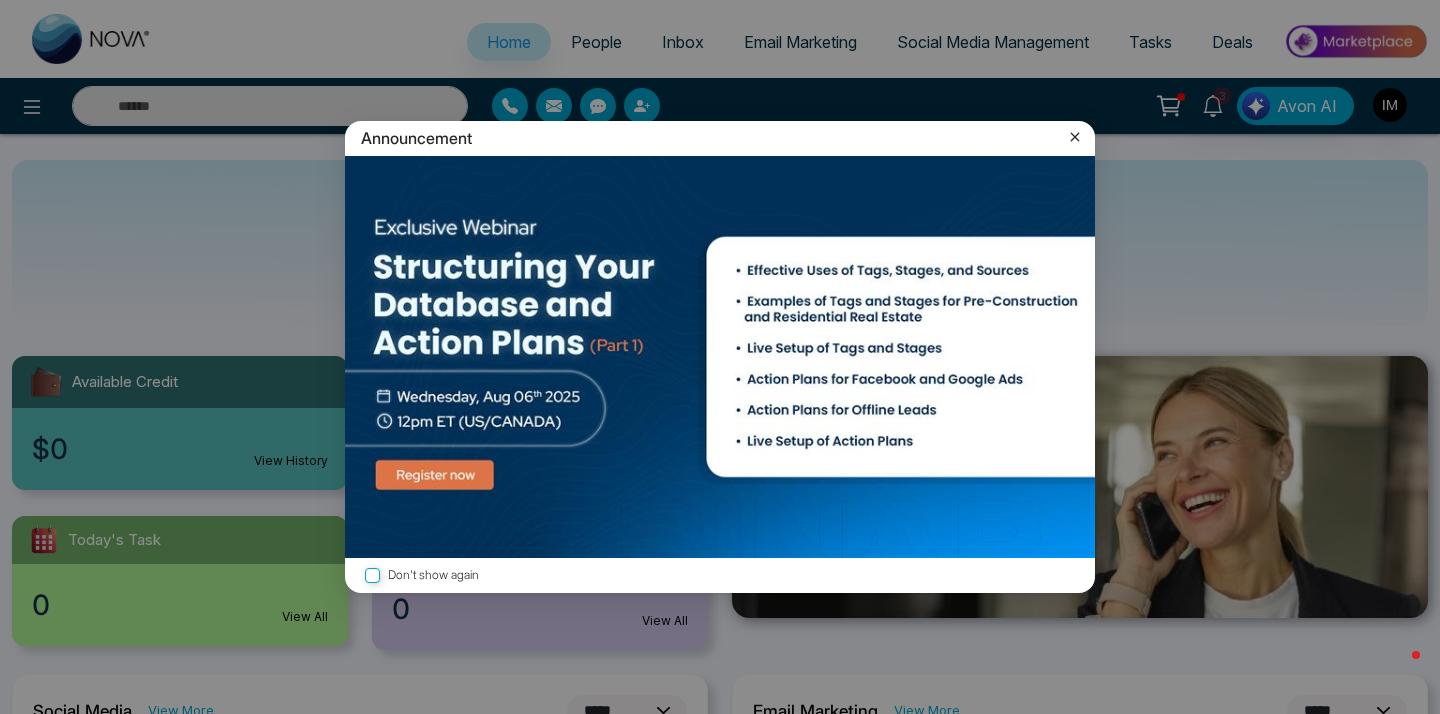 click 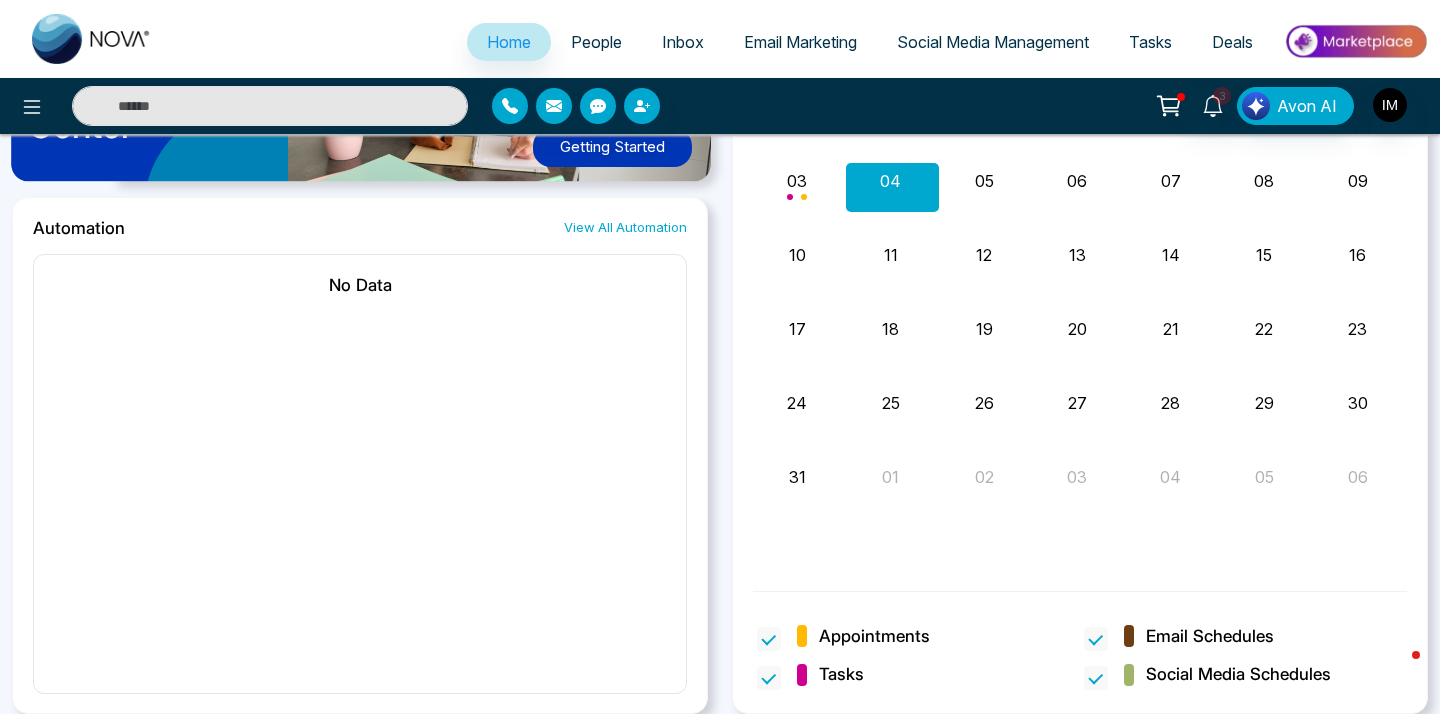 scroll, scrollTop: 1049, scrollLeft: 0, axis: vertical 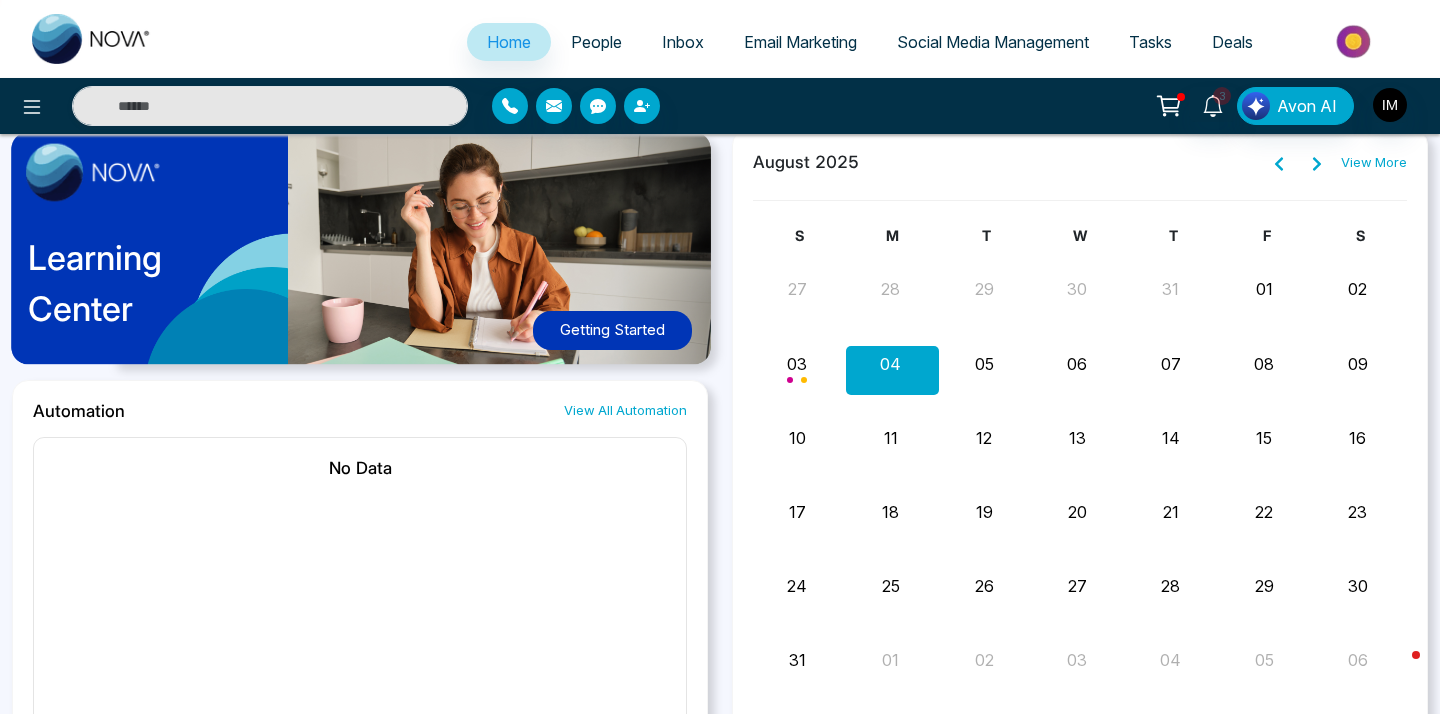 click on "Learning Center Getting Started" at bounding box center (360, 254) 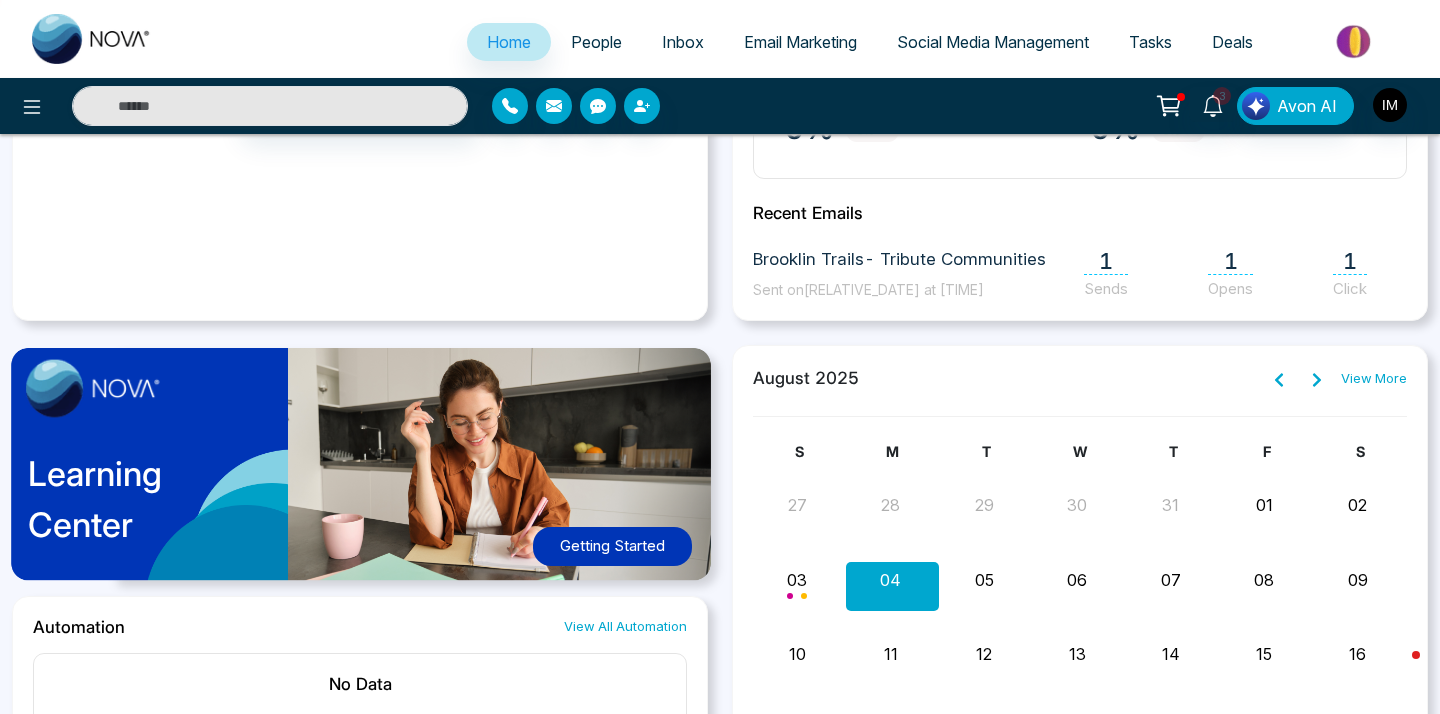 scroll, scrollTop: 809, scrollLeft: 0, axis: vertical 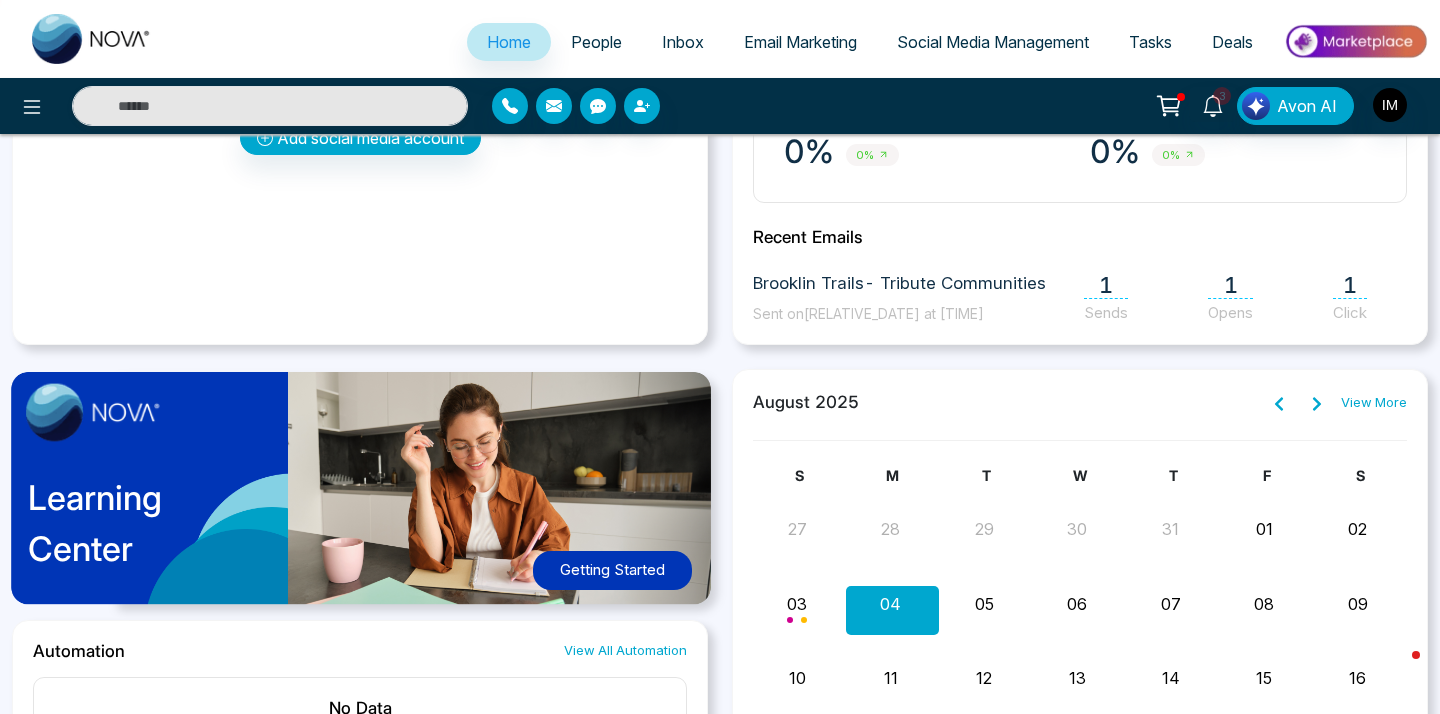 click on "People" at bounding box center (596, 42) 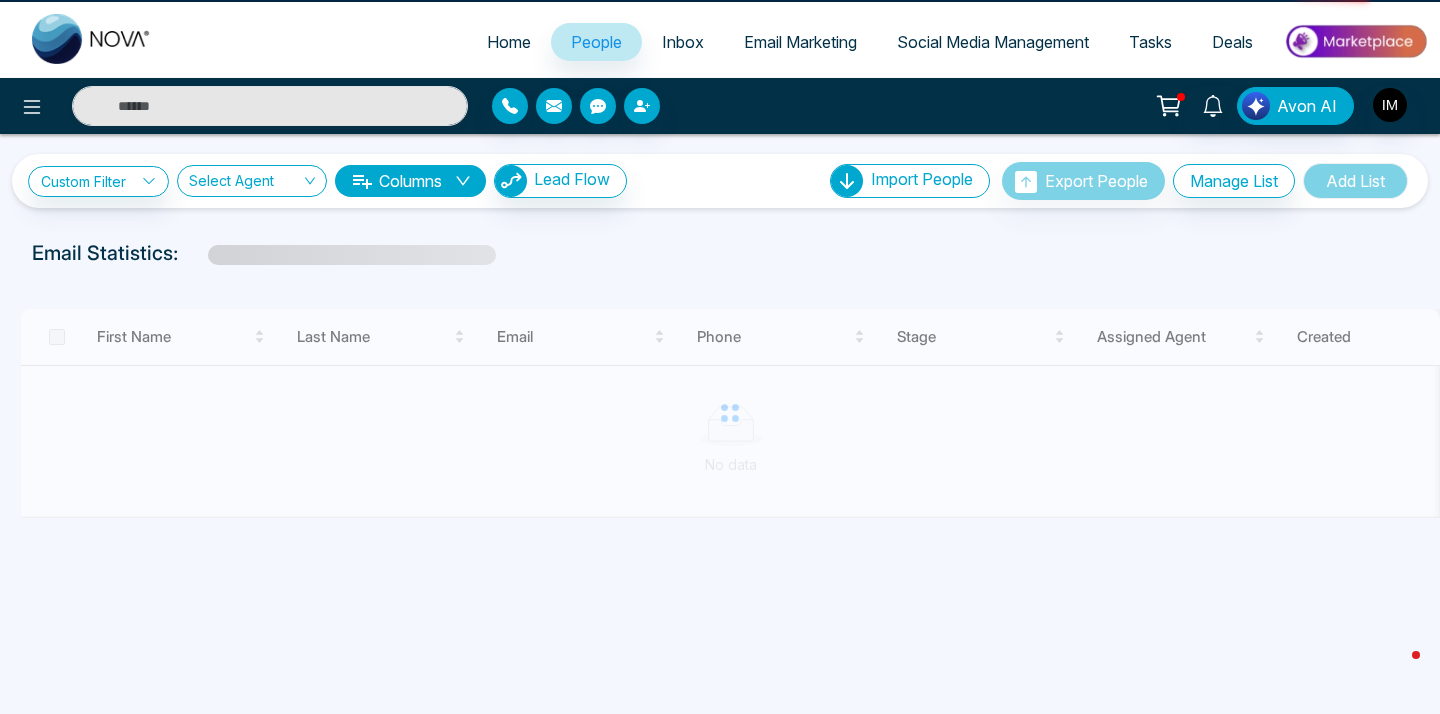 scroll, scrollTop: 0, scrollLeft: 0, axis: both 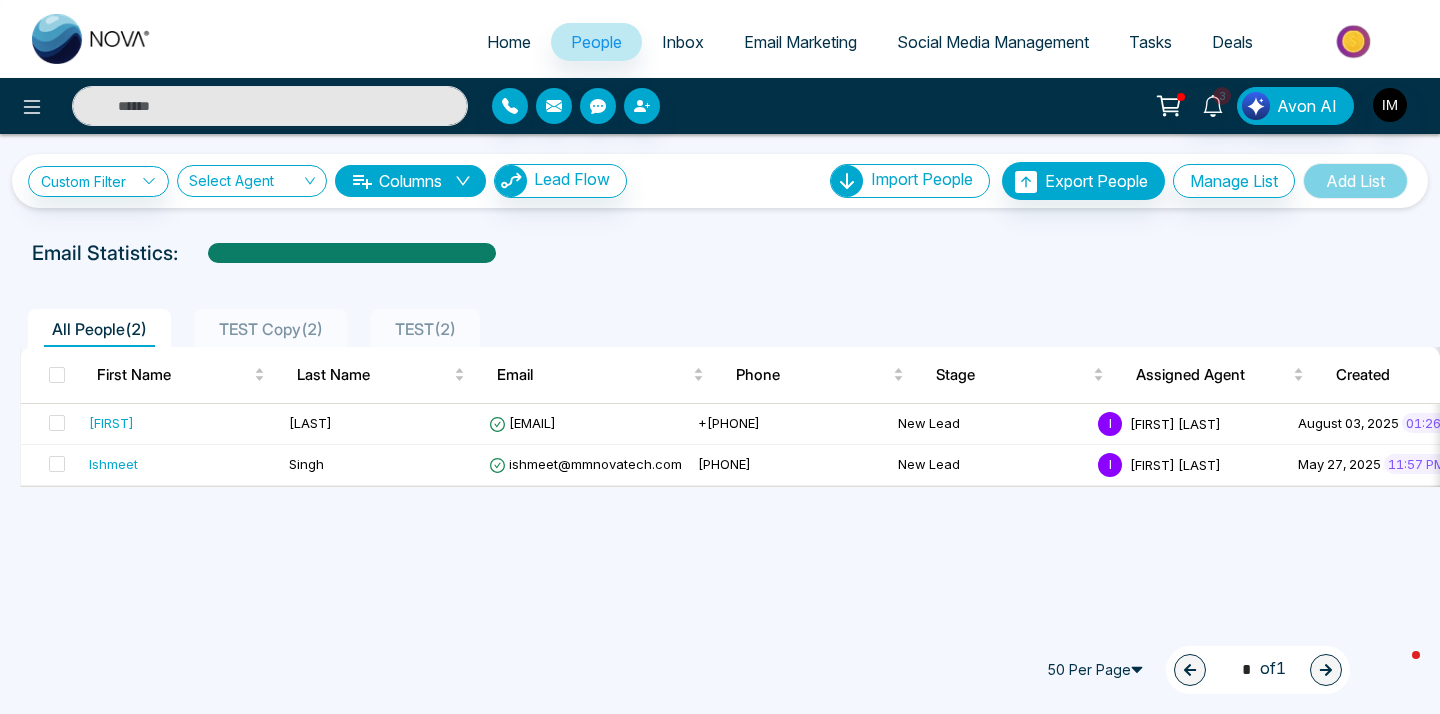 click at bounding box center (92, 39) 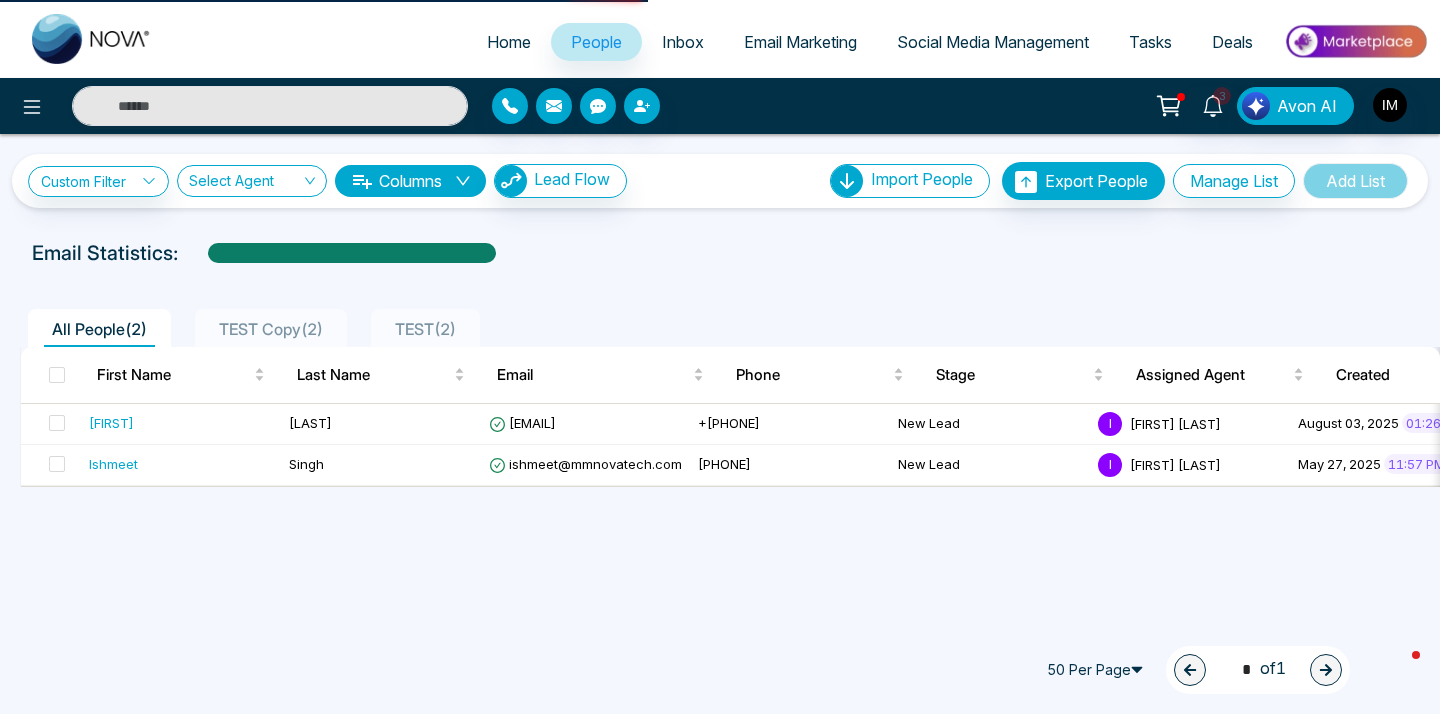 select on "*" 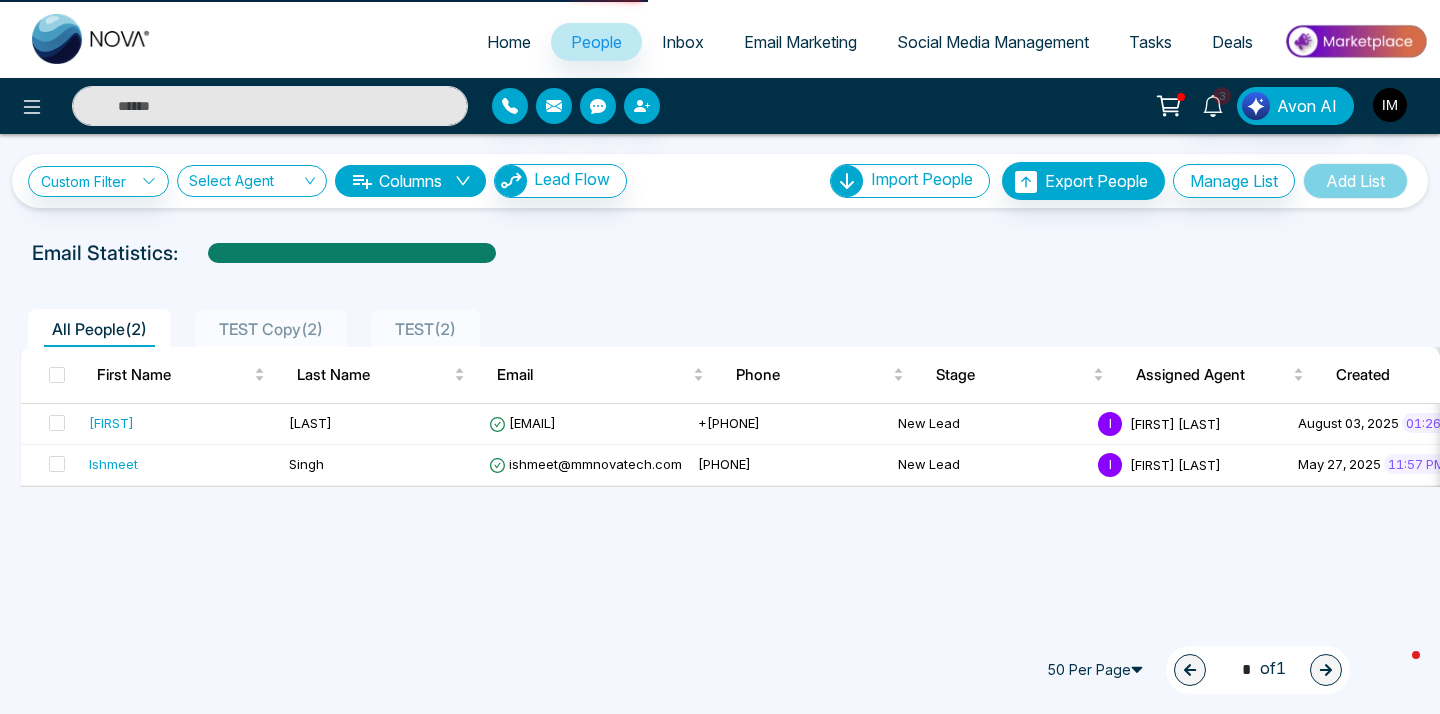 select on "*" 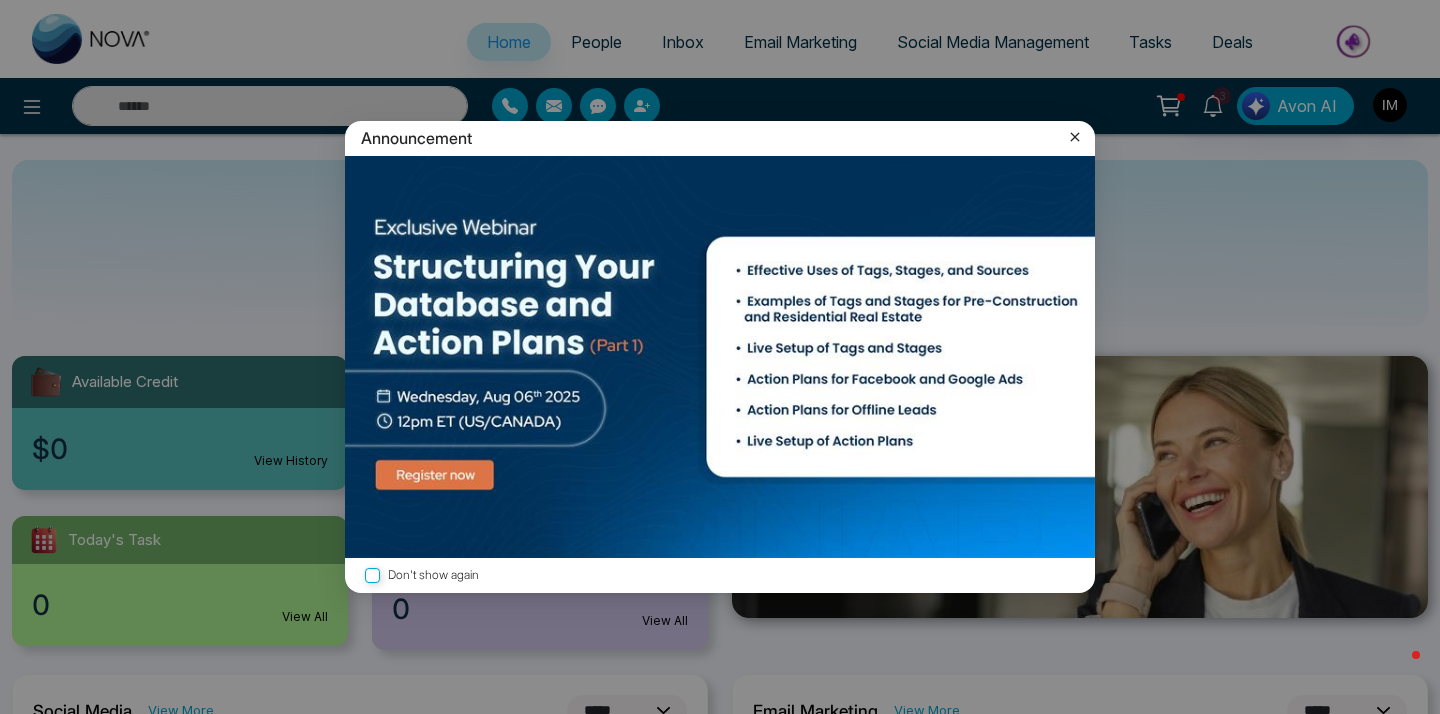 click 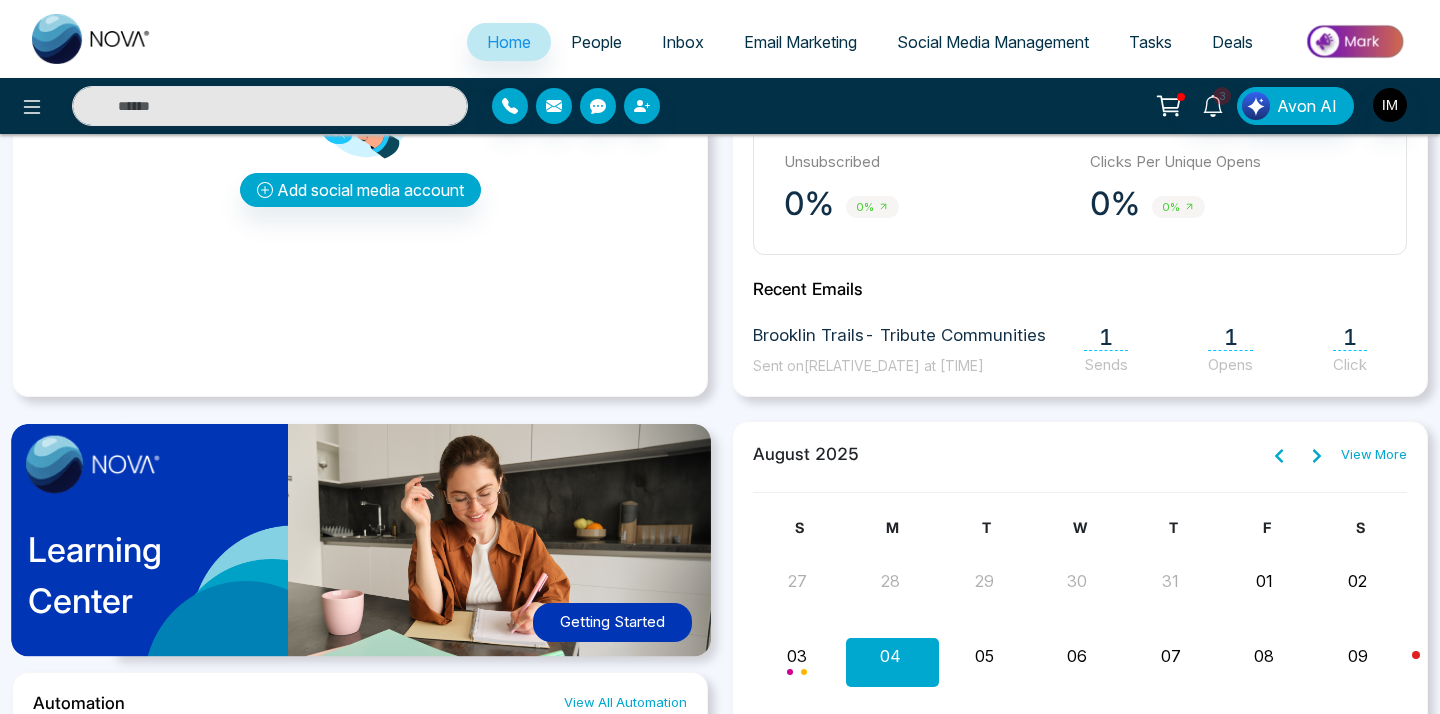 scroll, scrollTop: 754, scrollLeft: 0, axis: vertical 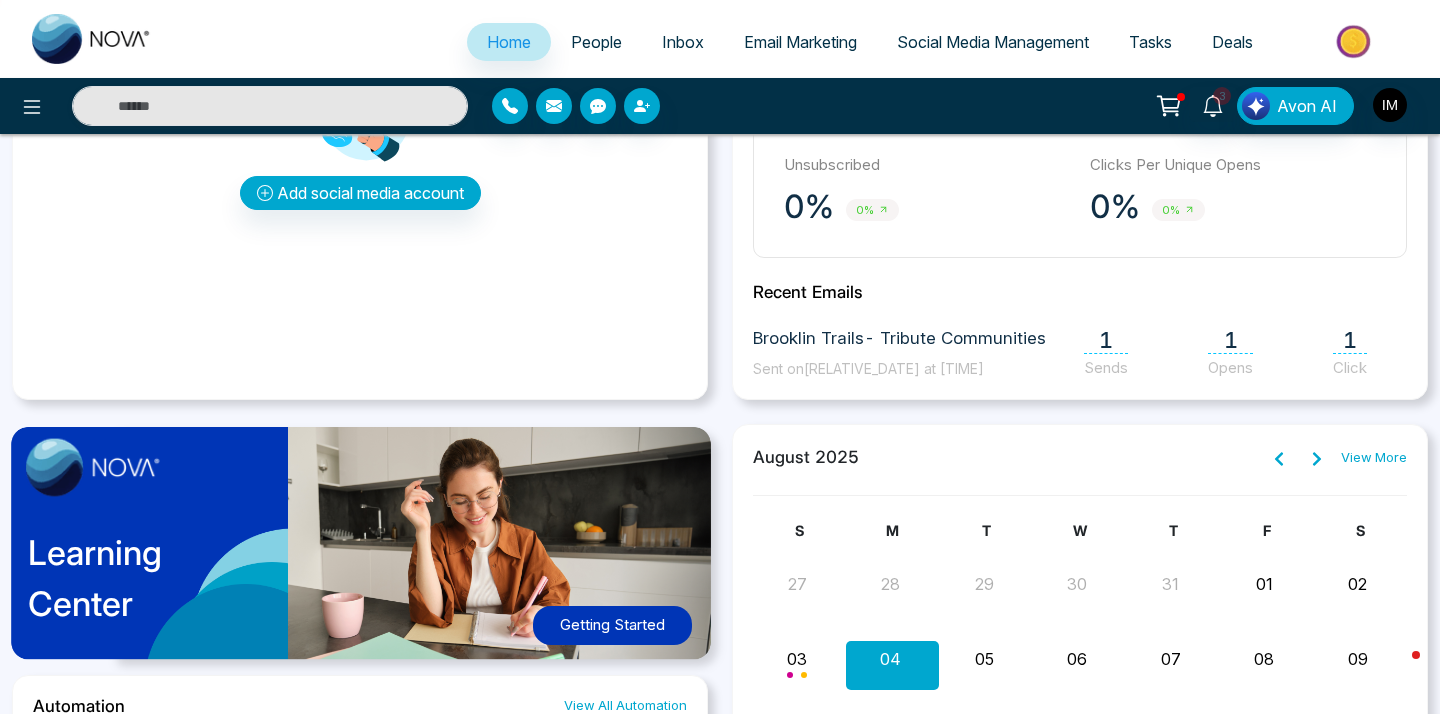 click on "Learning Center Getting Started" at bounding box center (360, 549) 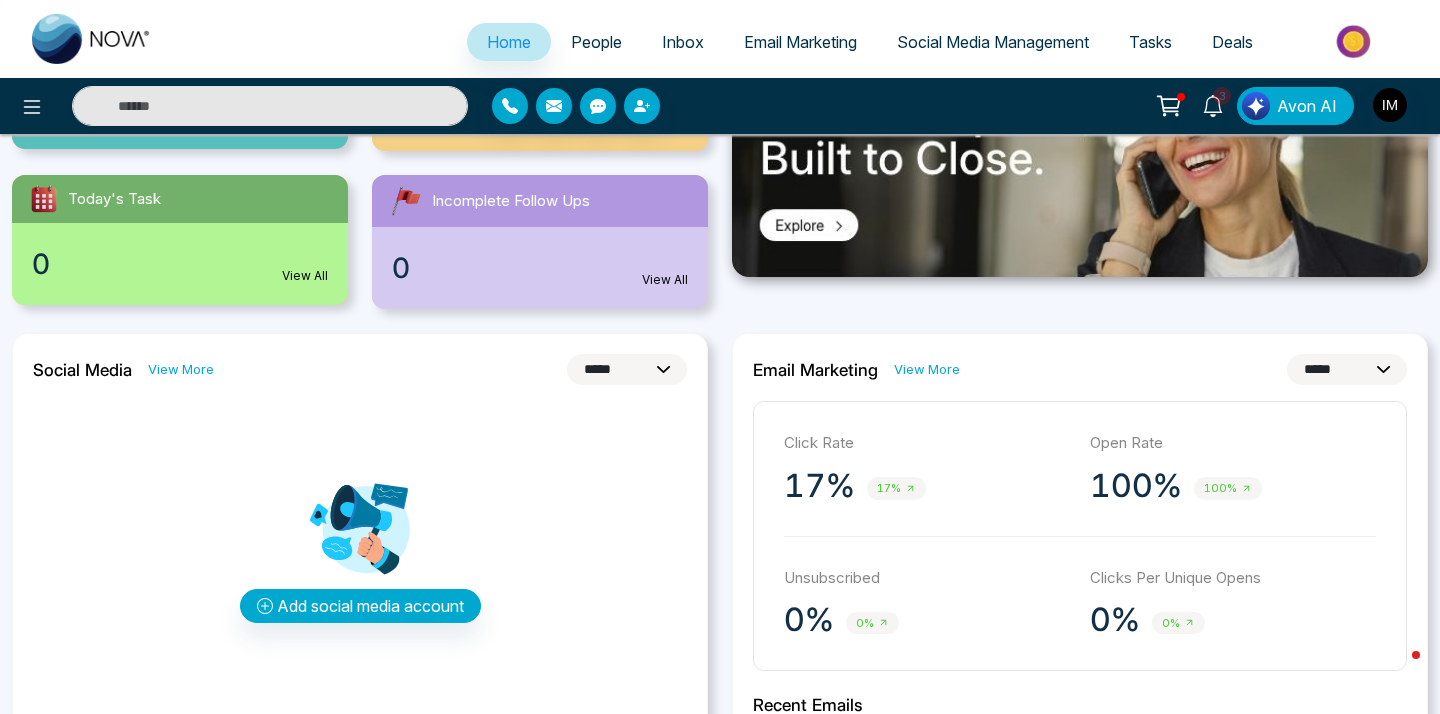 scroll, scrollTop: 337, scrollLeft: 0, axis: vertical 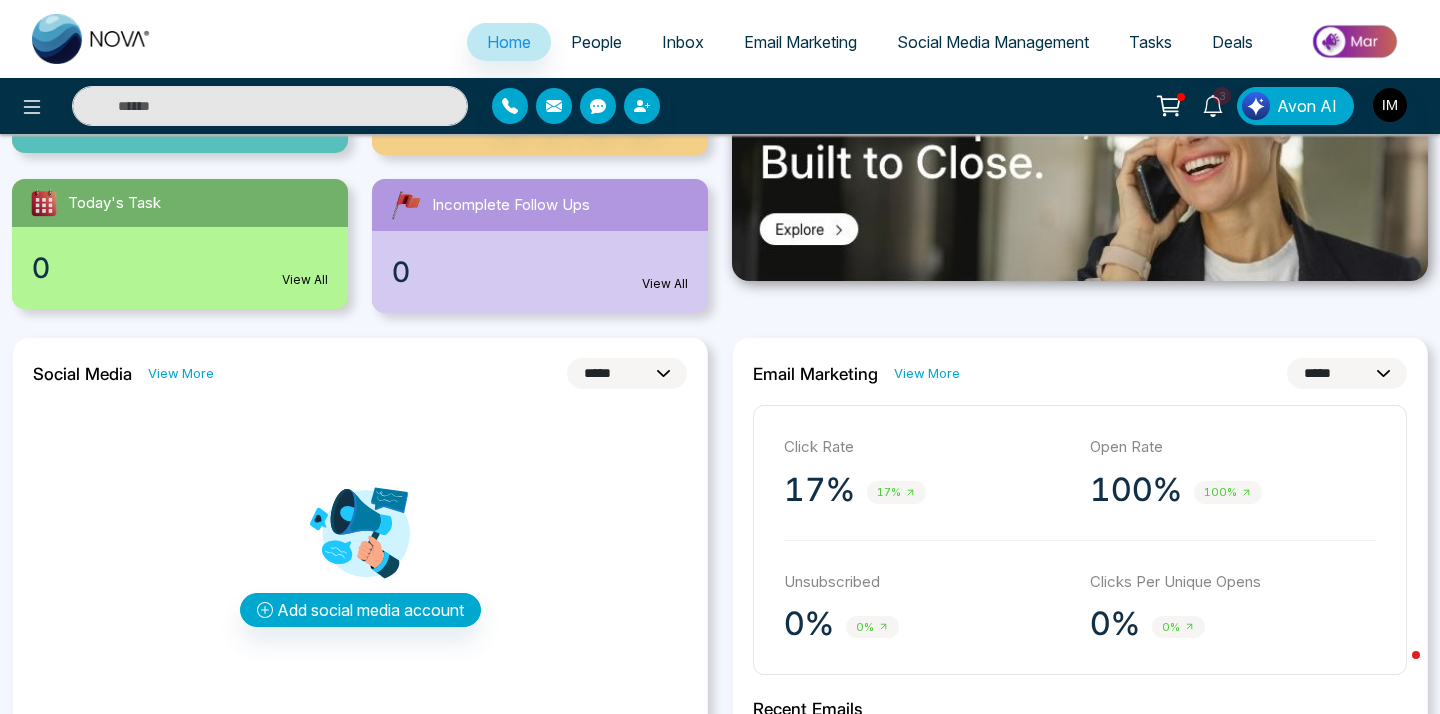 click on "People" at bounding box center [596, 42] 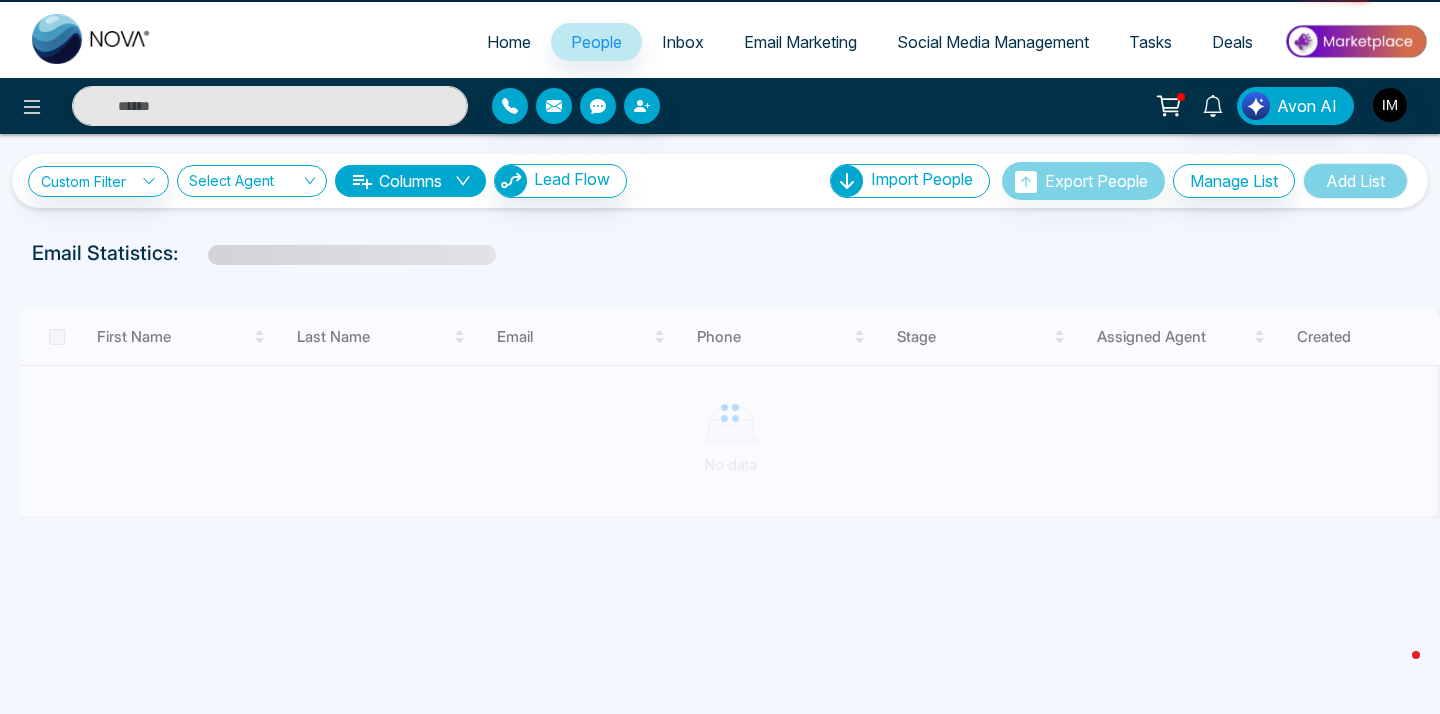 scroll, scrollTop: 0, scrollLeft: 0, axis: both 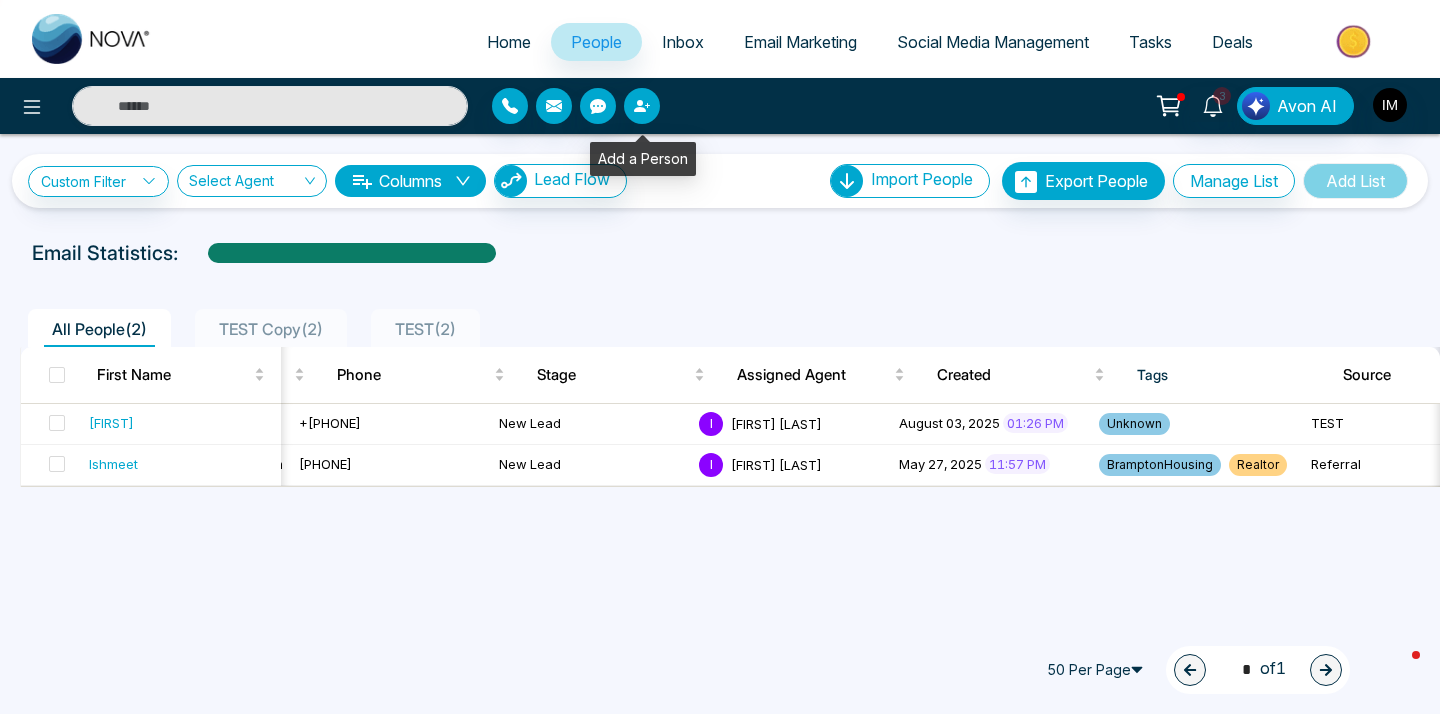click 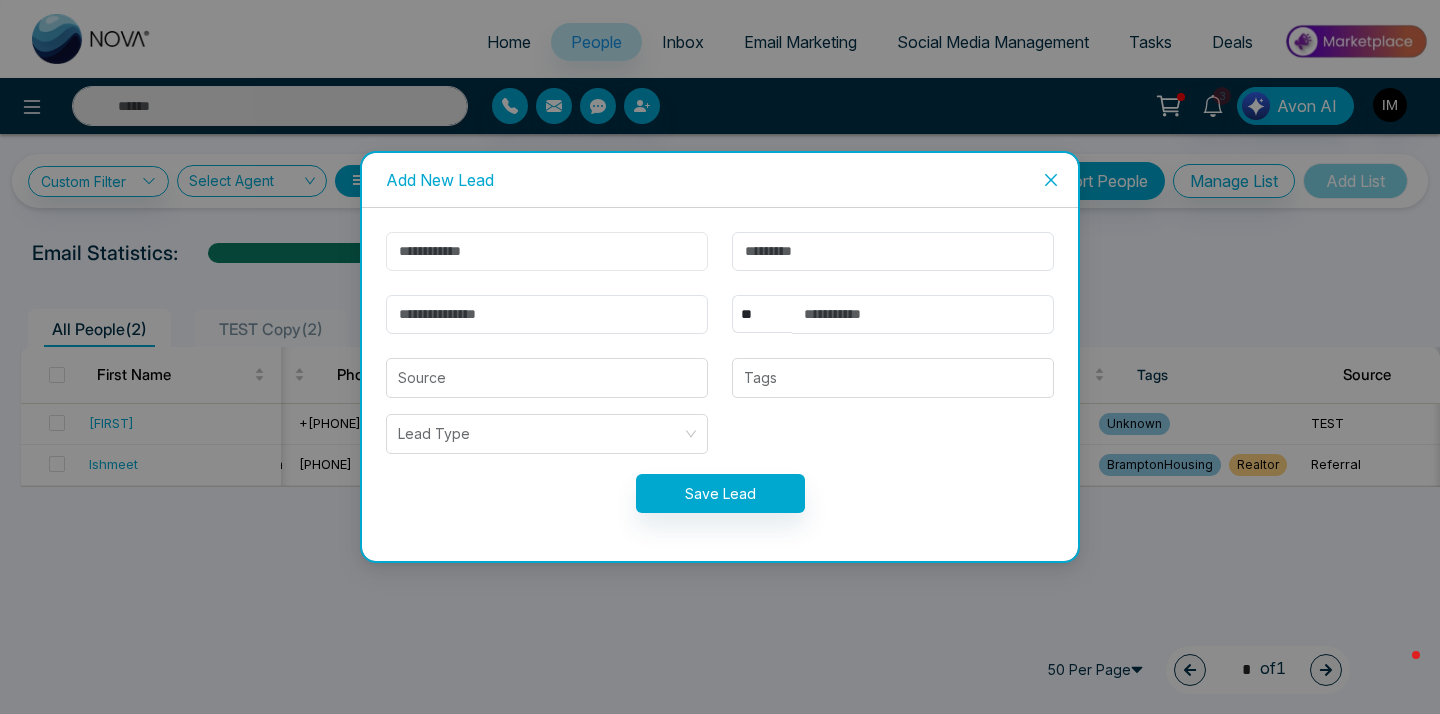 click at bounding box center (547, 251) 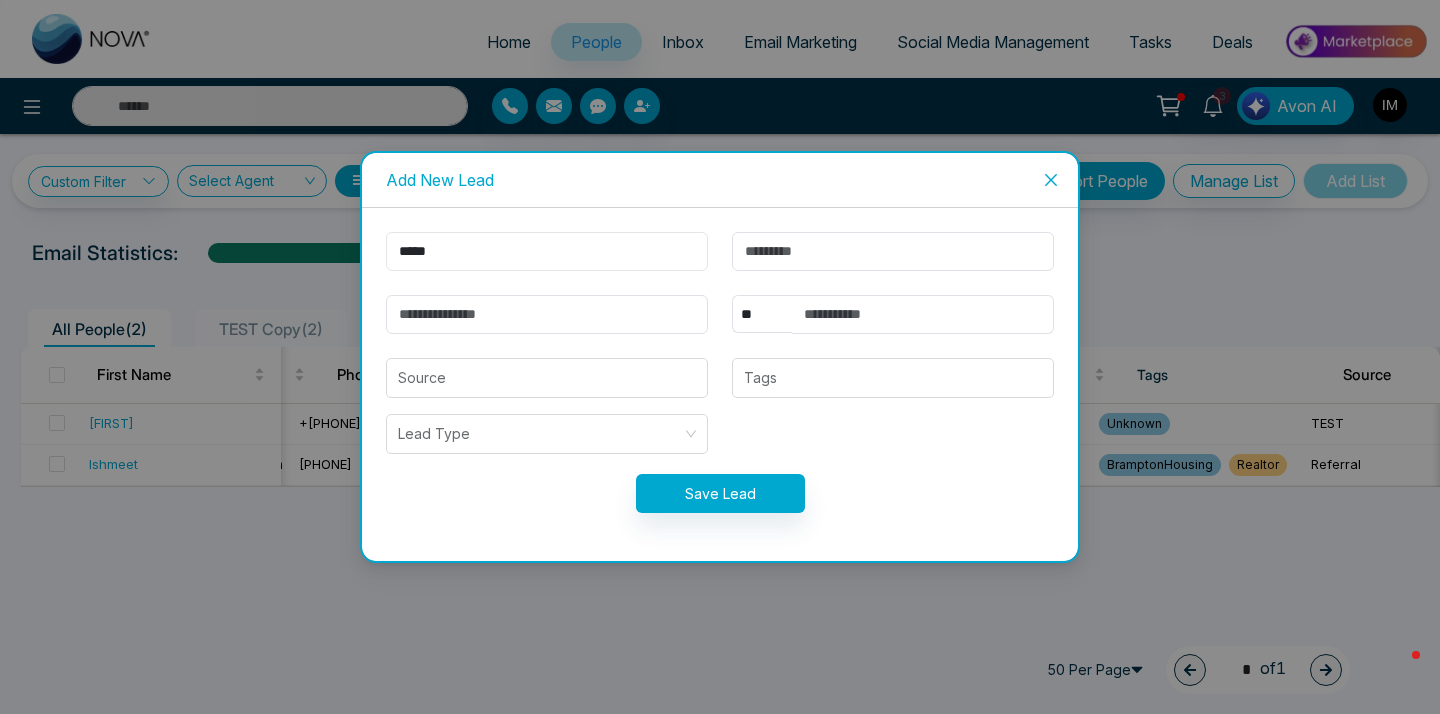 type on "****" 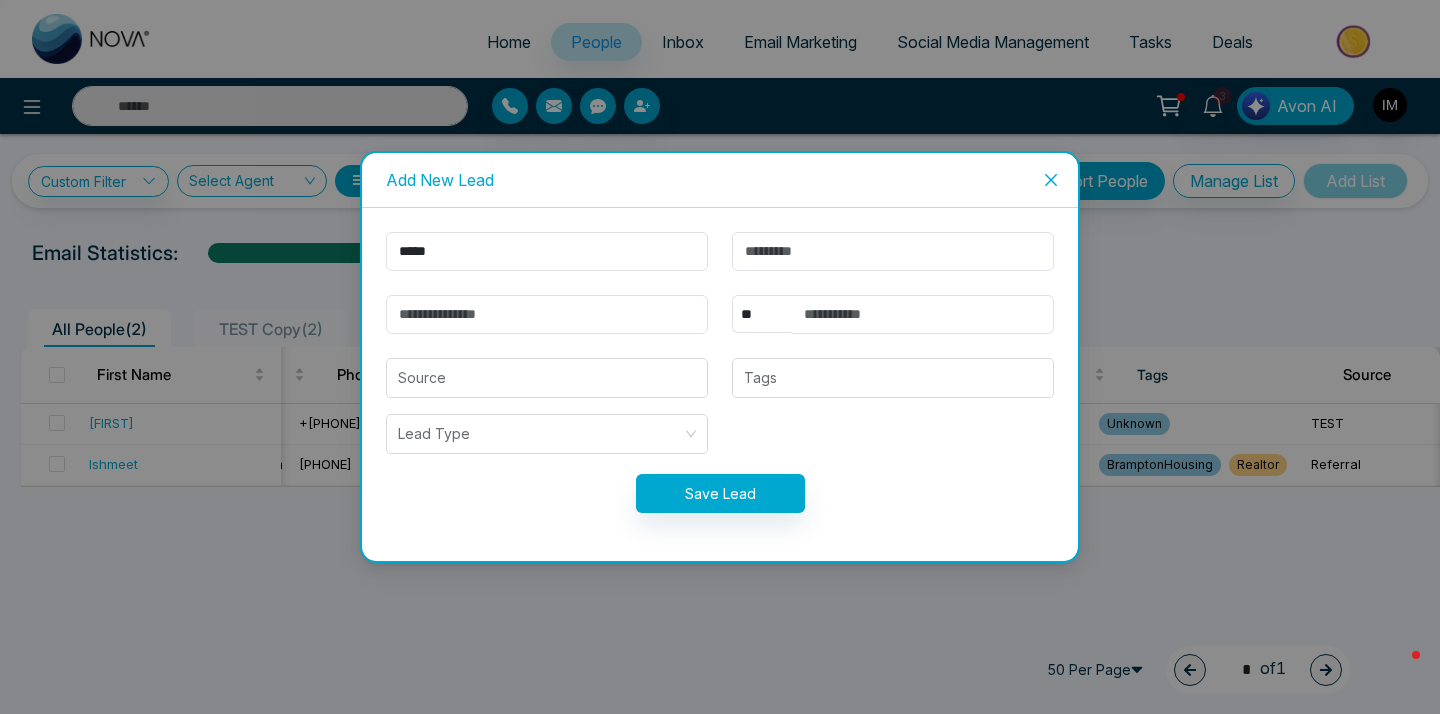 click 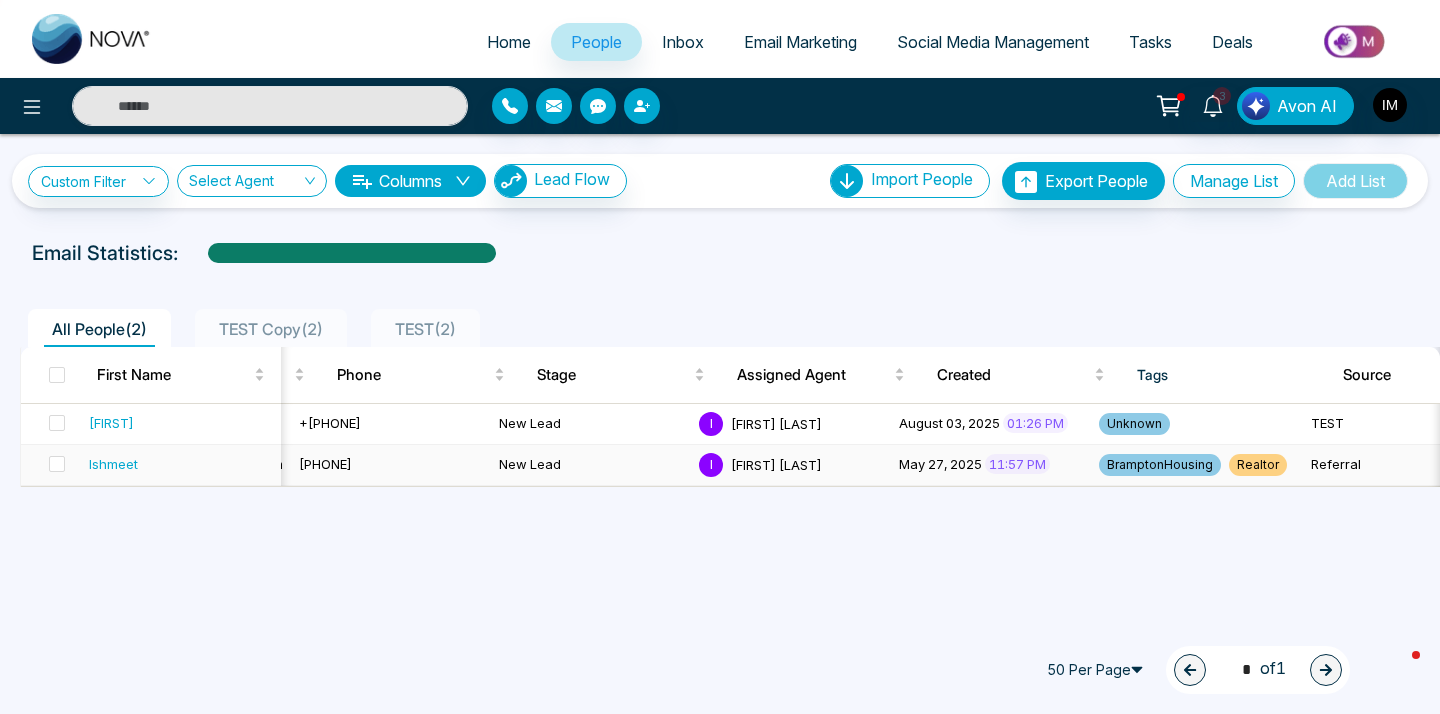 click on "[PHONE]" at bounding box center [325, 464] 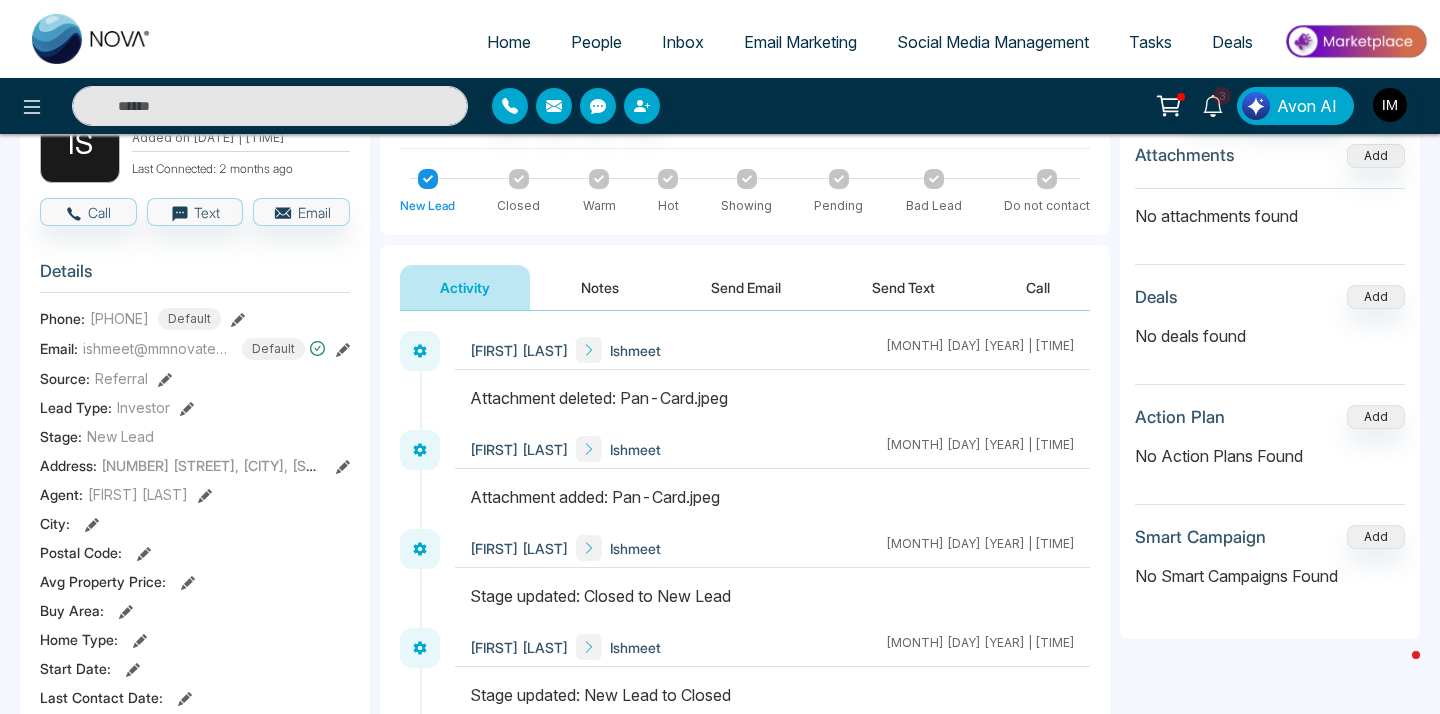 scroll, scrollTop: 143, scrollLeft: 0, axis: vertical 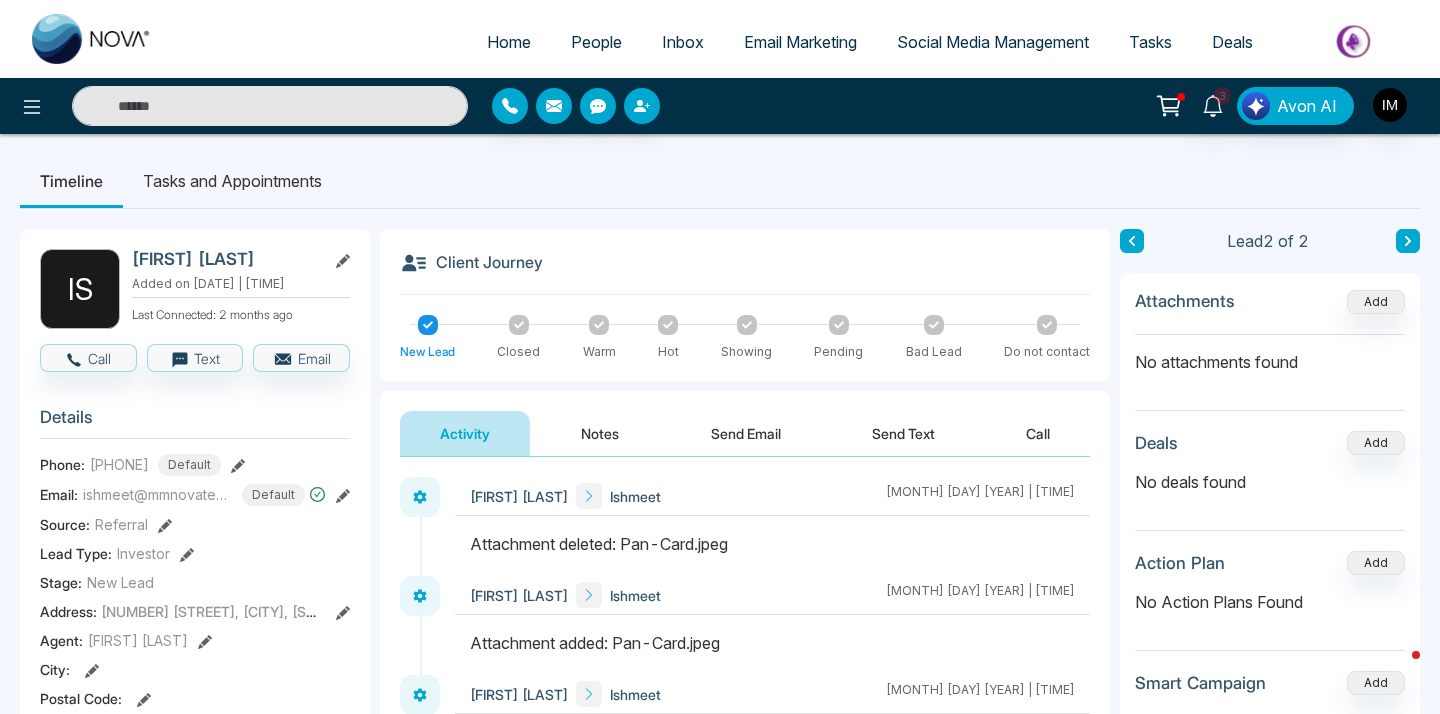 click on "Tasks and Appointments" at bounding box center (232, 181) 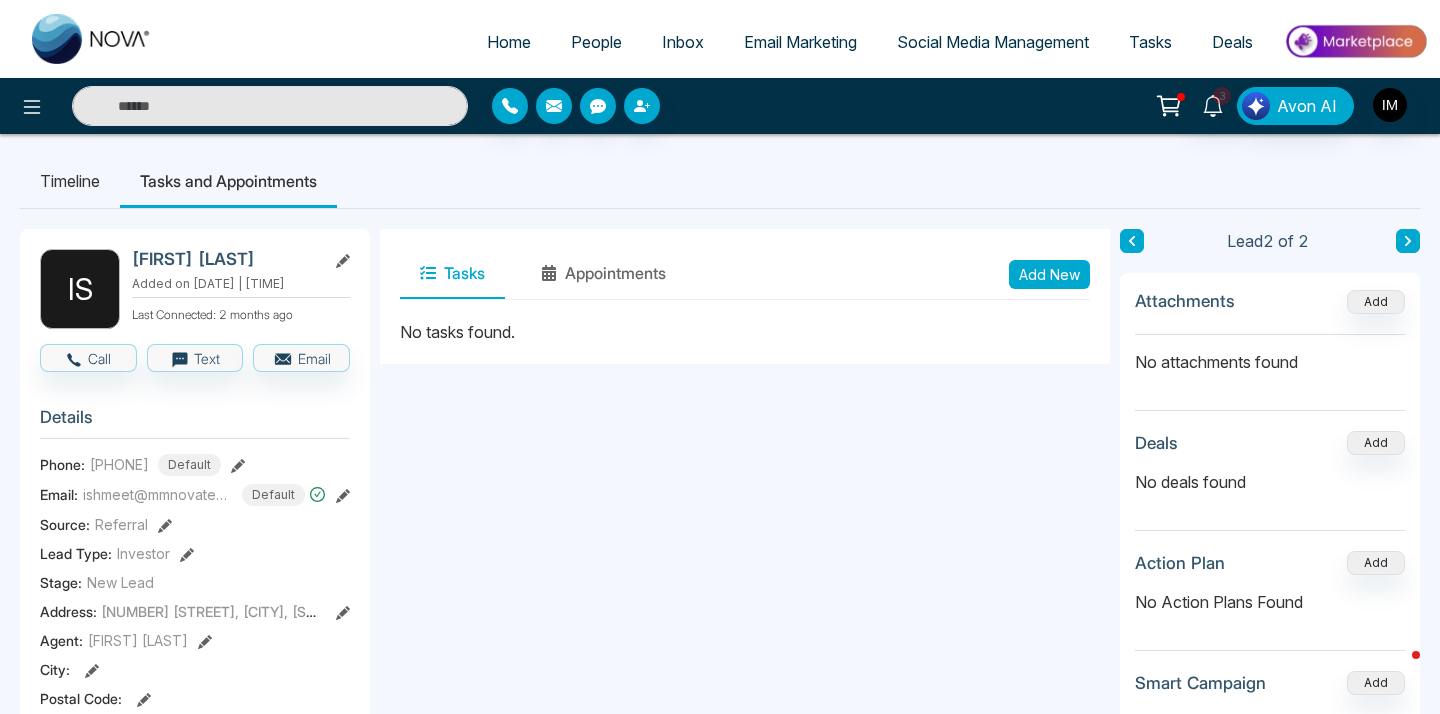 click on "Add New" at bounding box center [1049, 274] 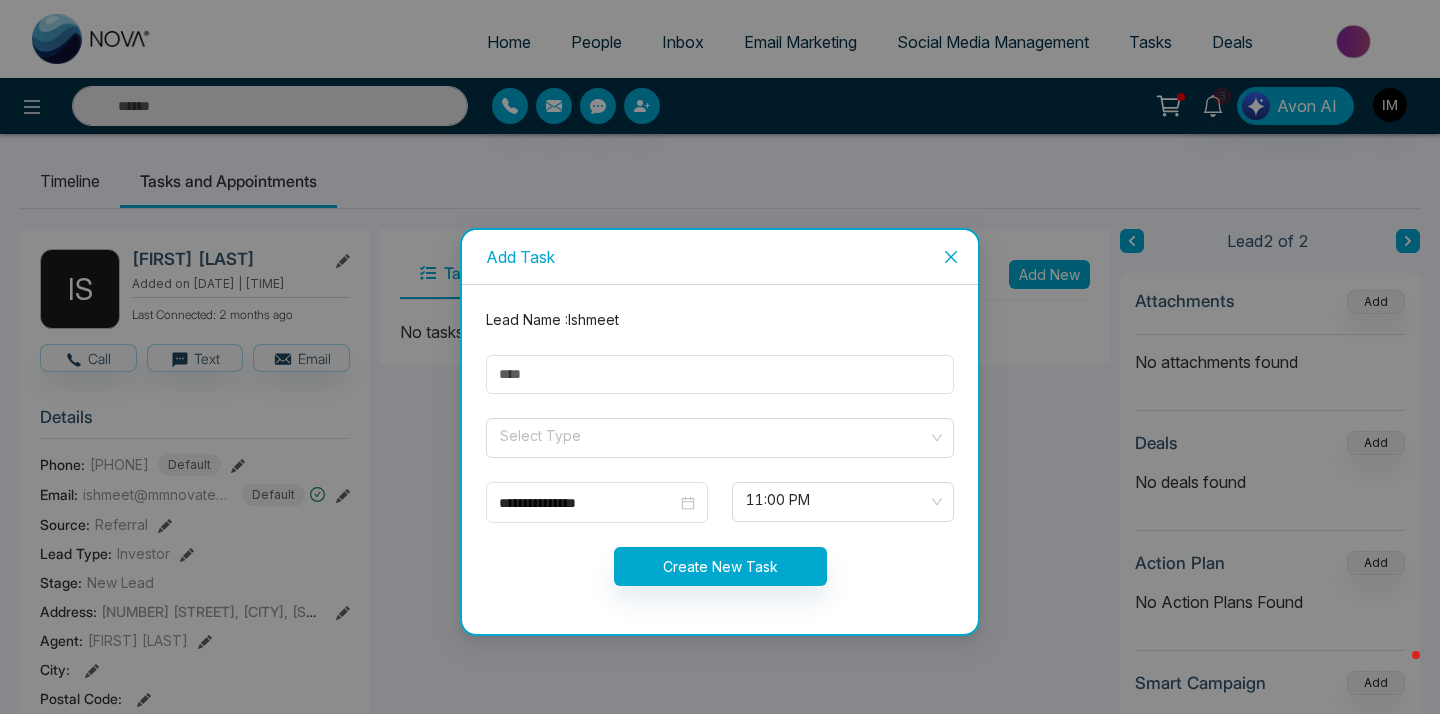 click 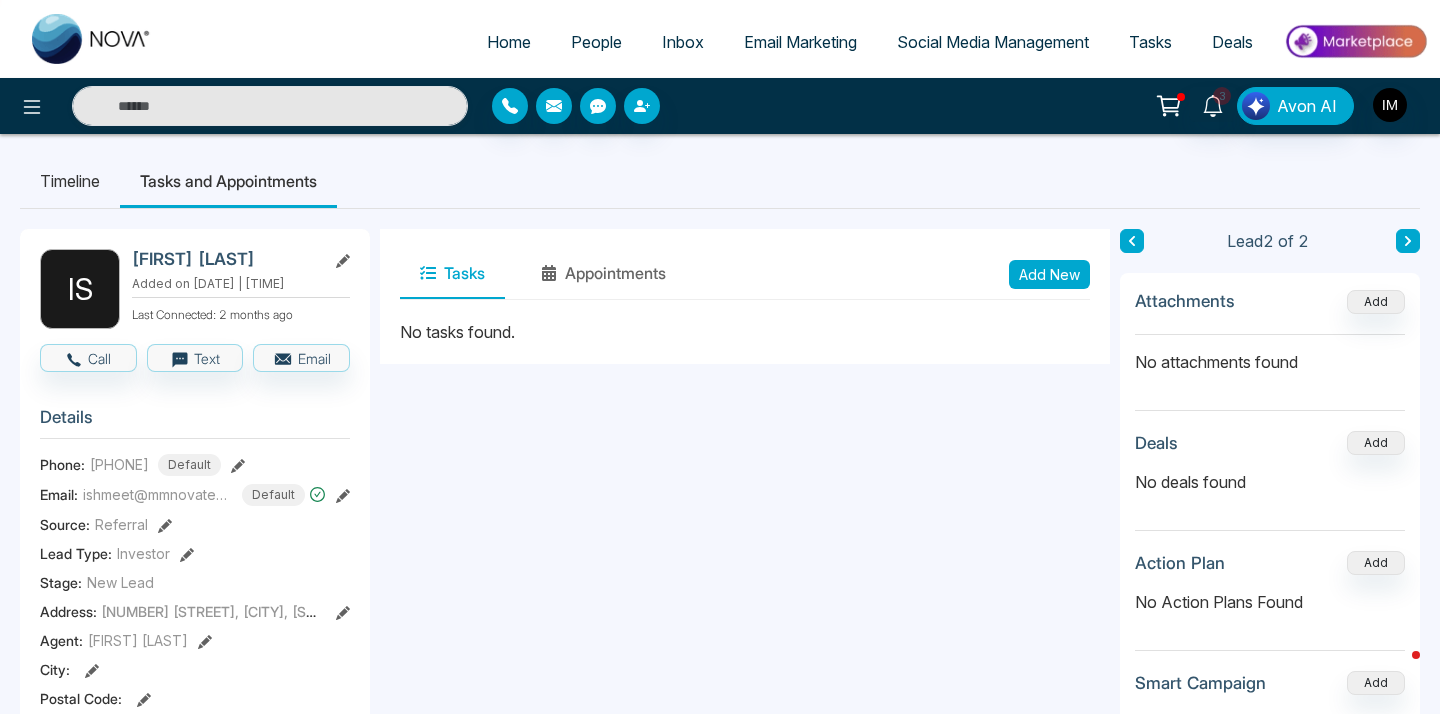 click on "Email Marketing" at bounding box center (800, 42) 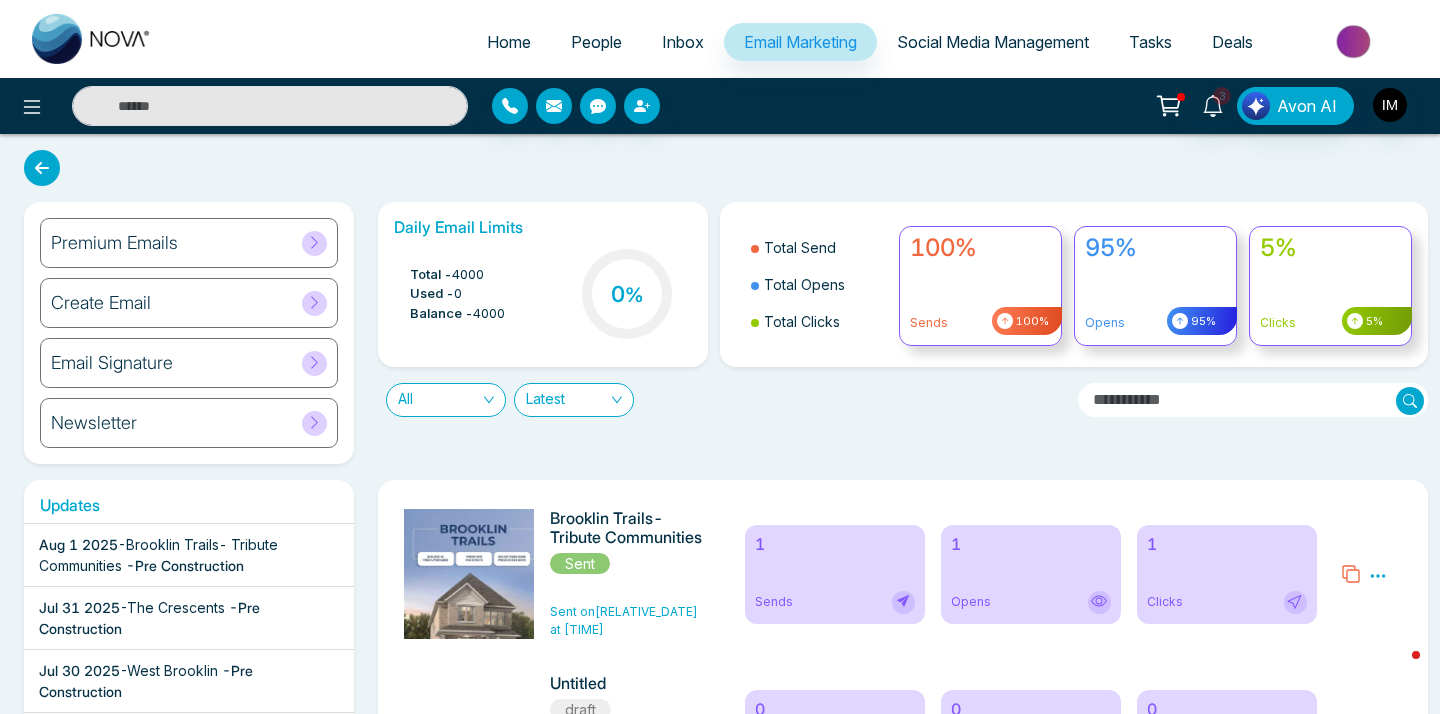 click 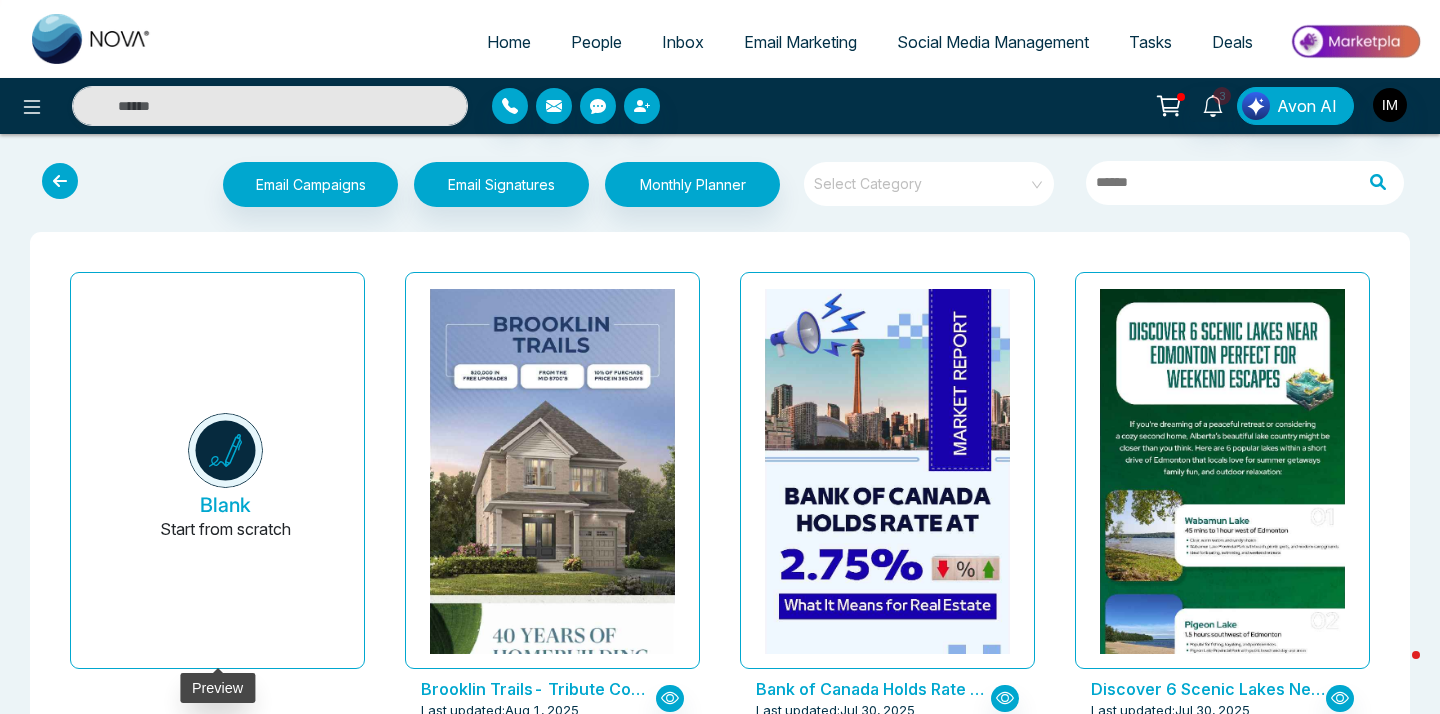 scroll, scrollTop: 99, scrollLeft: 0, axis: vertical 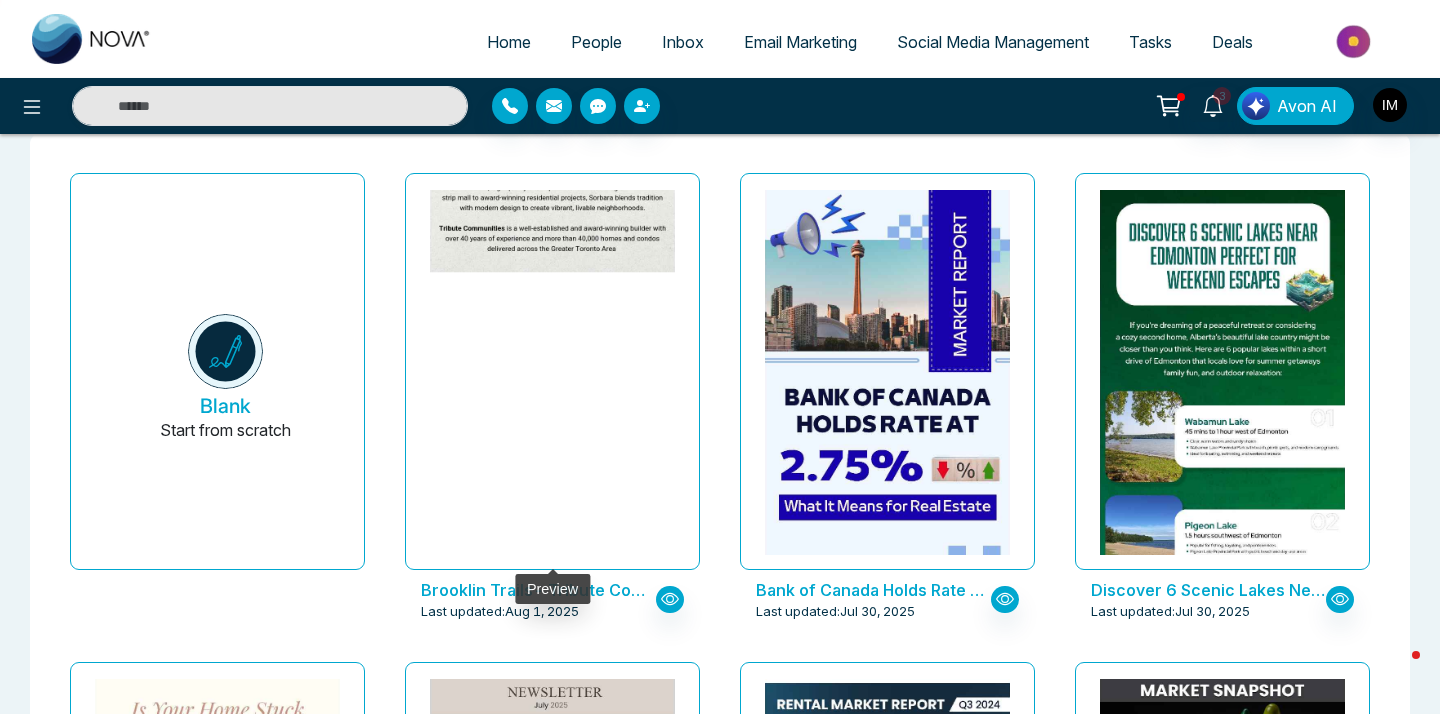 click at bounding box center [553, -762] 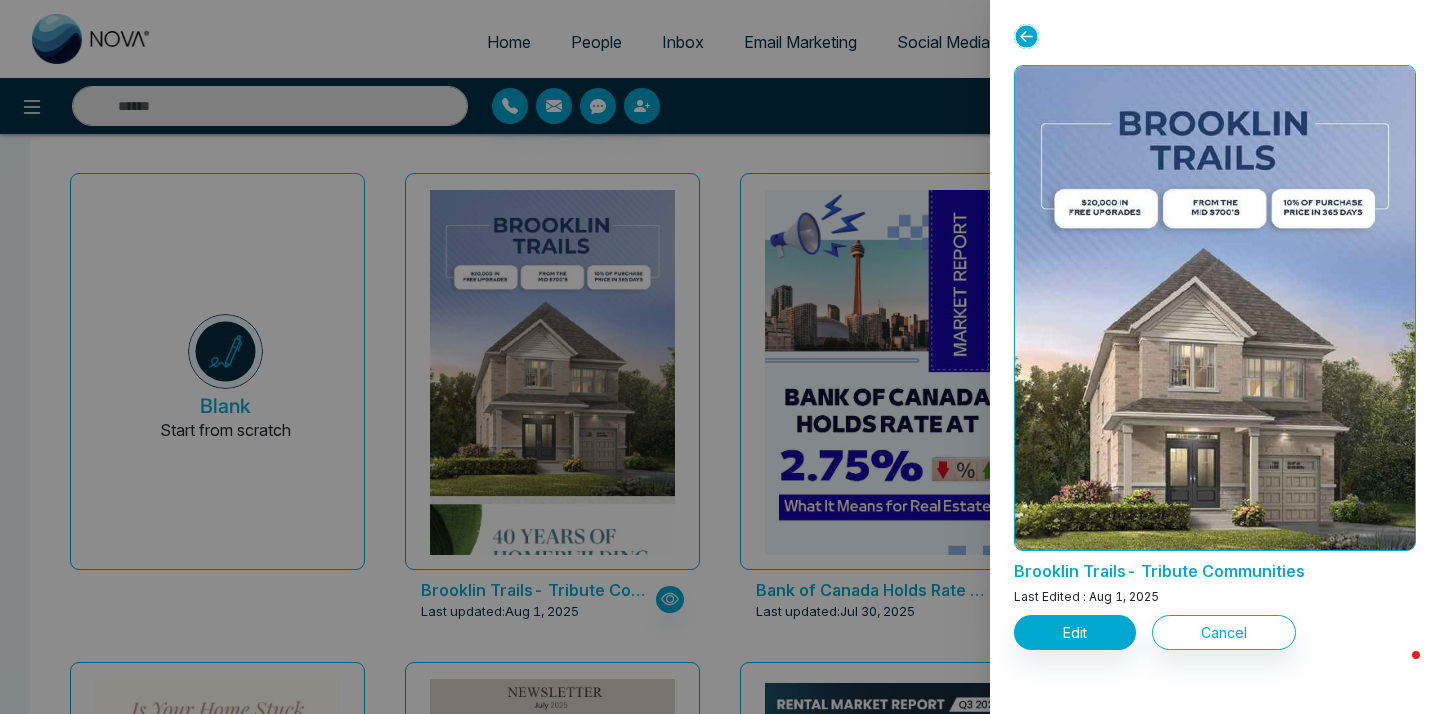 click at bounding box center (720, 357) 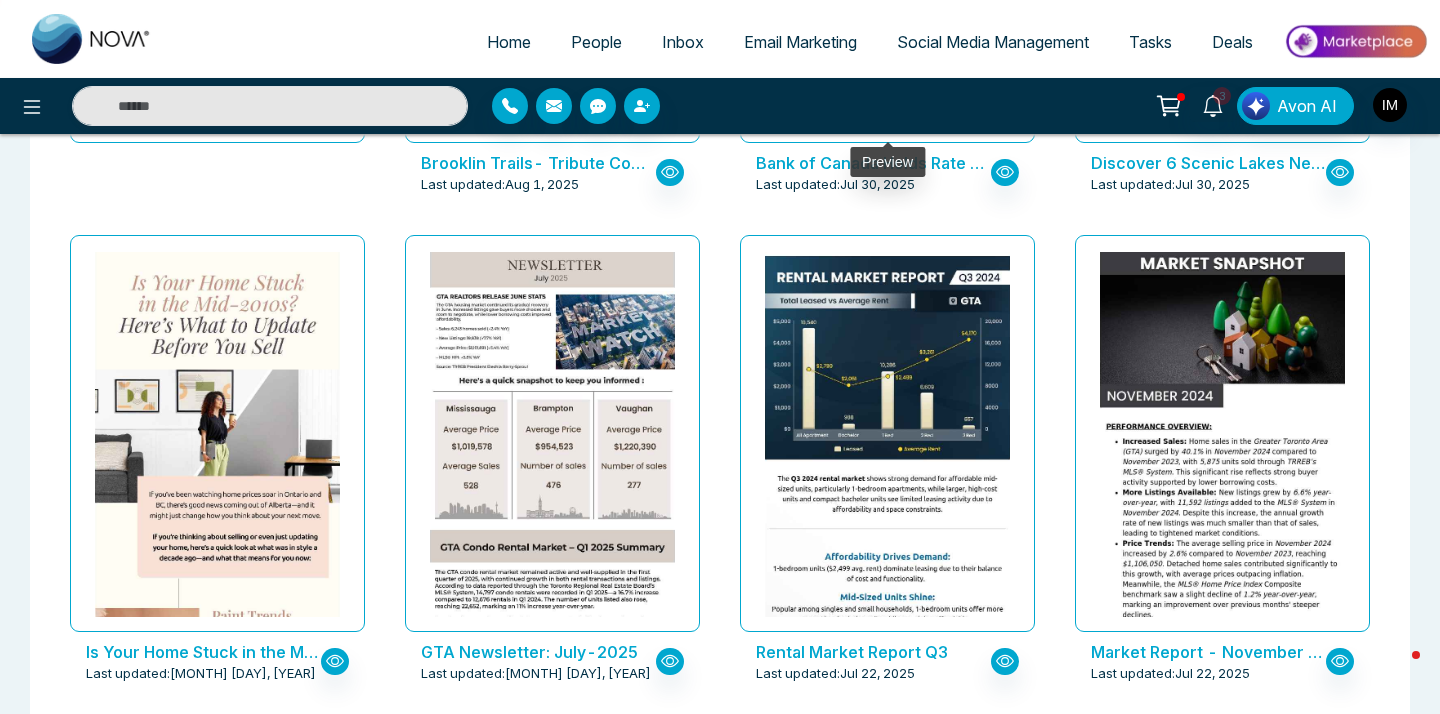 scroll, scrollTop: 528, scrollLeft: 0, axis: vertical 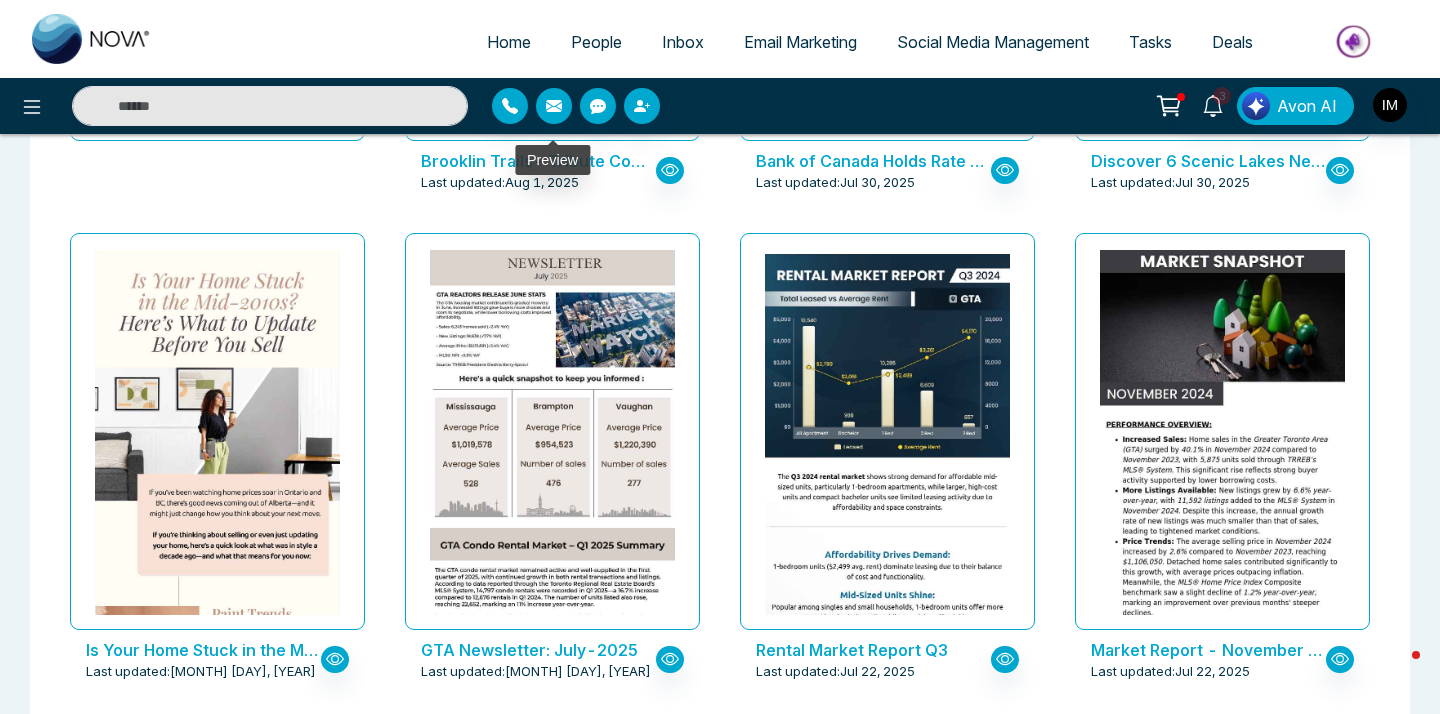 click at bounding box center (553, -1191) 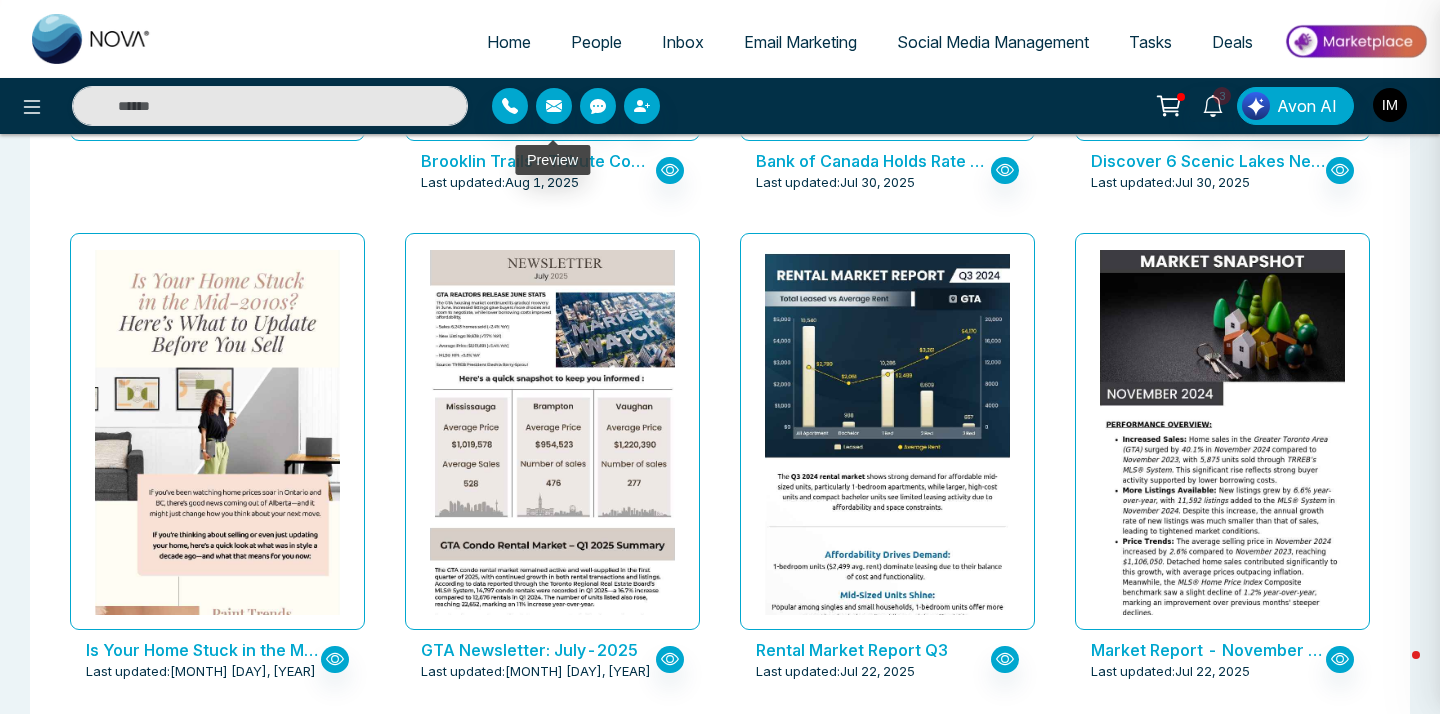 scroll, scrollTop: 0, scrollLeft: 0, axis: both 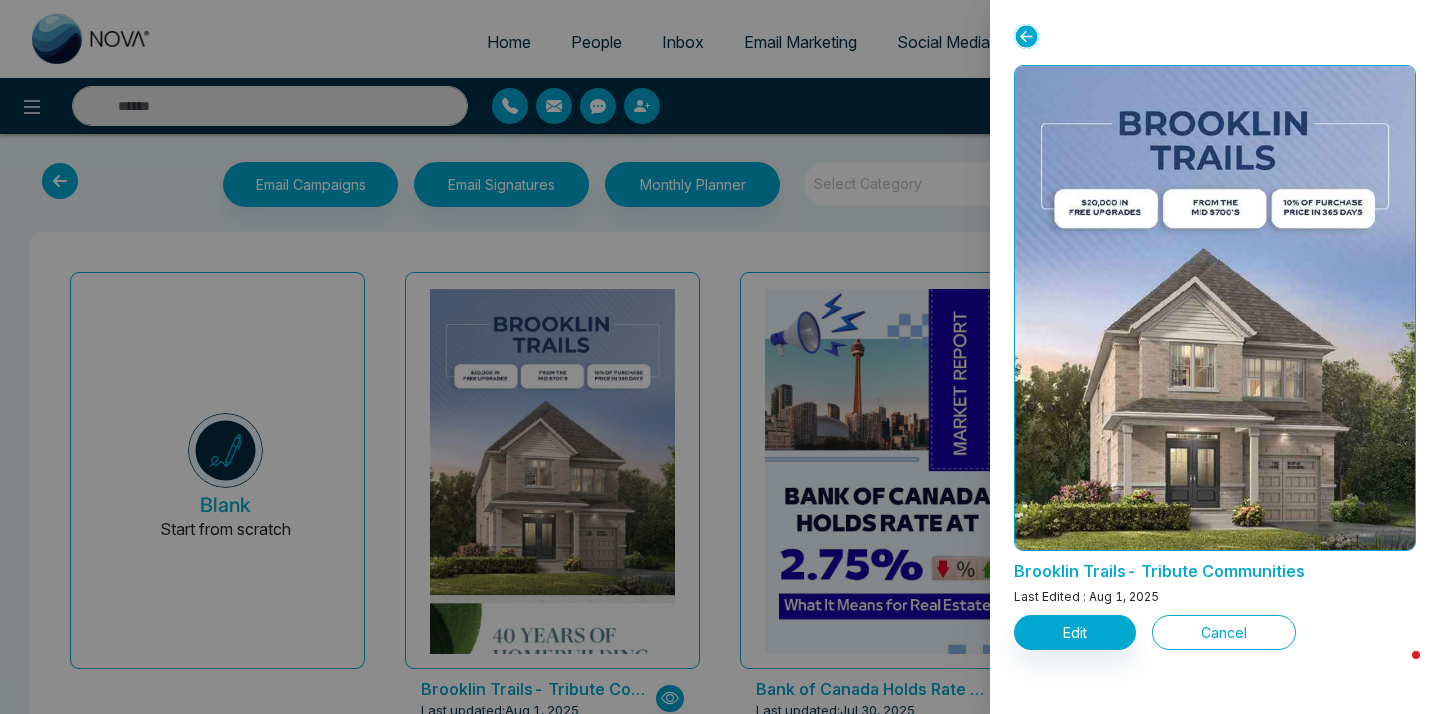 click on "Cancel" at bounding box center [1224, 632] 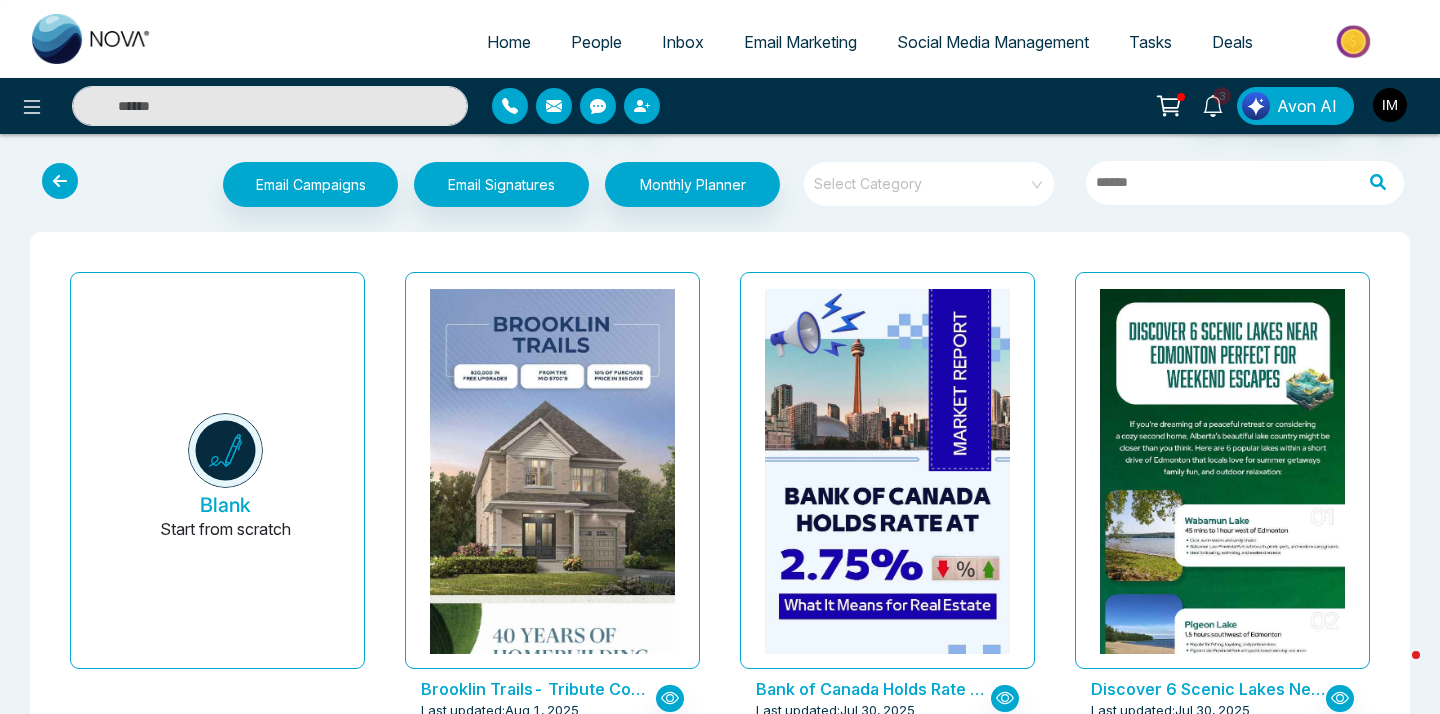 click on "People" at bounding box center [596, 42] 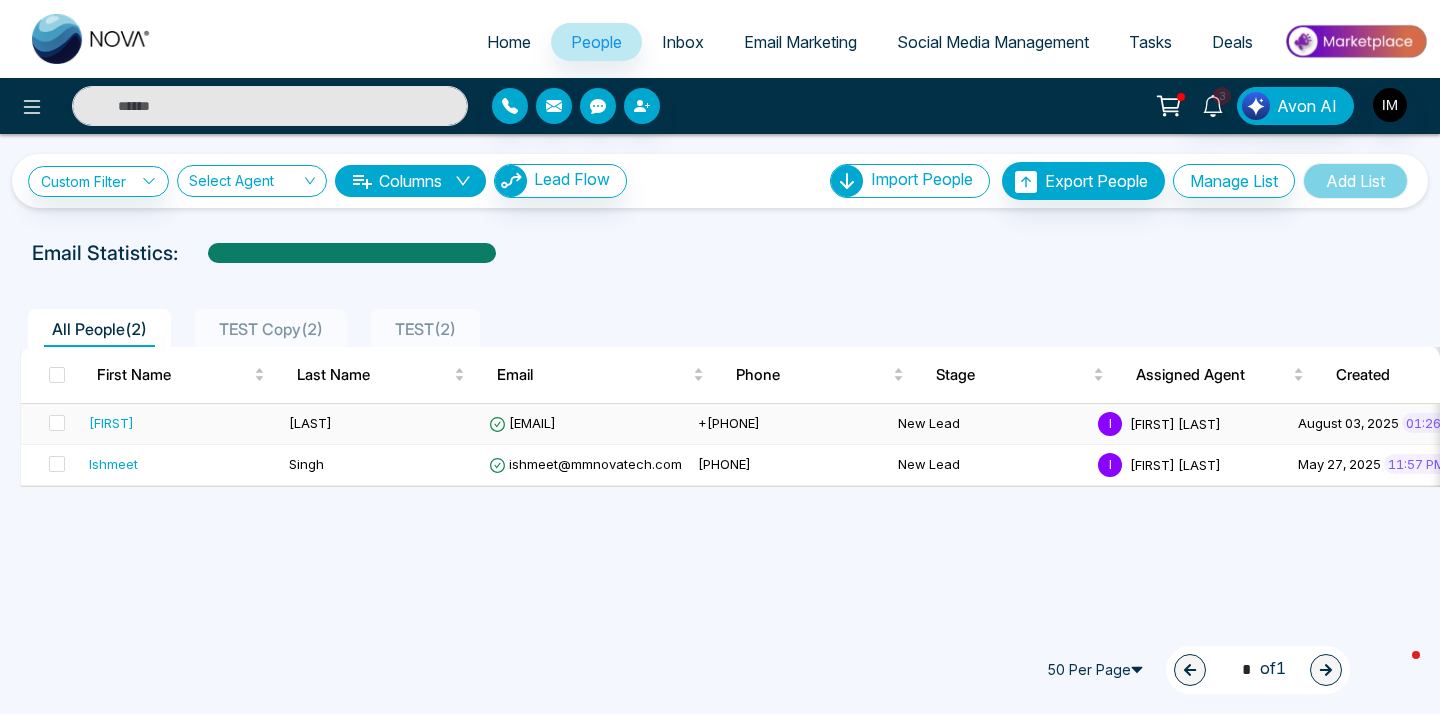 click on "[FIRST]" at bounding box center [111, 423] 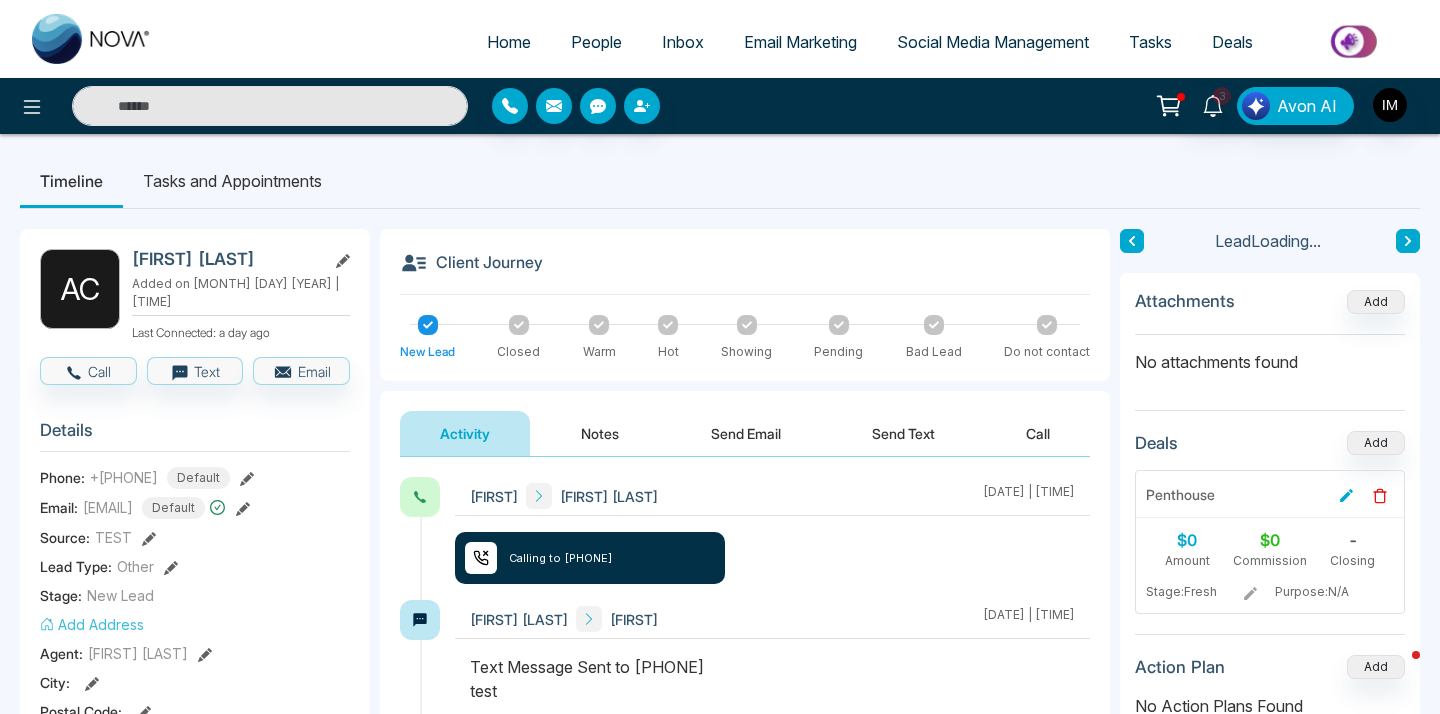 click on "Send Email" at bounding box center (746, 433) 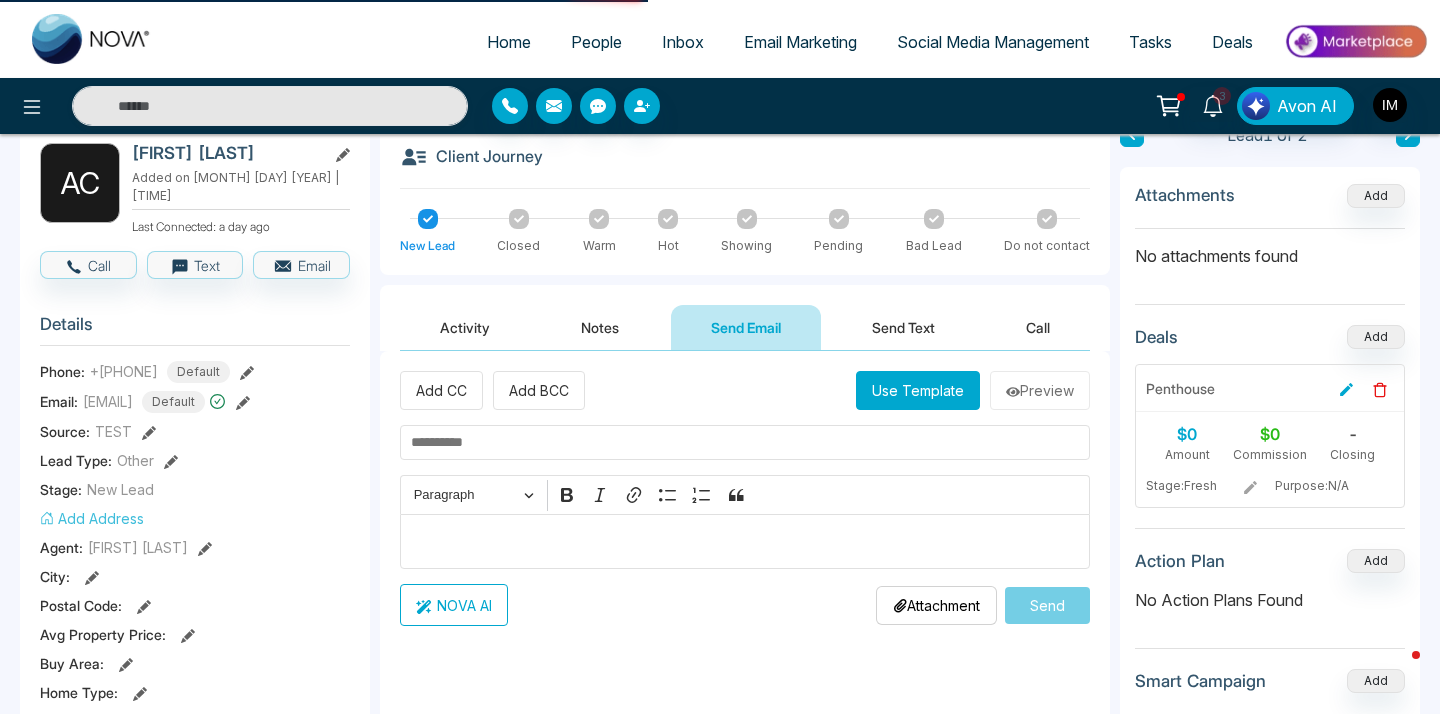 scroll, scrollTop: 160, scrollLeft: 0, axis: vertical 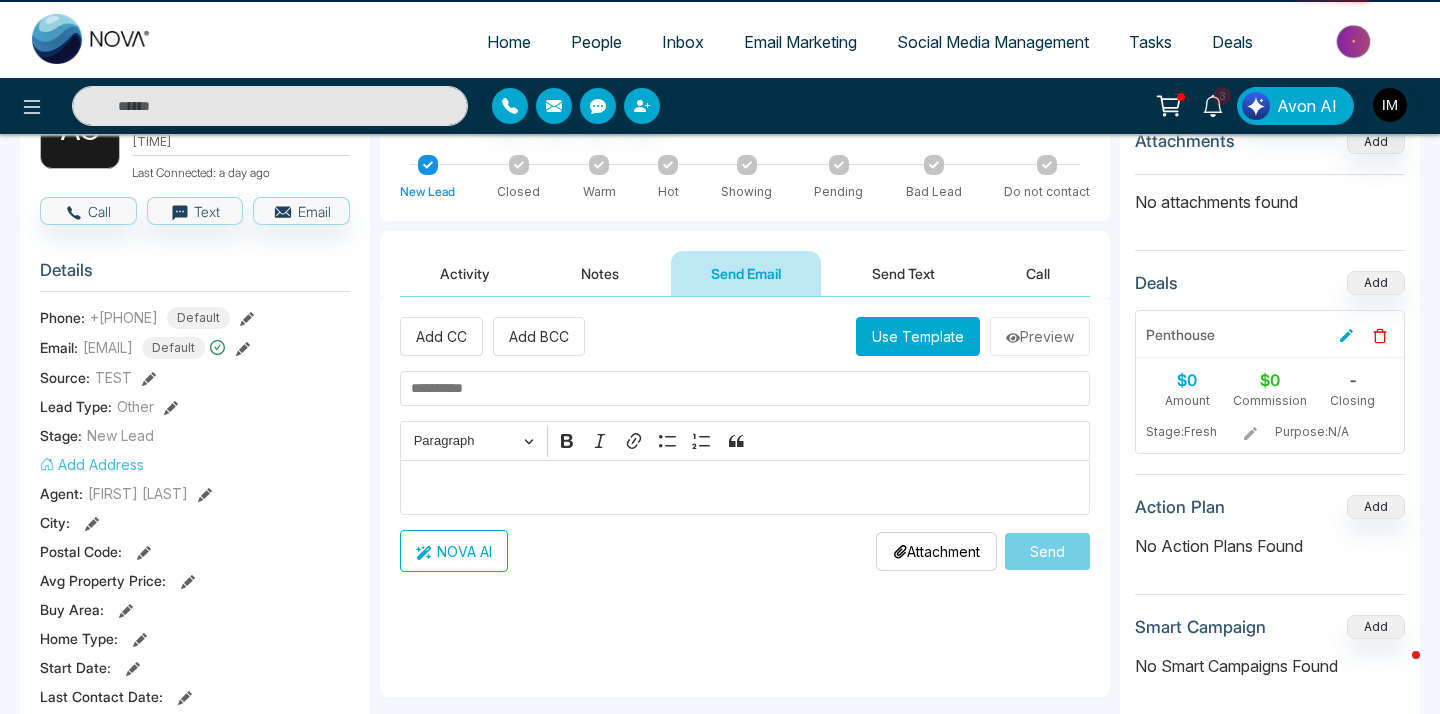 click on "Use Template" at bounding box center (918, 336) 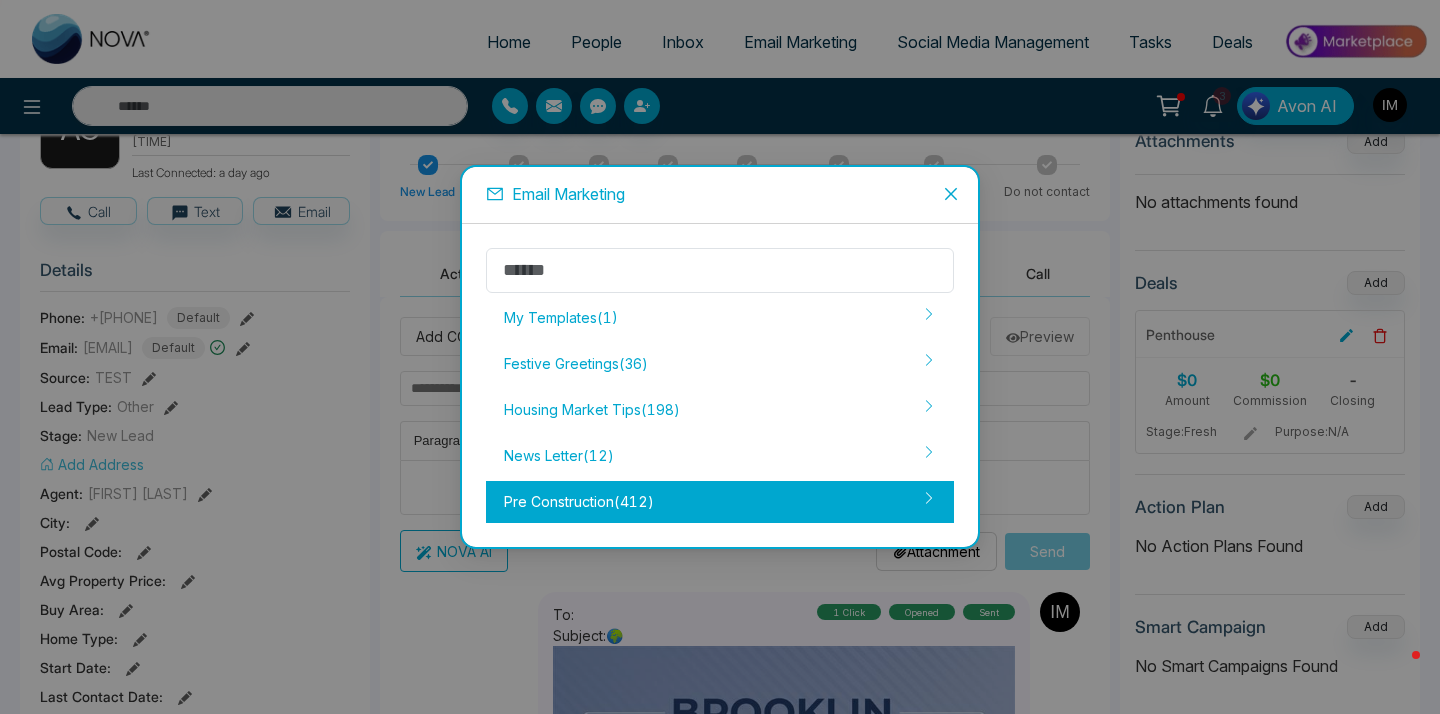 click on "Pre Construction  ( 412 )" at bounding box center (720, 502) 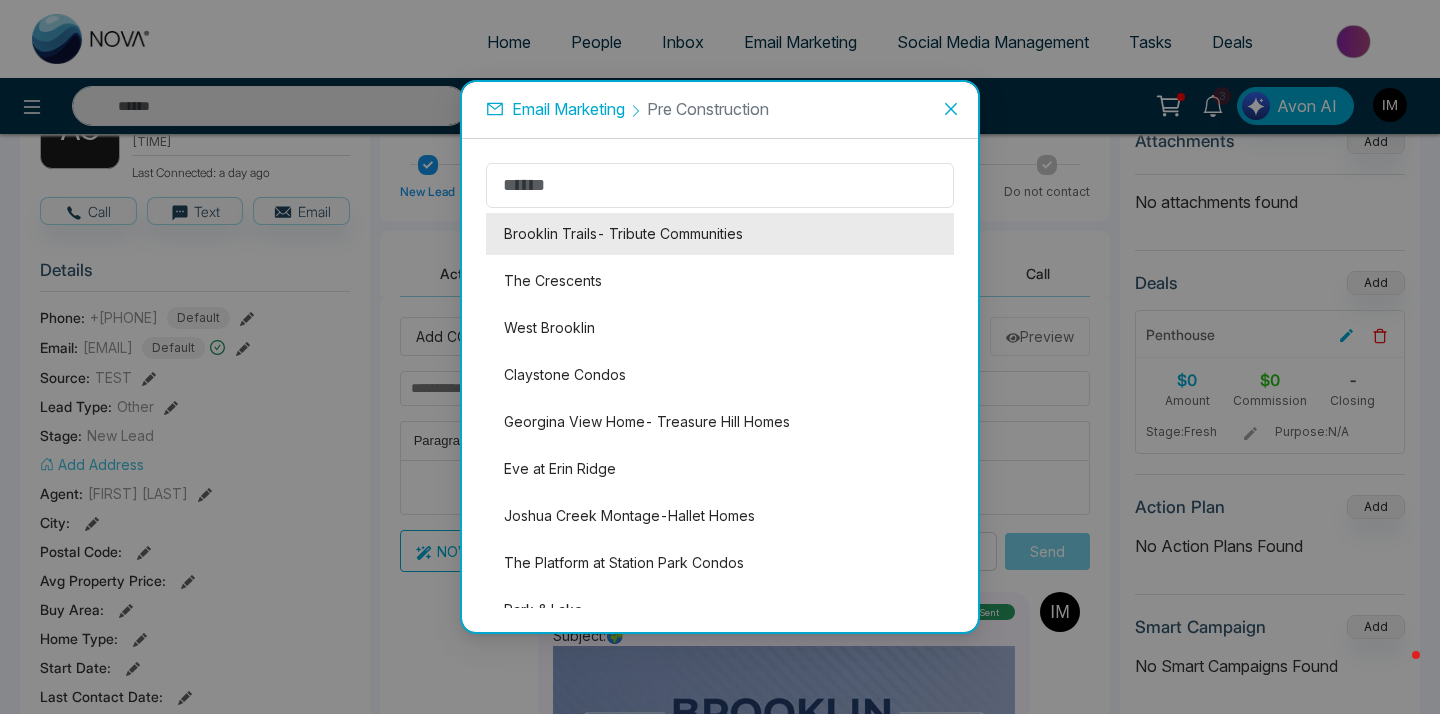 click on "Brooklin Trails- Tribute Communities" at bounding box center [720, 234] 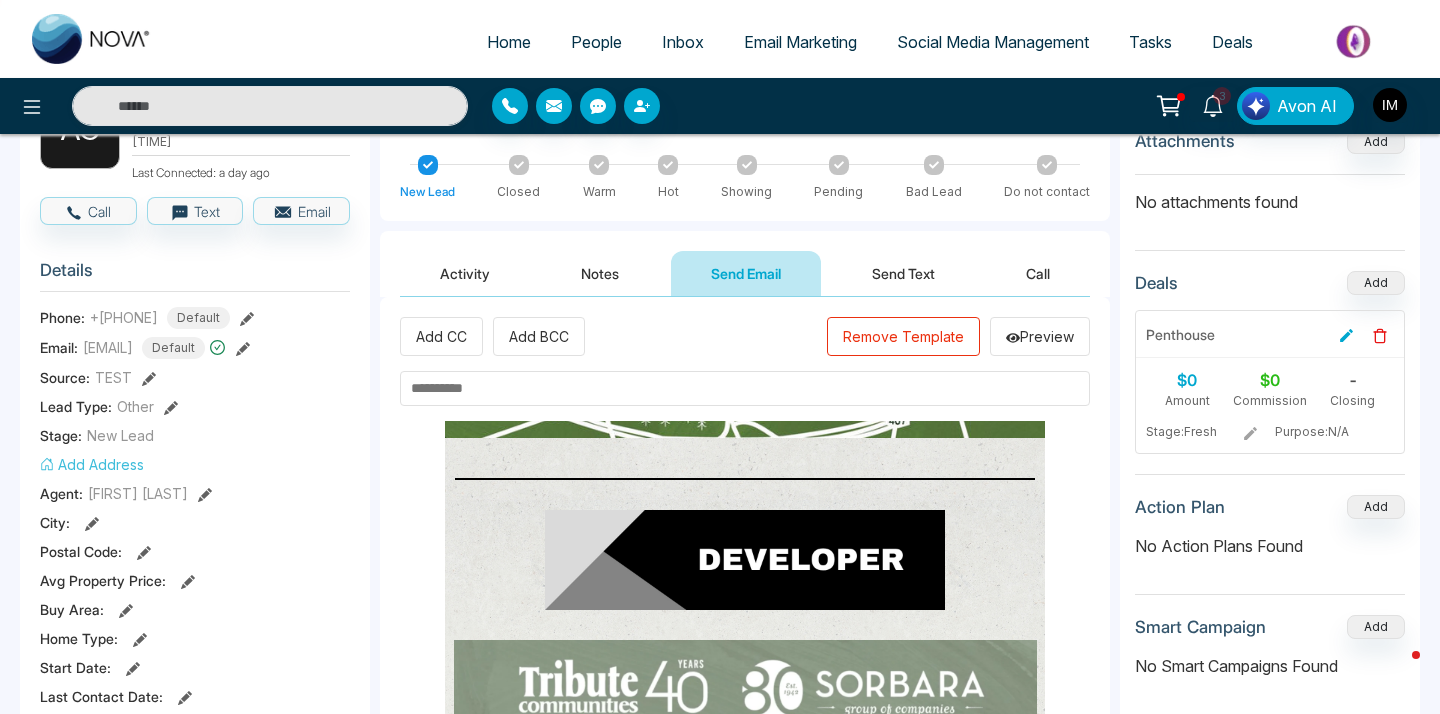 scroll, scrollTop: 4512, scrollLeft: 0, axis: vertical 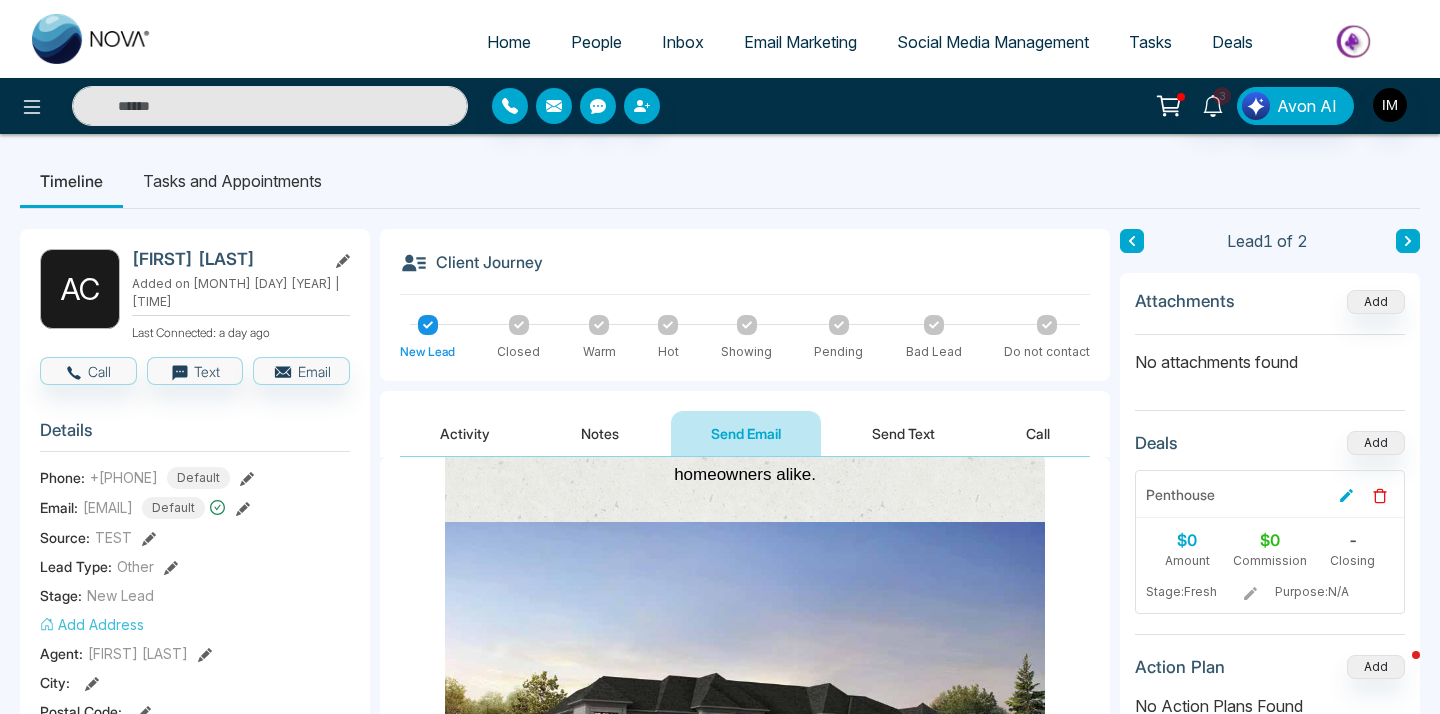 click on "Social Media Management" at bounding box center [993, 42] 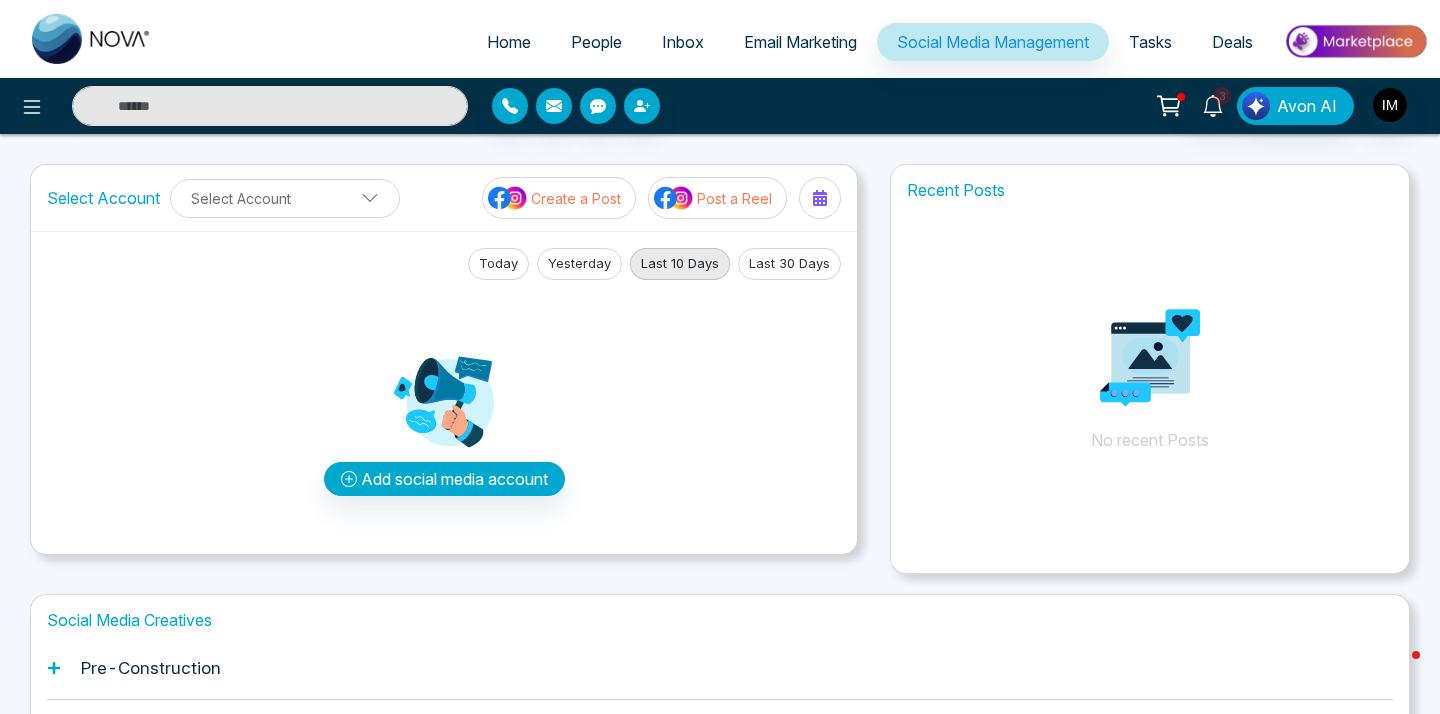 click on "Last 30 Days" at bounding box center [789, 264] 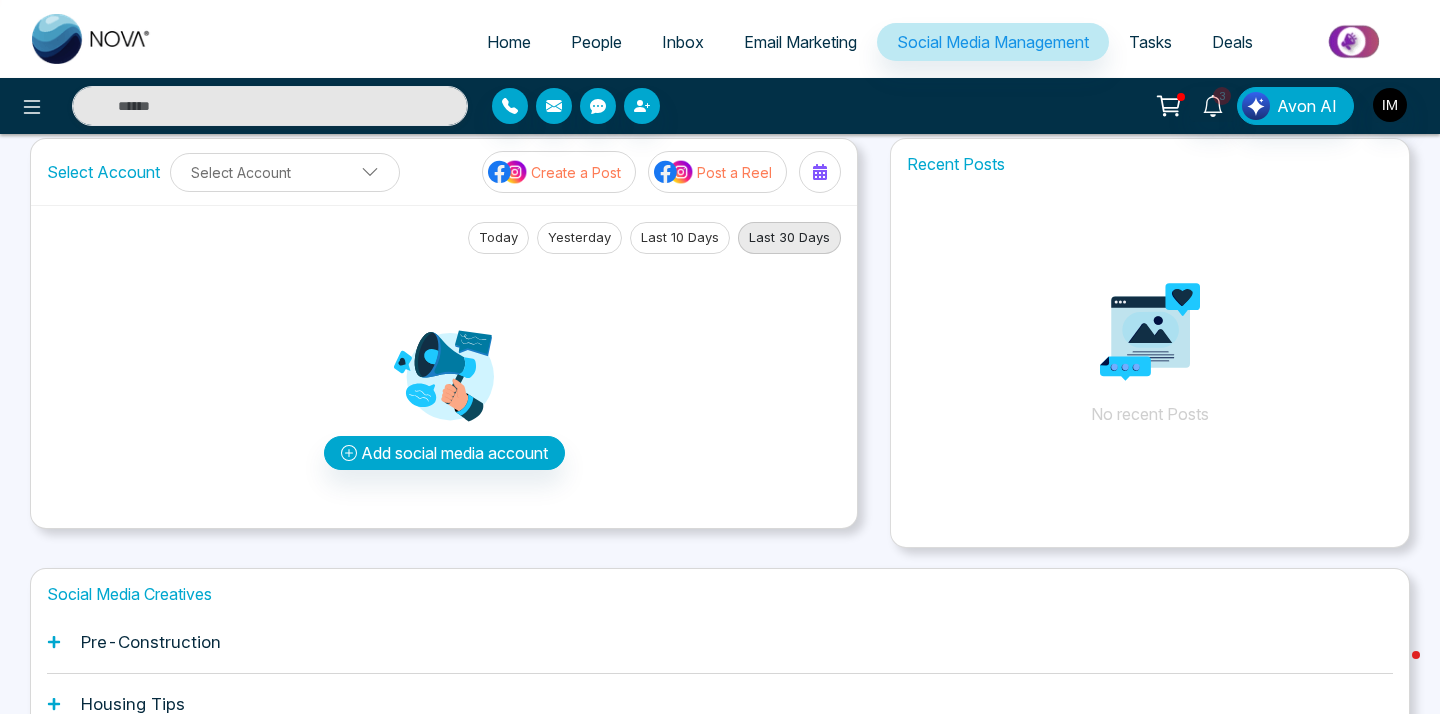 scroll, scrollTop: 25, scrollLeft: 0, axis: vertical 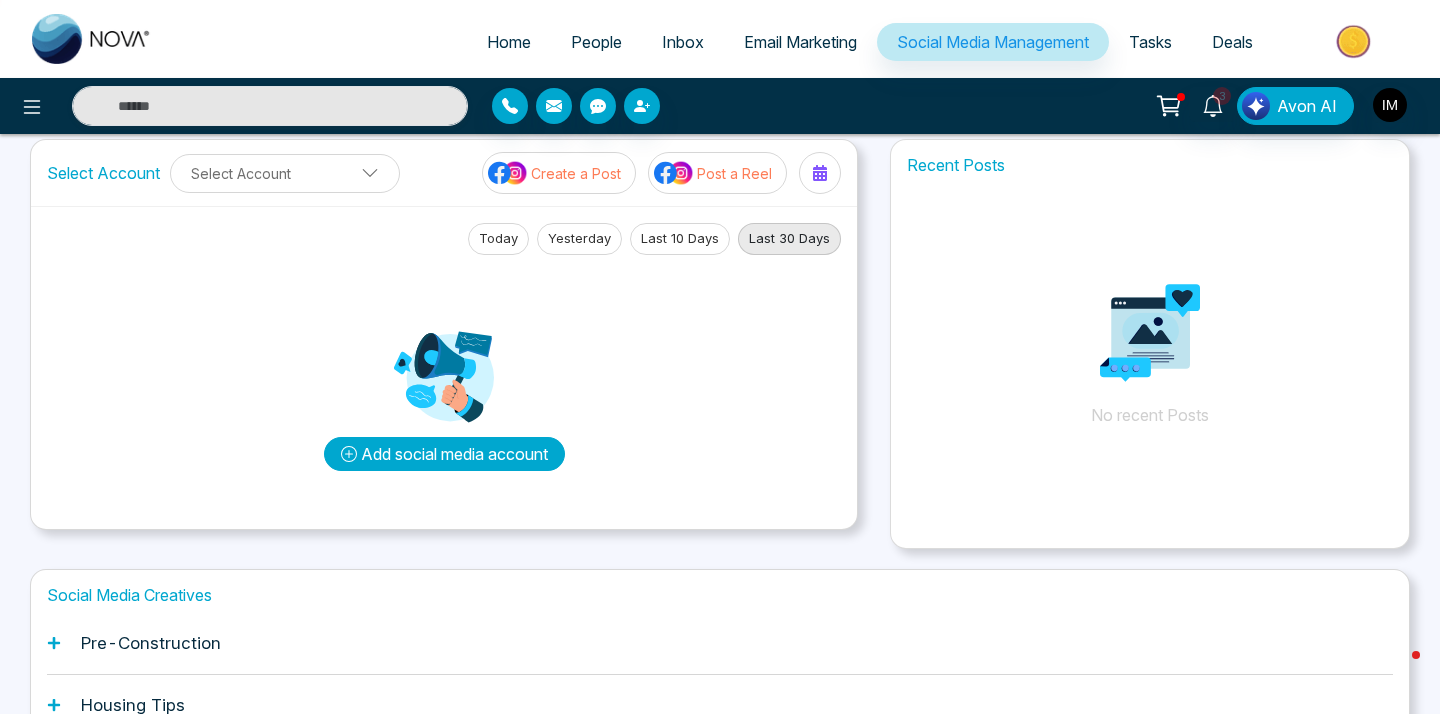 click on "Add social media account" at bounding box center [444, 454] 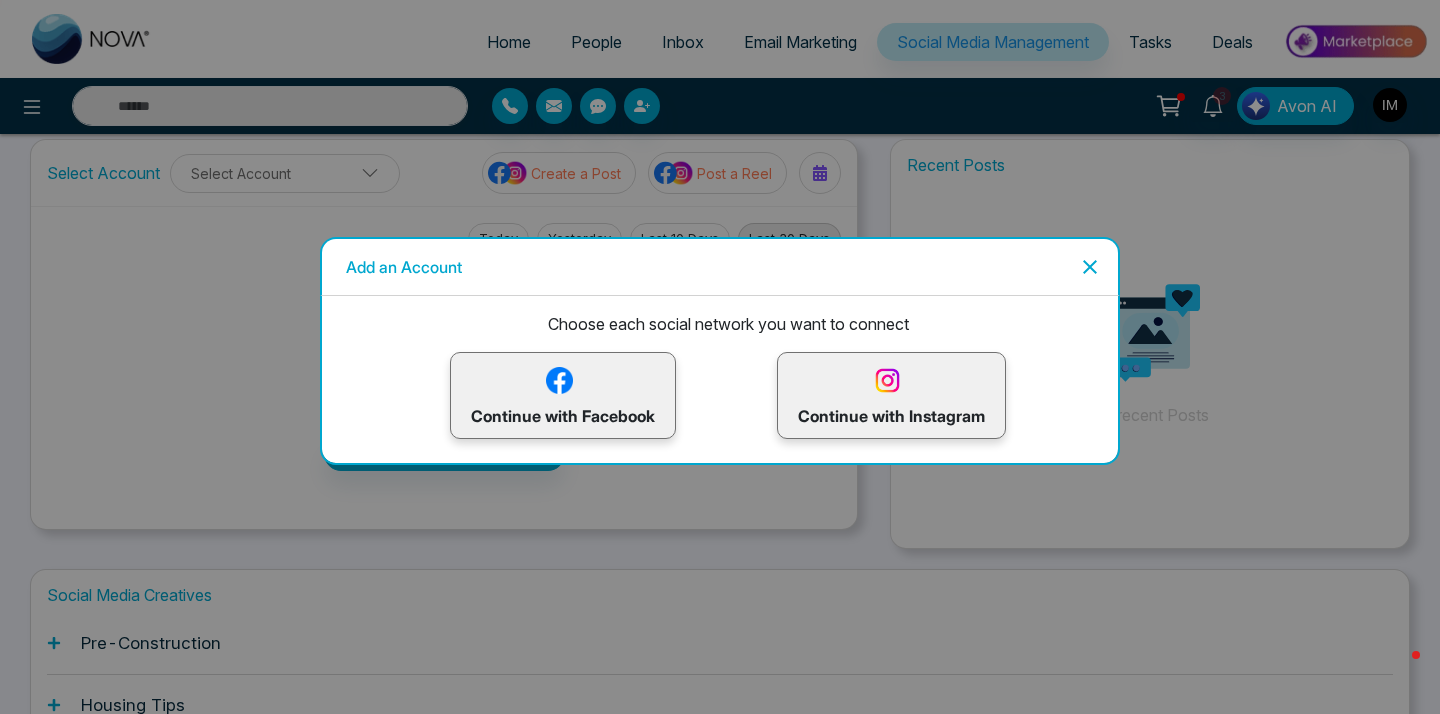 click on "Continue with Facebook" at bounding box center (563, 395) 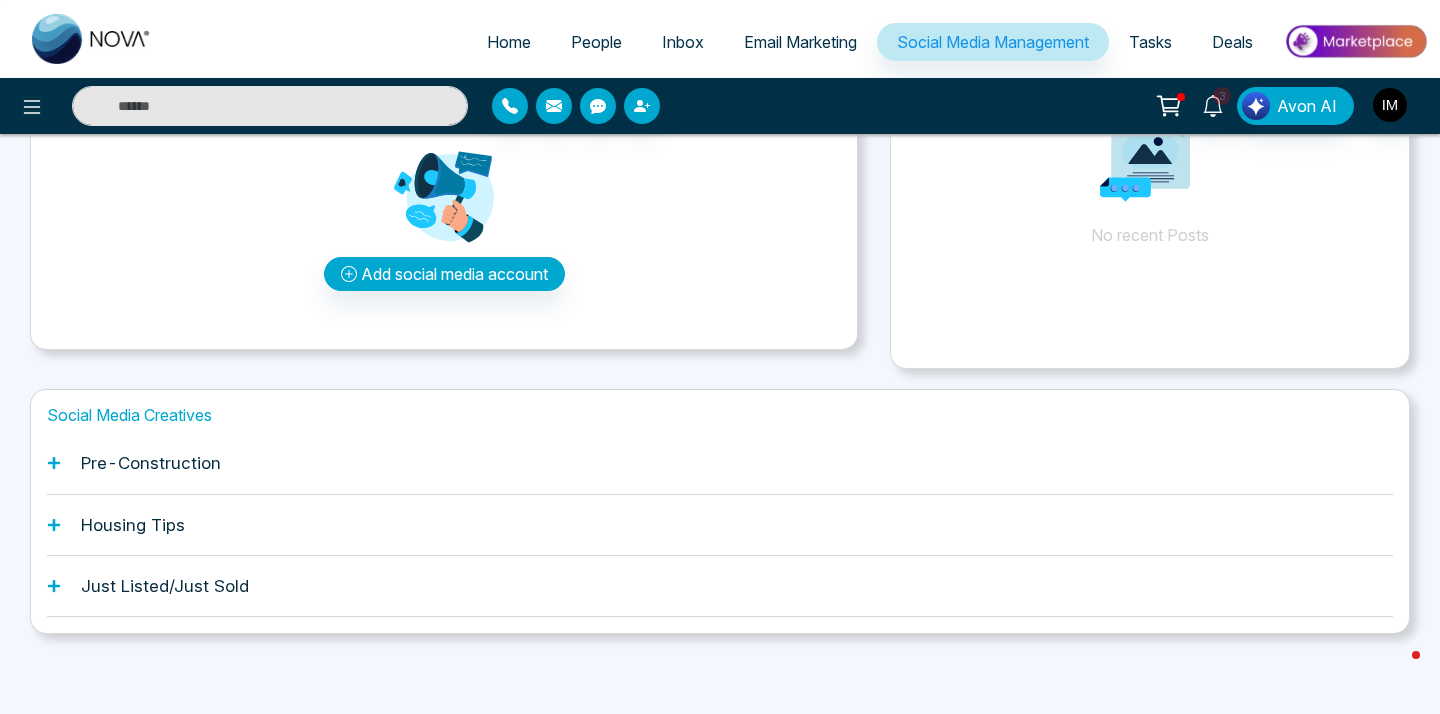 scroll, scrollTop: 0, scrollLeft: 0, axis: both 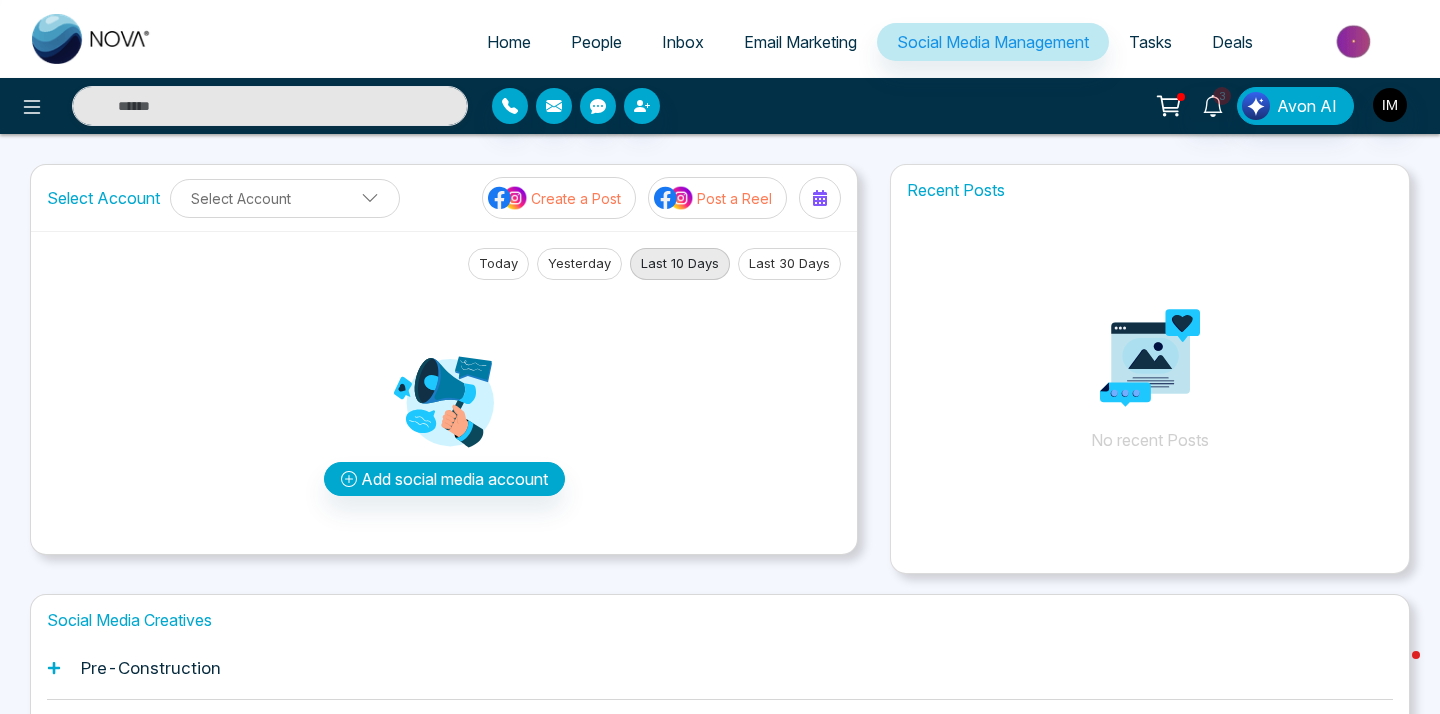 click on "Deals" at bounding box center (1232, 42) 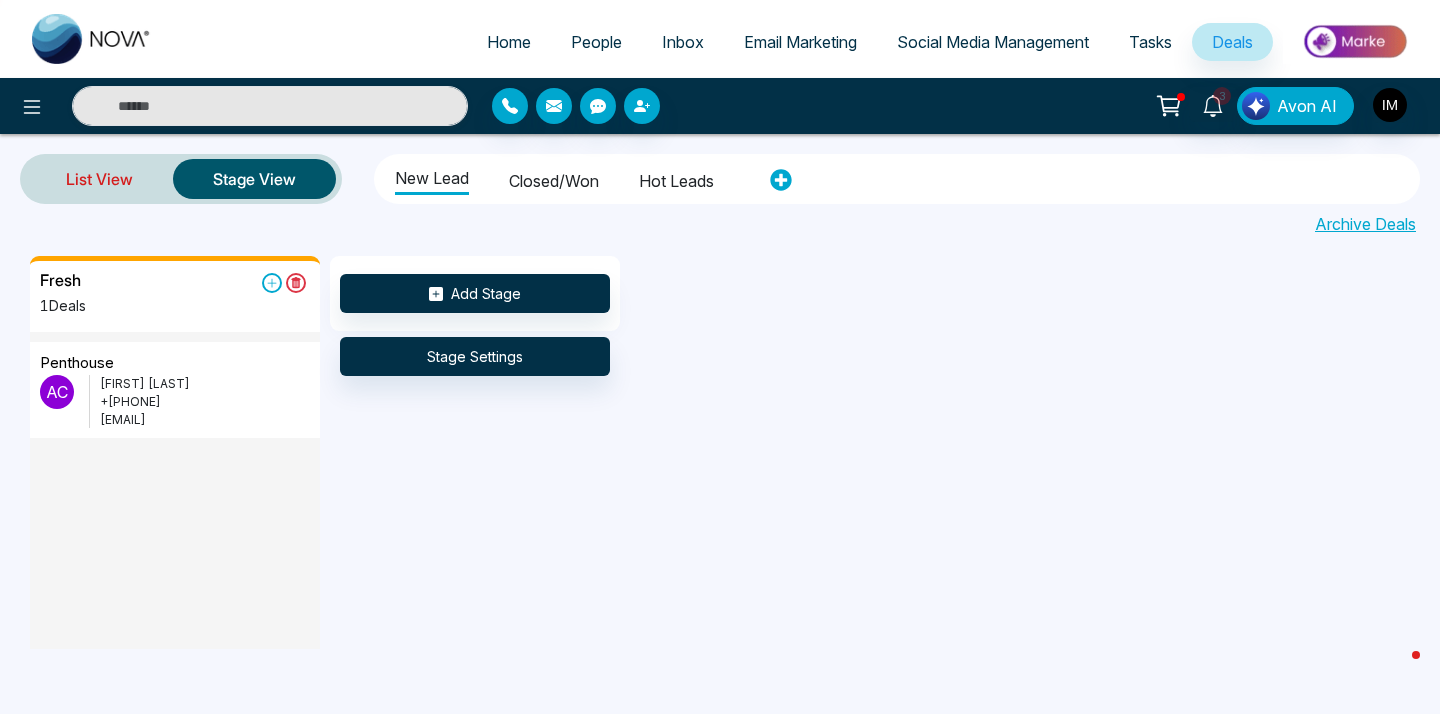 click on "List View" at bounding box center (99, 179) 